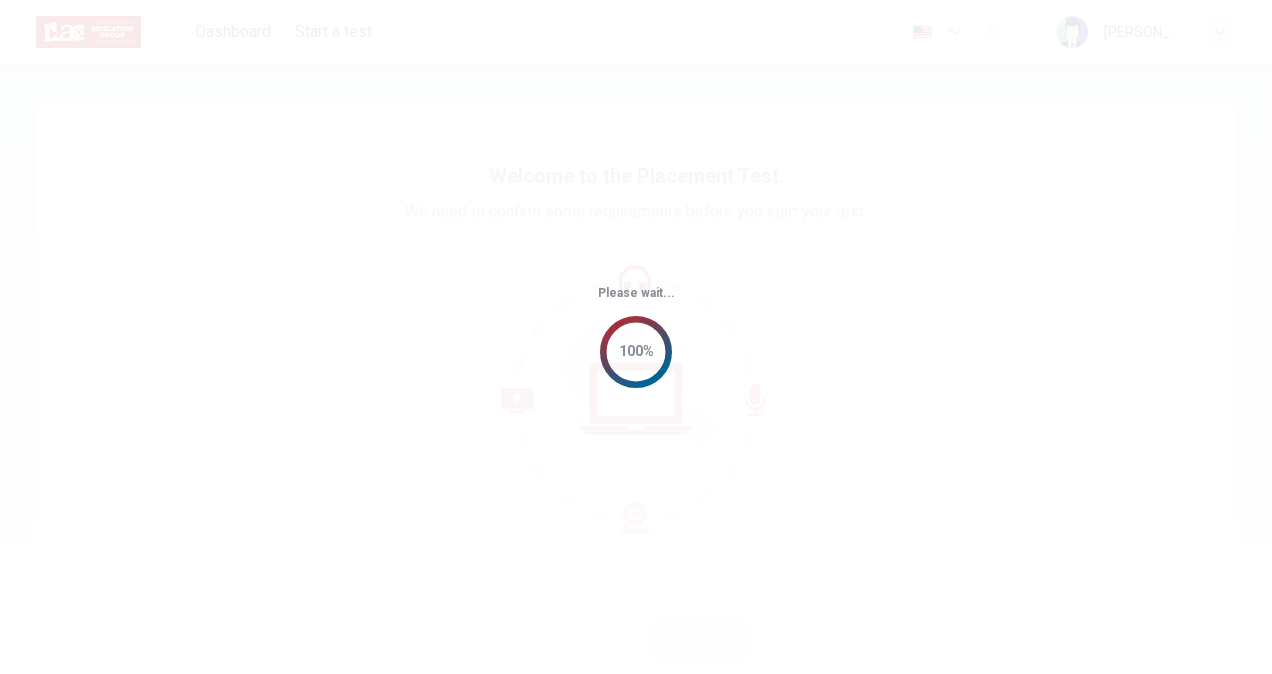 scroll, scrollTop: 0, scrollLeft: 0, axis: both 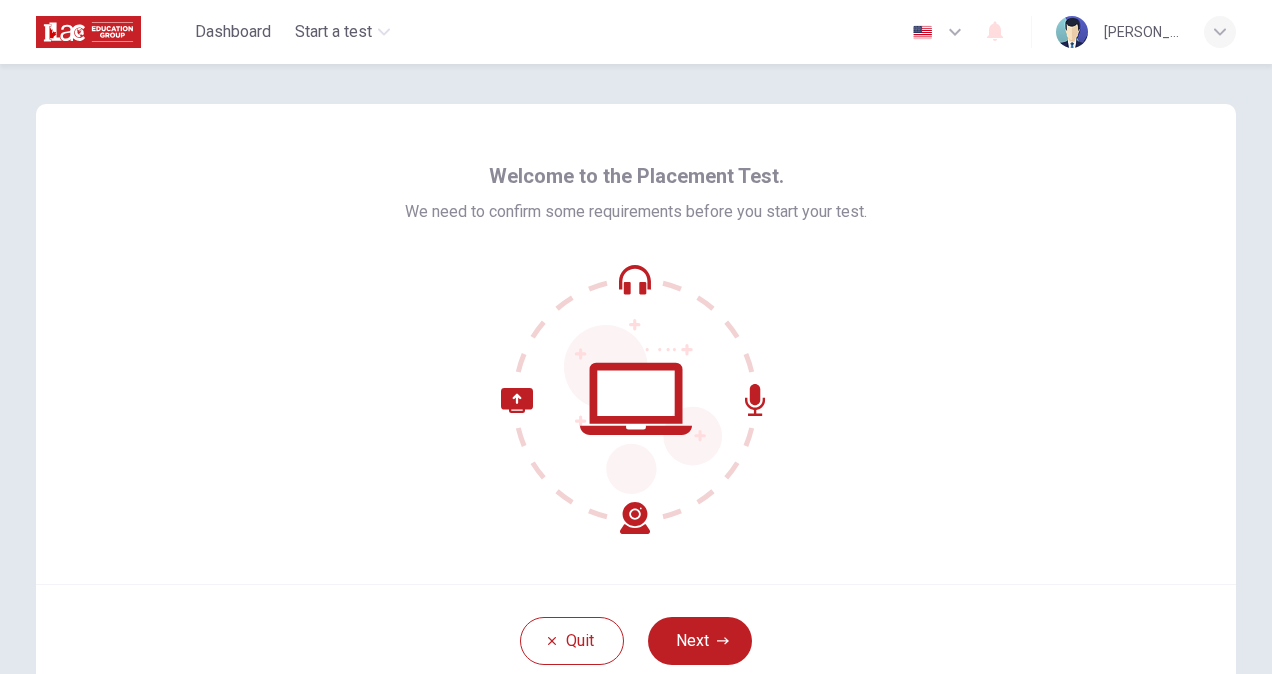 click 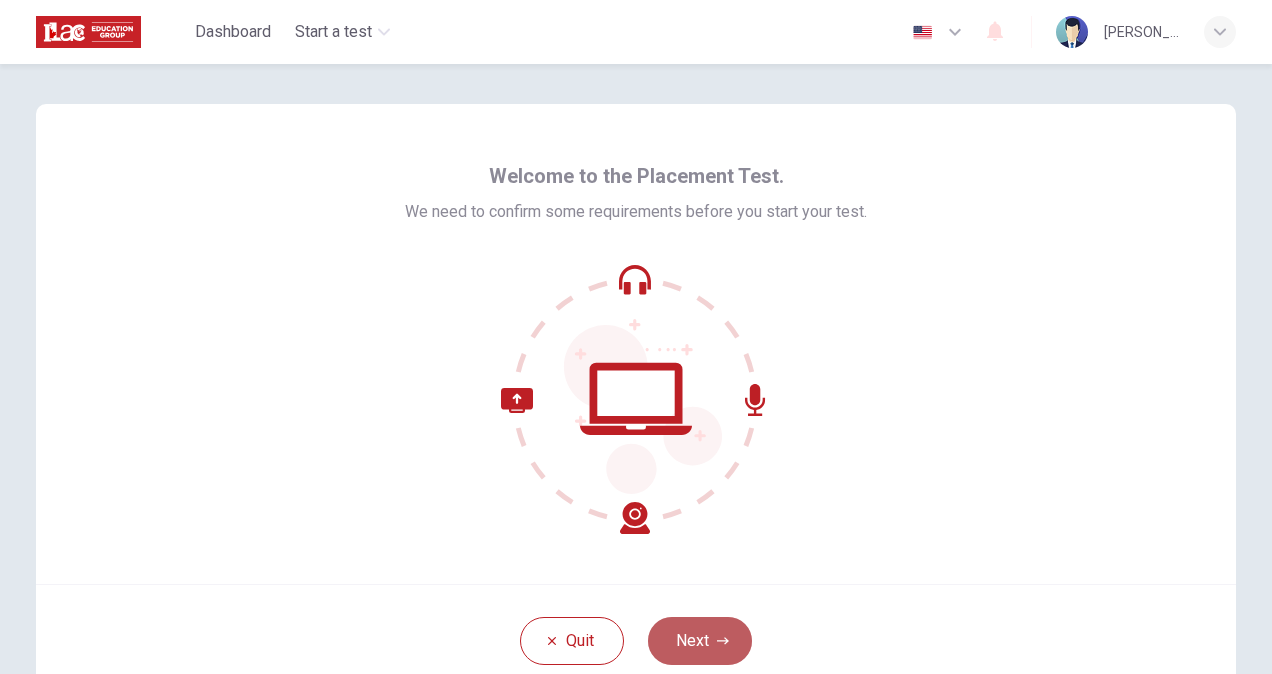 click on "Next" at bounding box center (700, 641) 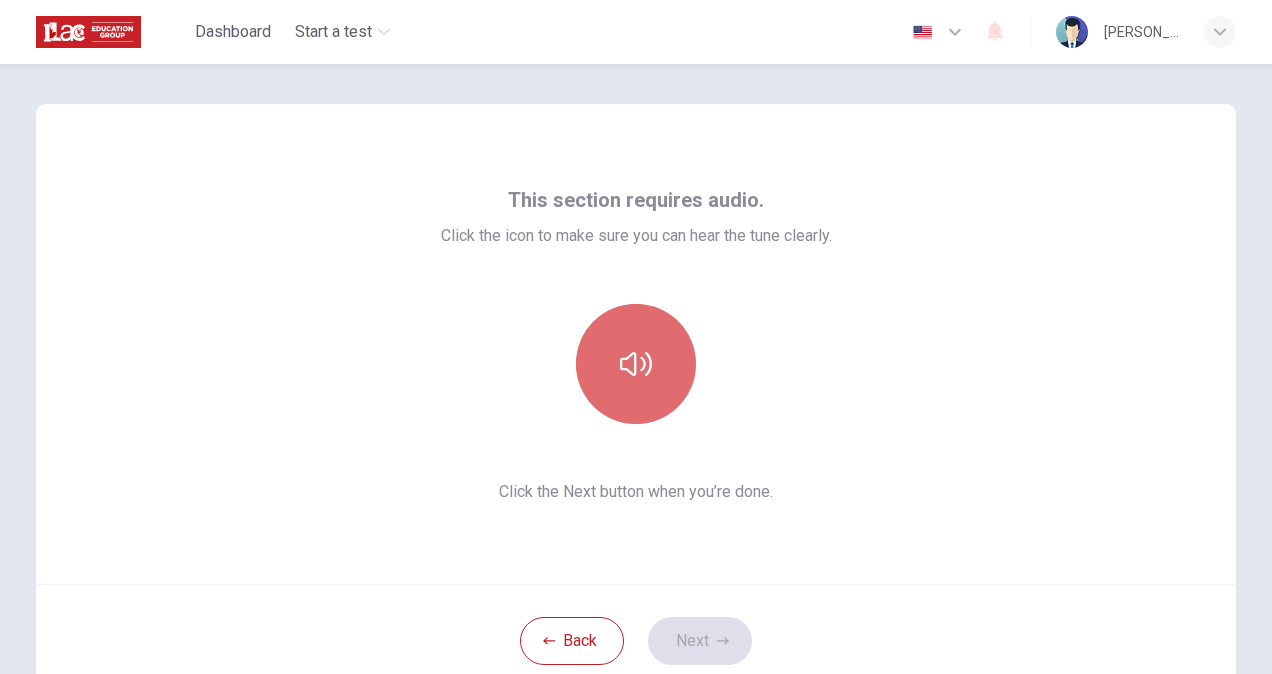 click 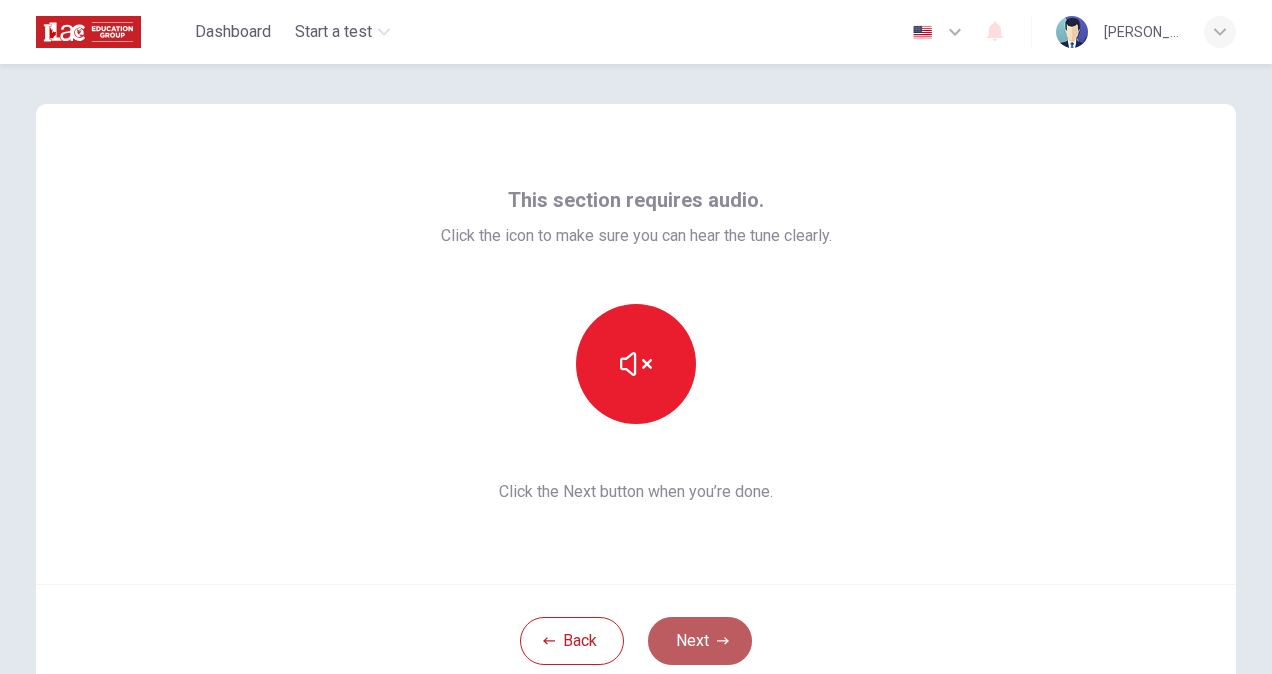 click on "Next" at bounding box center (700, 641) 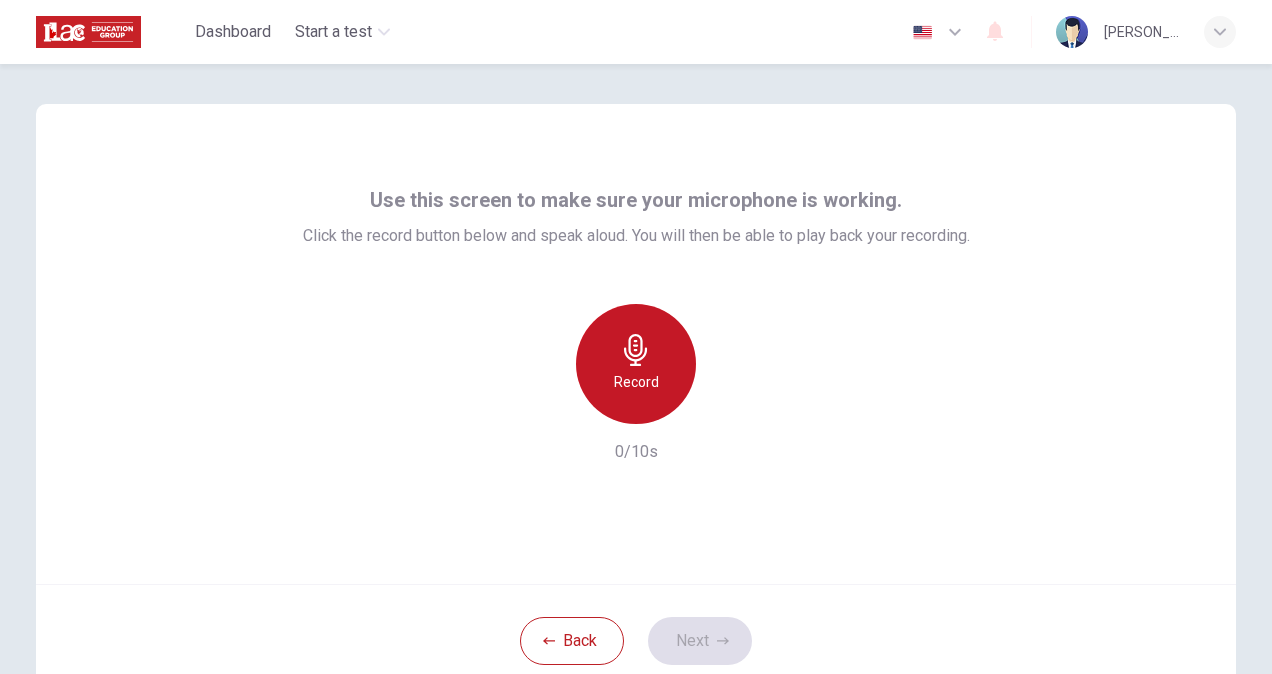 click 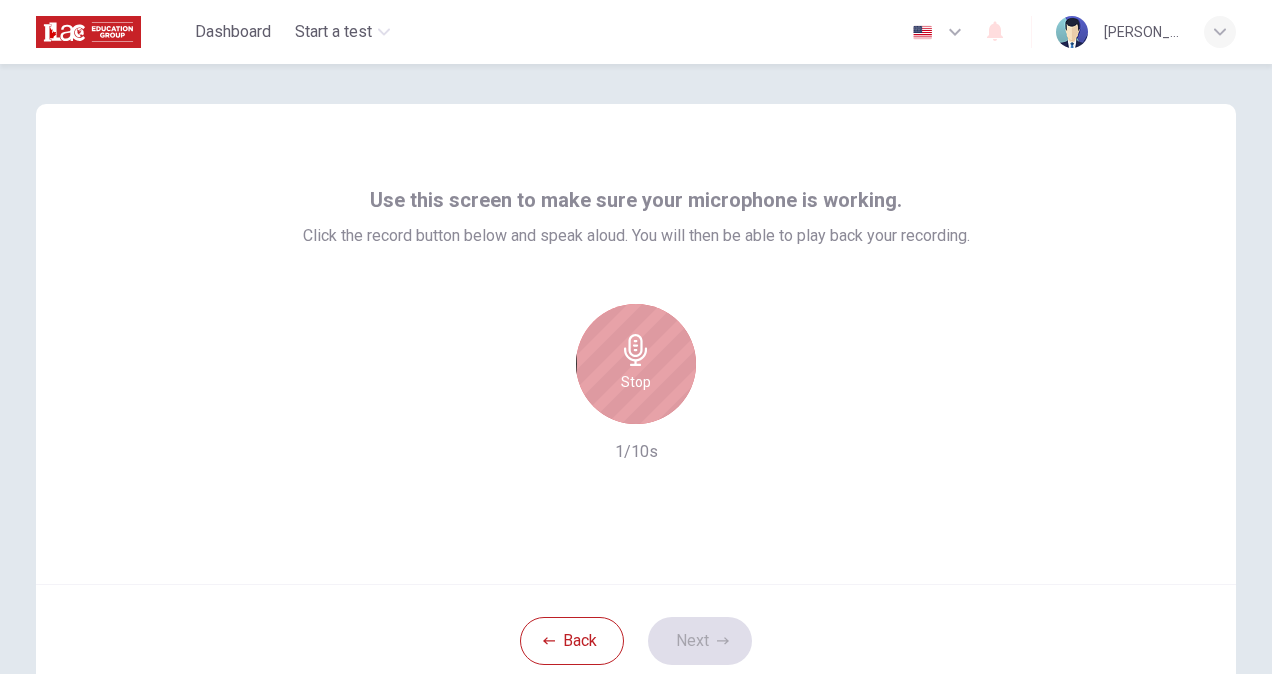 click 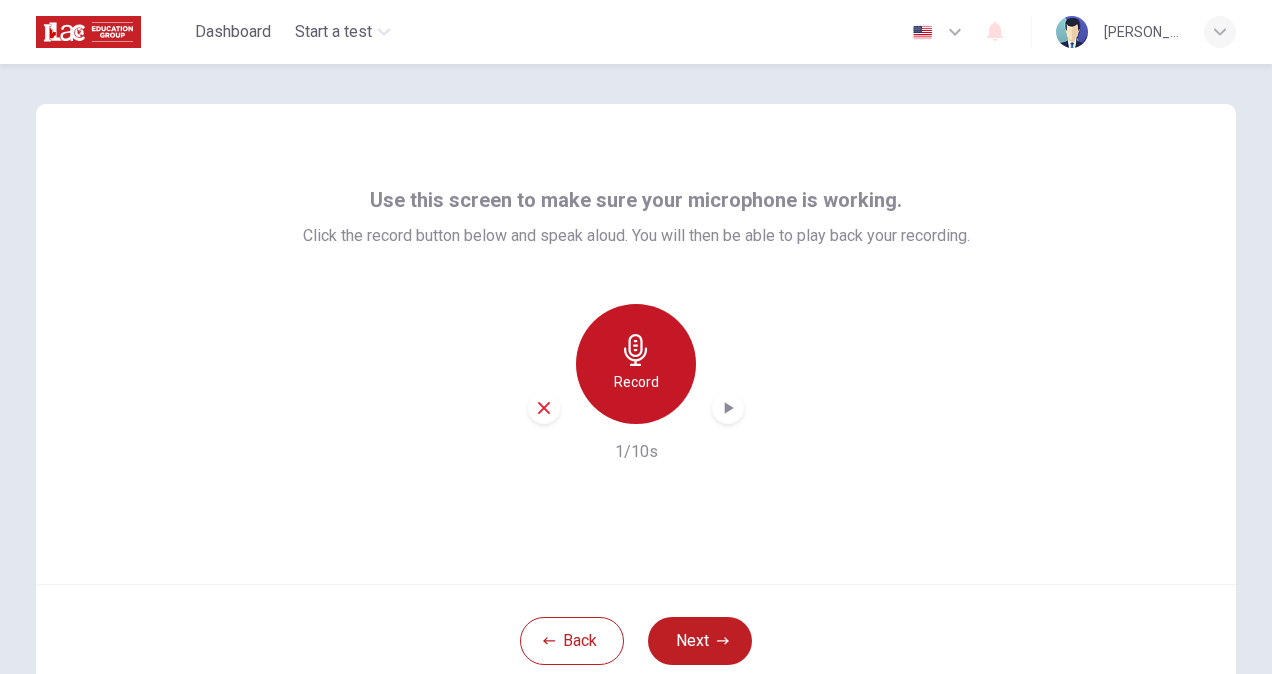 click on "Record" at bounding box center [636, 364] 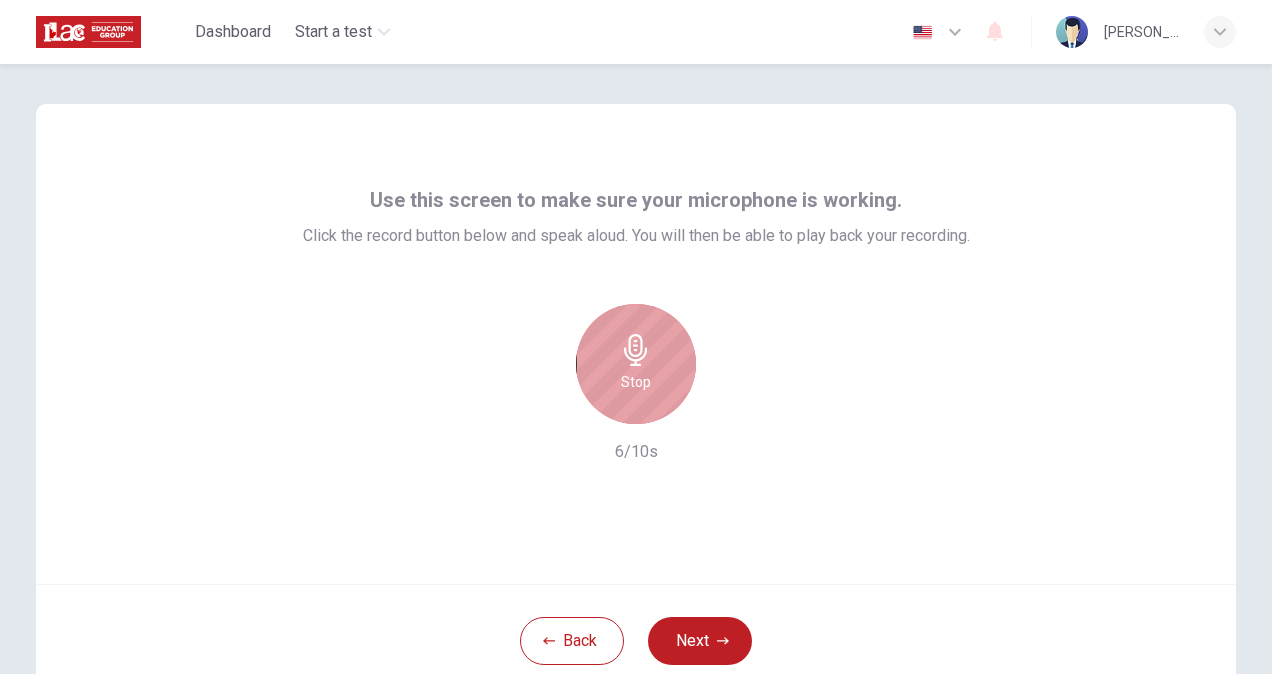 click on "Stop" at bounding box center (636, 364) 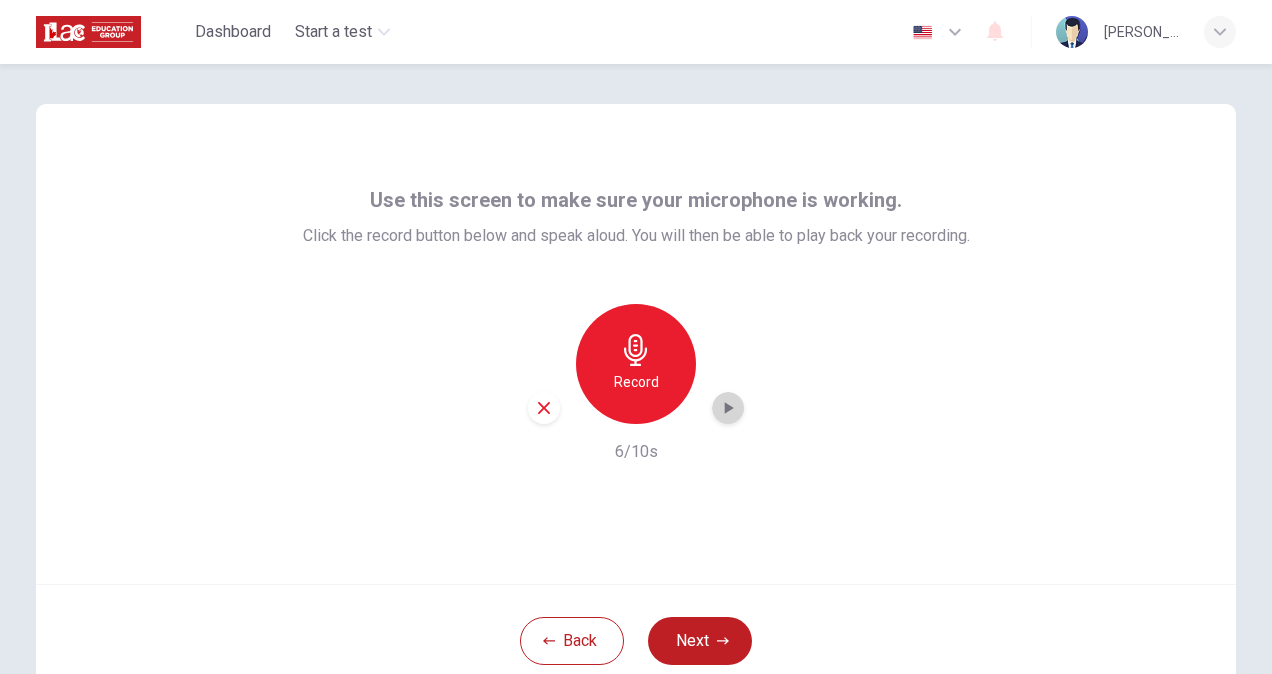 click 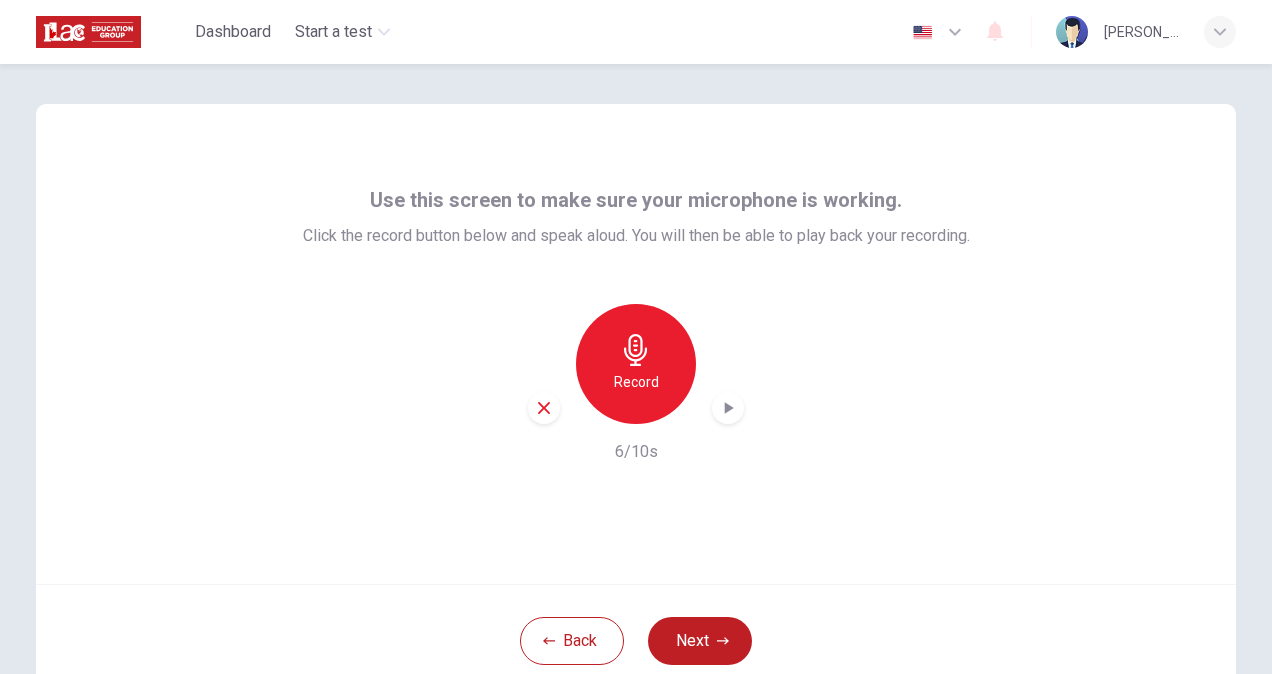 type 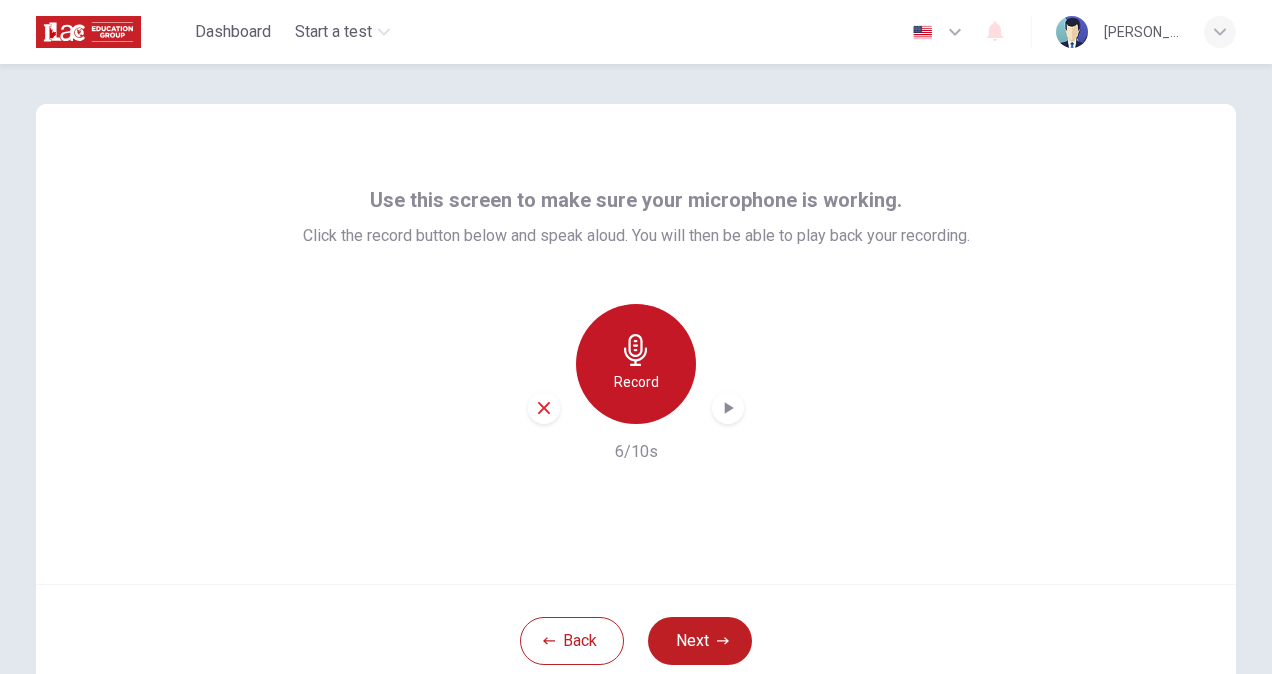 click on "Record" at bounding box center [636, 382] 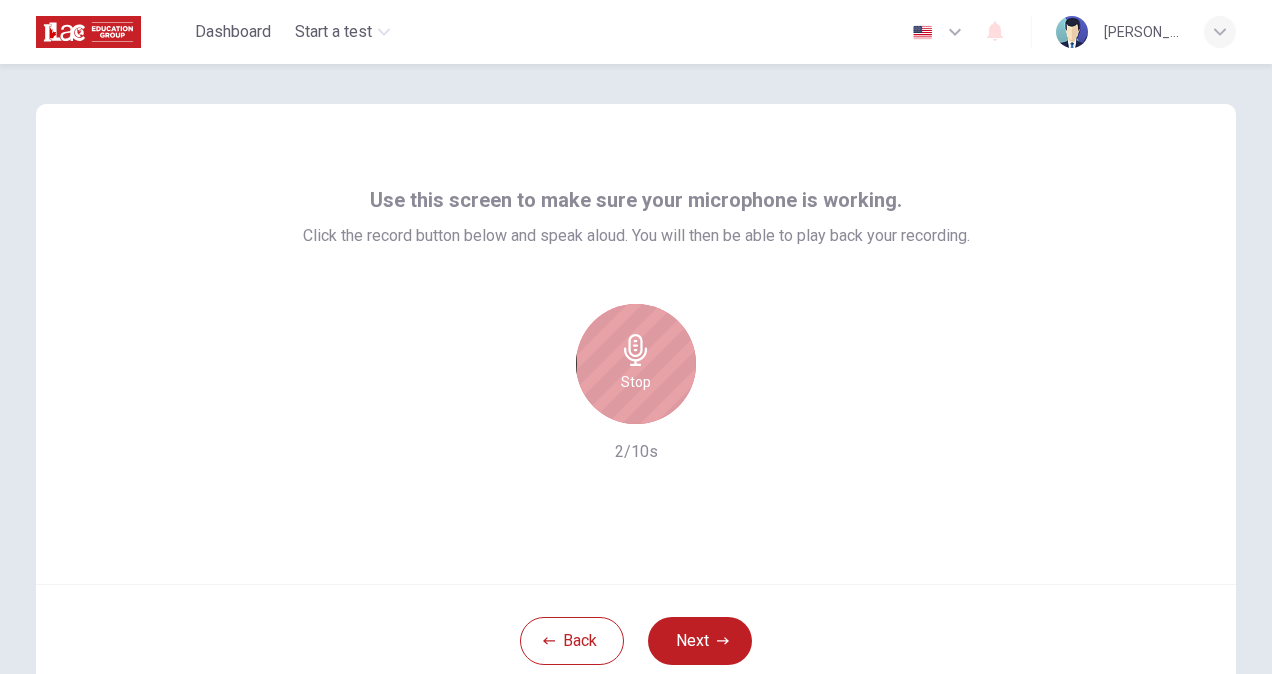 click on "Stop" at bounding box center [636, 382] 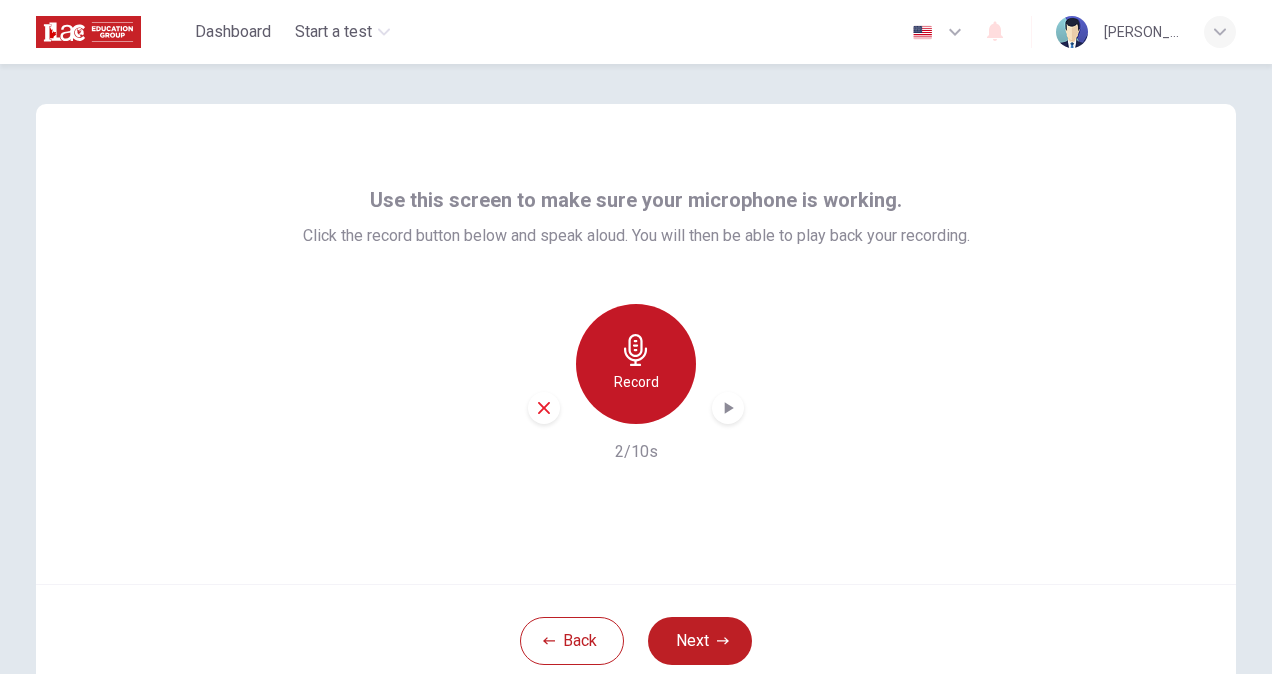 click 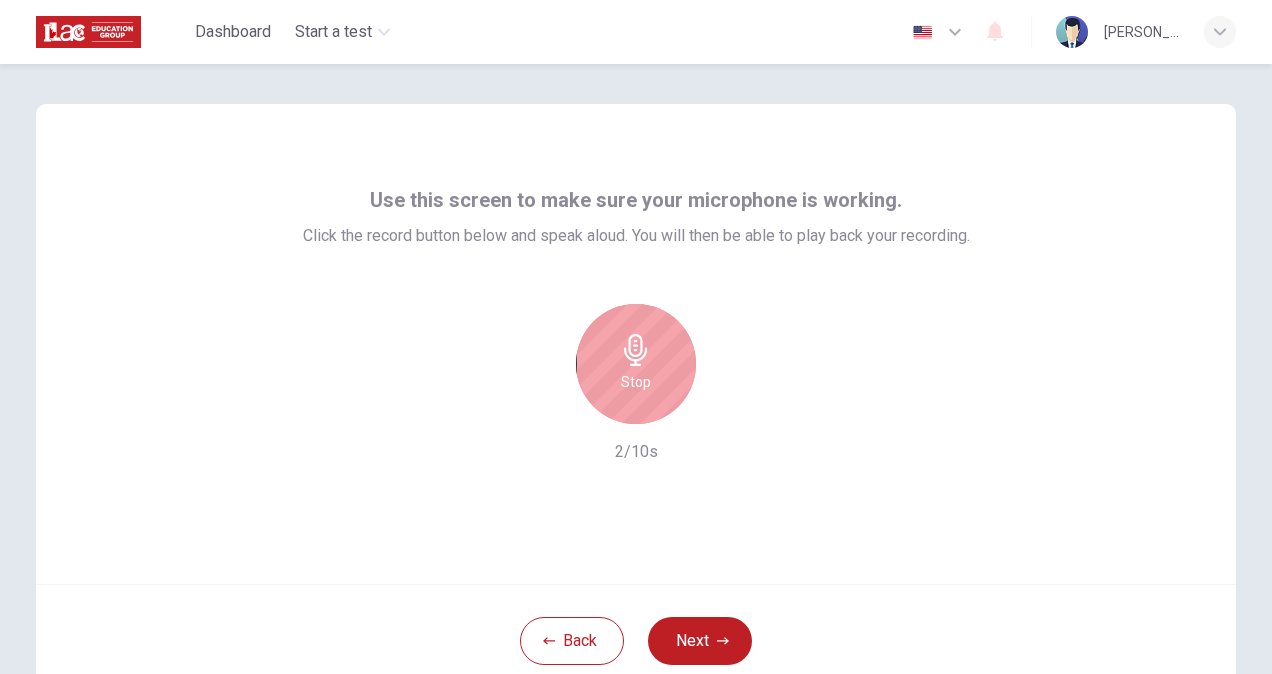 click on "Stop 2/10s" at bounding box center [636, 384] 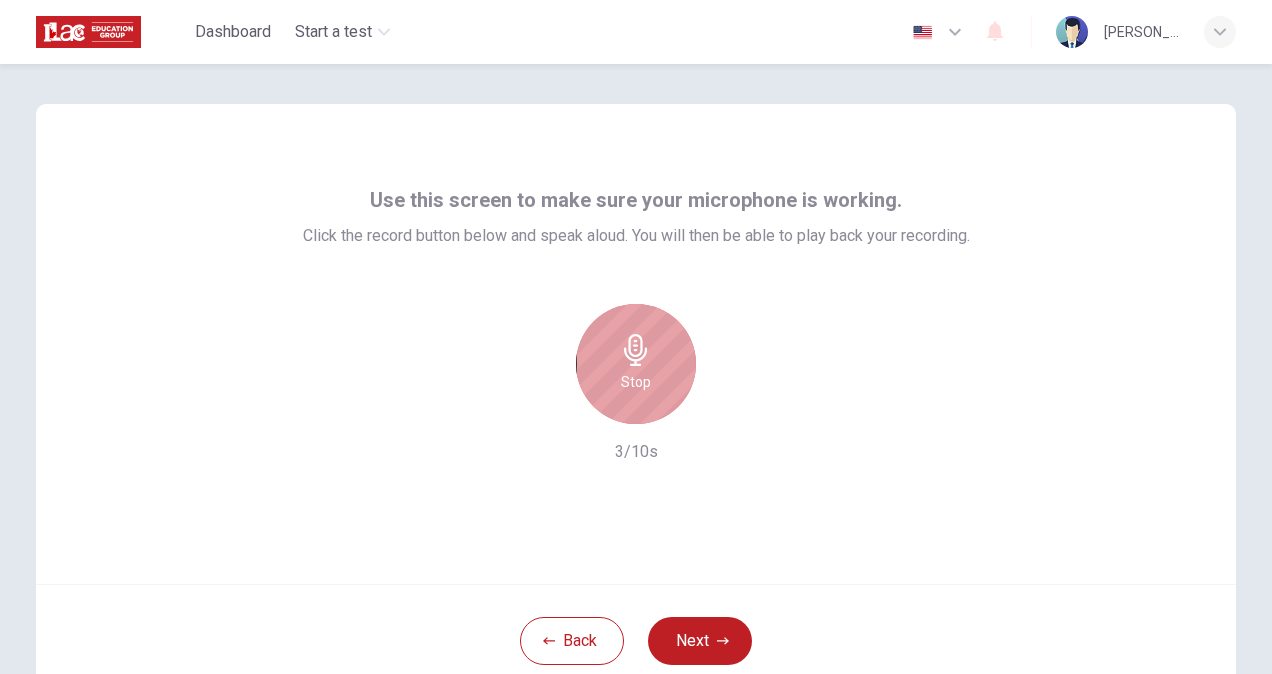 click on "Stop" at bounding box center (636, 382) 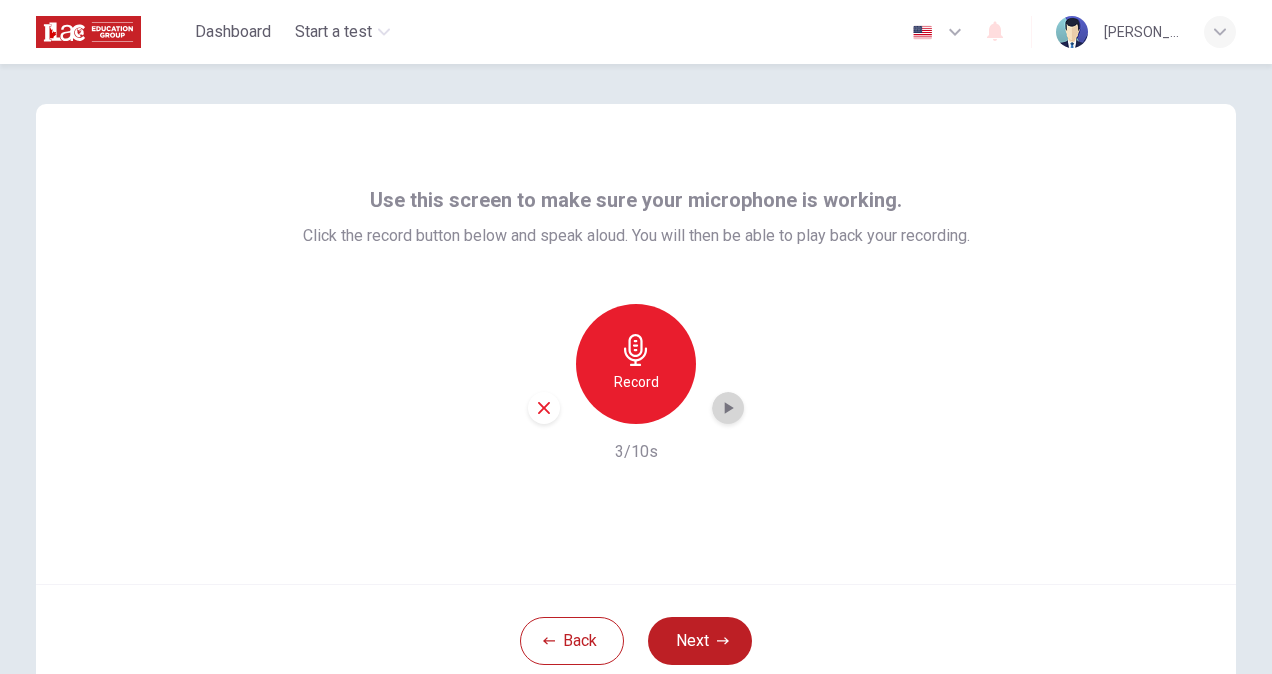 click 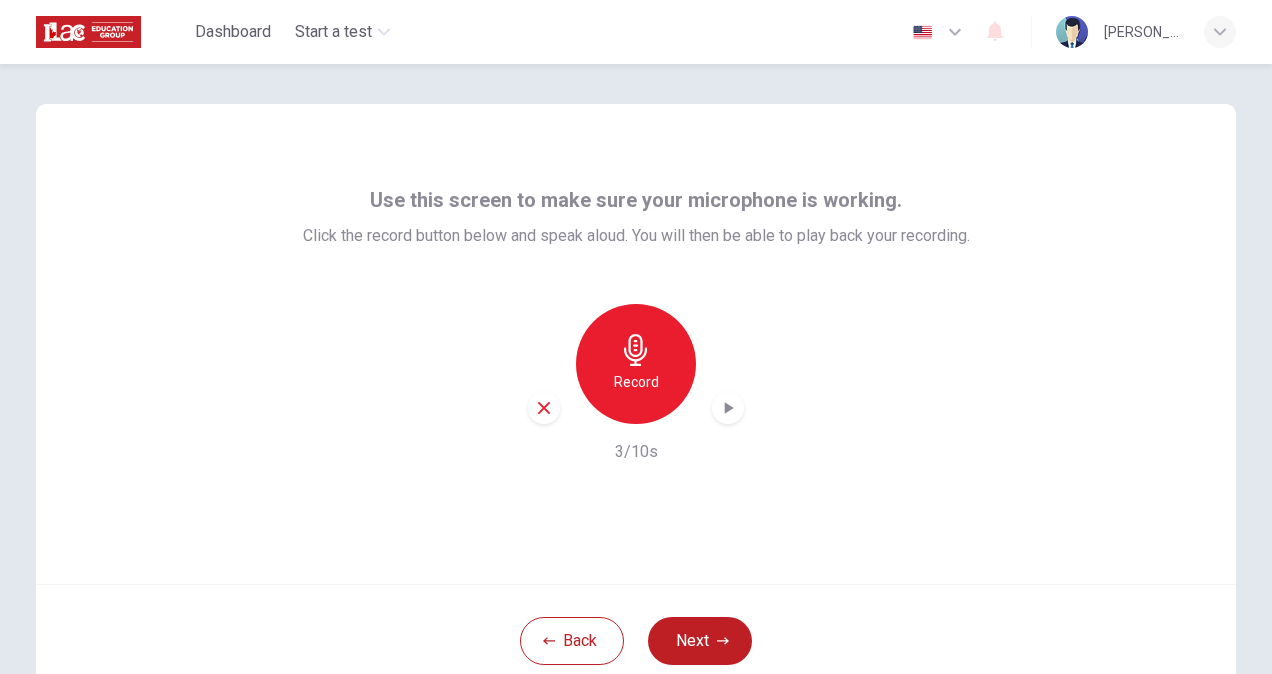 type 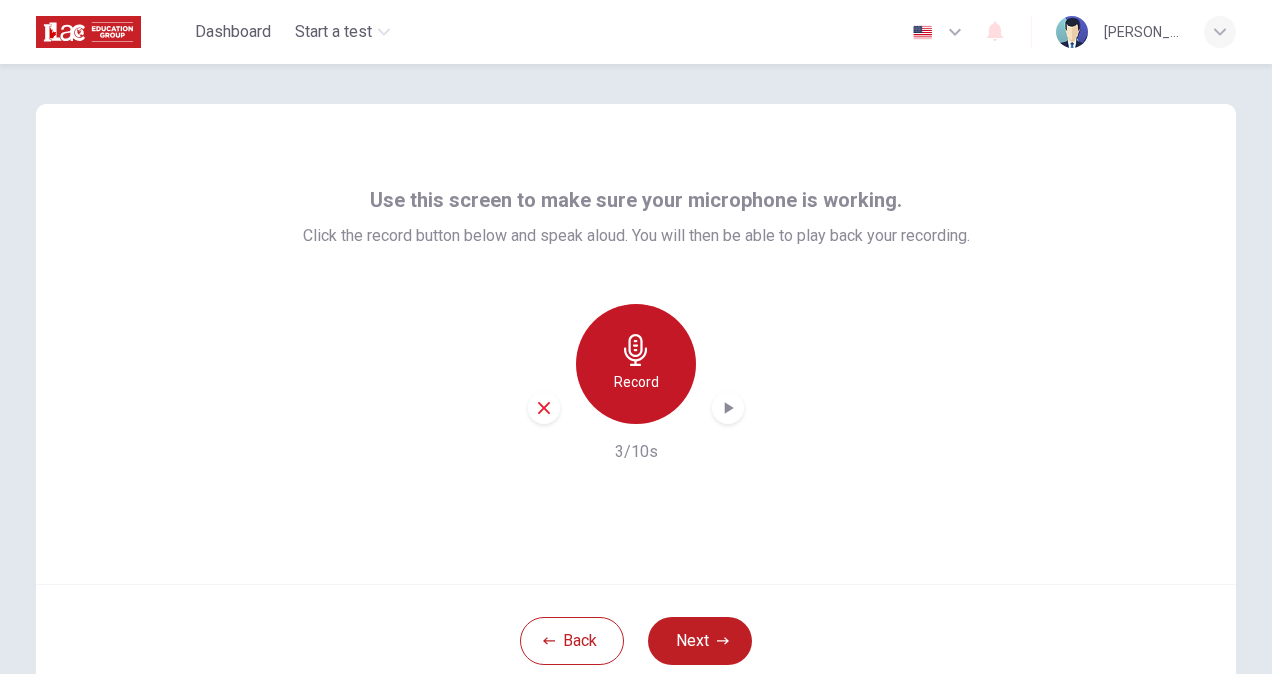 click on "Record" at bounding box center [636, 382] 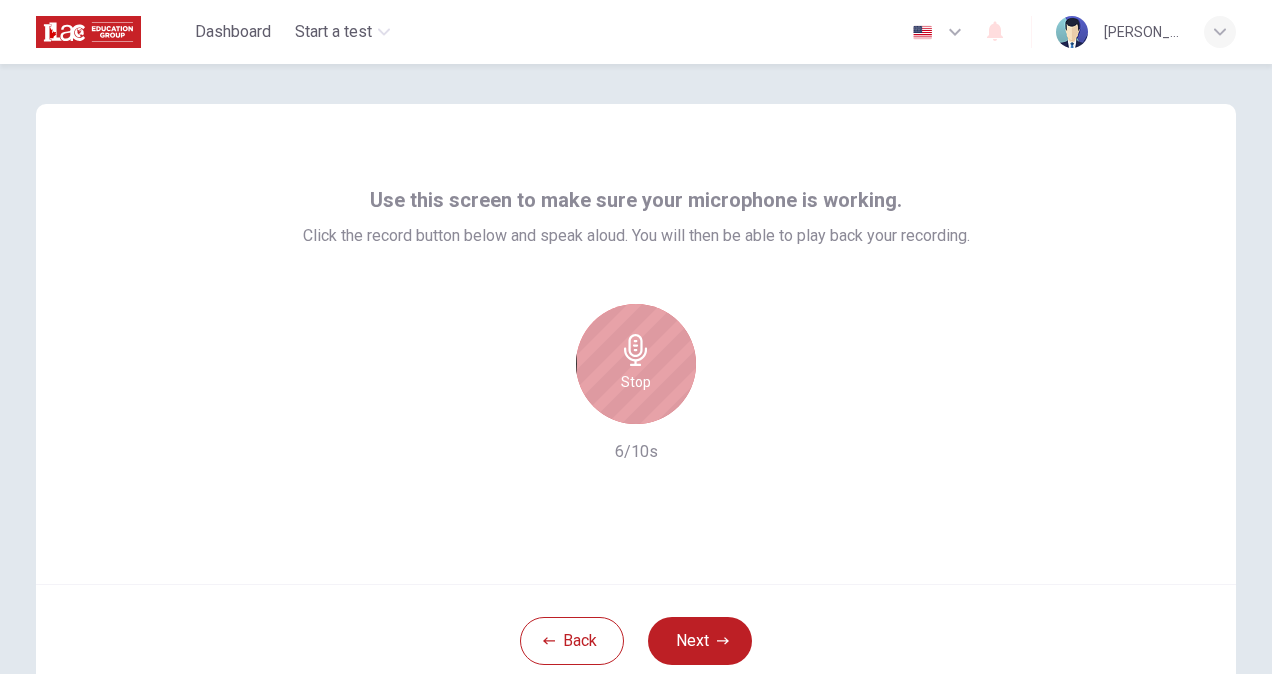 click 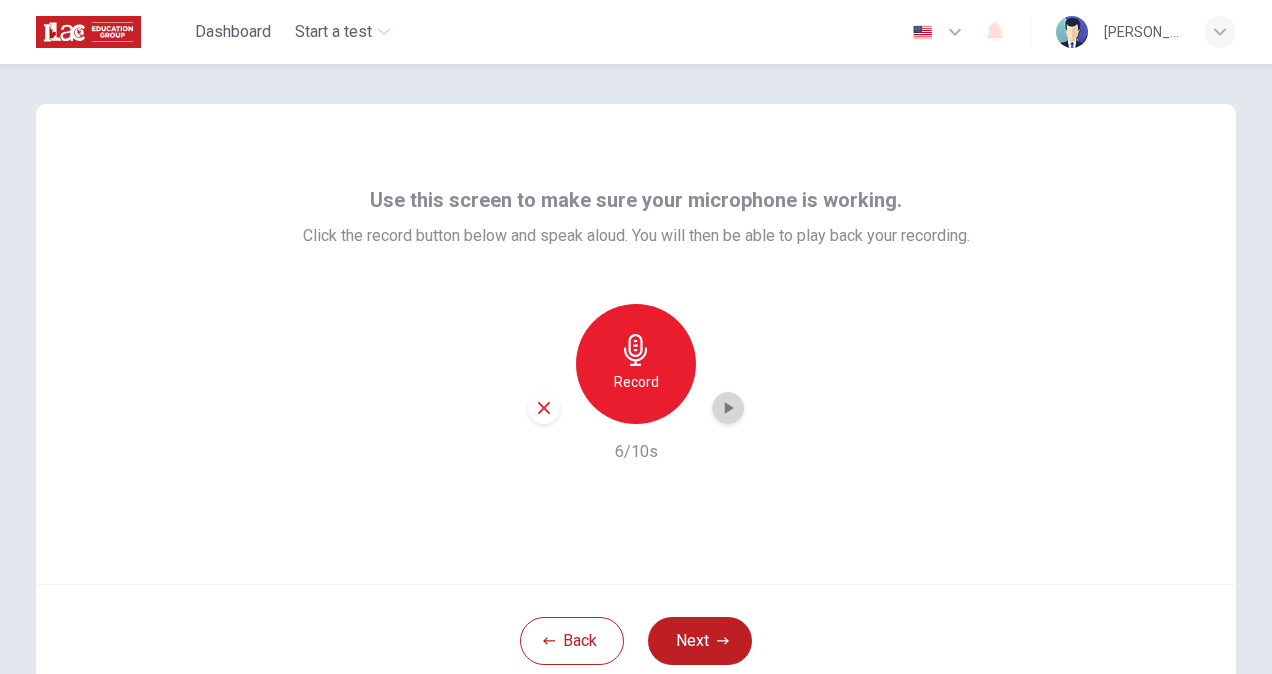 click 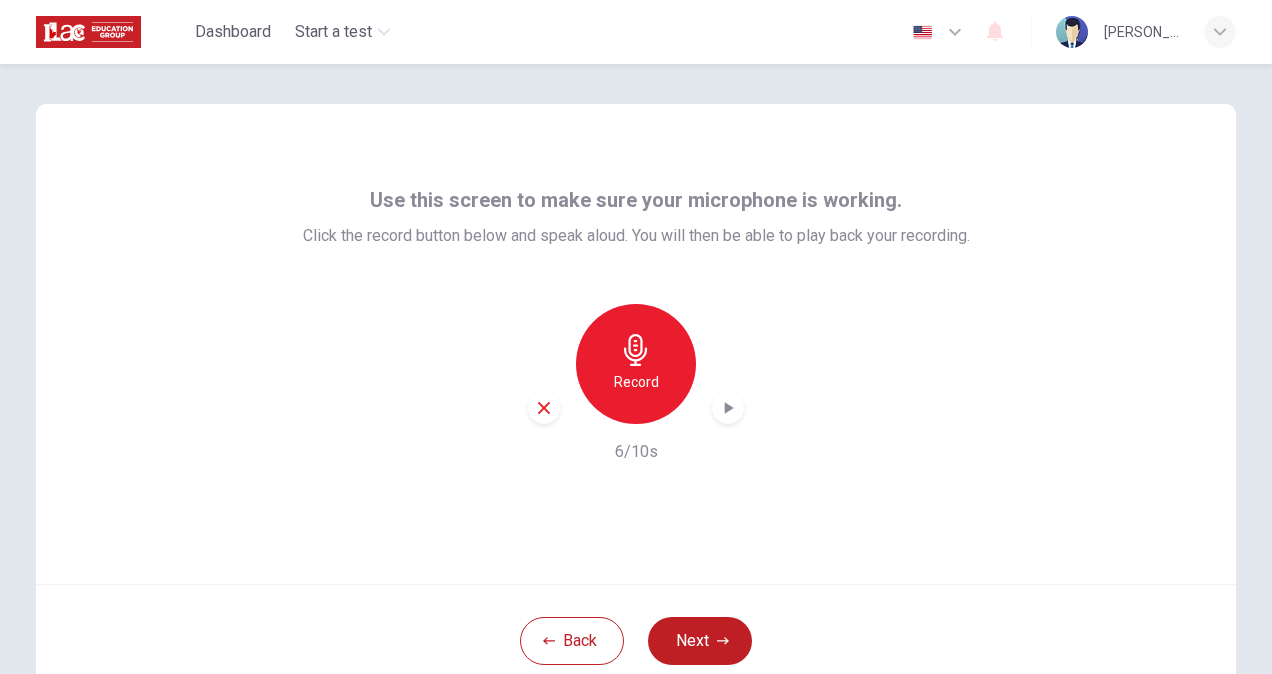 type 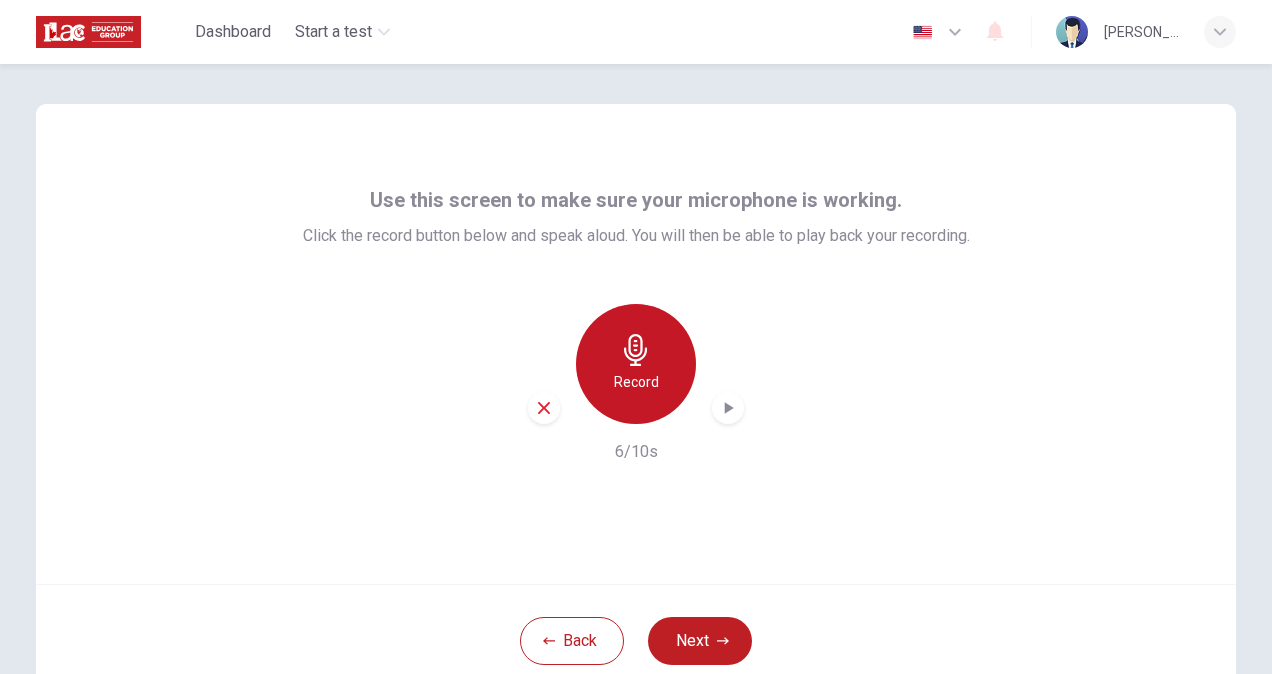 click on "Record" at bounding box center (636, 364) 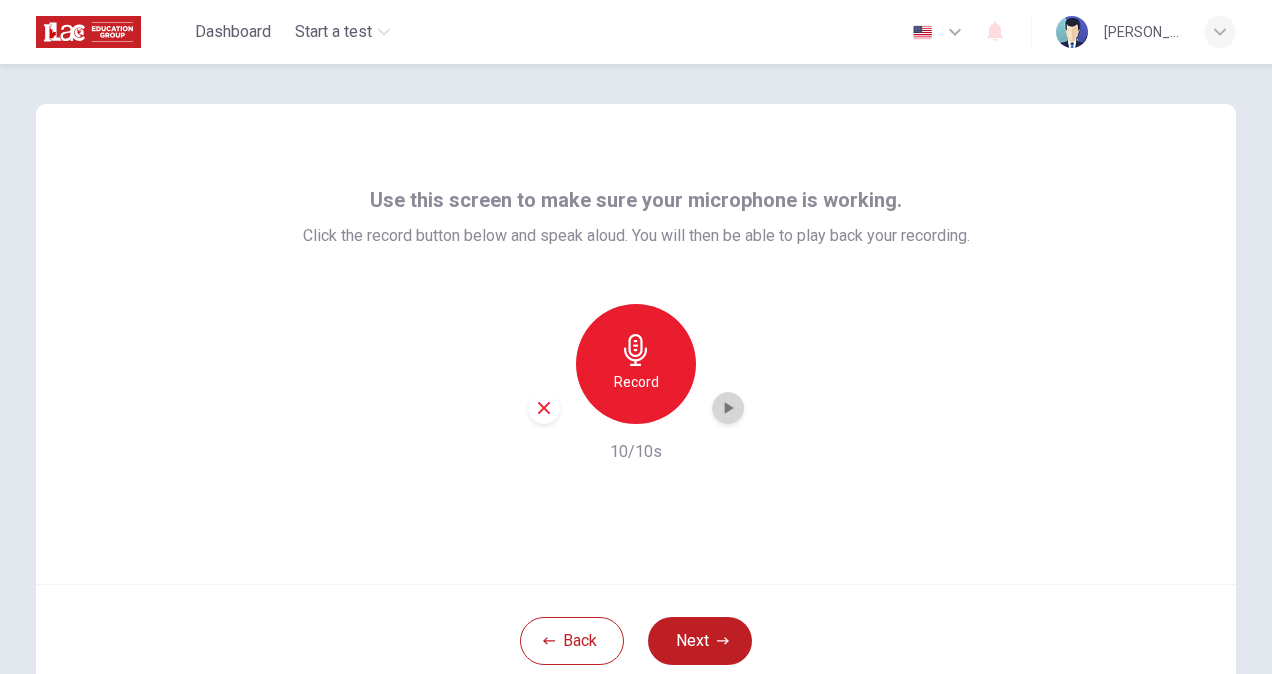 click 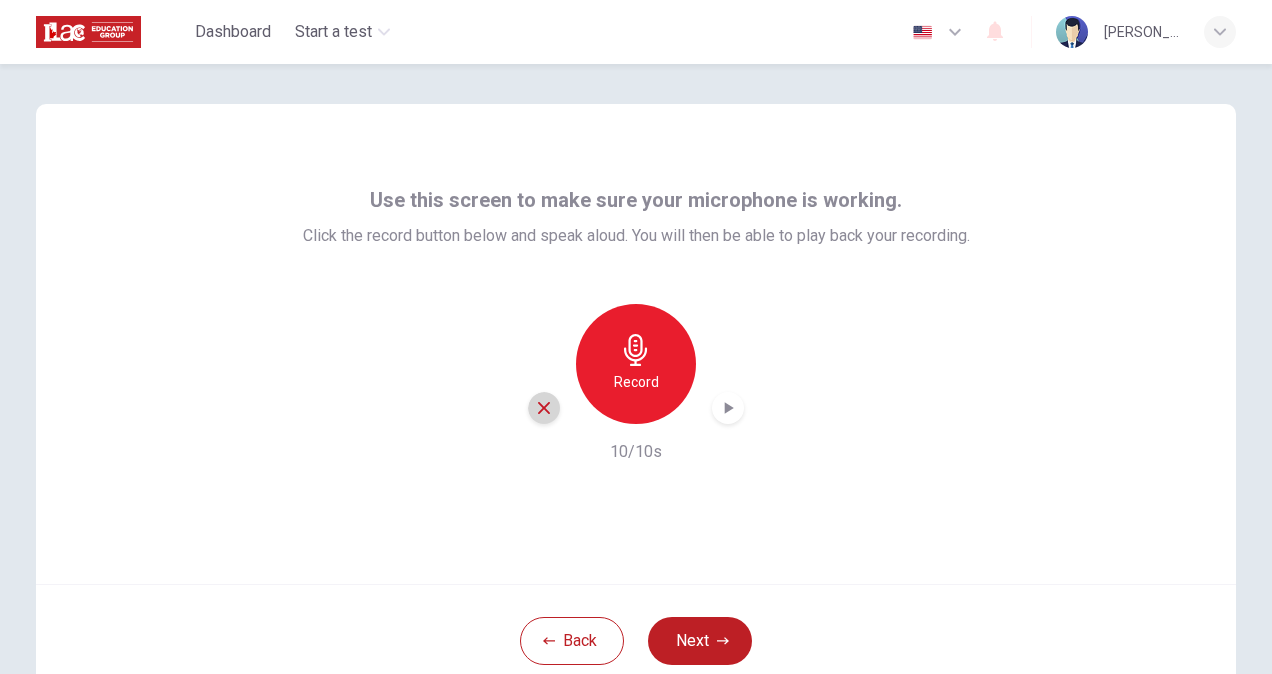 click 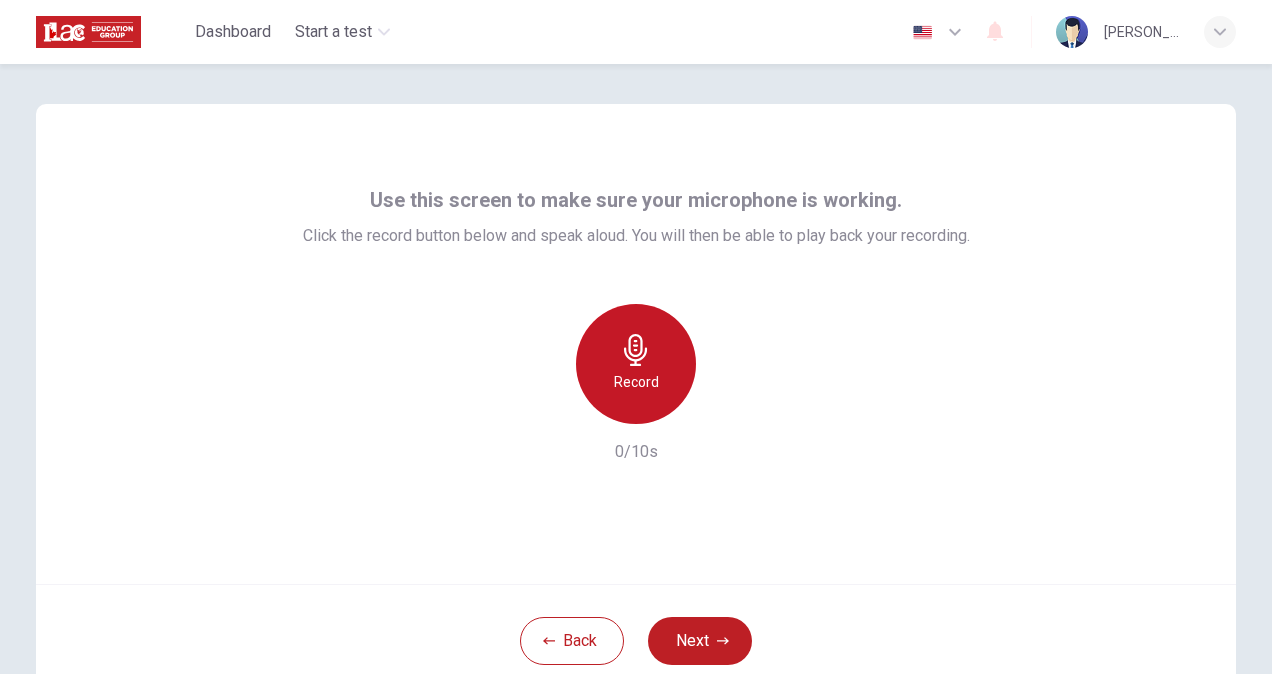 click on "Record" at bounding box center [636, 382] 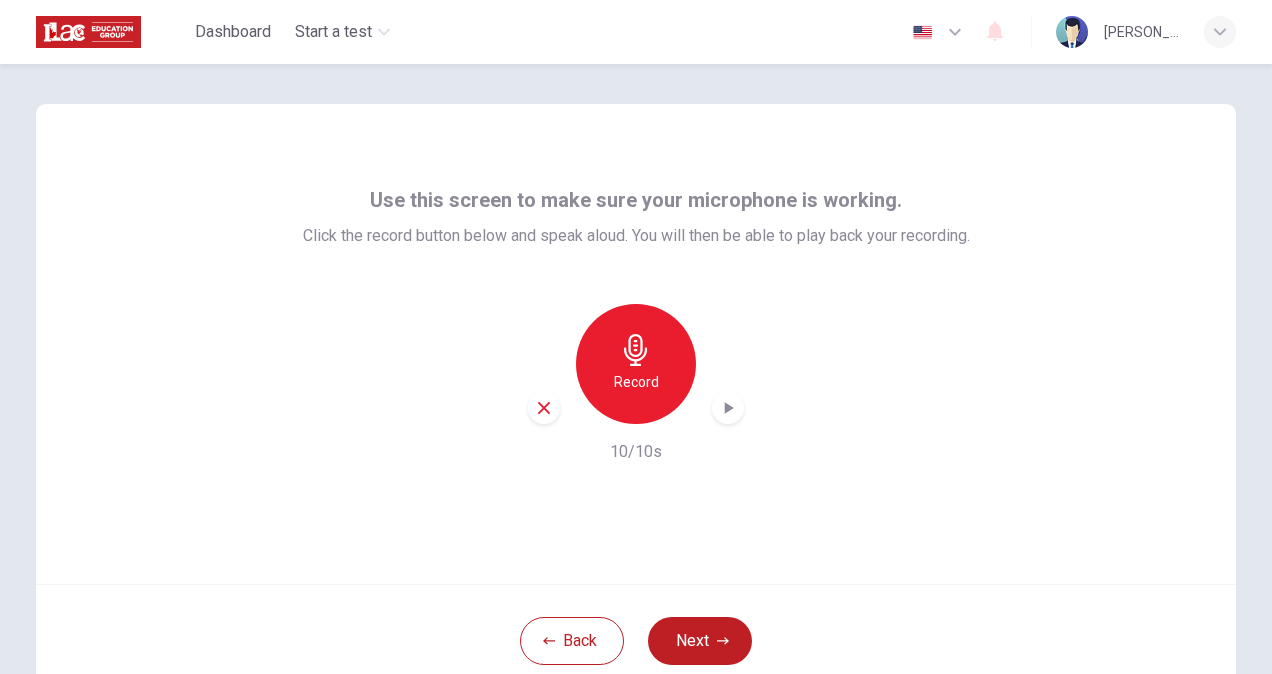 click 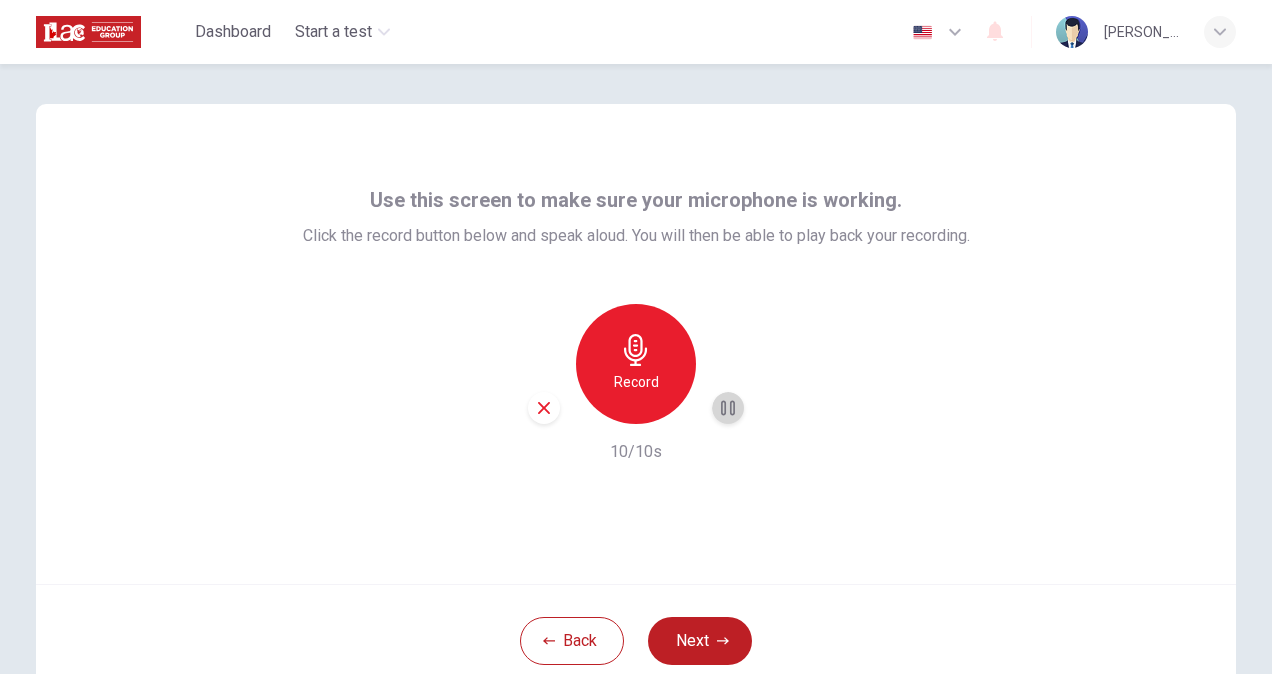 click 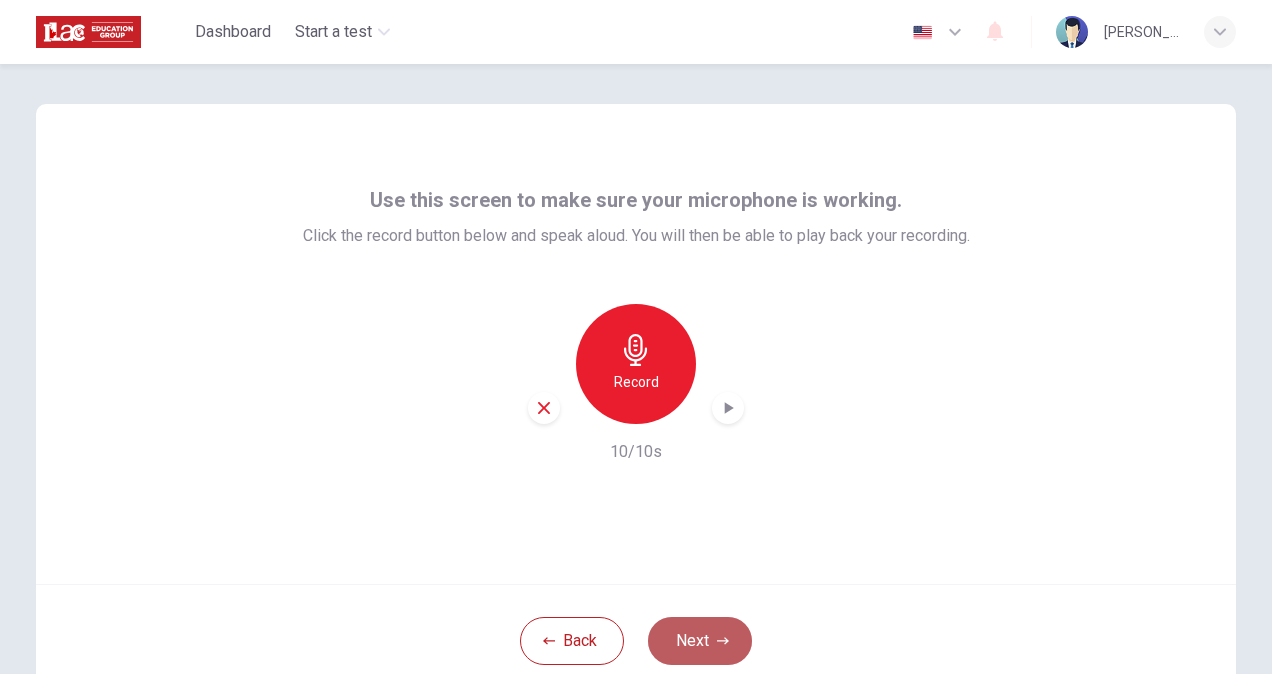 click on "Next" at bounding box center [700, 641] 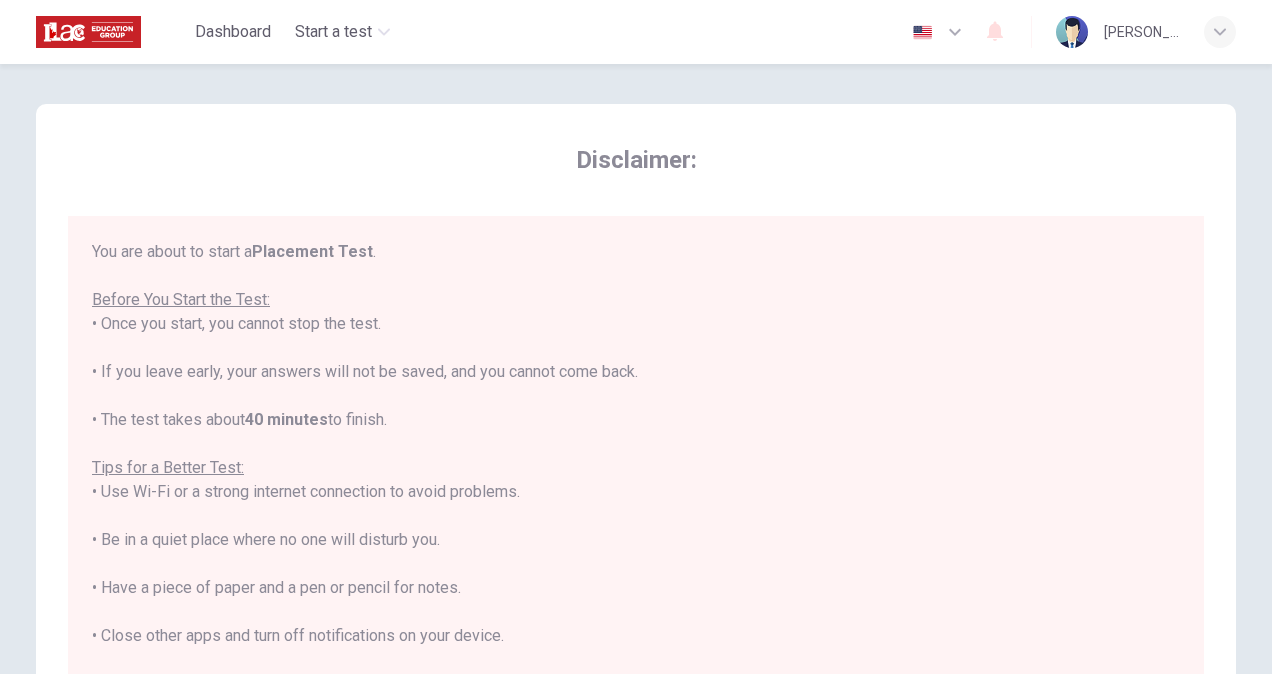 type 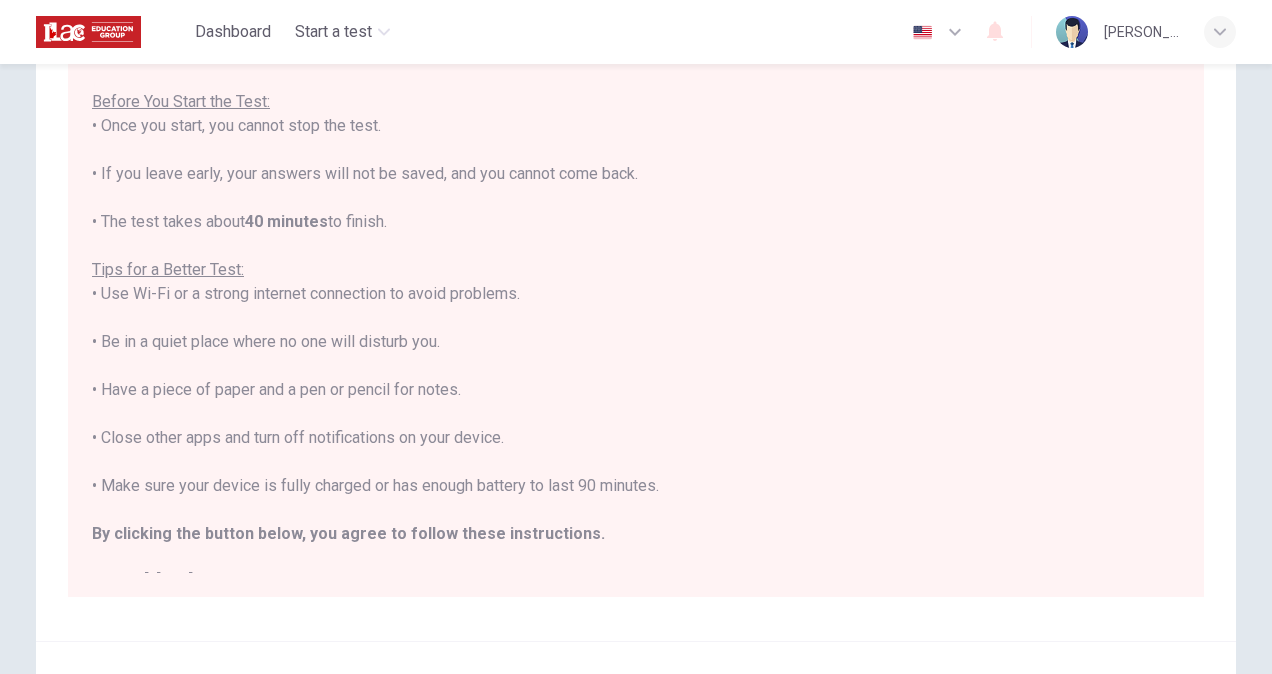 scroll, scrollTop: 203, scrollLeft: 0, axis: vertical 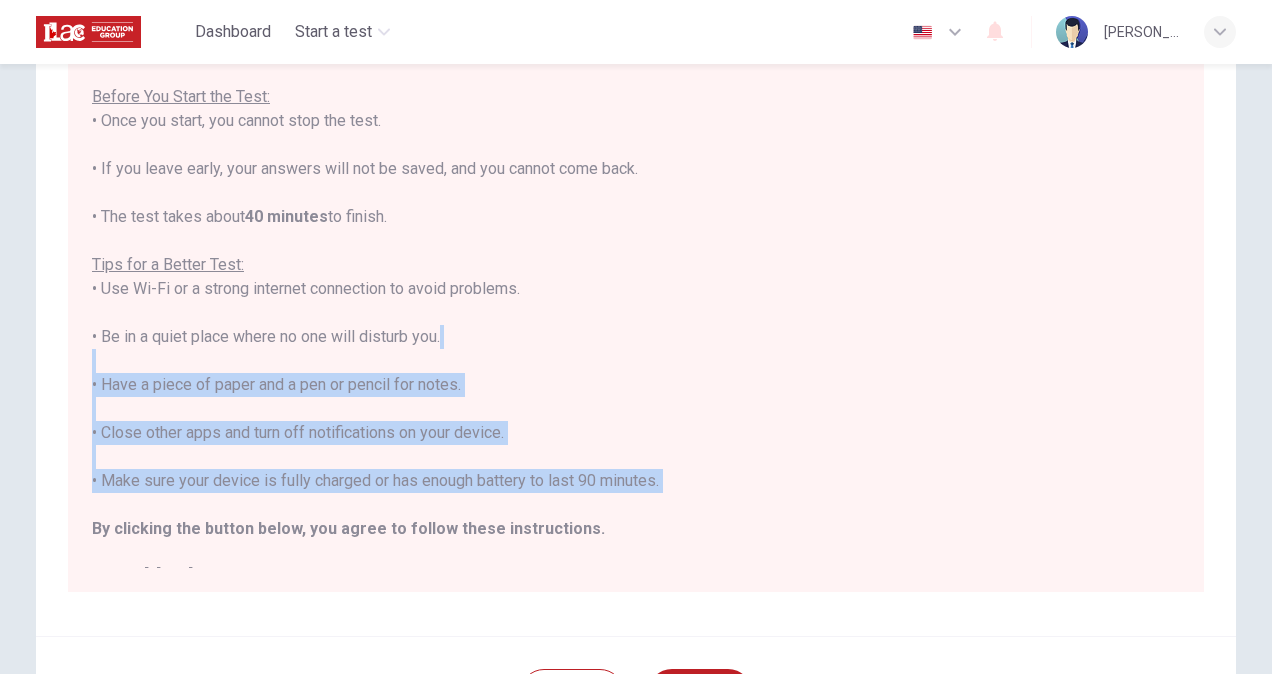 drag, startPoint x: 1171, startPoint y: 359, endPoint x: 1185, endPoint y: 494, distance: 135.72398 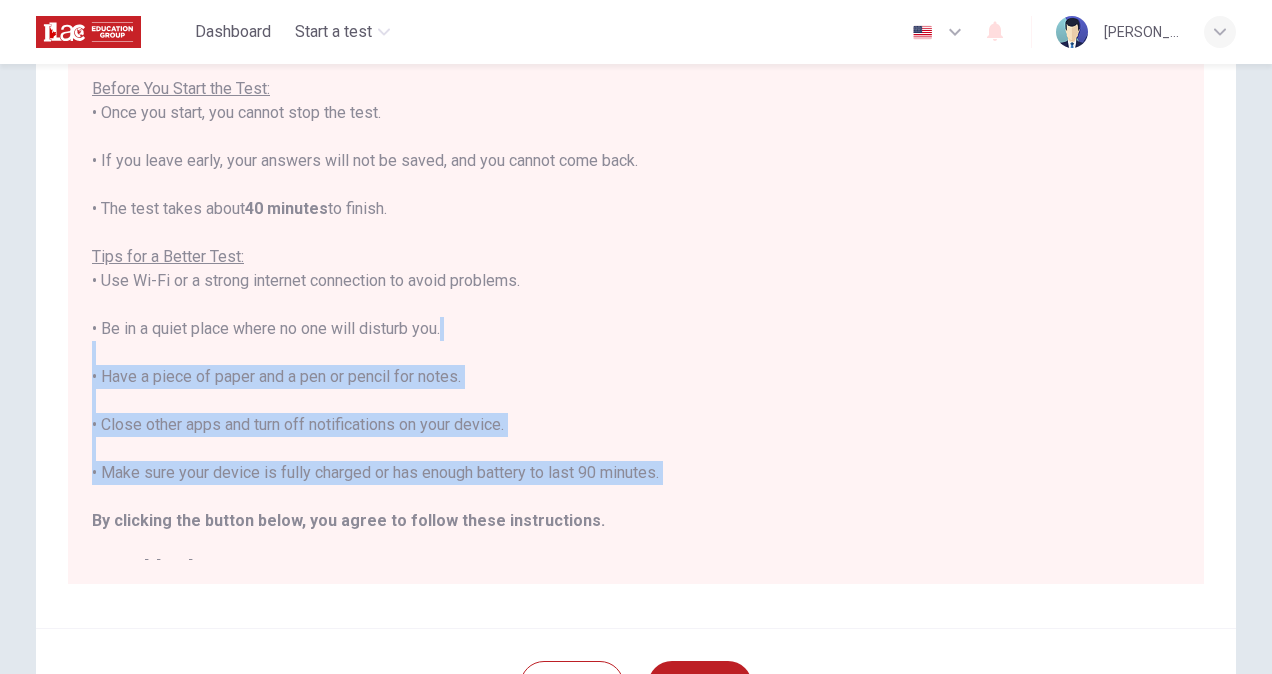scroll, scrollTop: 375, scrollLeft: 0, axis: vertical 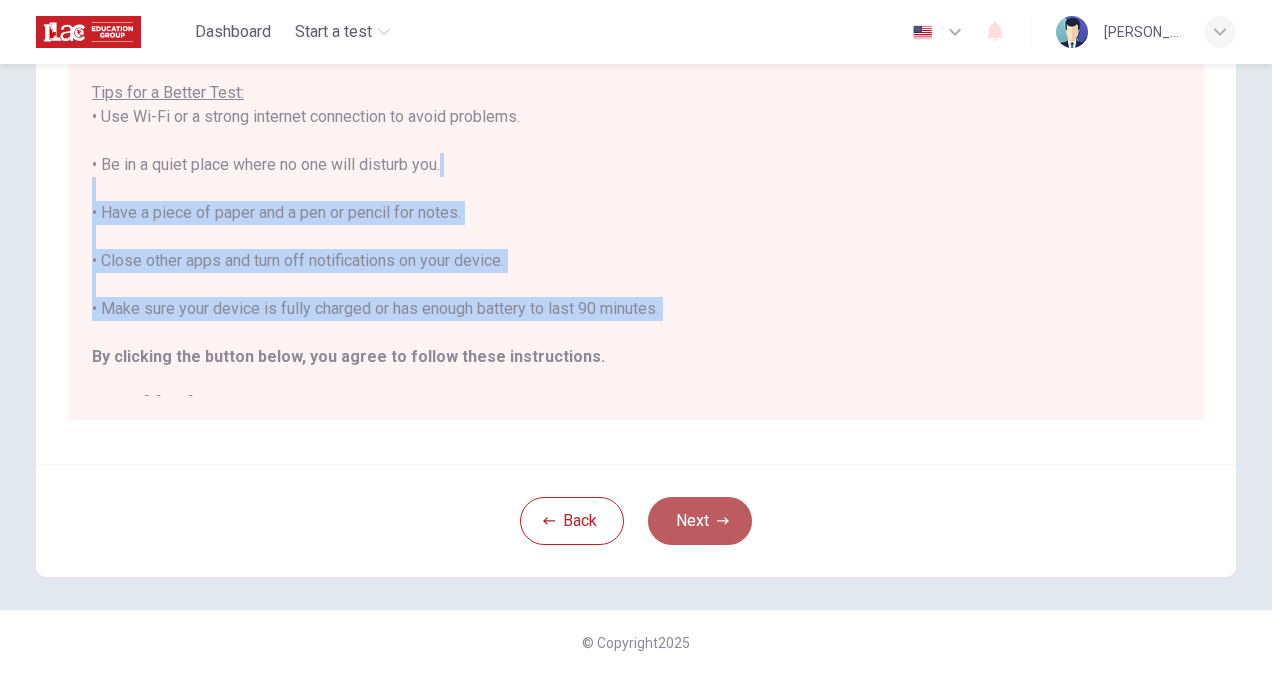 click on "Next" at bounding box center (700, 521) 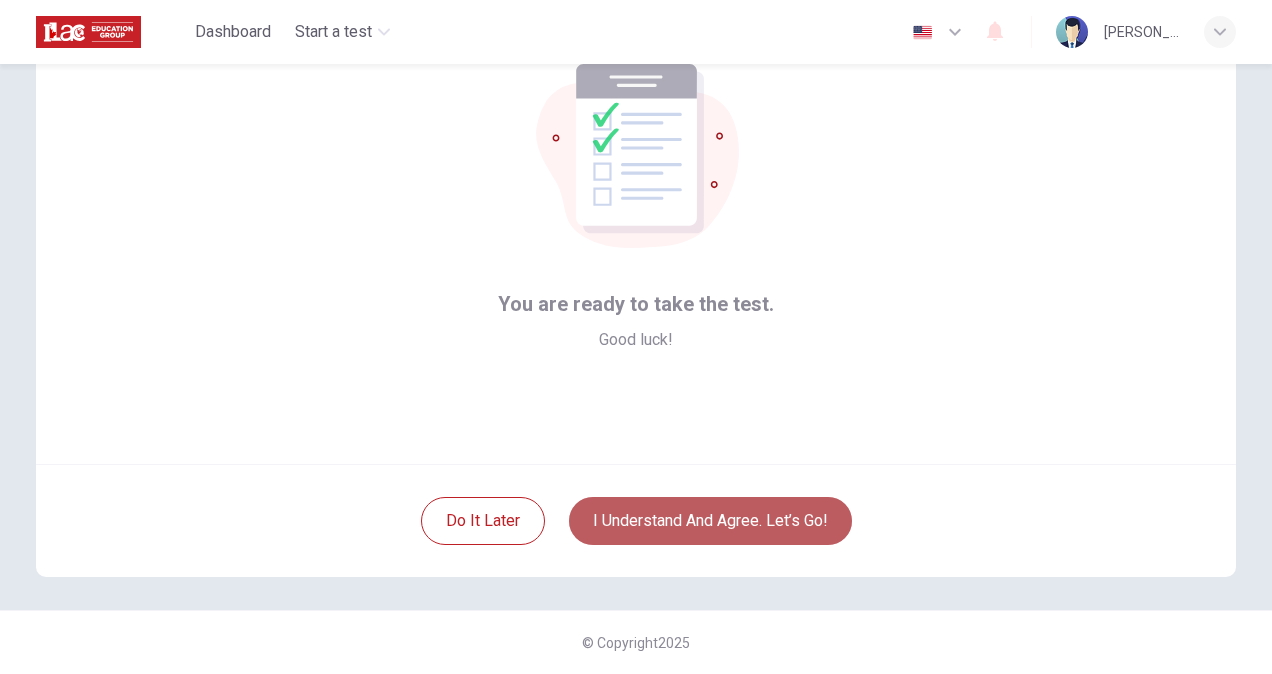 click on "I understand and agree. Let’s go!" at bounding box center (710, 521) 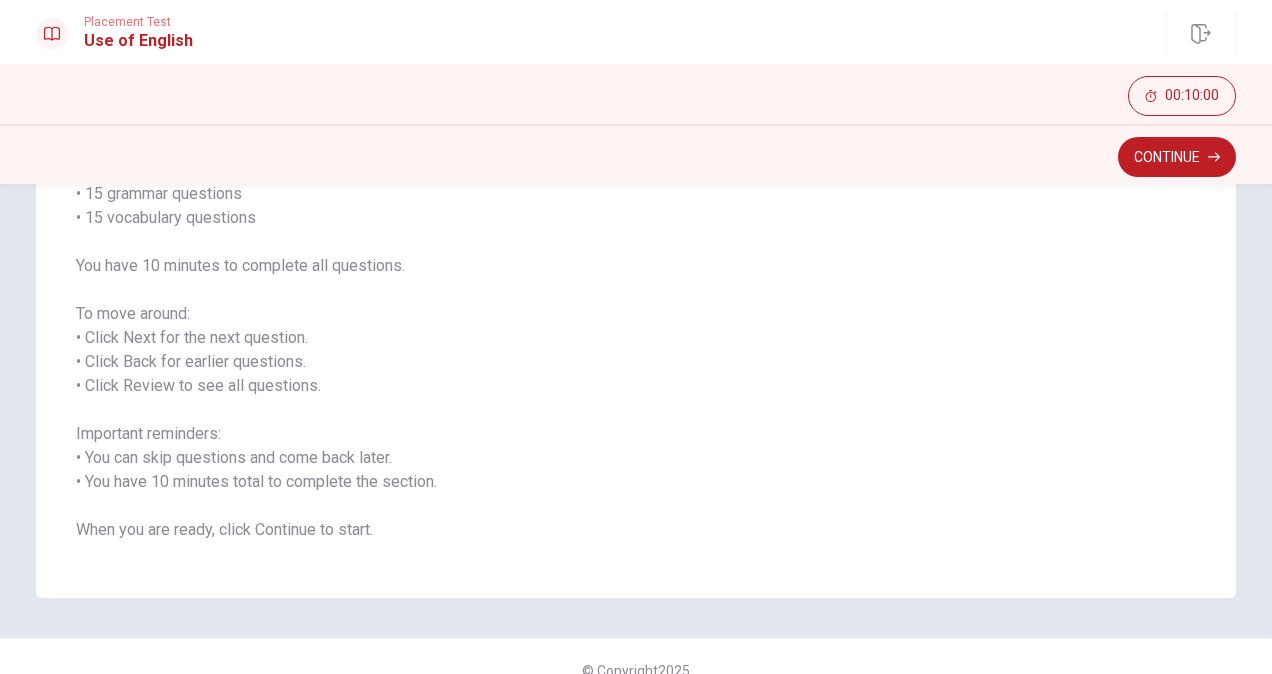 scroll, scrollTop: 222, scrollLeft: 0, axis: vertical 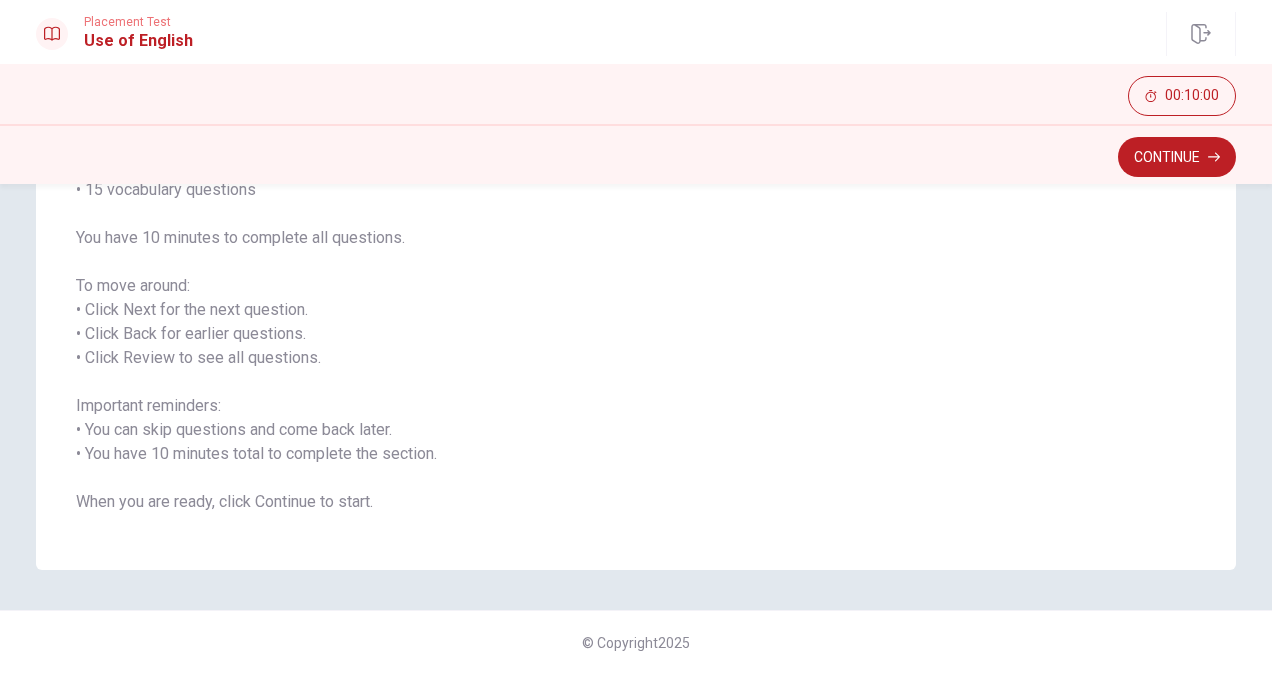 click on "You will answer 30 questions in total:
• 15 grammar questions
• 15 vocabulary questions
You have 10 minutes to complete all questions.
To move around:
• Click Next for the next question.
• Click Back for earlier questions.
• Click Review to see all questions.
Important reminders:
• You can skip questions and come back later.
• You have 10 minutes total to complete the section.
When you are ready, click Continue to start." at bounding box center [636, 322] 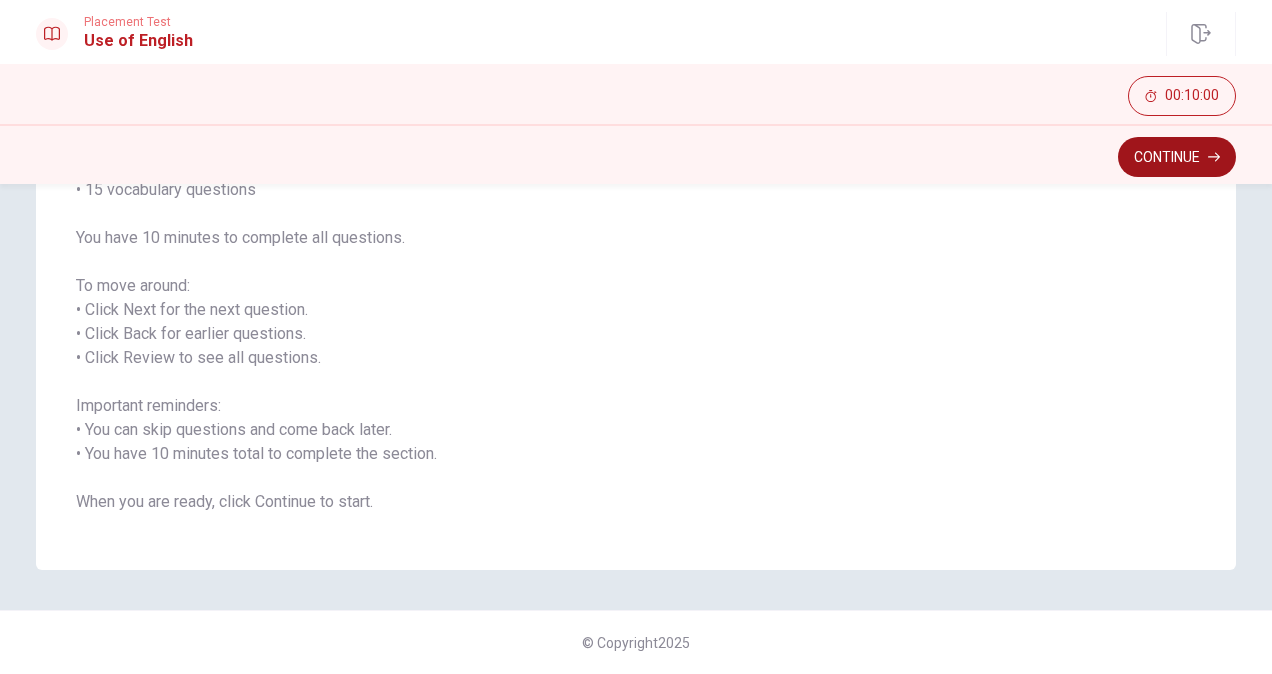 click on "Continue" at bounding box center (1177, 157) 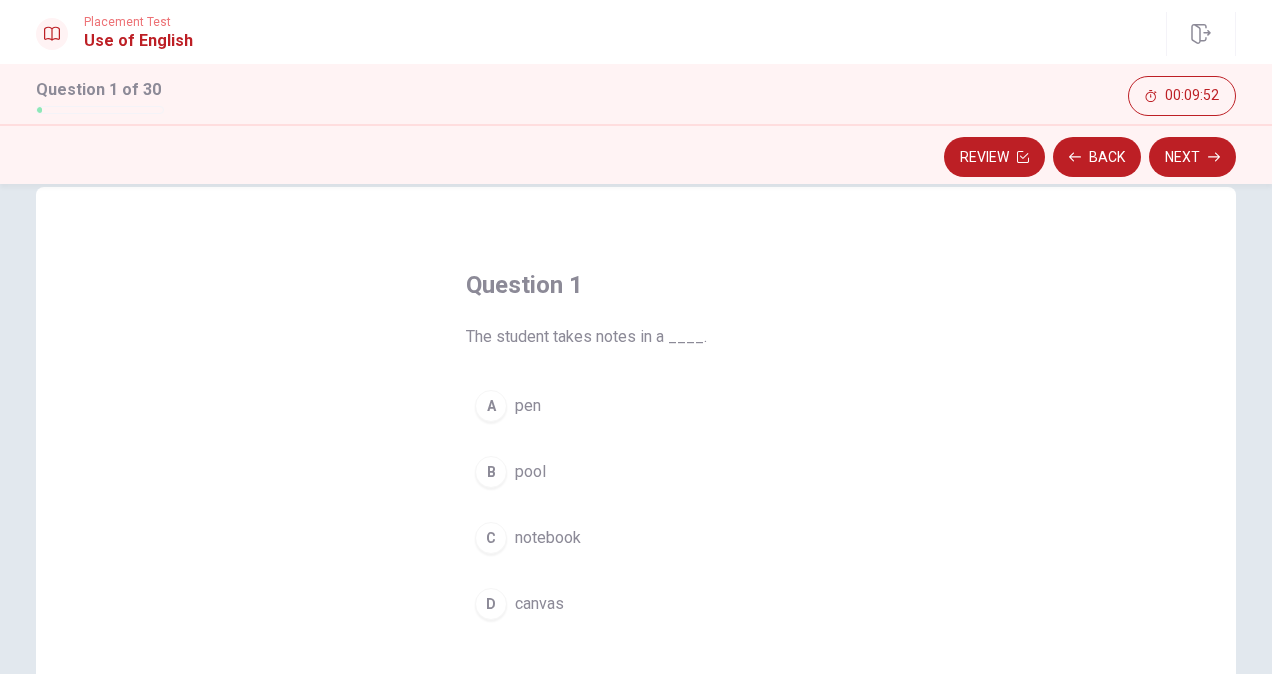 scroll, scrollTop: 42, scrollLeft: 0, axis: vertical 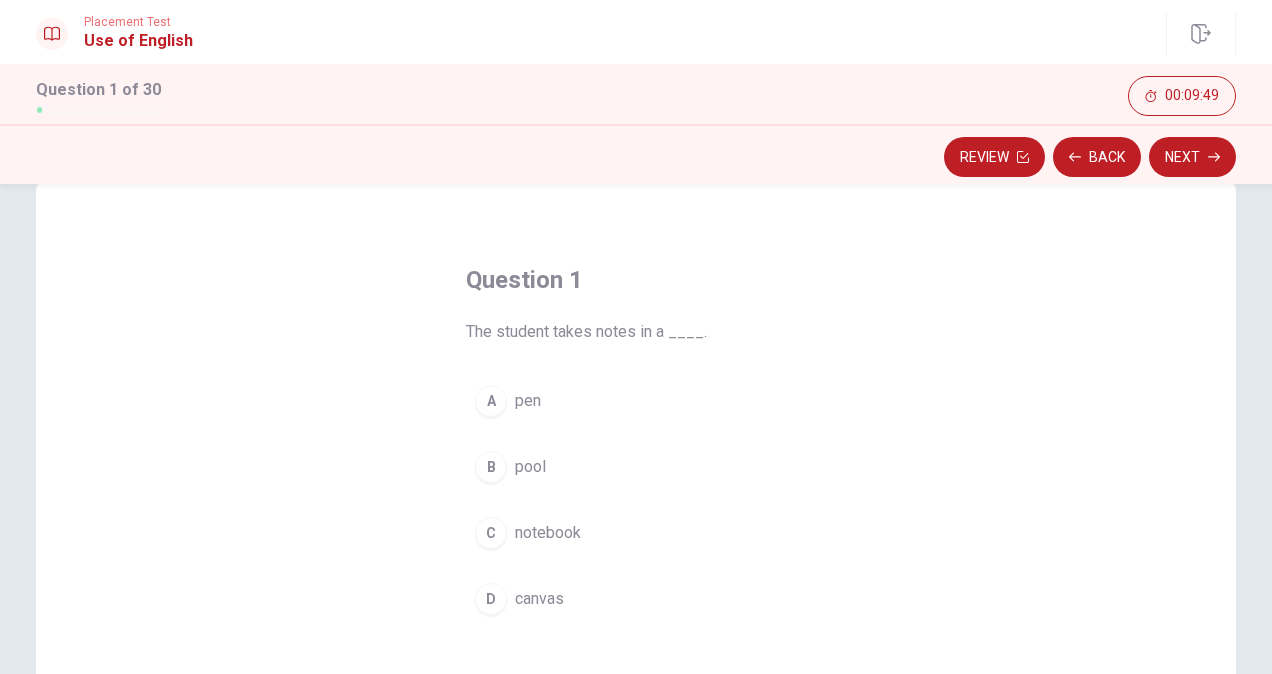 click on "notebook" at bounding box center (548, 533) 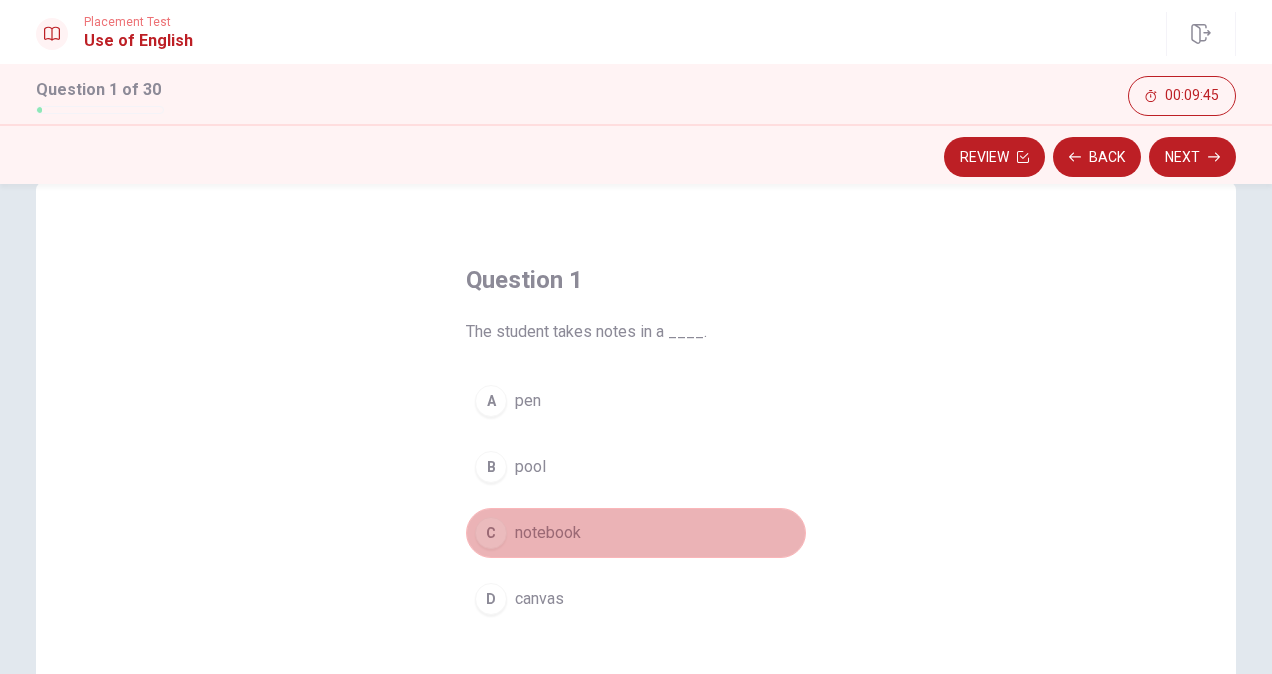 click on "C notebook" at bounding box center [636, 533] 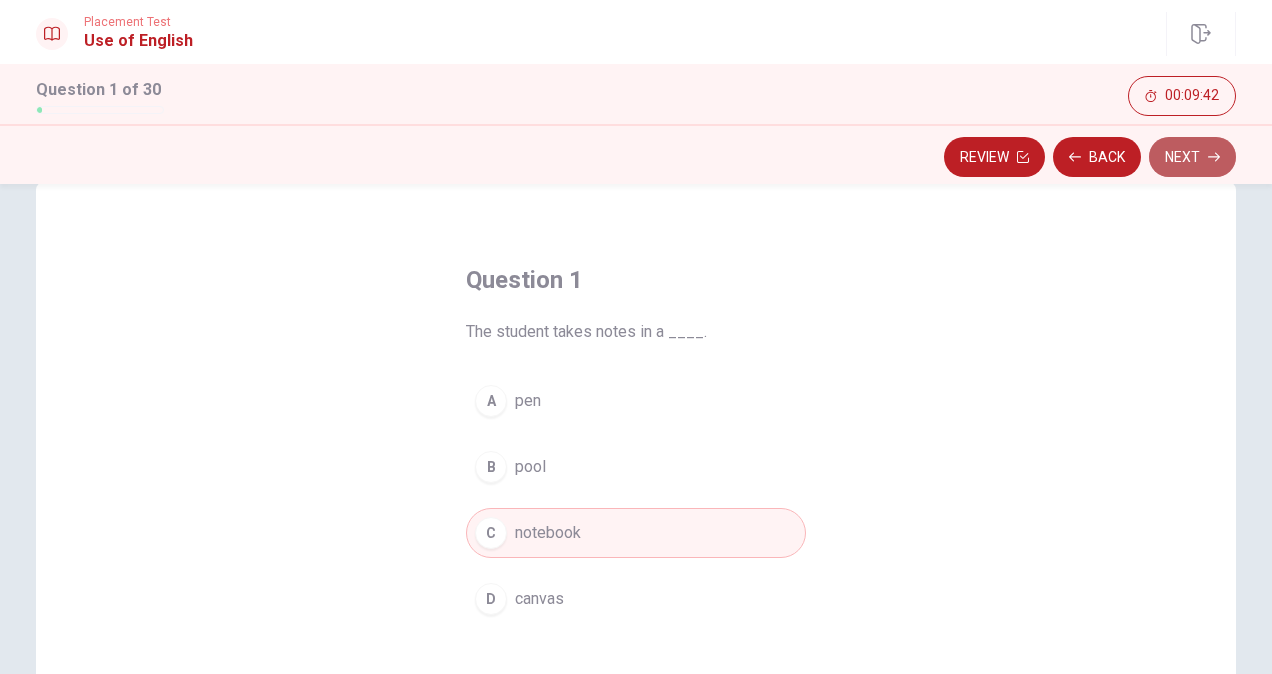 click on "Next" at bounding box center [1192, 157] 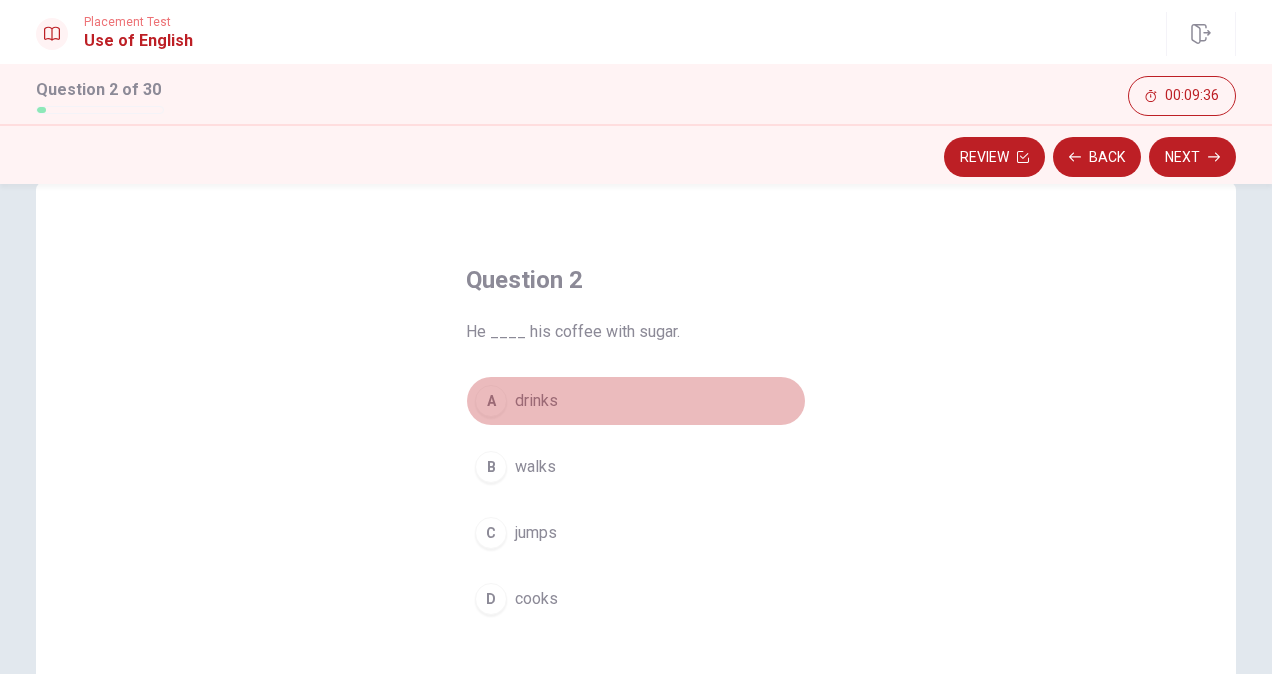 click on "drinks" at bounding box center [536, 401] 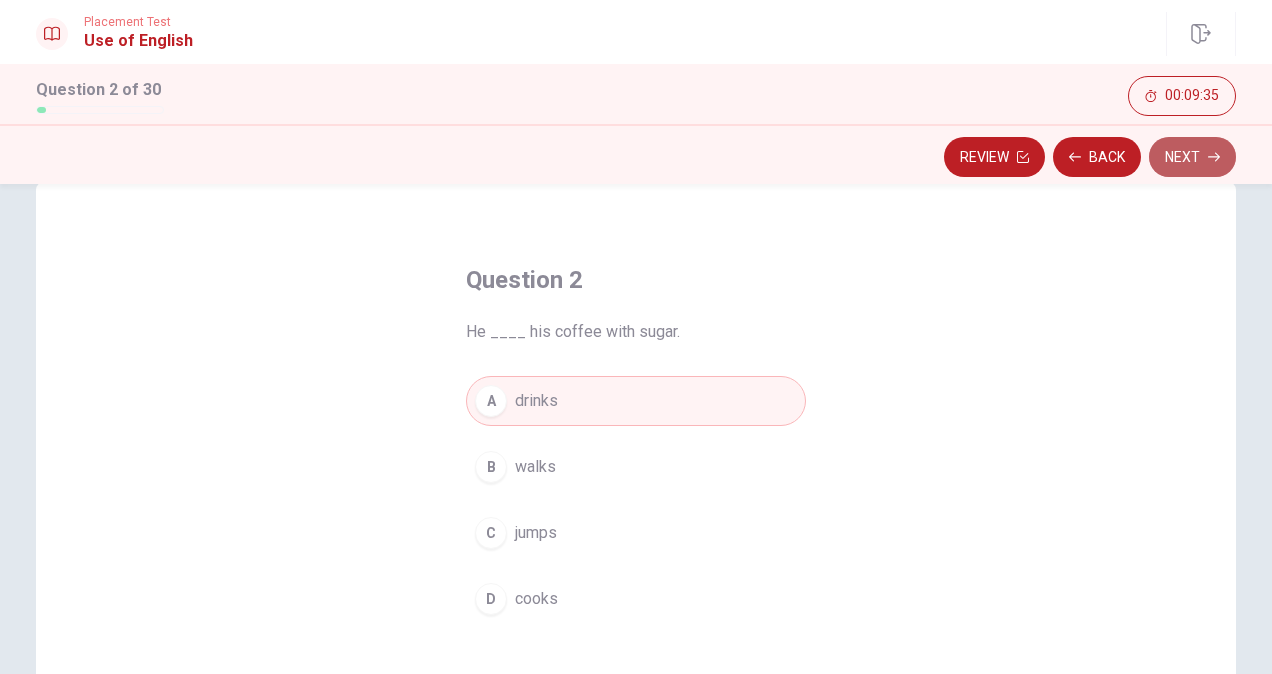 click on "Next" at bounding box center (1192, 157) 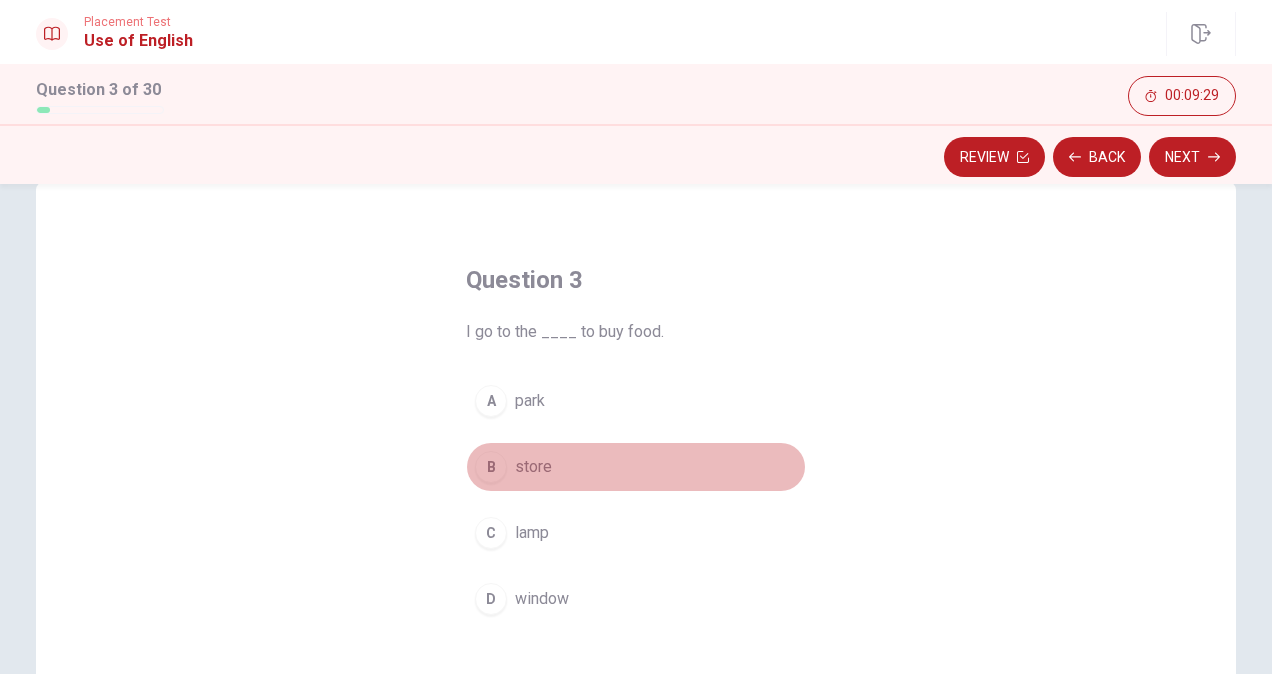 click on "store" at bounding box center (533, 467) 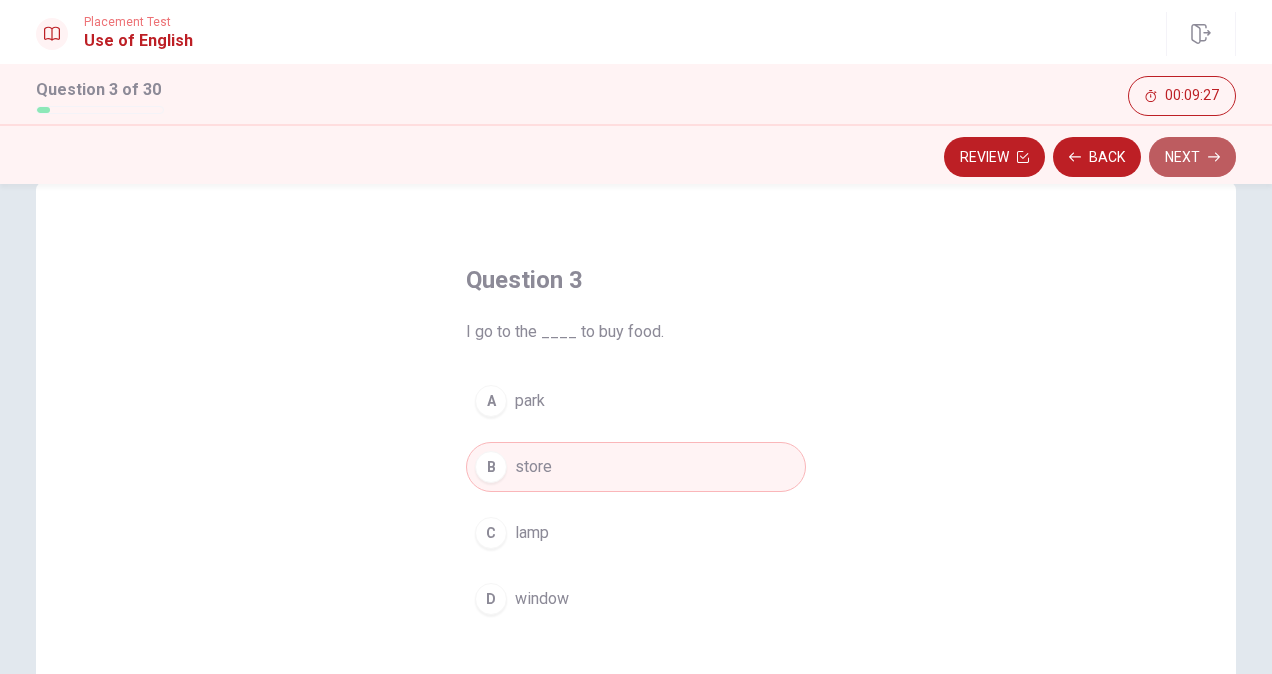 click on "Next" at bounding box center (1192, 157) 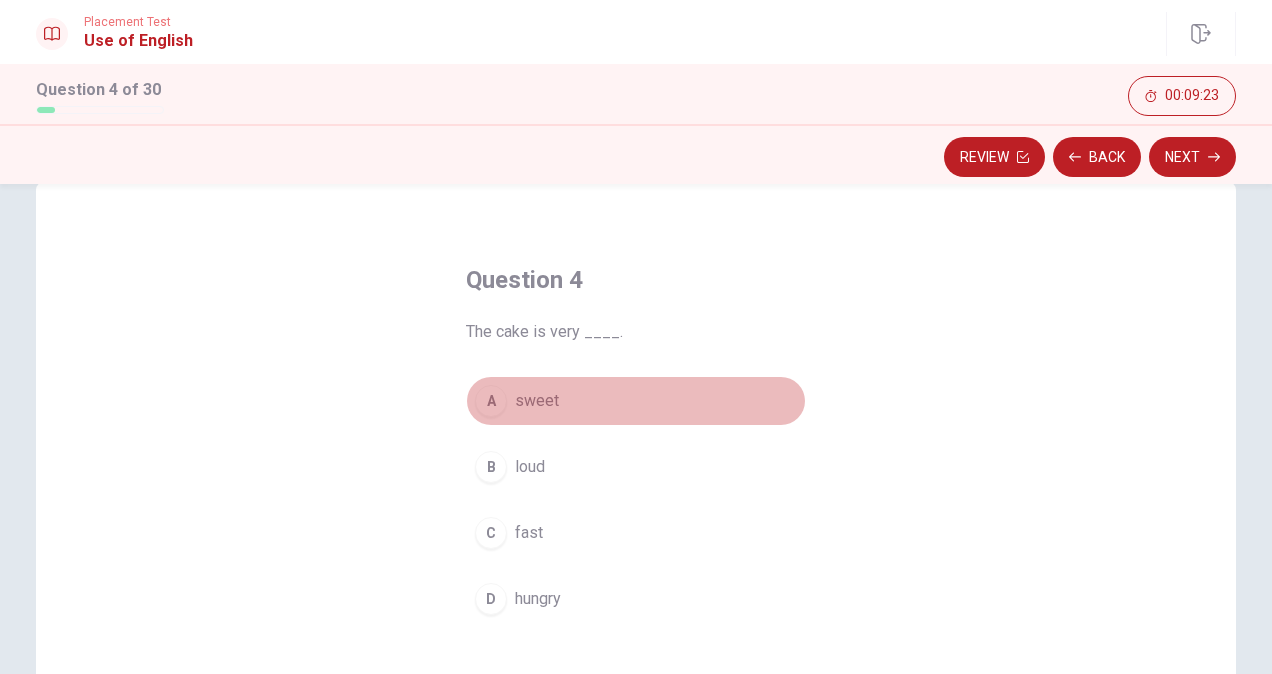 click on "sweet" at bounding box center (537, 401) 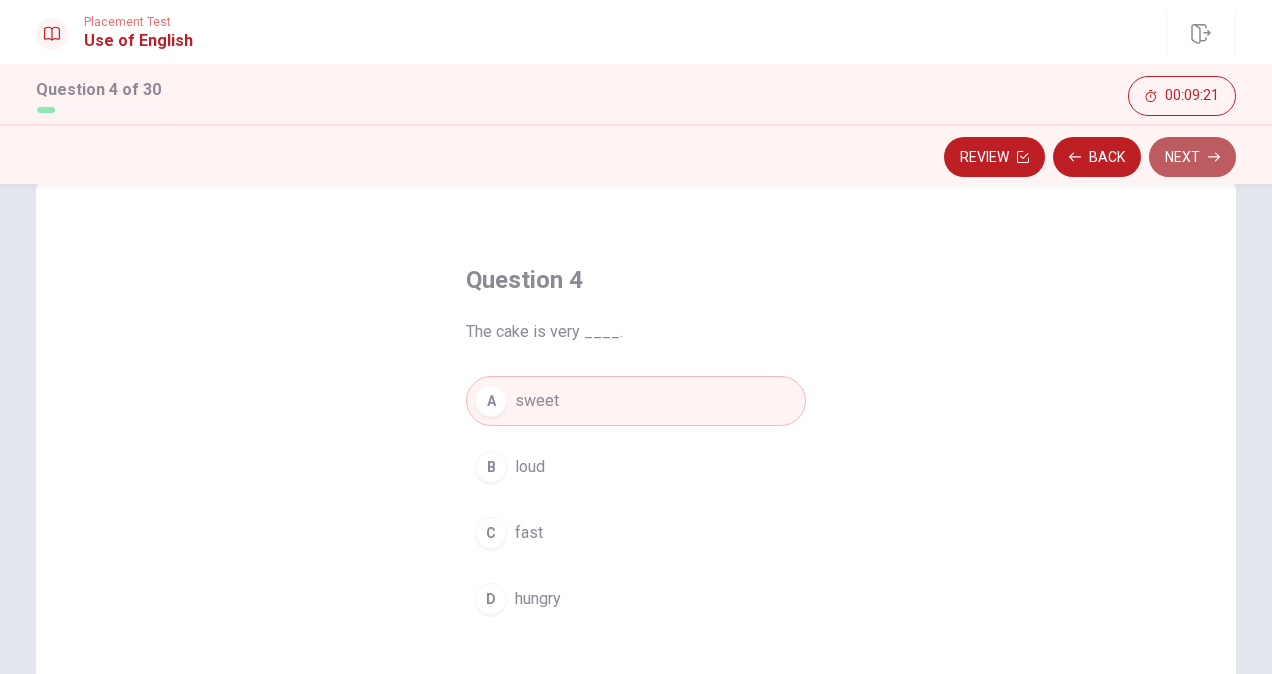 click on "Next" at bounding box center (1192, 157) 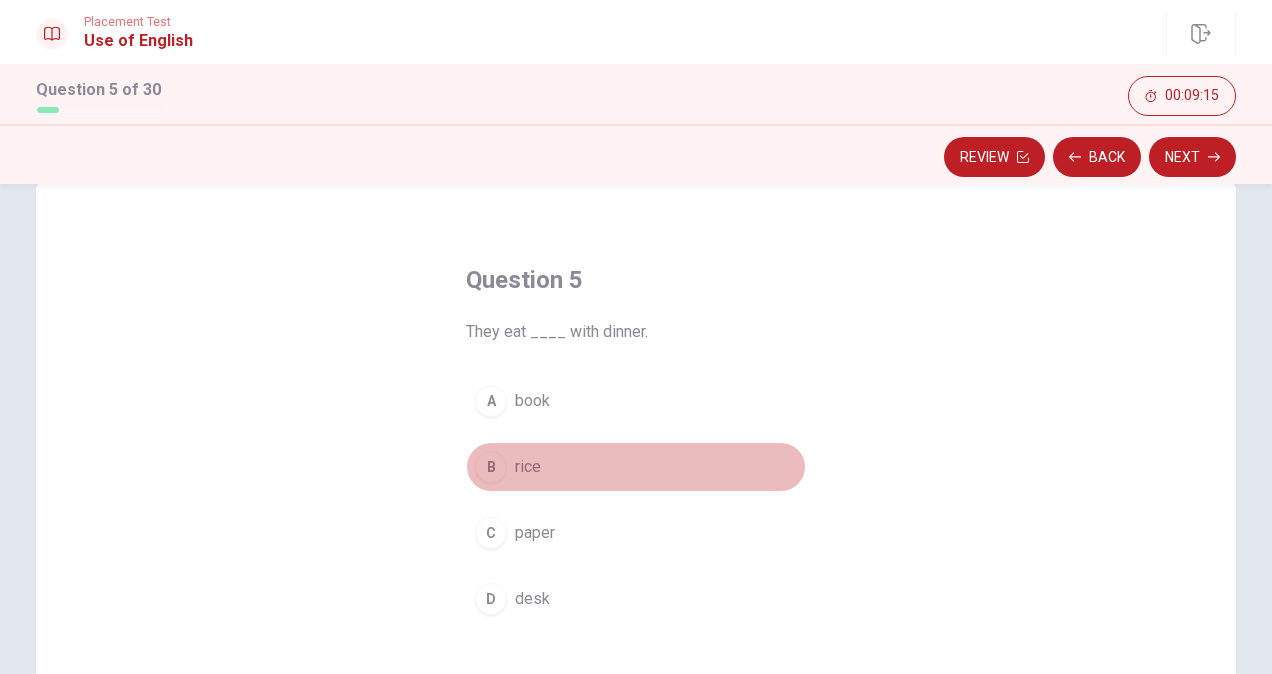 click on "rice" at bounding box center [528, 467] 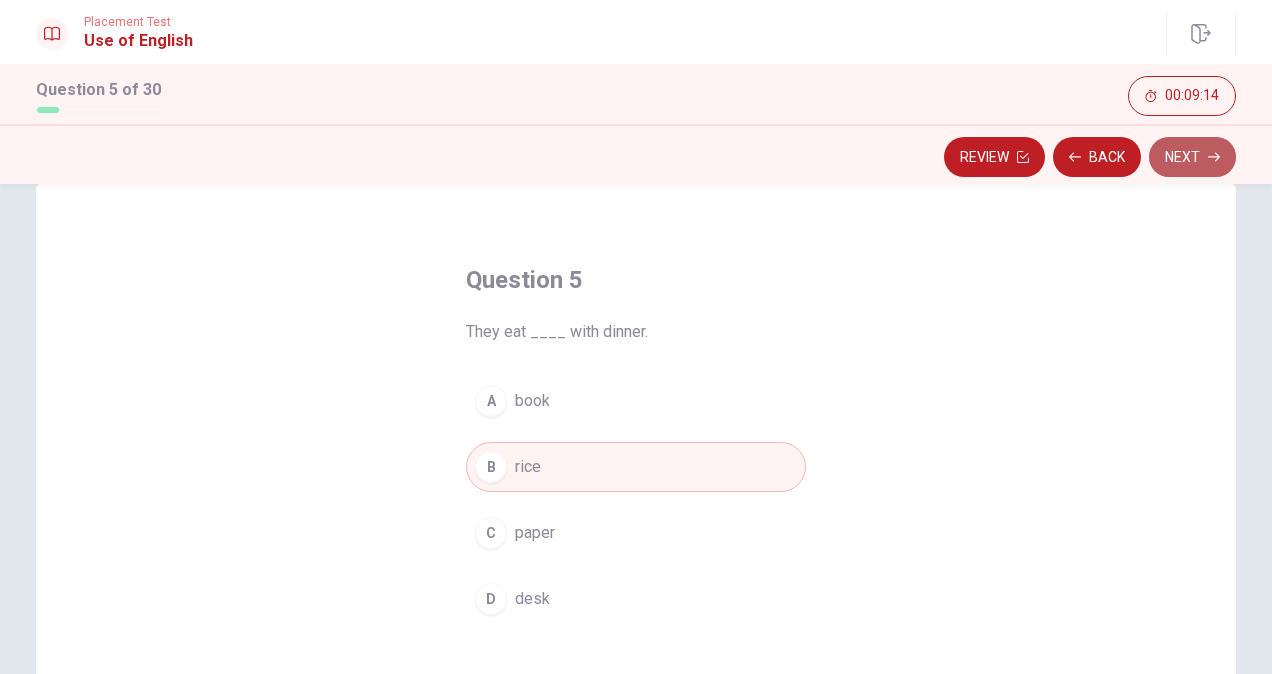 click on "Next" at bounding box center [1192, 157] 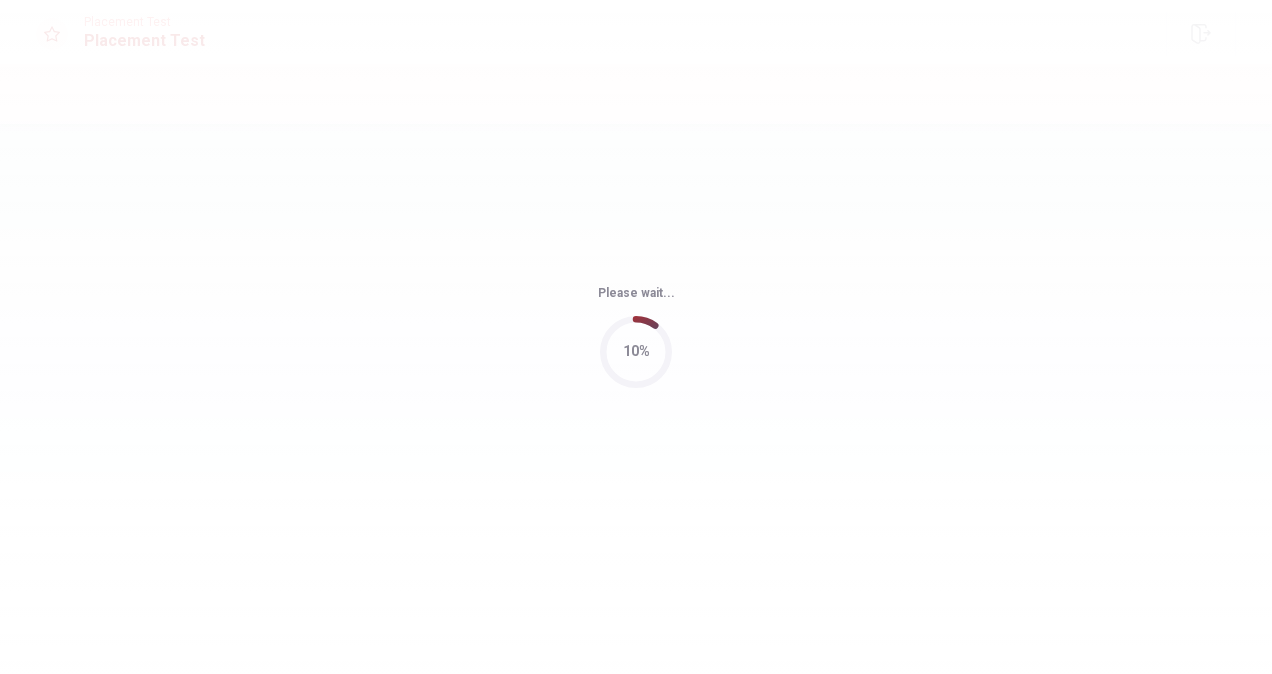 scroll, scrollTop: 0, scrollLeft: 0, axis: both 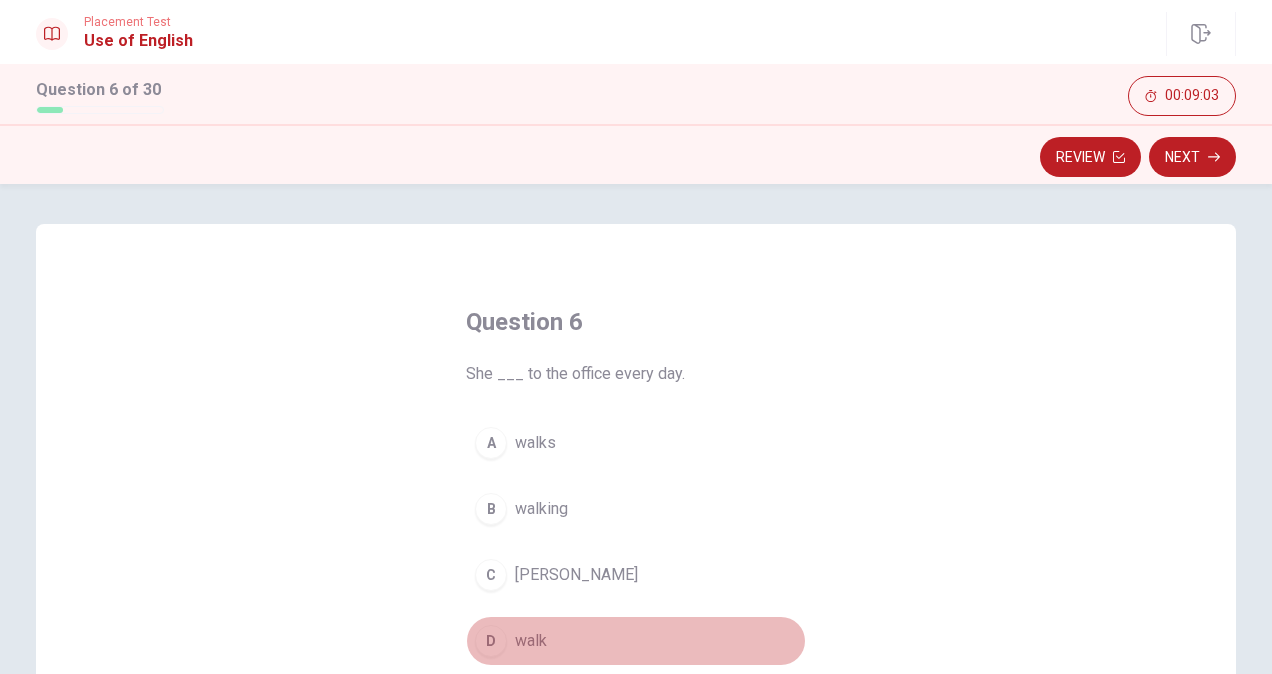 click on "walk" at bounding box center [531, 641] 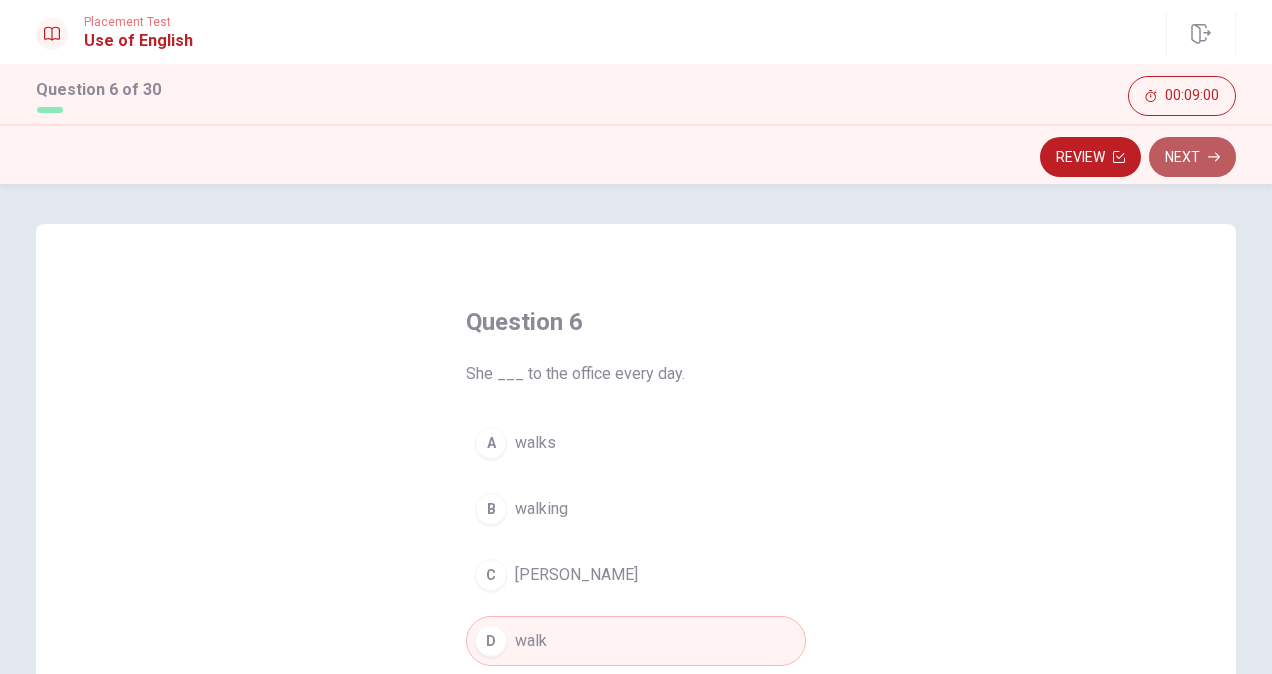 click on "Next" at bounding box center [1192, 157] 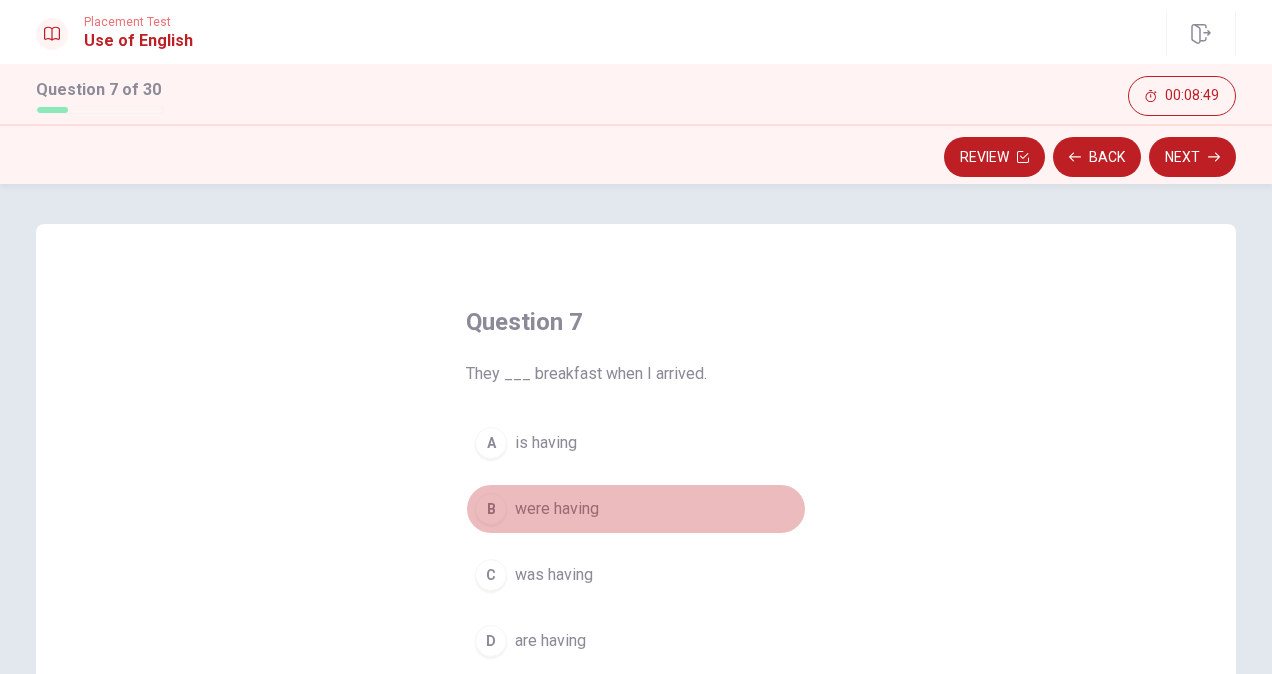 click on "were having" at bounding box center [557, 509] 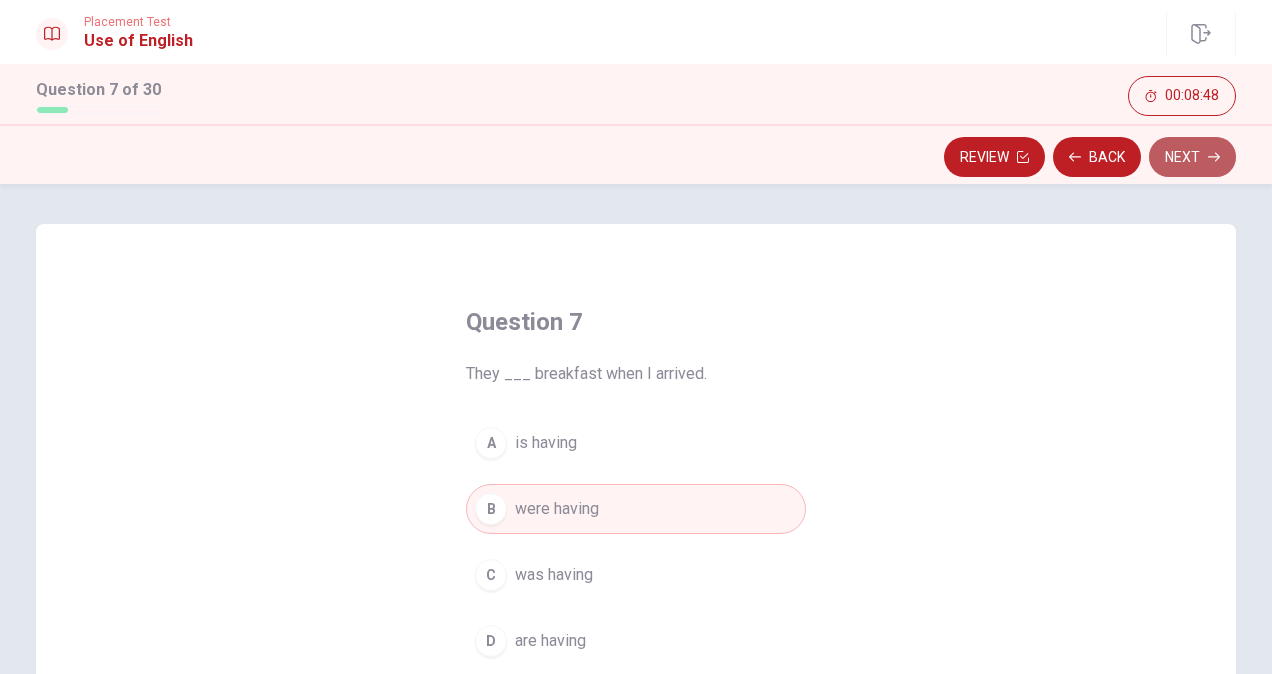 click on "Next" at bounding box center (1192, 157) 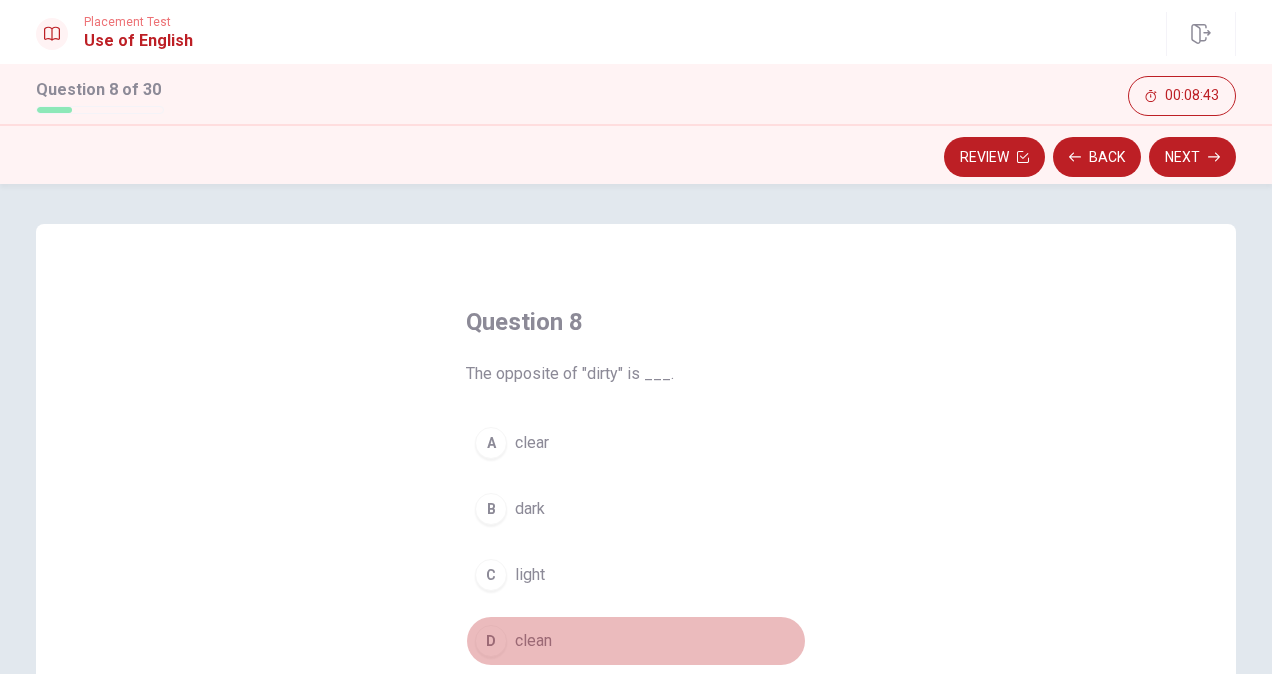 click on "clean" at bounding box center [533, 641] 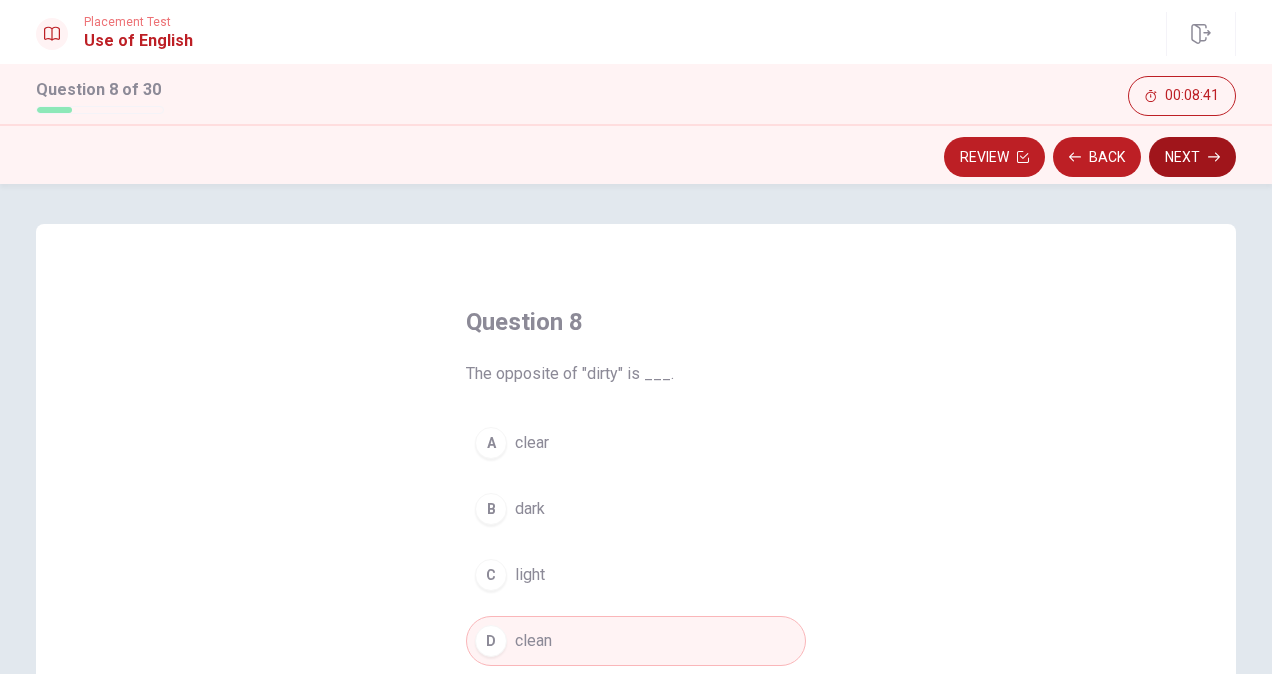 click on "Next" at bounding box center [1192, 157] 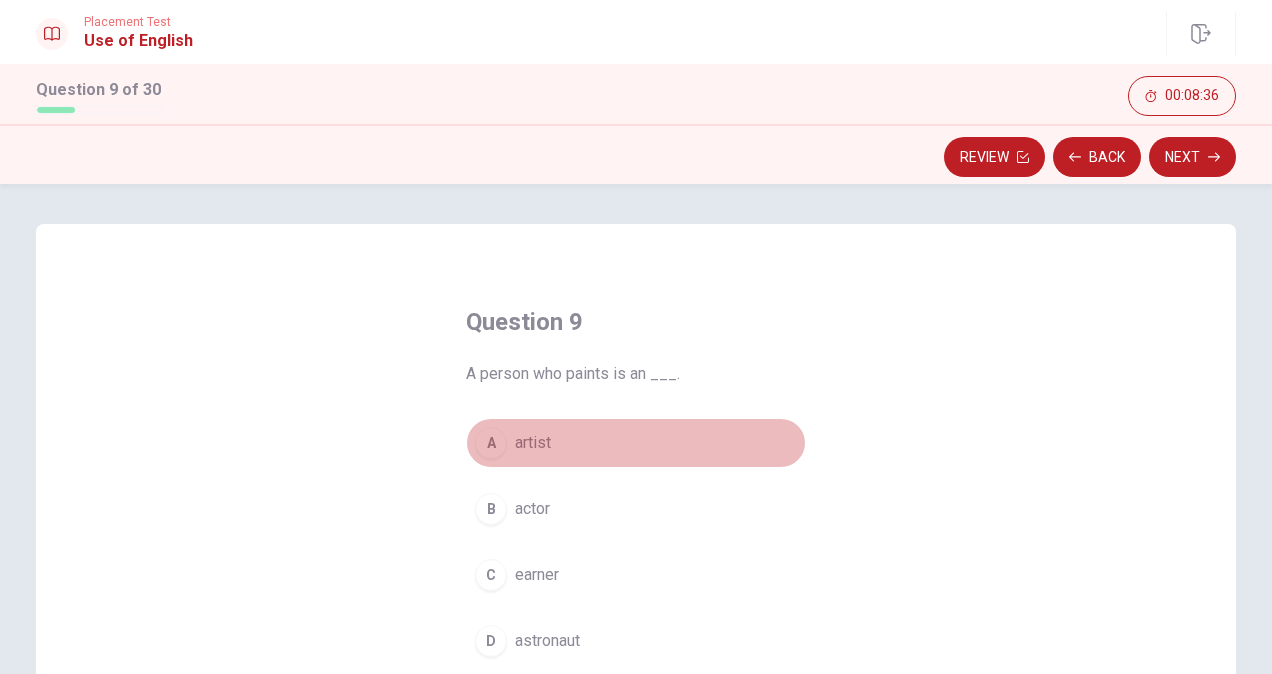 click on "artist" at bounding box center [533, 443] 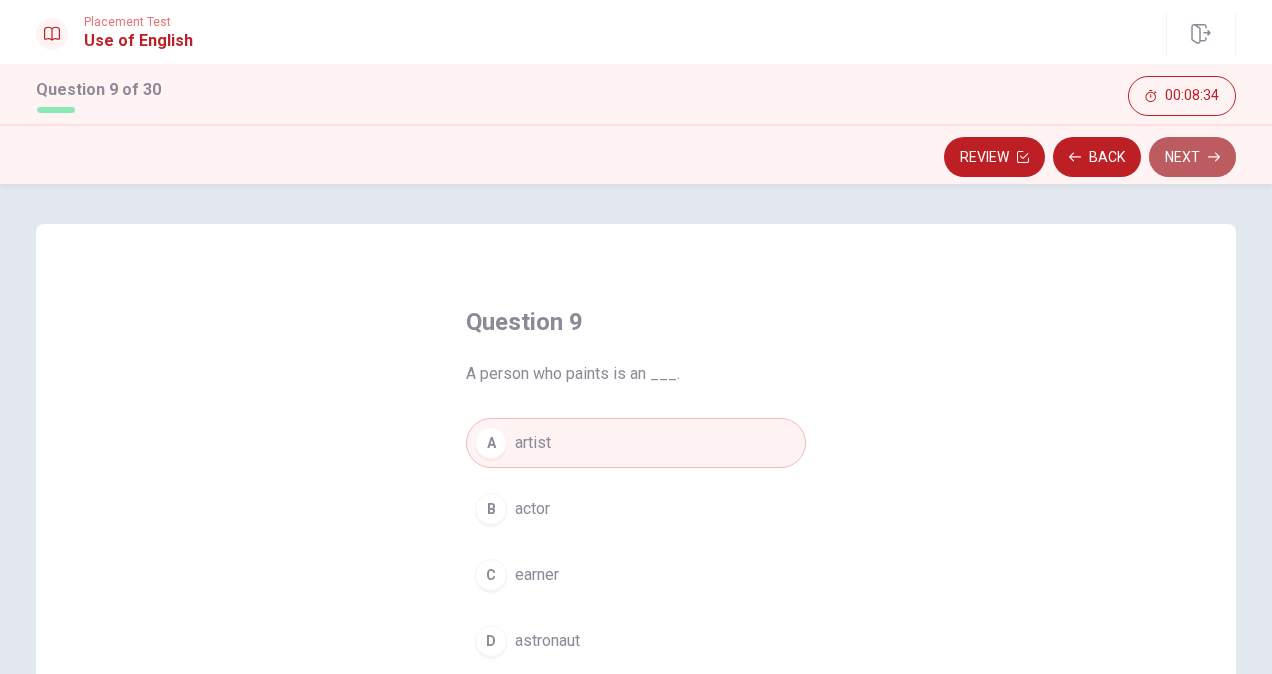 click on "Next" at bounding box center (1192, 157) 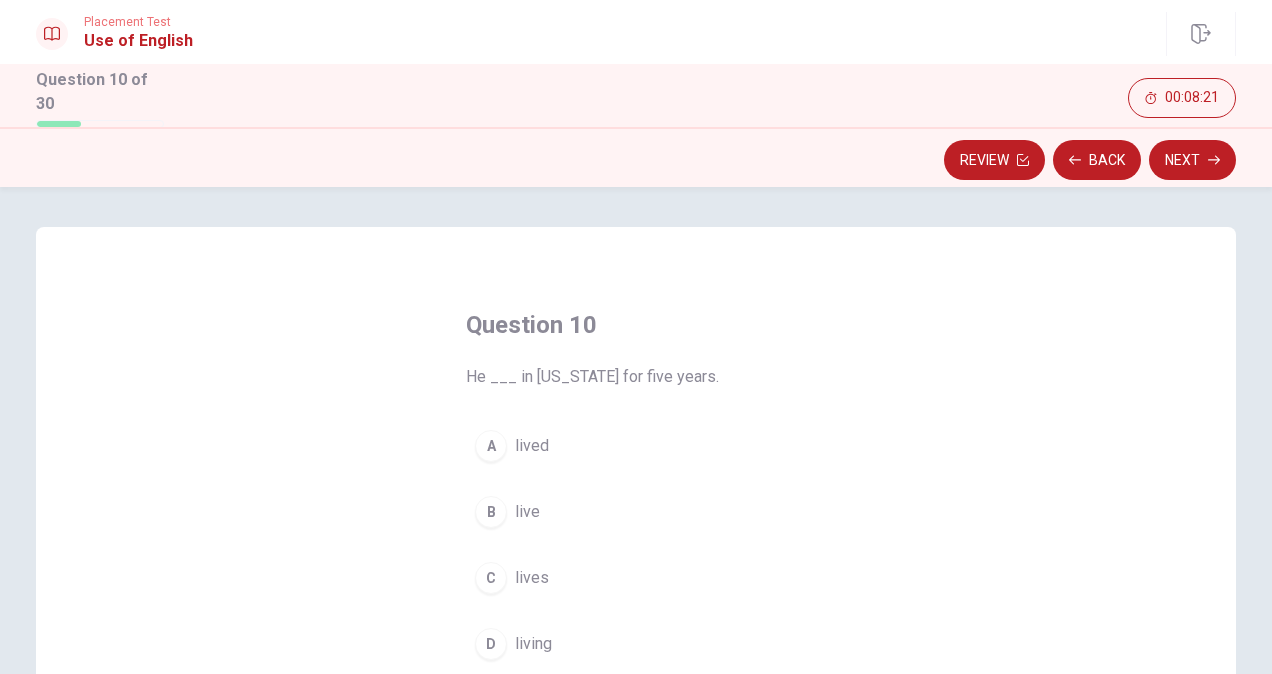 click on "lives" at bounding box center (532, 578) 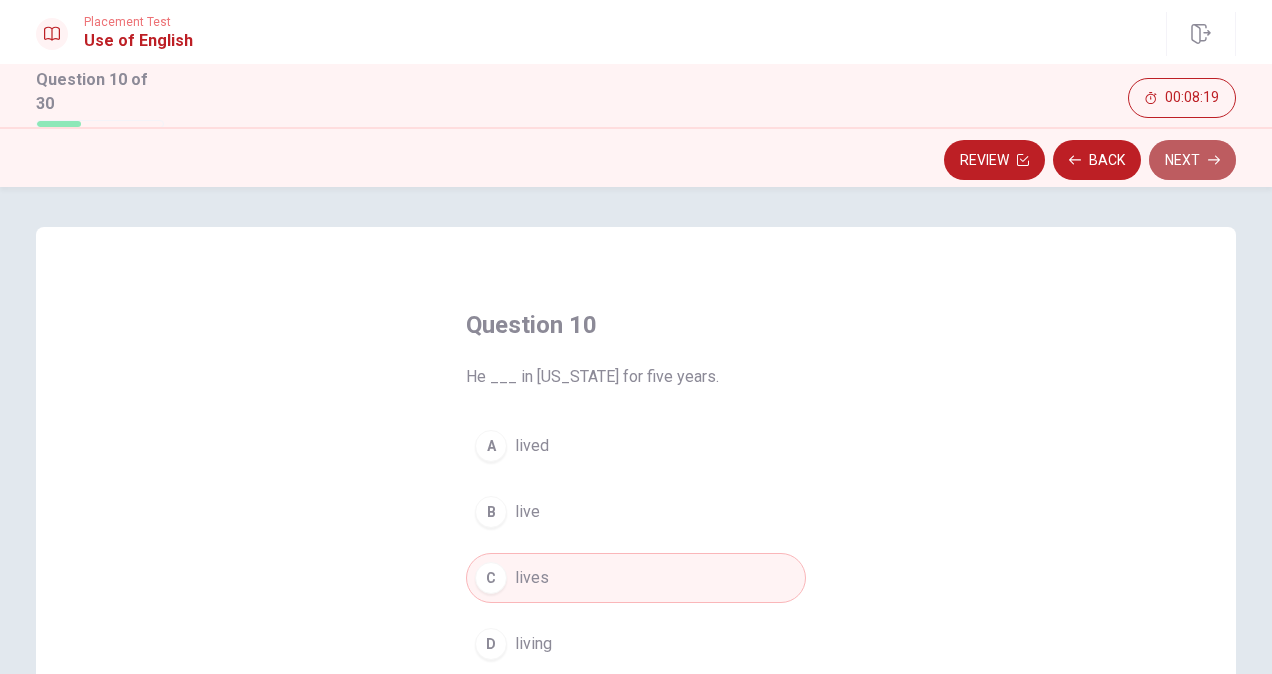 click on "Next" at bounding box center [1192, 160] 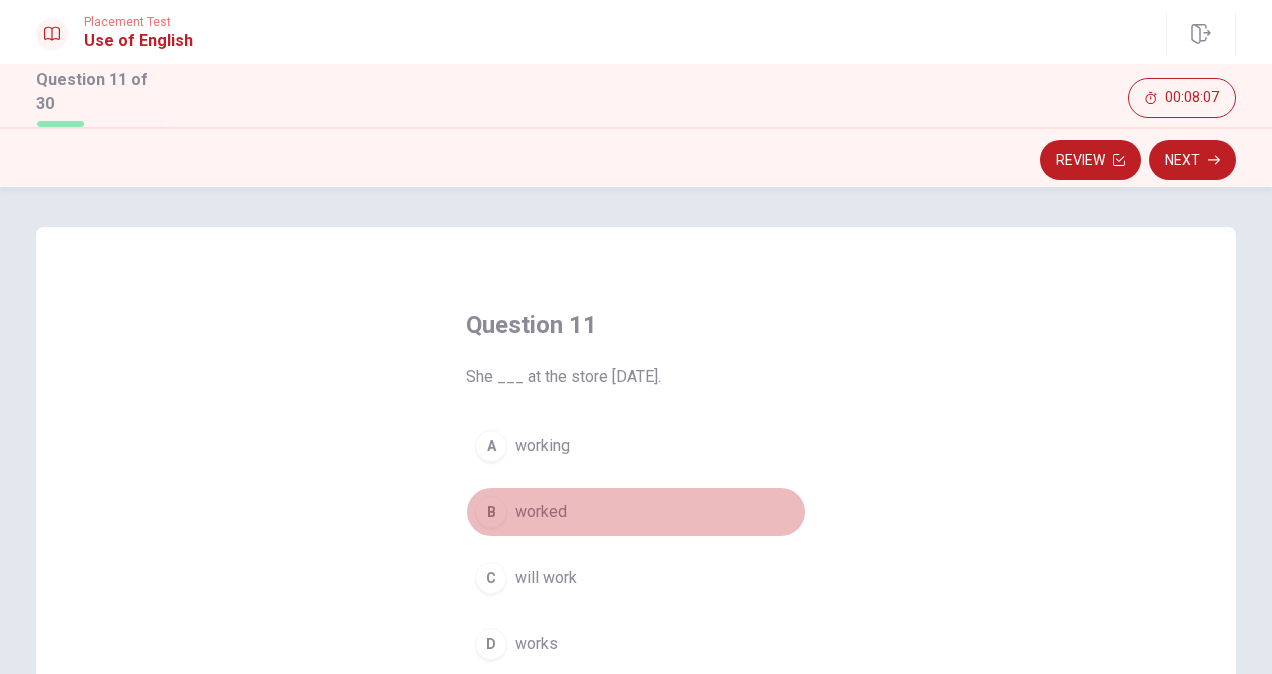 click on "worked" at bounding box center (541, 512) 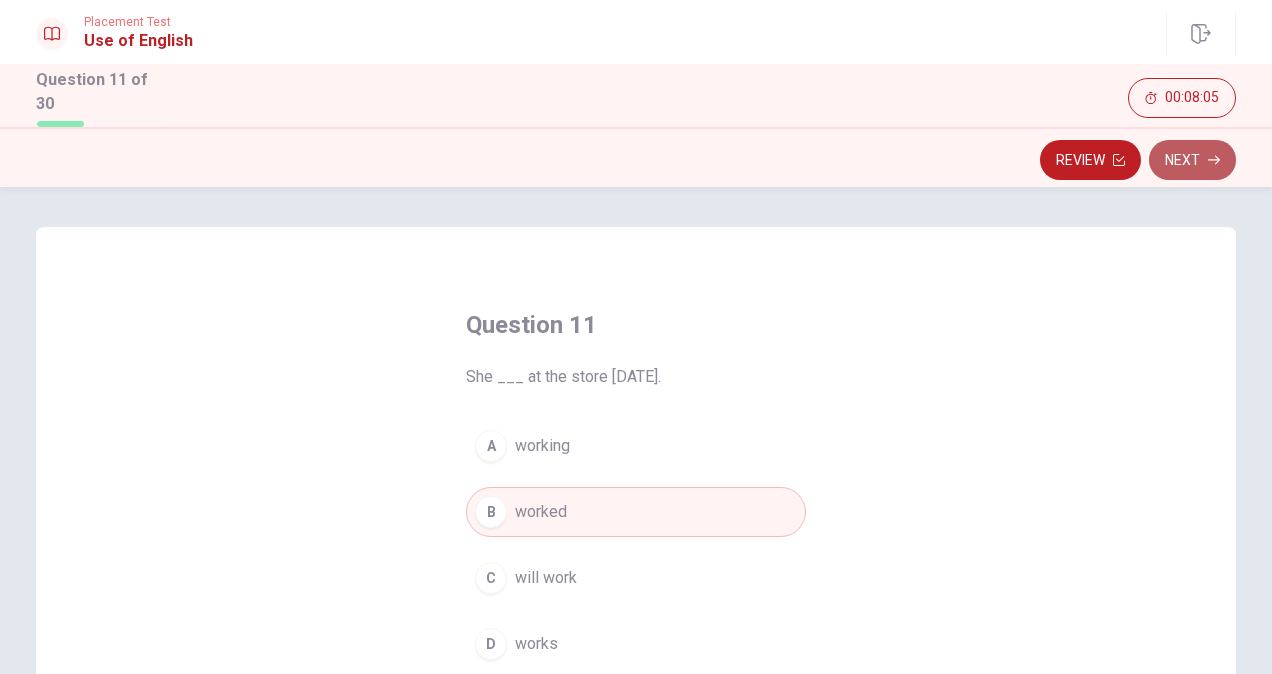 click on "Next" at bounding box center (1192, 160) 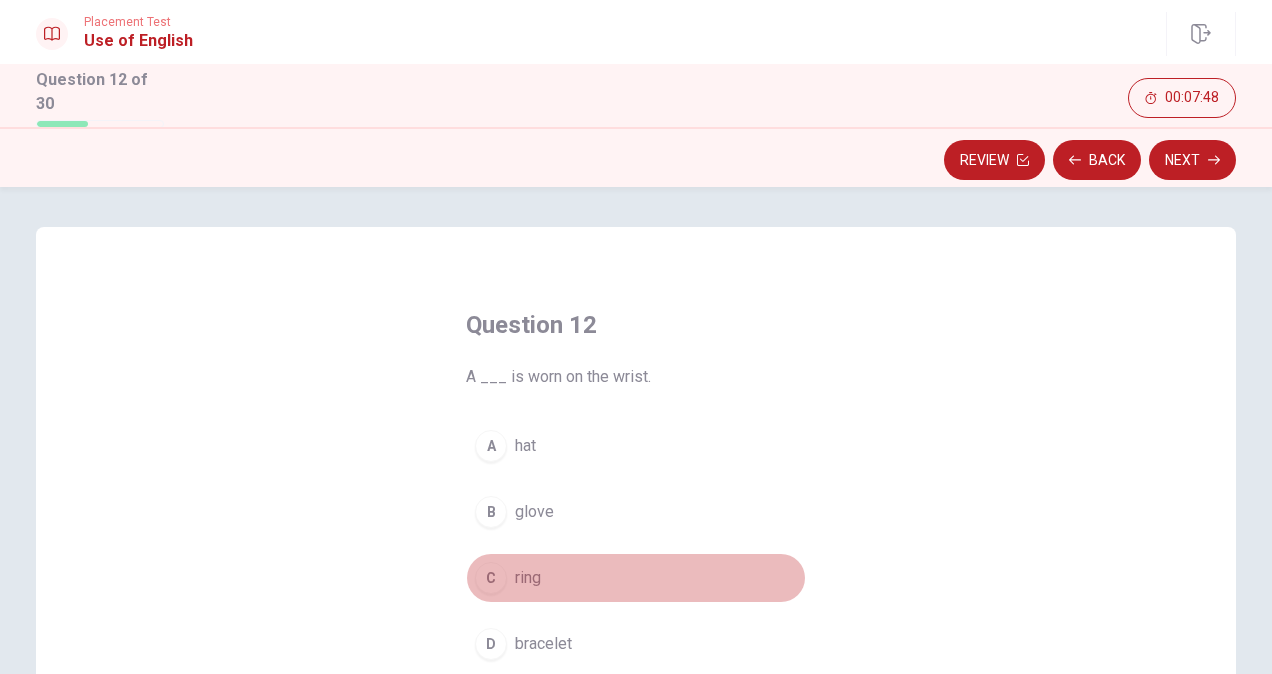click on "ring" at bounding box center (528, 578) 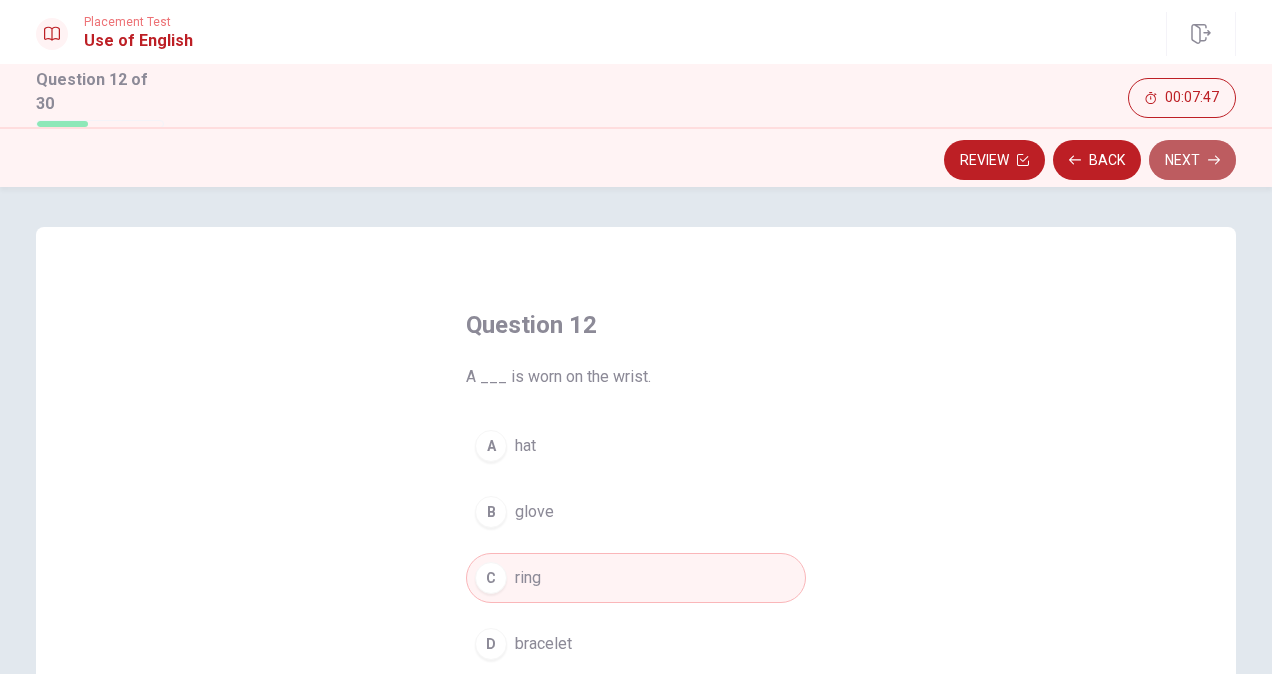 click on "Next" at bounding box center [1192, 160] 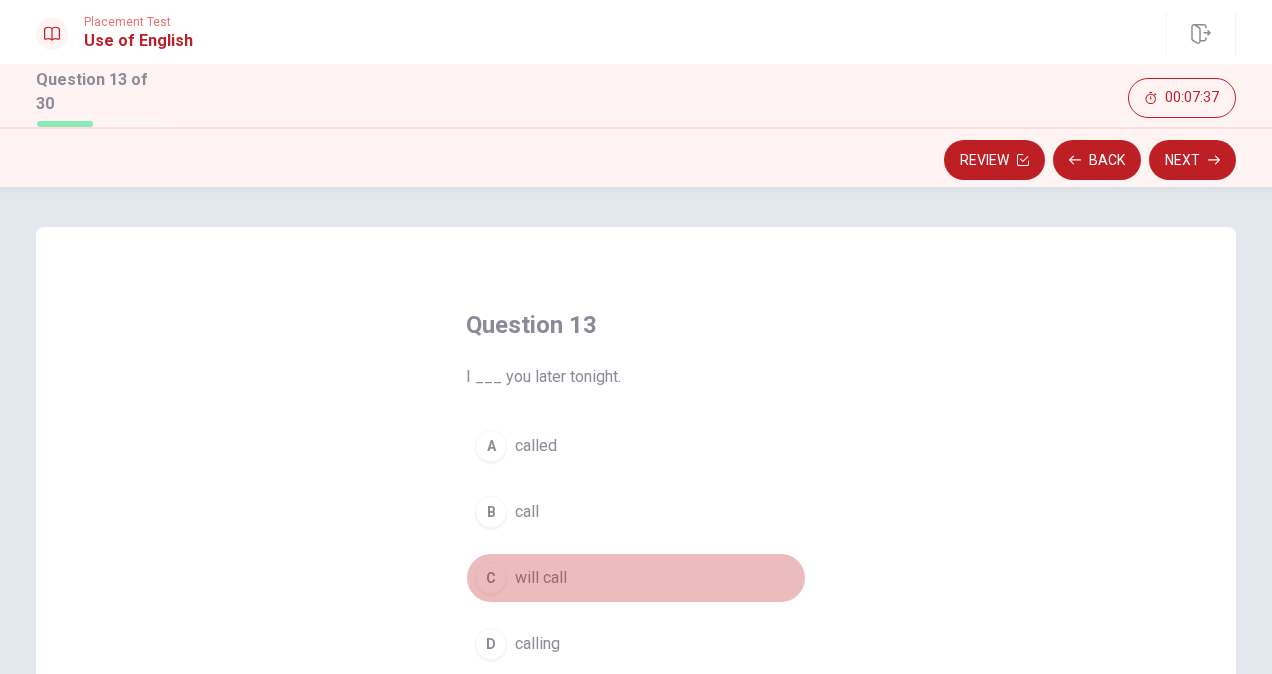 click on "will call" at bounding box center (541, 578) 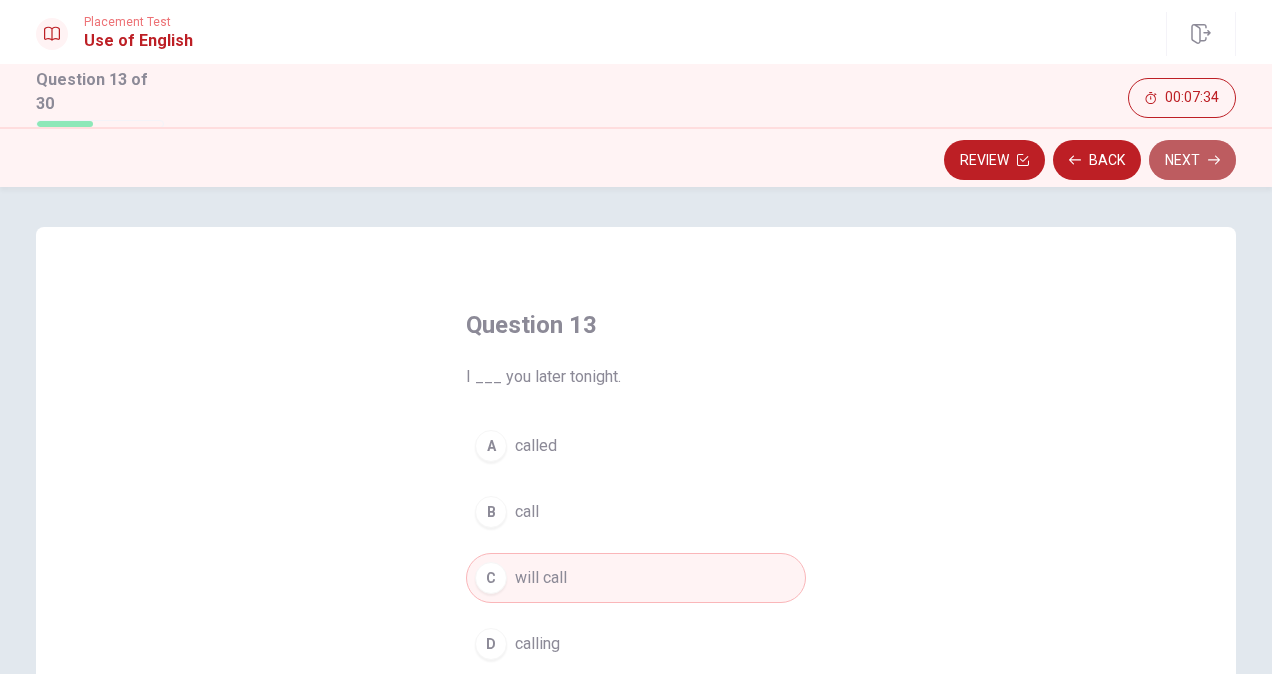 click on "Next" at bounding box center [1192, 160] 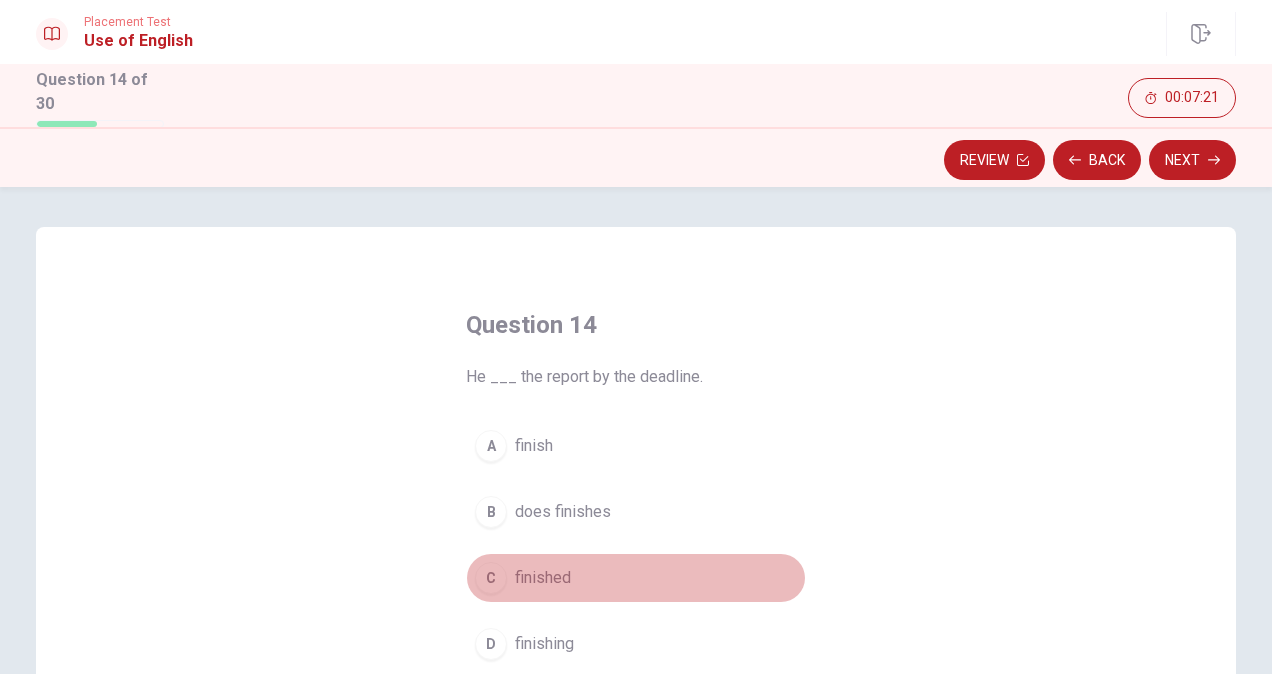 click on "finished" at bounding box center [543, 578] 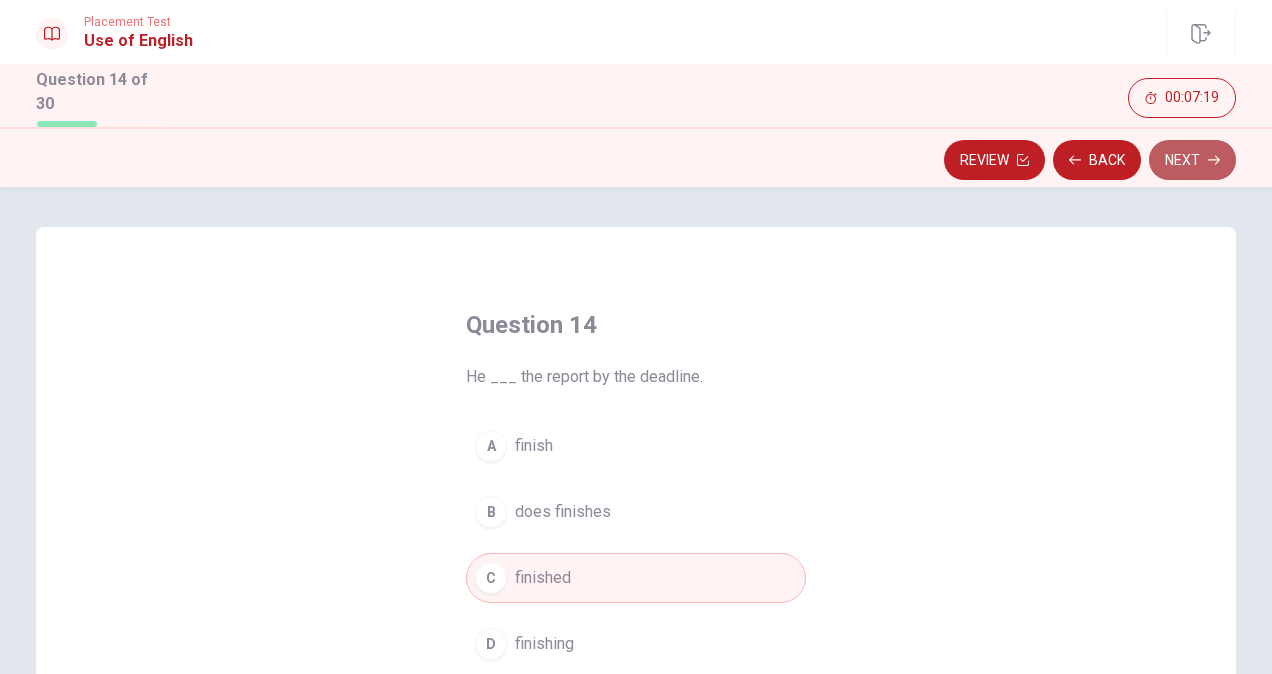 click on "Next" at bounding box center [1192, 160] 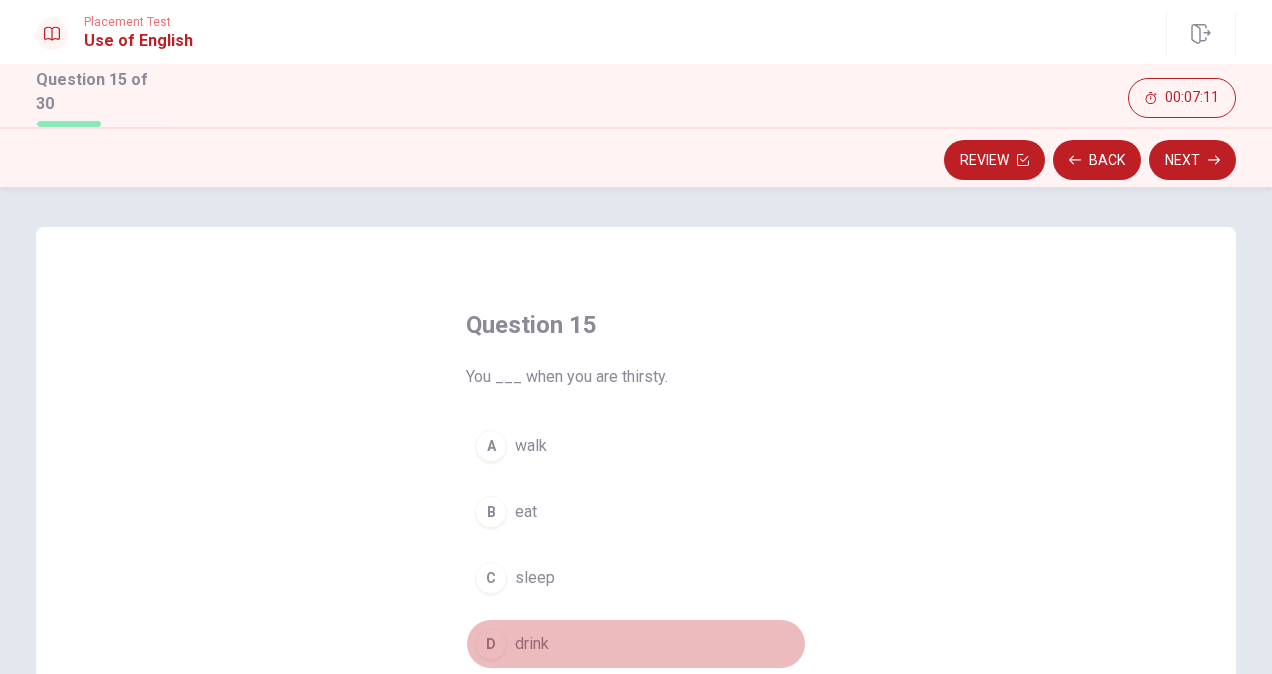 click on "drink" at bounding box center [532, 644] 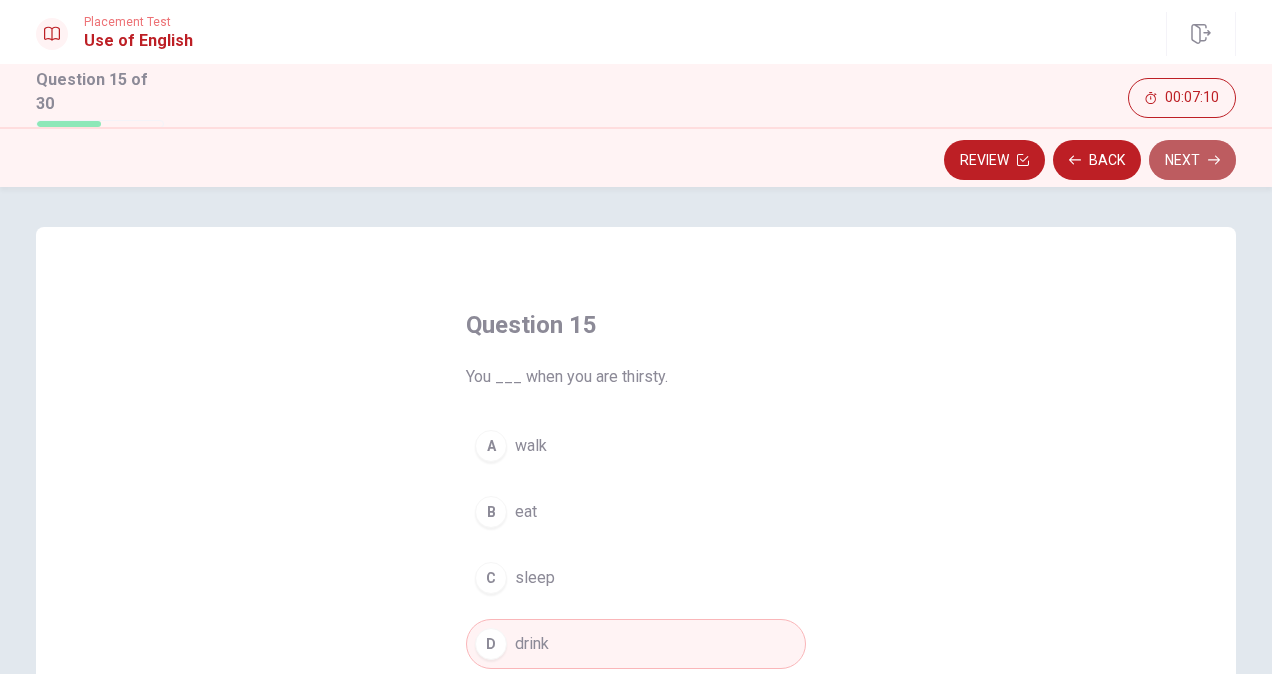 click on "Next" at bounding box center [1192, 160] 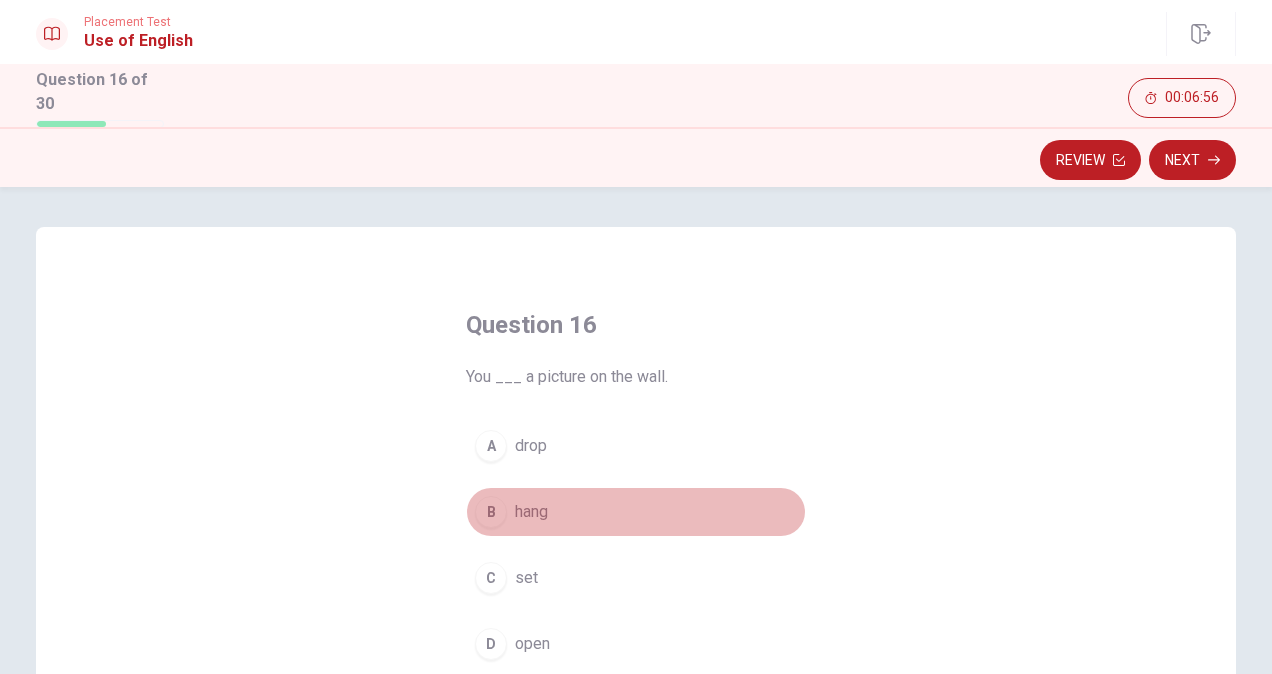 click on "hang" at bounding box center (531, 512) 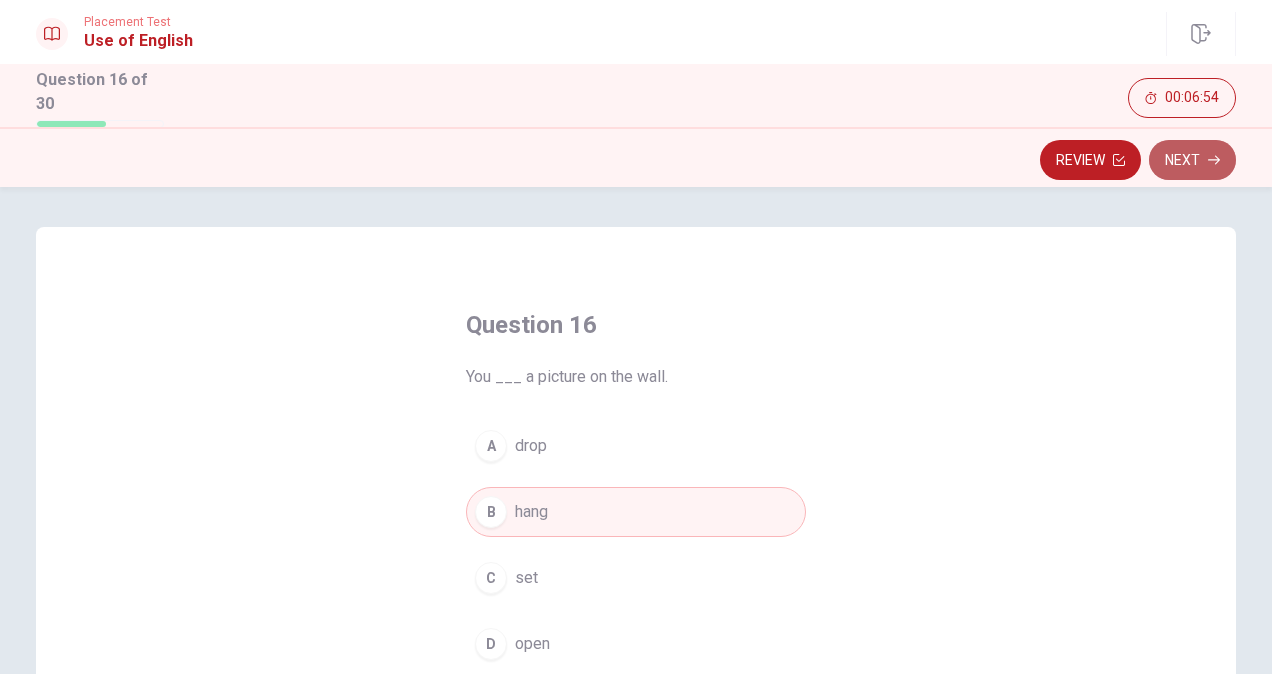 click on "Next" at bounding box center [1192, 160] 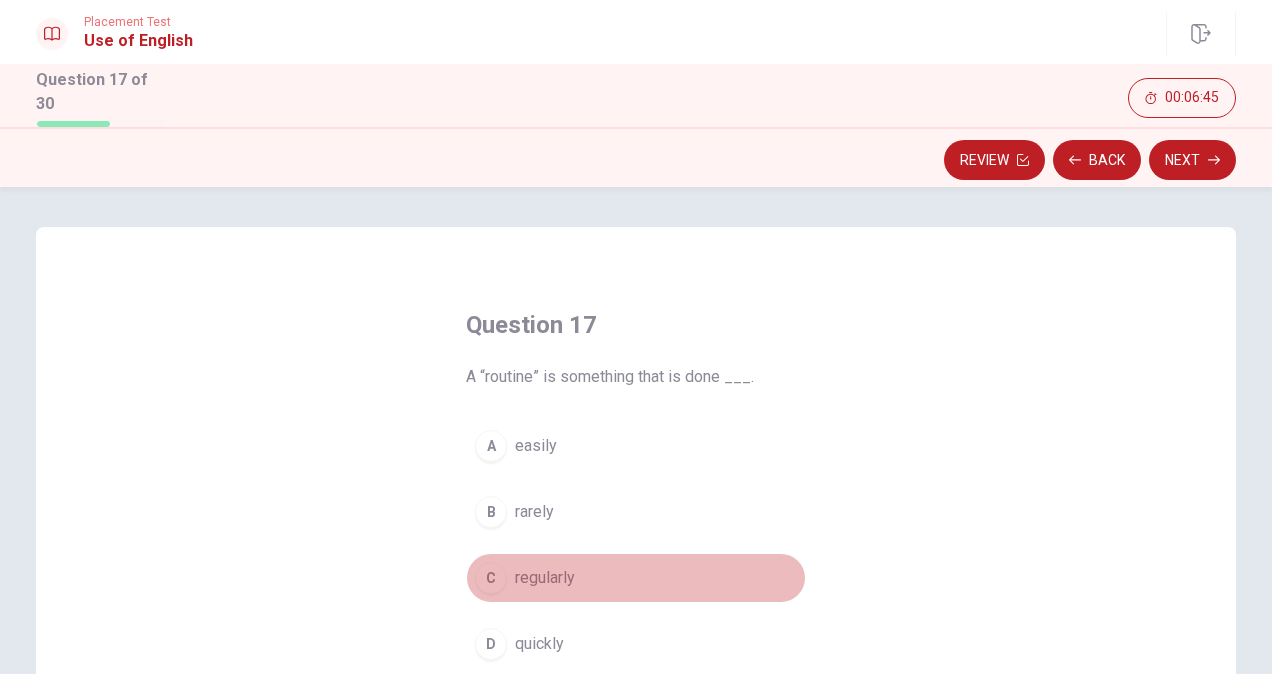 click on "regularly" at bounding box center (545, 578) 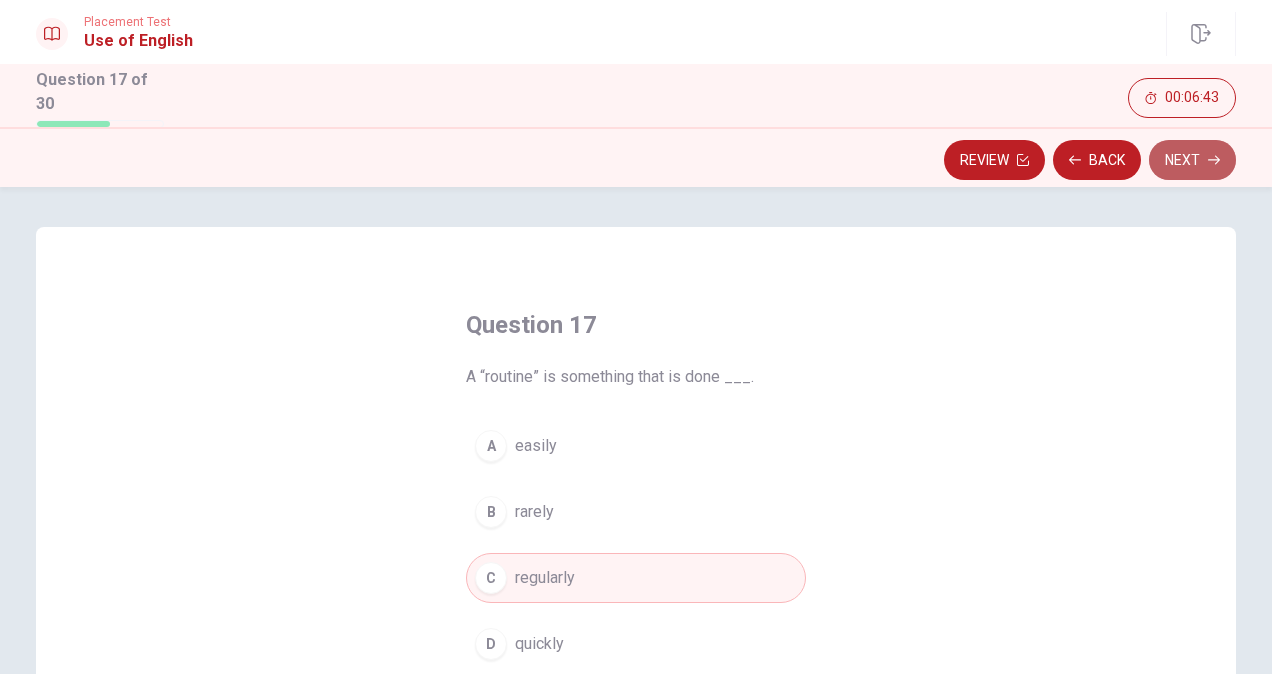 click on "Next" at bounding box center (1192, 160) 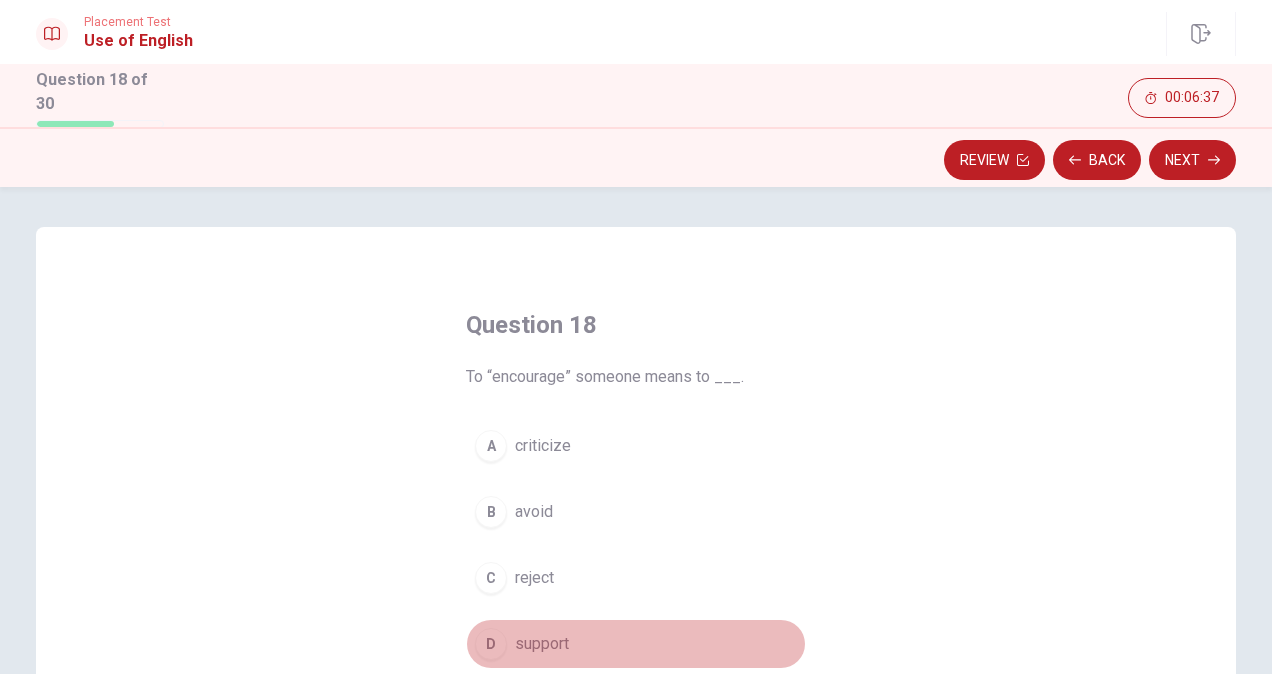 click on "support" at bounding box center [542, 644] 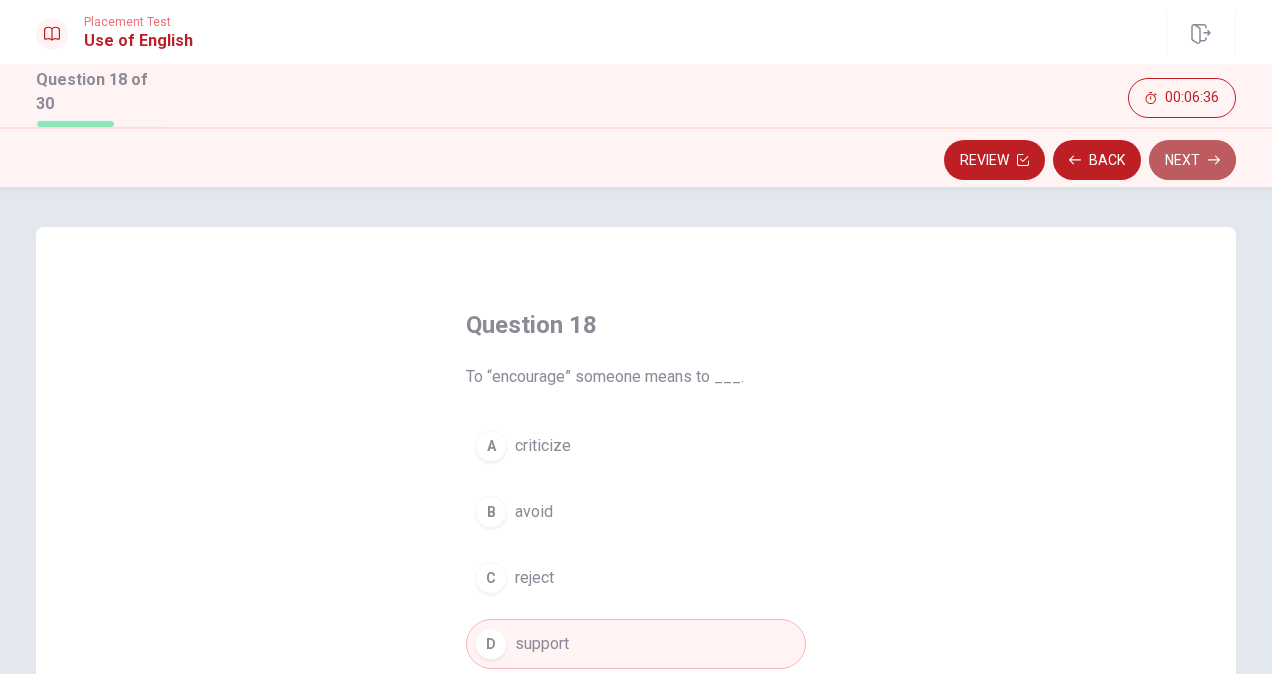 click on "Next" at bounding box center (1192, 160) 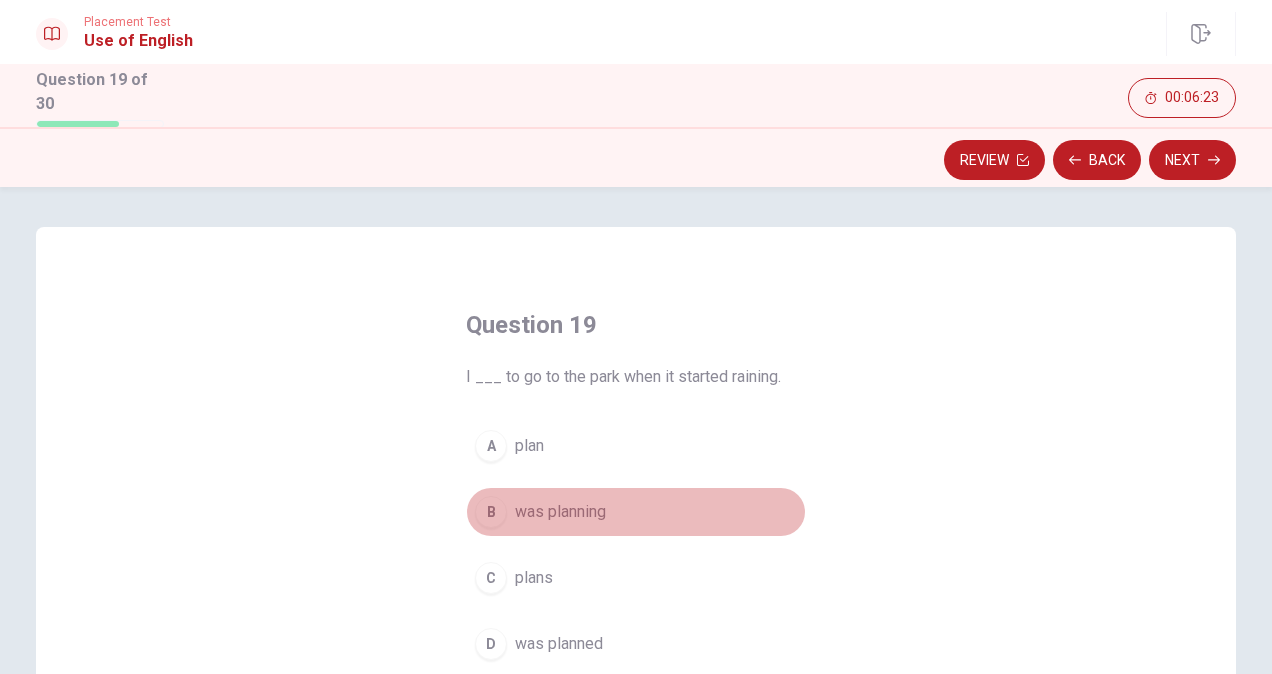 click on "was planning" at bounding box center (560, 512) 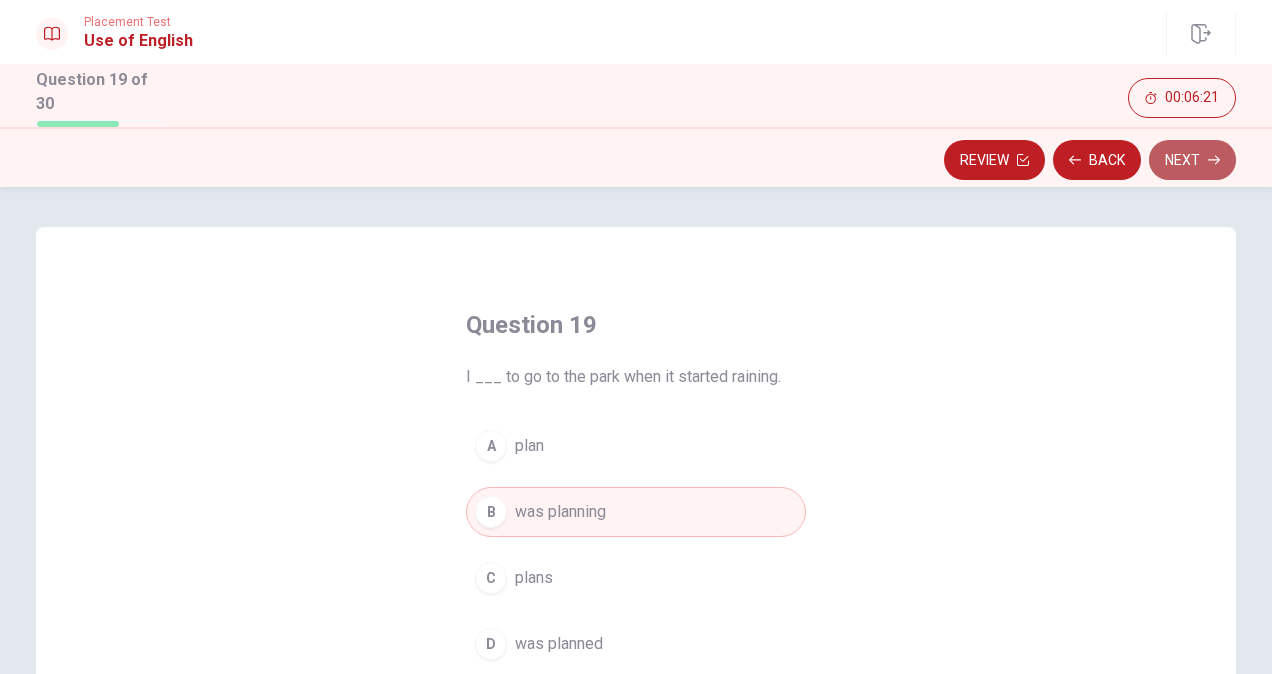 click on "Next" at bounding box center [1192, 160] 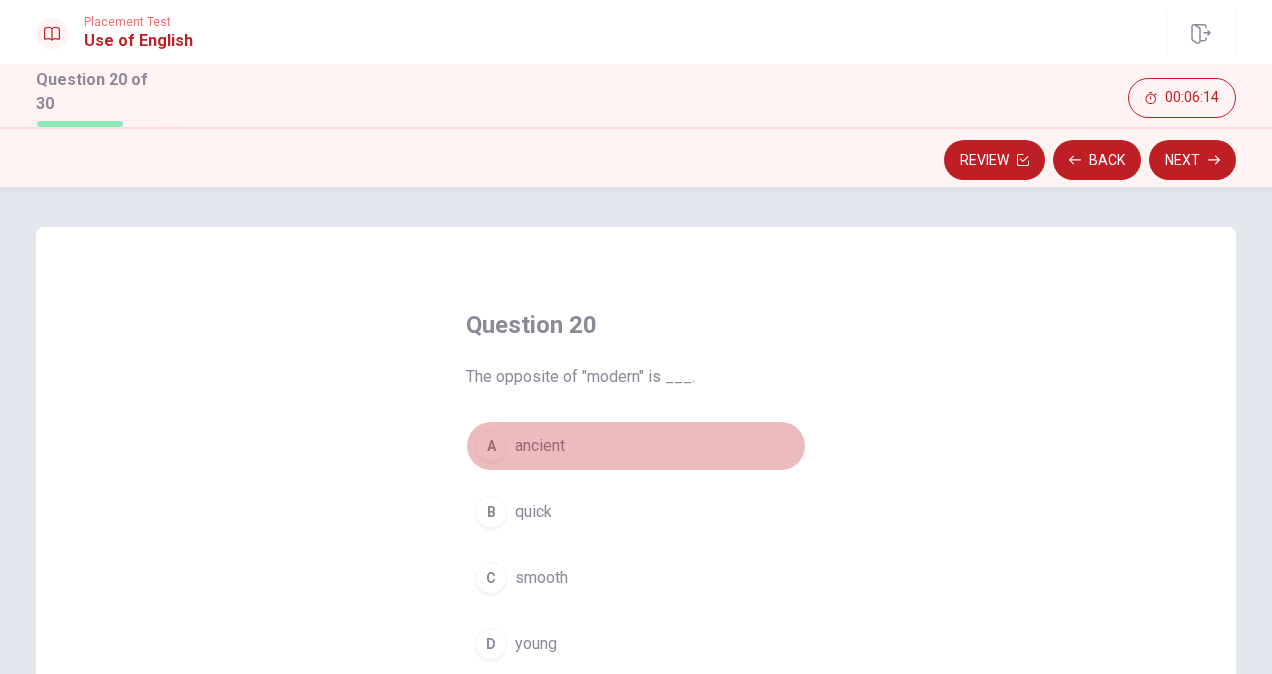 click on "ancient" at bounding box center (540, 446) 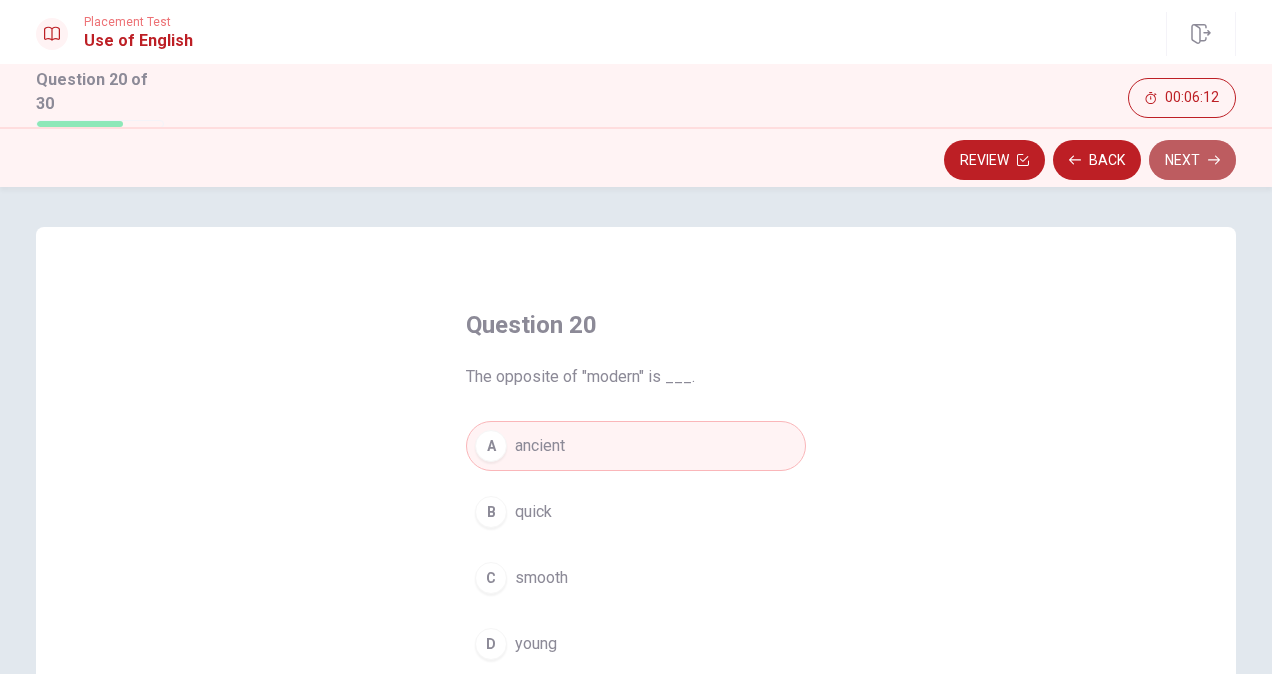 click on "Next" at bounding box center (1192, 160) 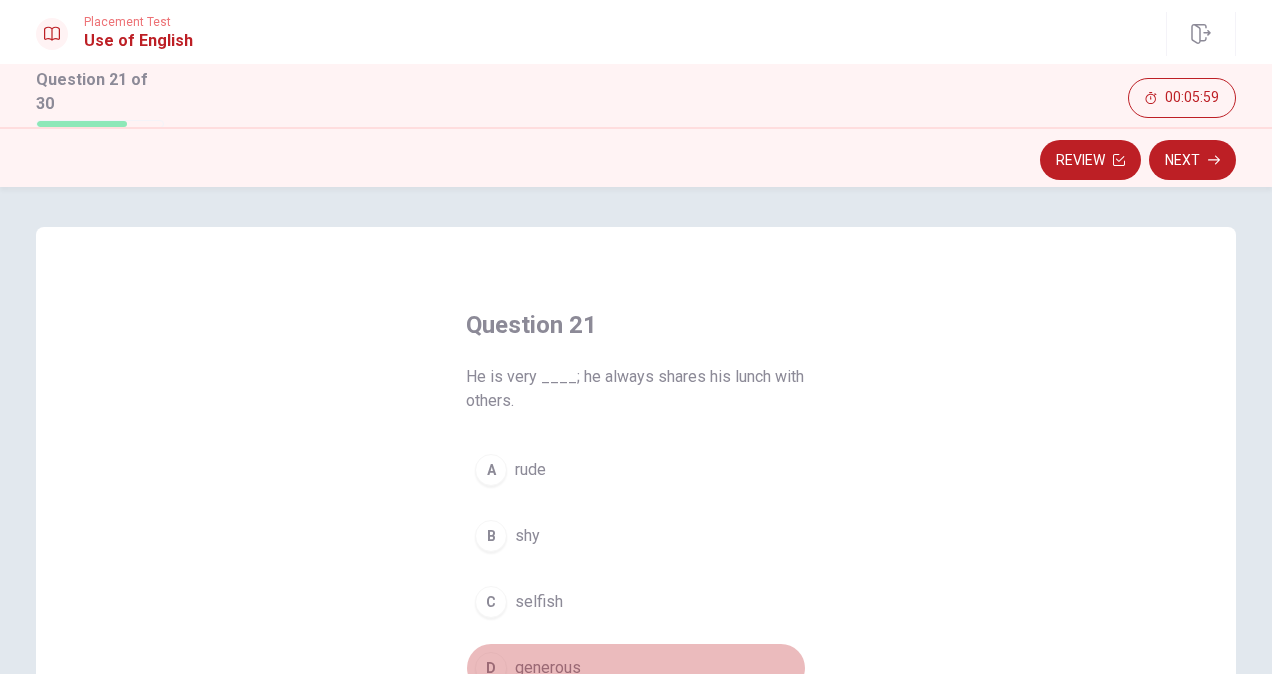 click on "generous" at bounding box center (548, 668) 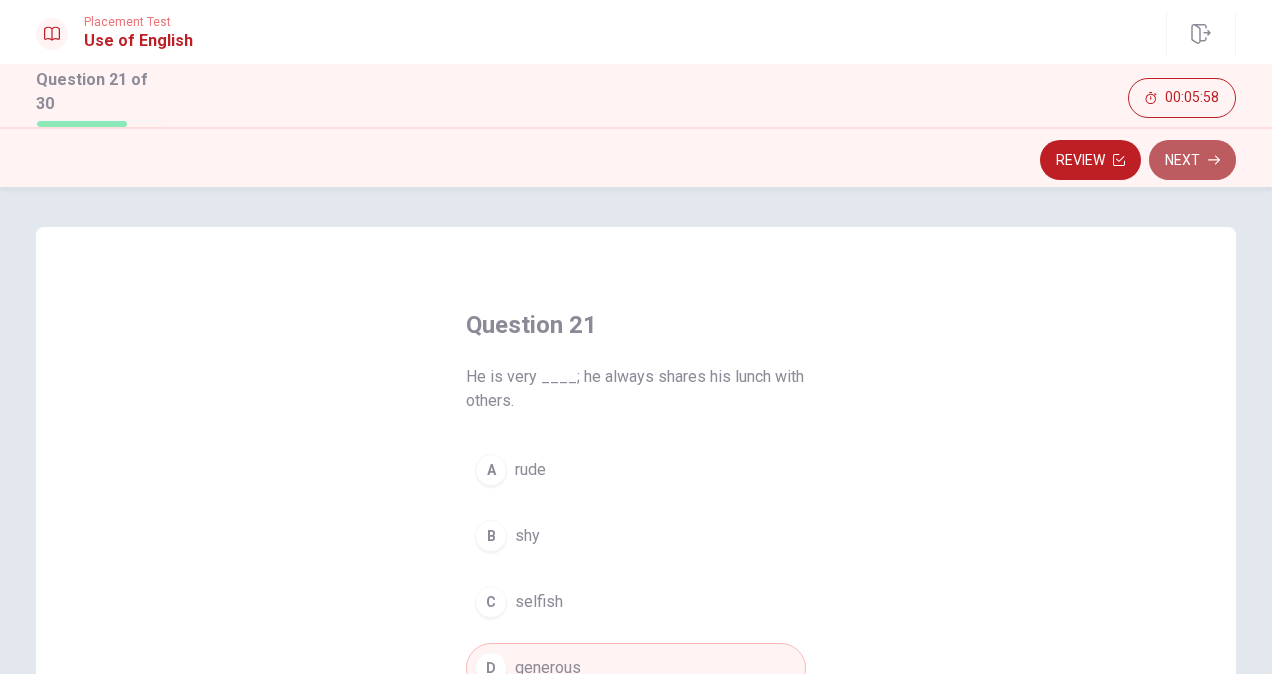 click on "Next" at bounding box center (1192, 160) 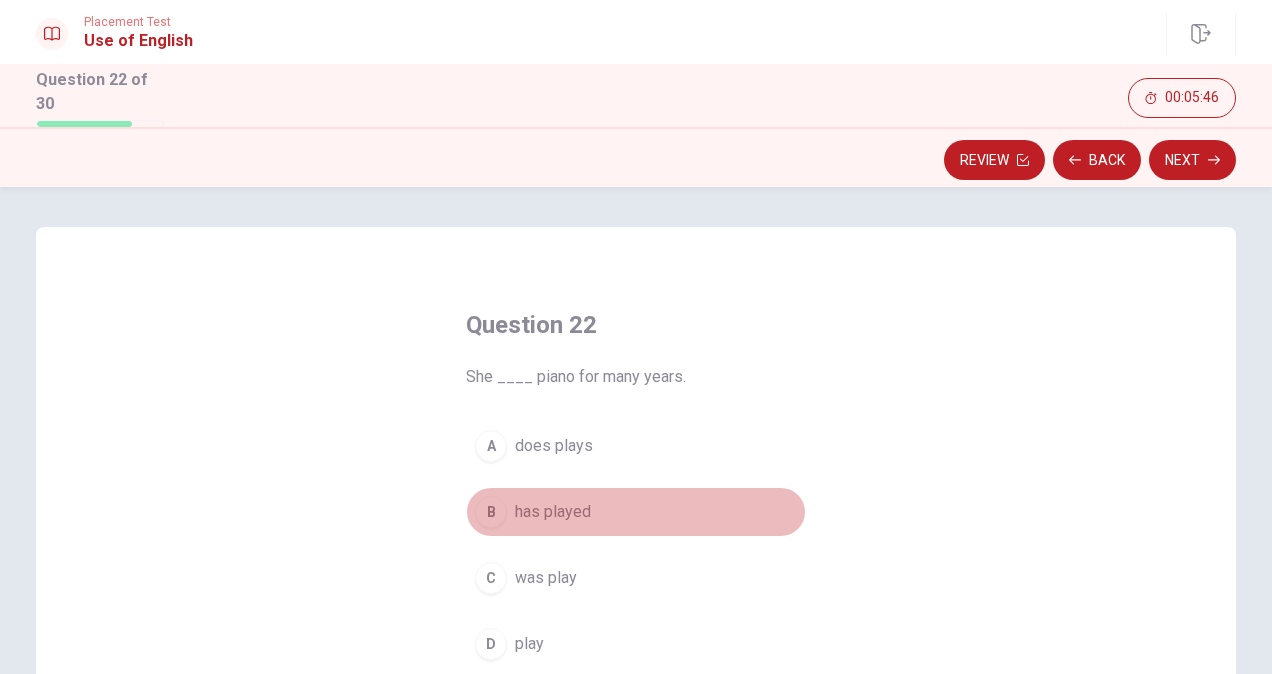 click on "has played" at bounding box center [553, 512] 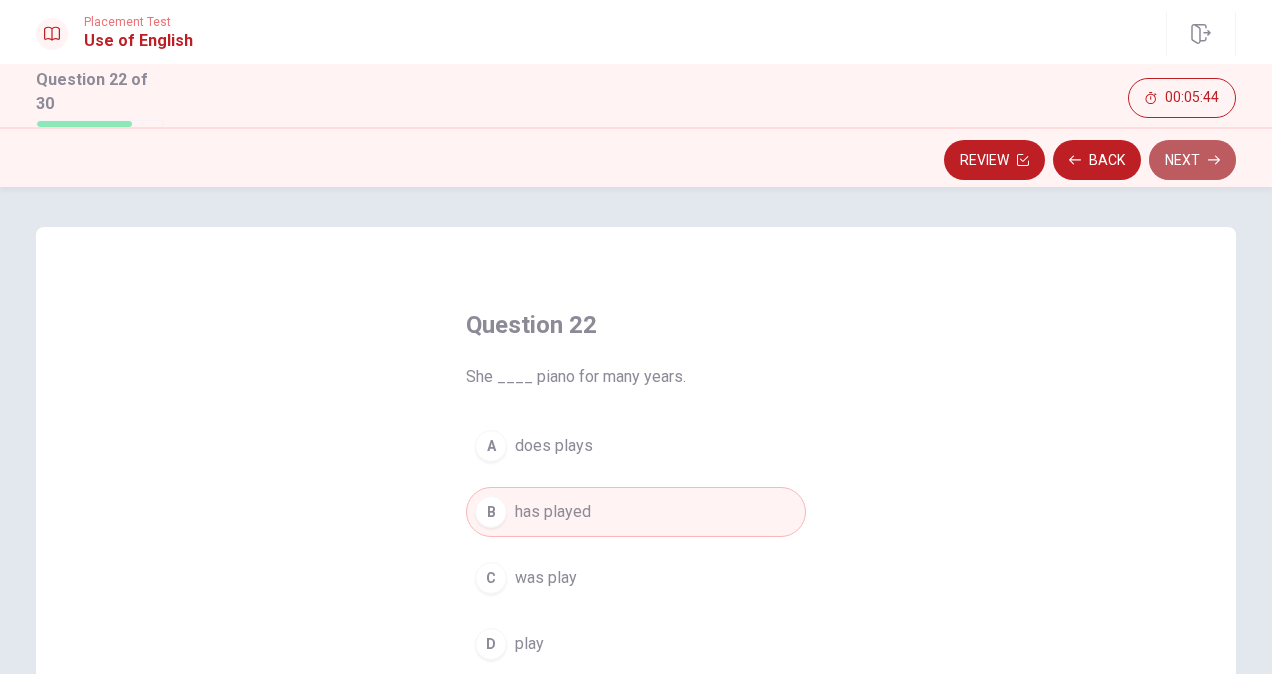 click on "Next" at bounding box center [1192, 160] 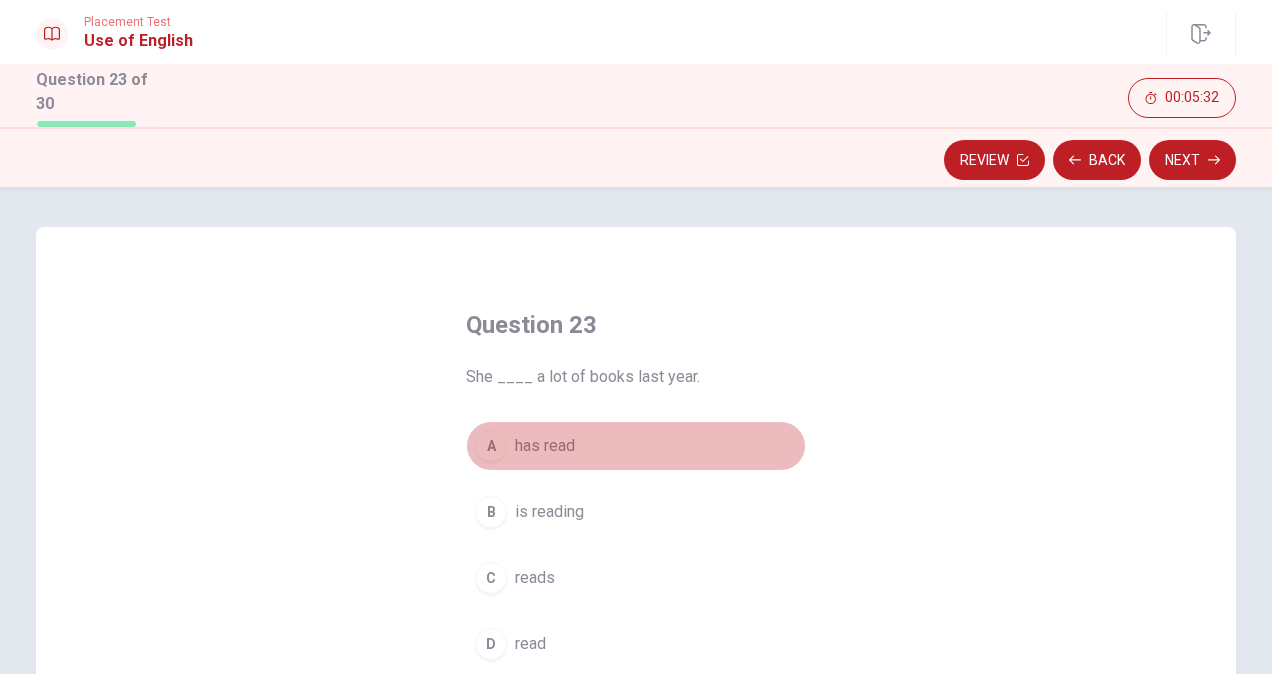 click on "has read" at bounding box center (545, 446) 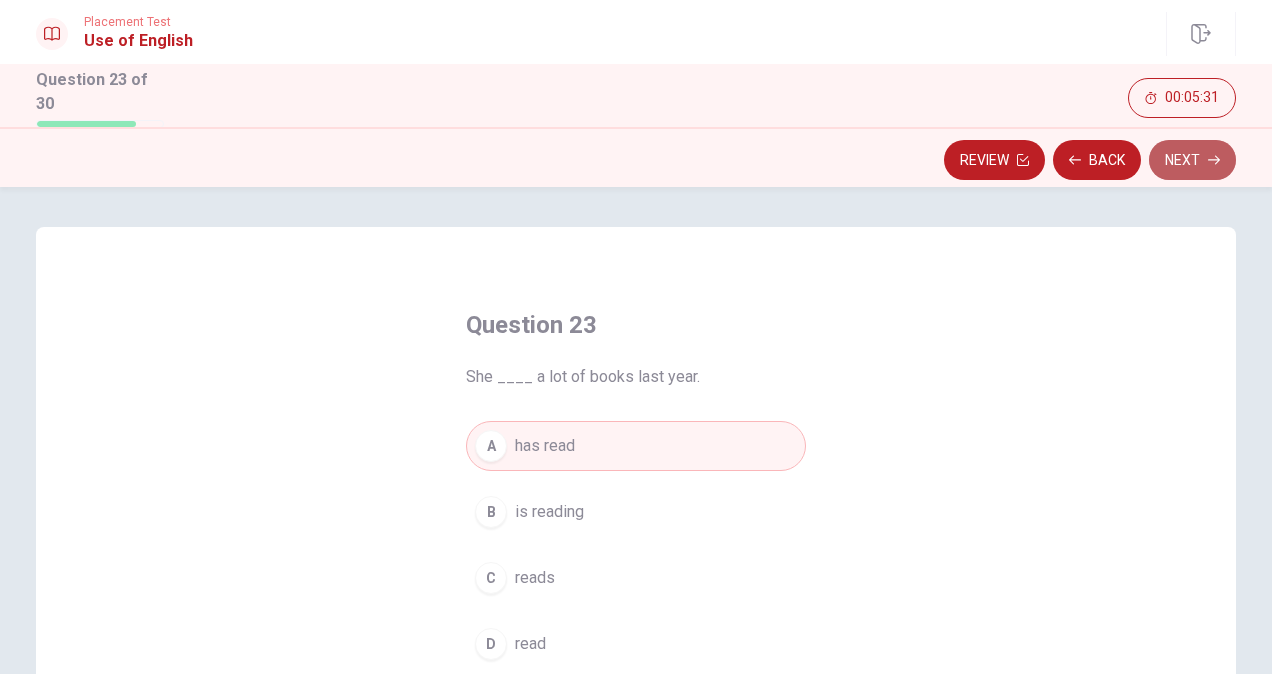 click on "Next" at bounding box center (1192, 160) 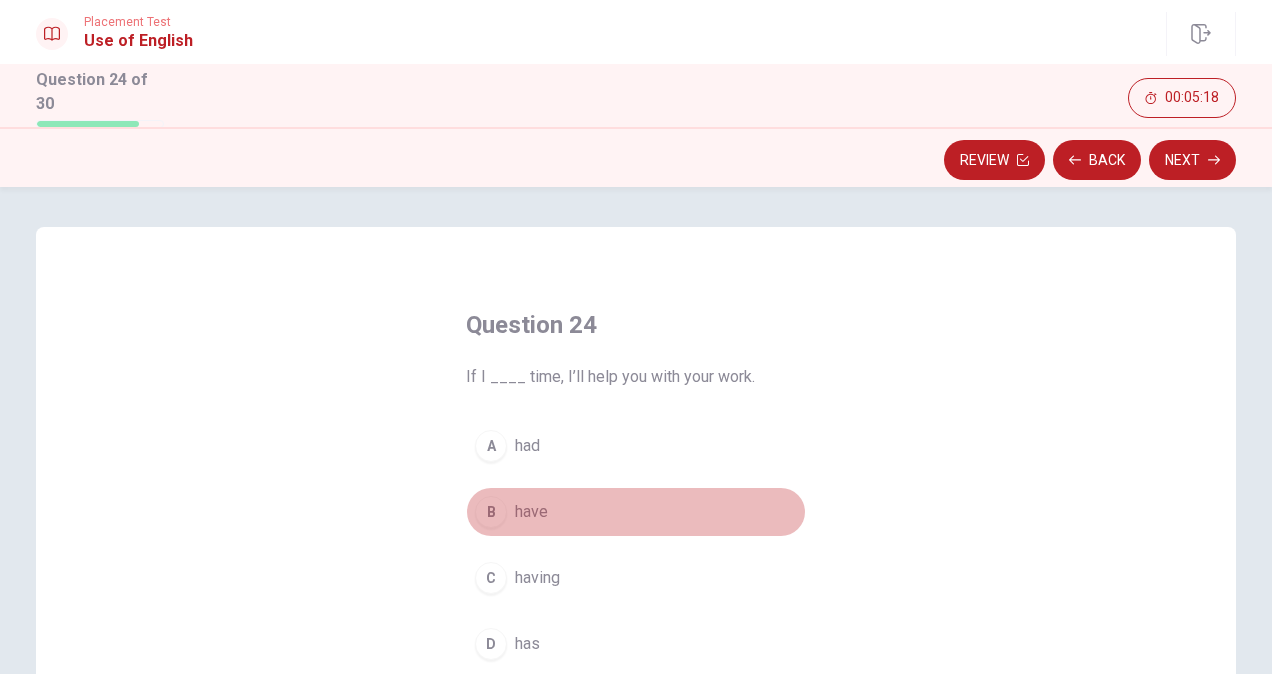 click on "have" at bounding box center [531, 512] 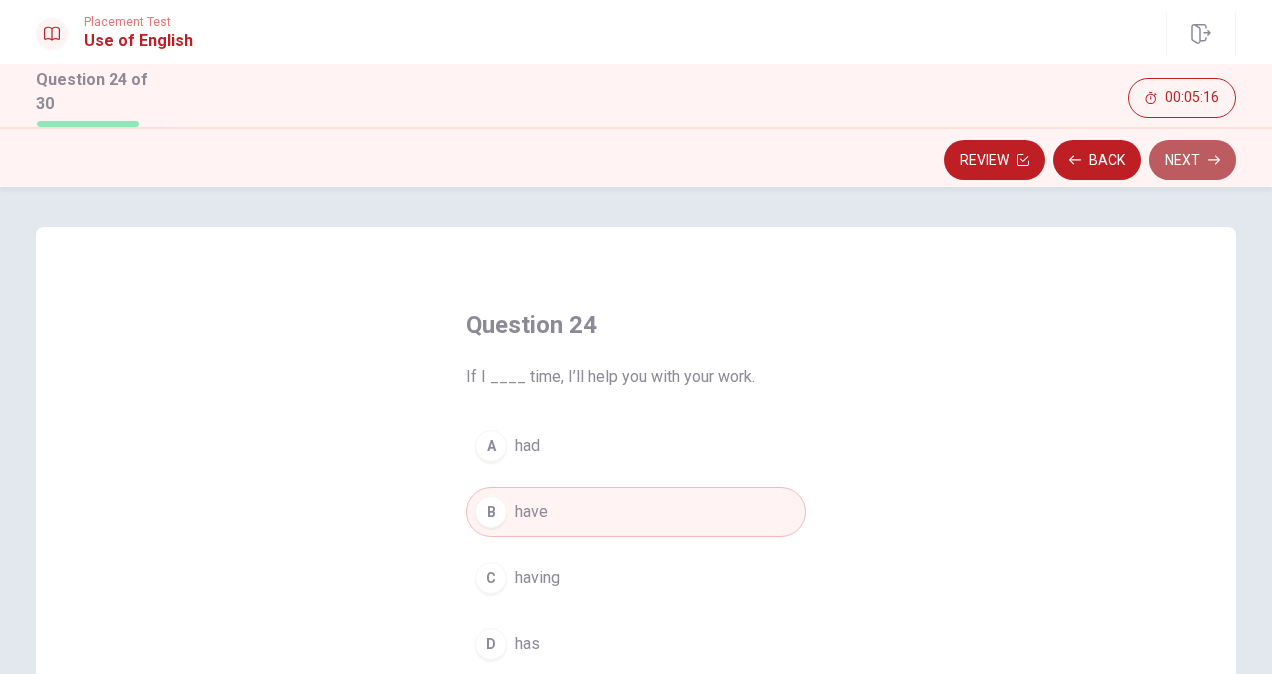click on "Next" at bounding box center [1192, 160] 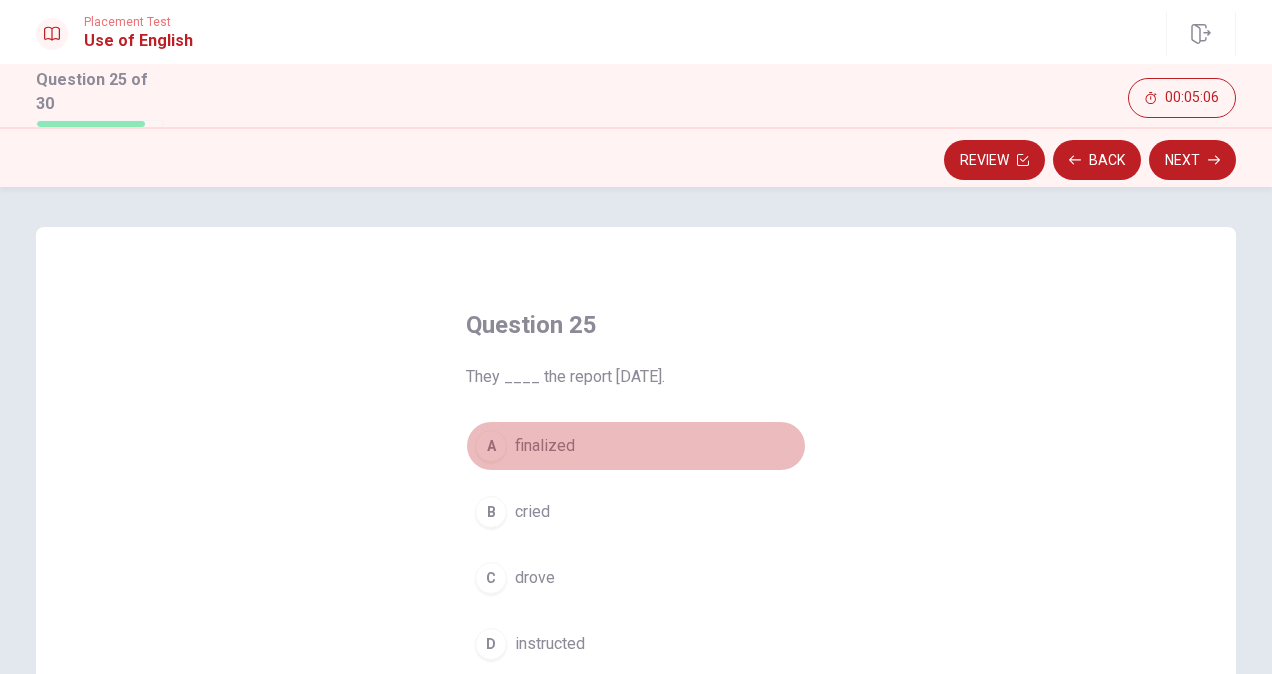 click on "finalized" at bounding box center [545, 446] 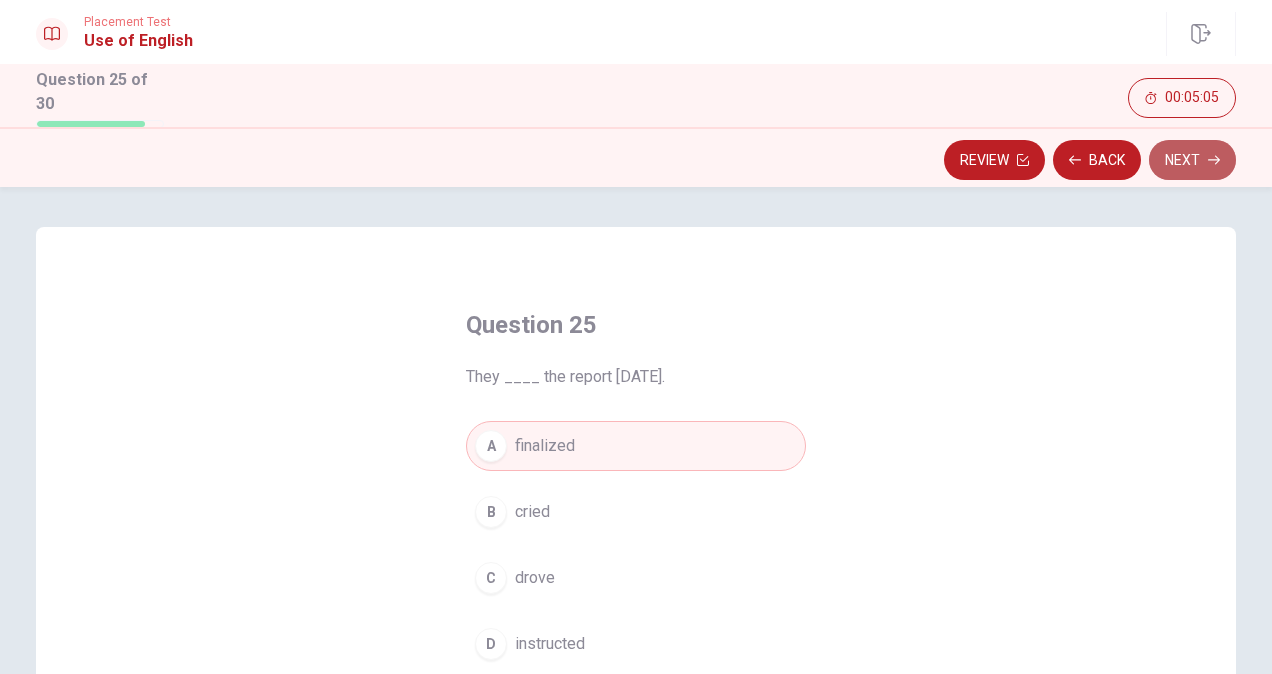 click on "Next" at bounding box center (1192, 160) 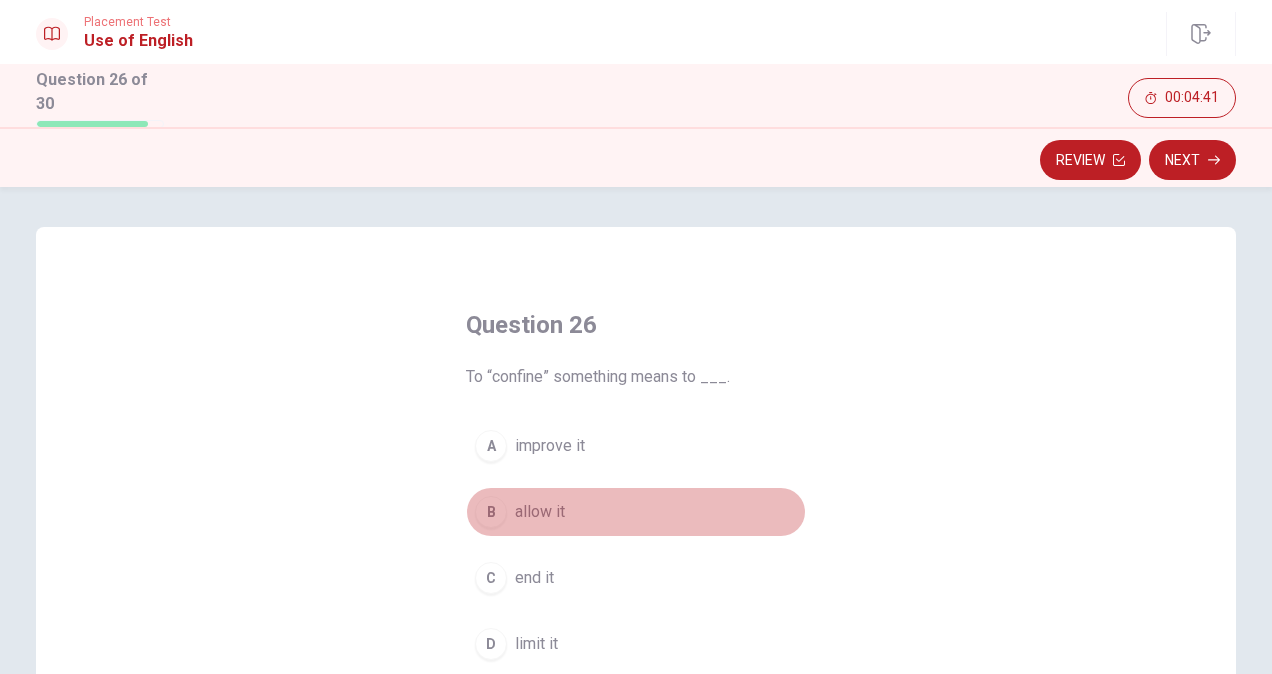click on "allow it" at bounding box center [540, 512] 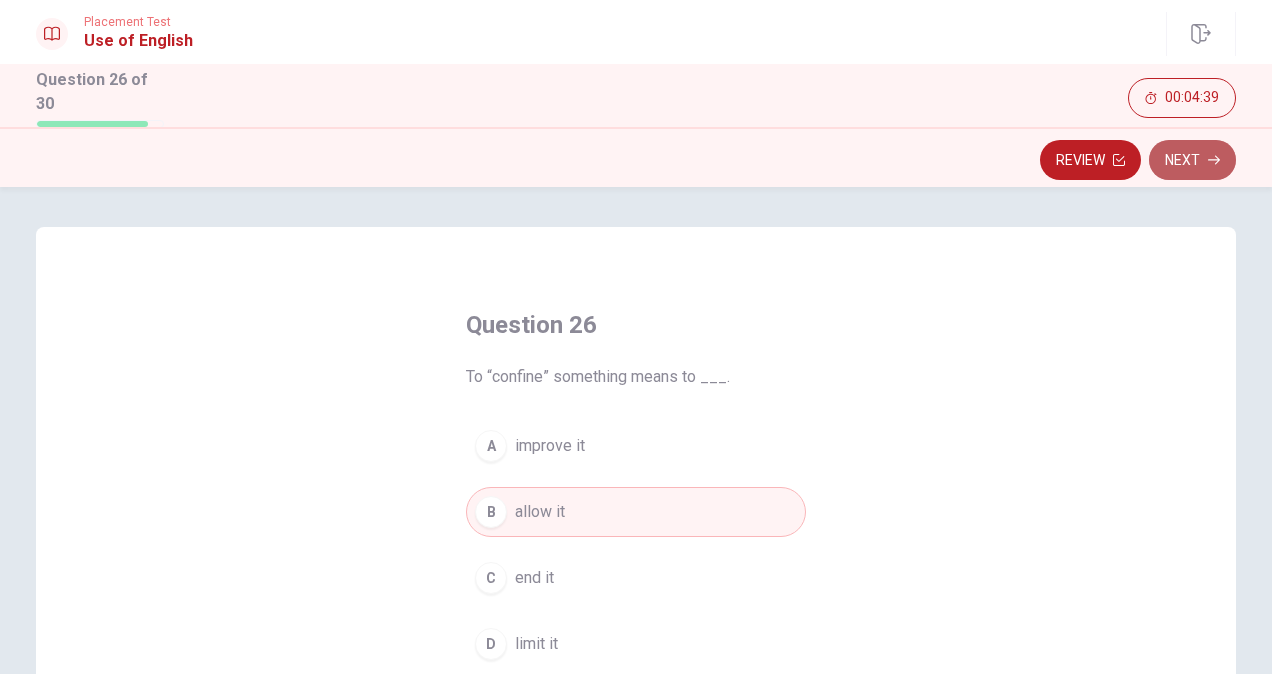 click on "Next" at bounding box center (1192, 160) 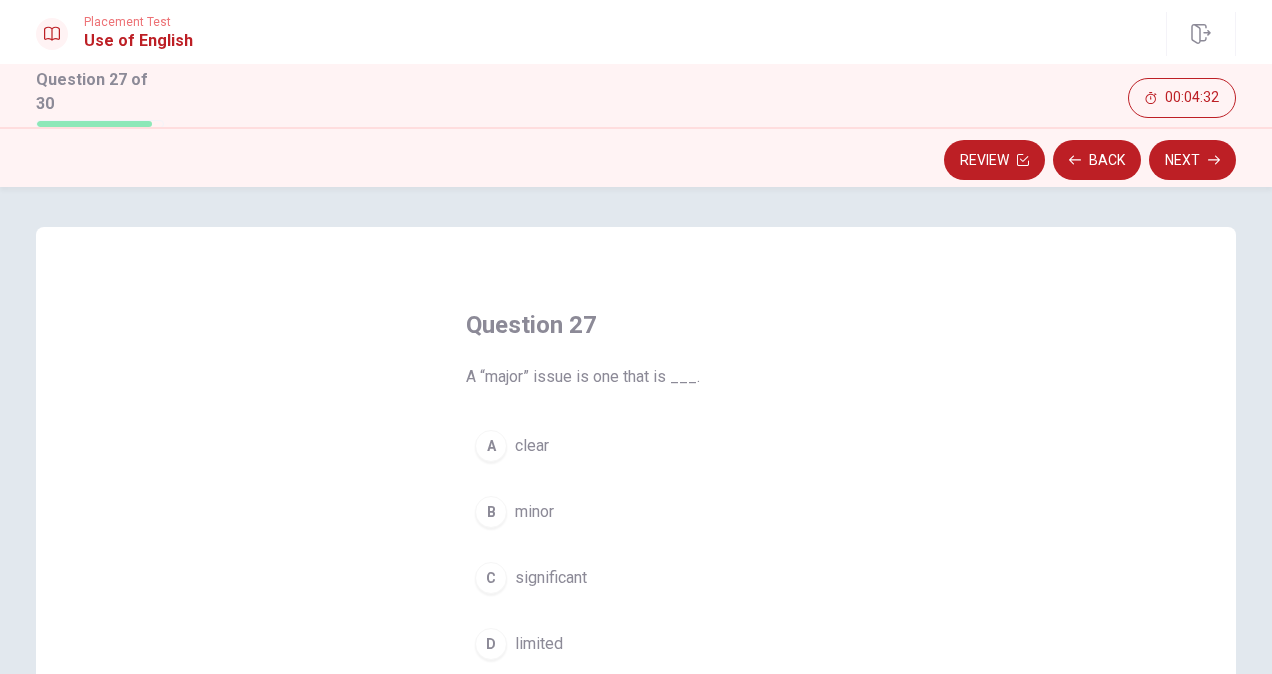 click on "significant" at bounding box center [551, 578] 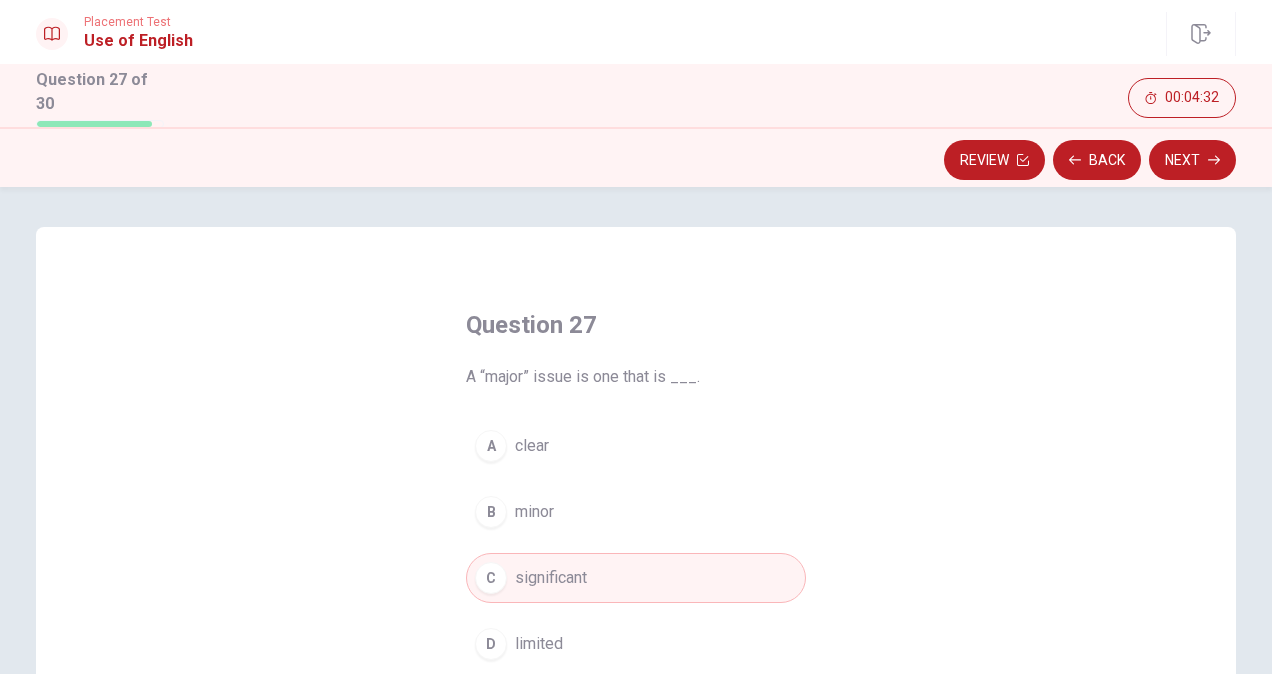 click on "significant" at bounding box center [551, 578] 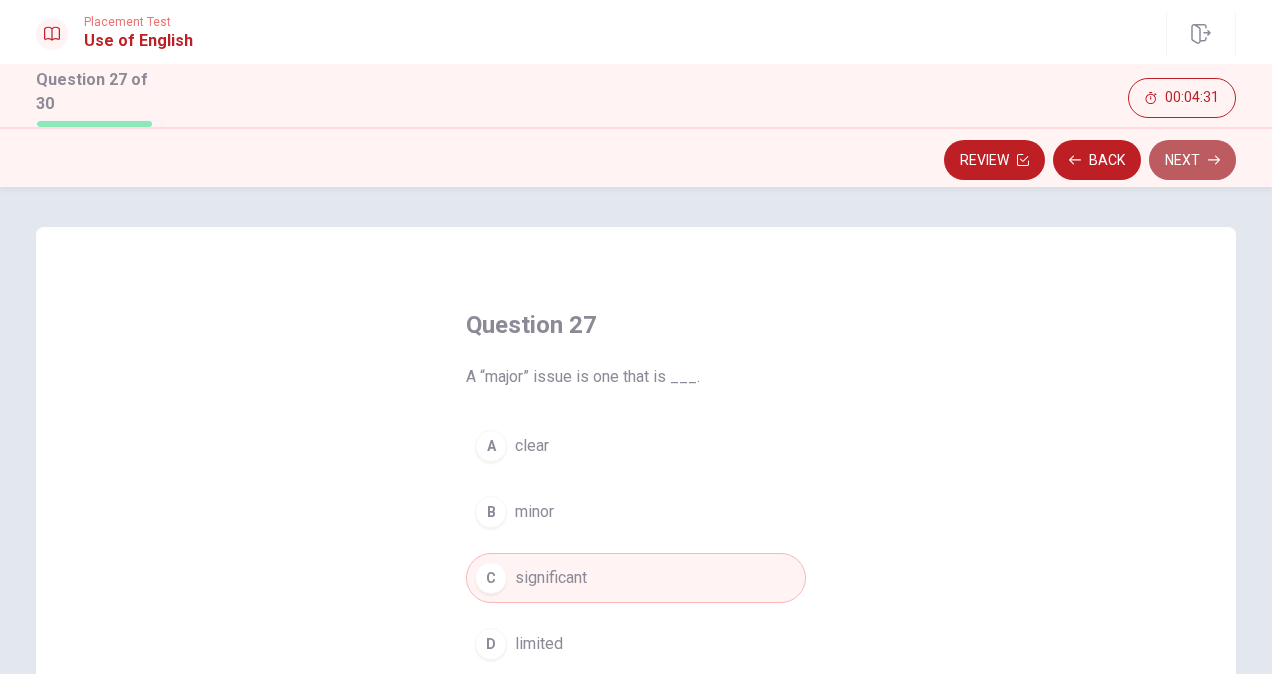 click on "Next" at bounding box center [1192, 160] 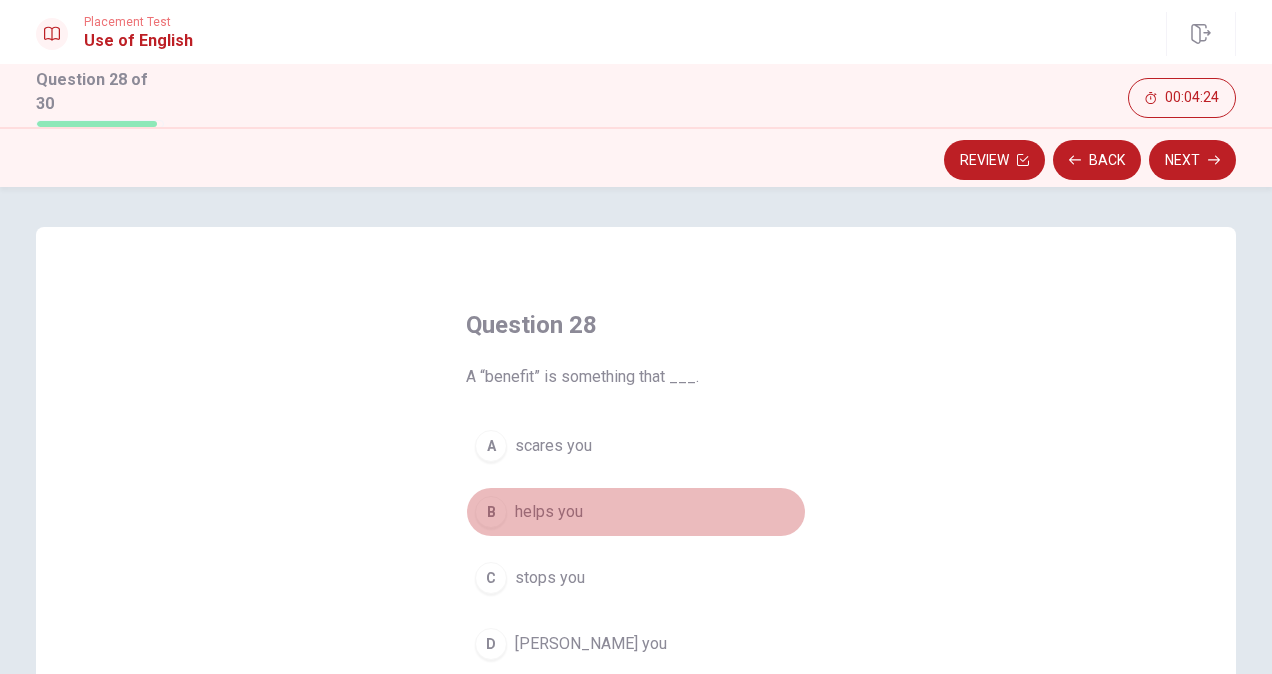 click on "helps you" at bounding box center (549, 512) 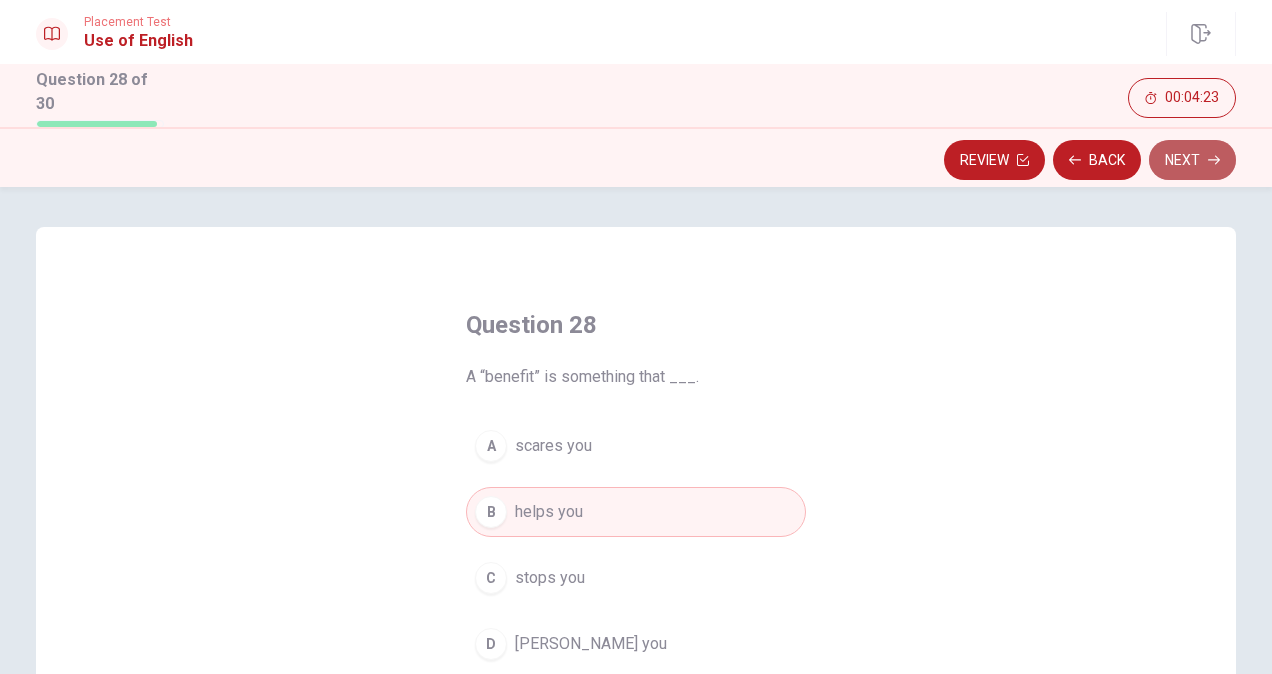 click on "Next" at bounding box center [1192, 160] 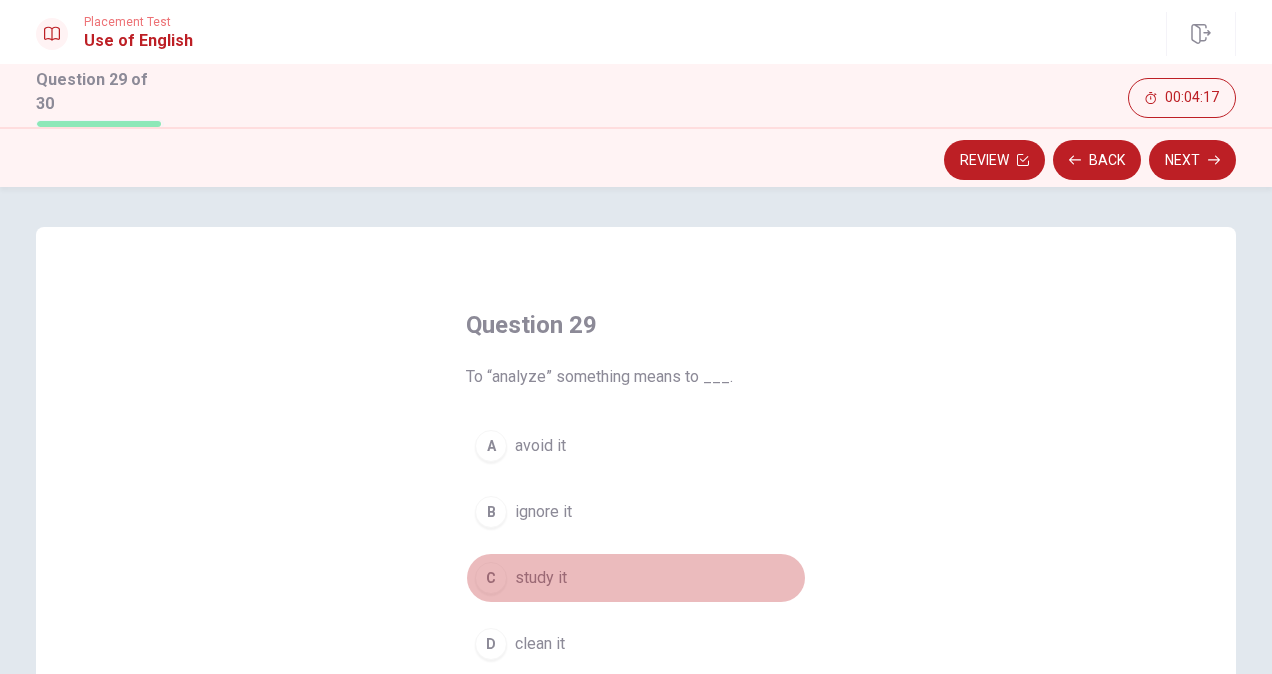 click on "study it" at bounding box center (541, 578) 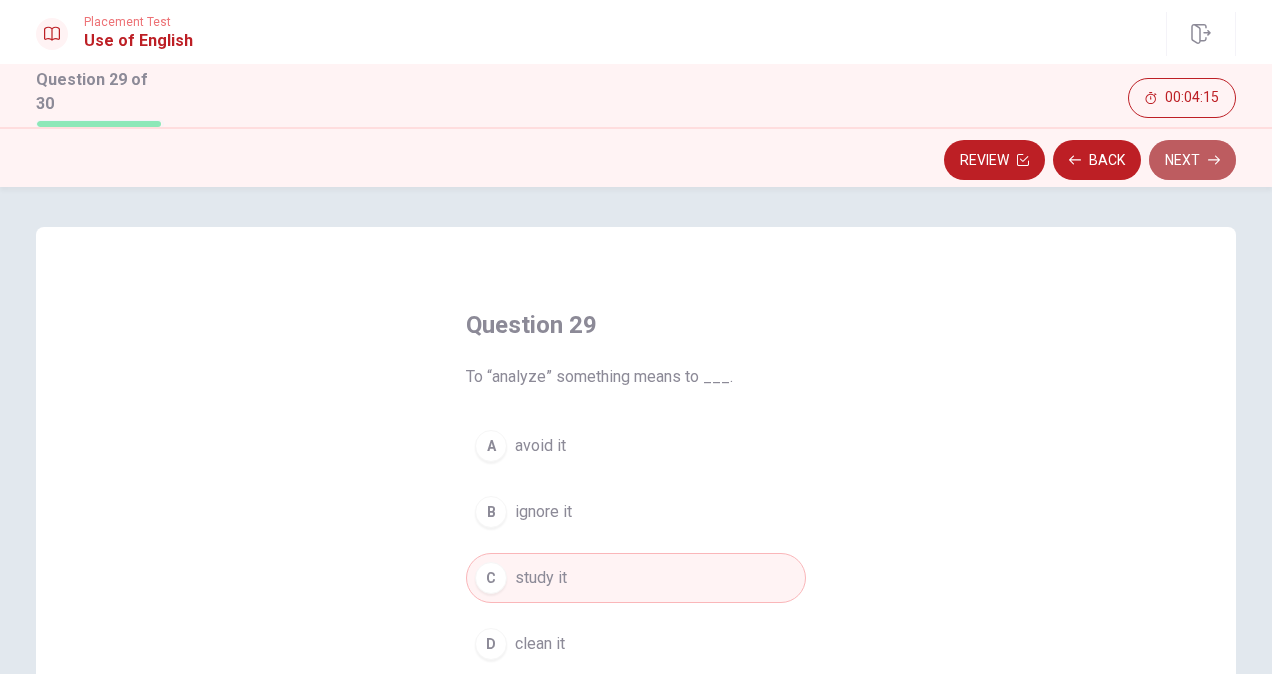 click on "Next" at bounding box center [1192, 160] 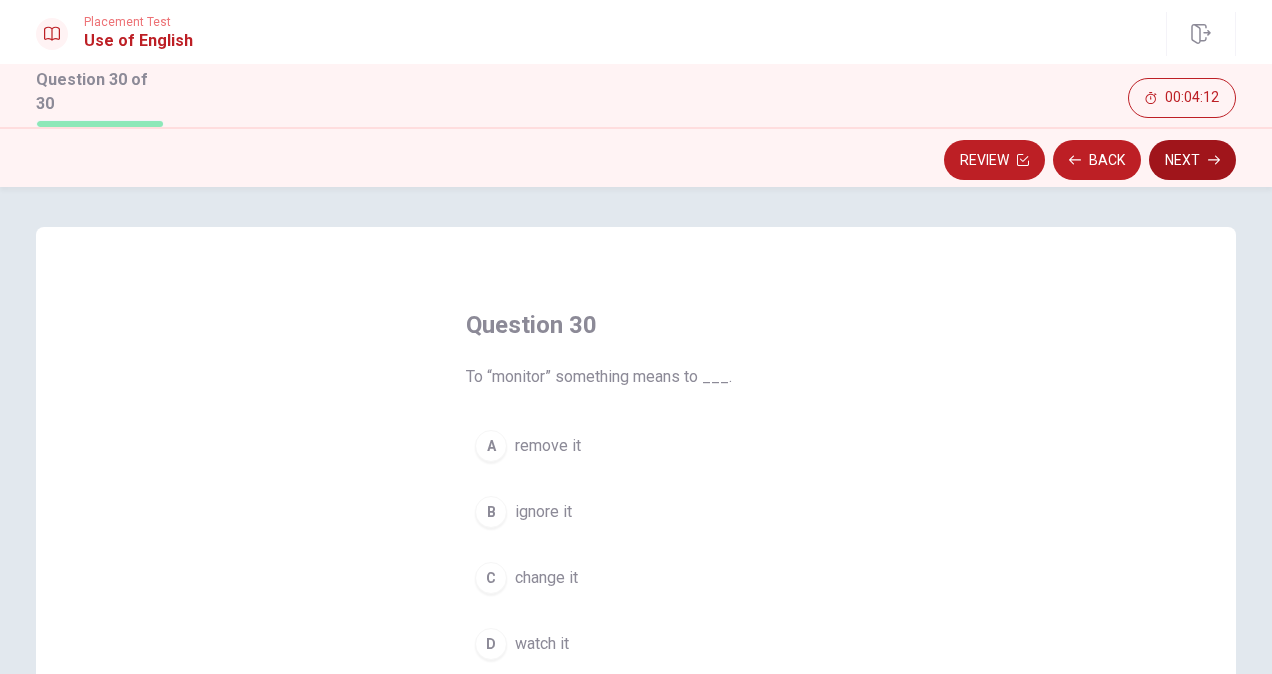 click on "Next" at bounding box center (1192, 160) 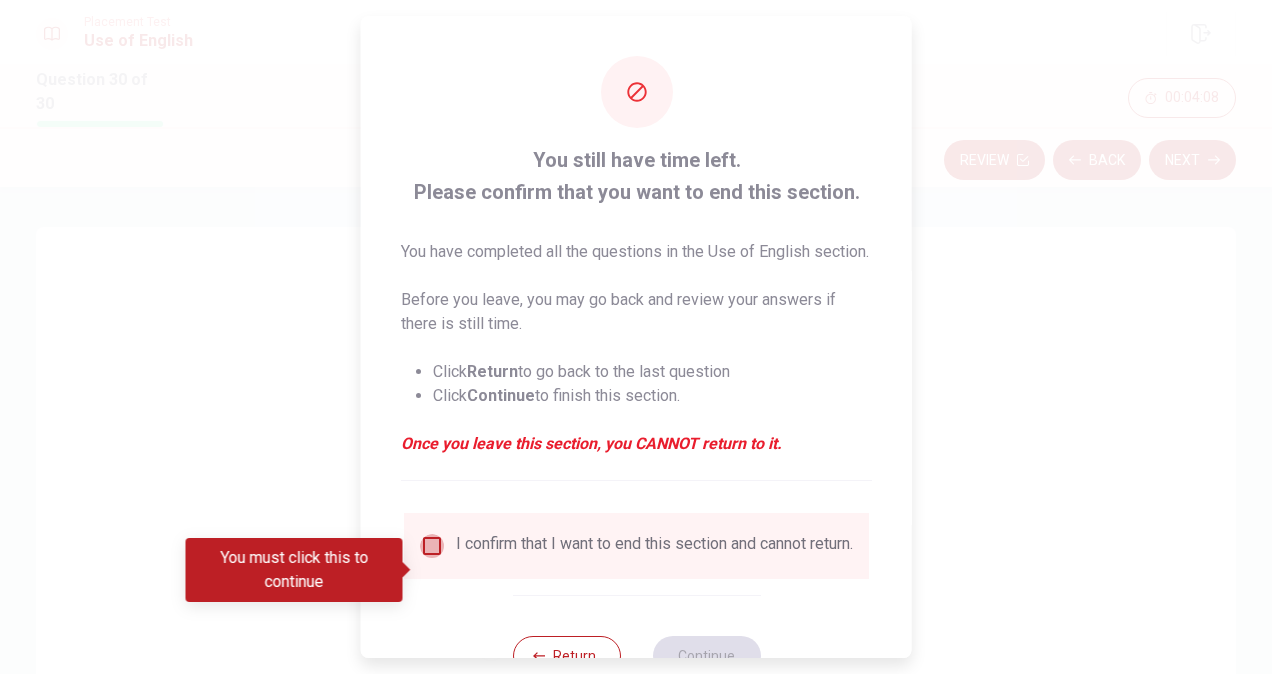 click at bounding box center [432, 546] 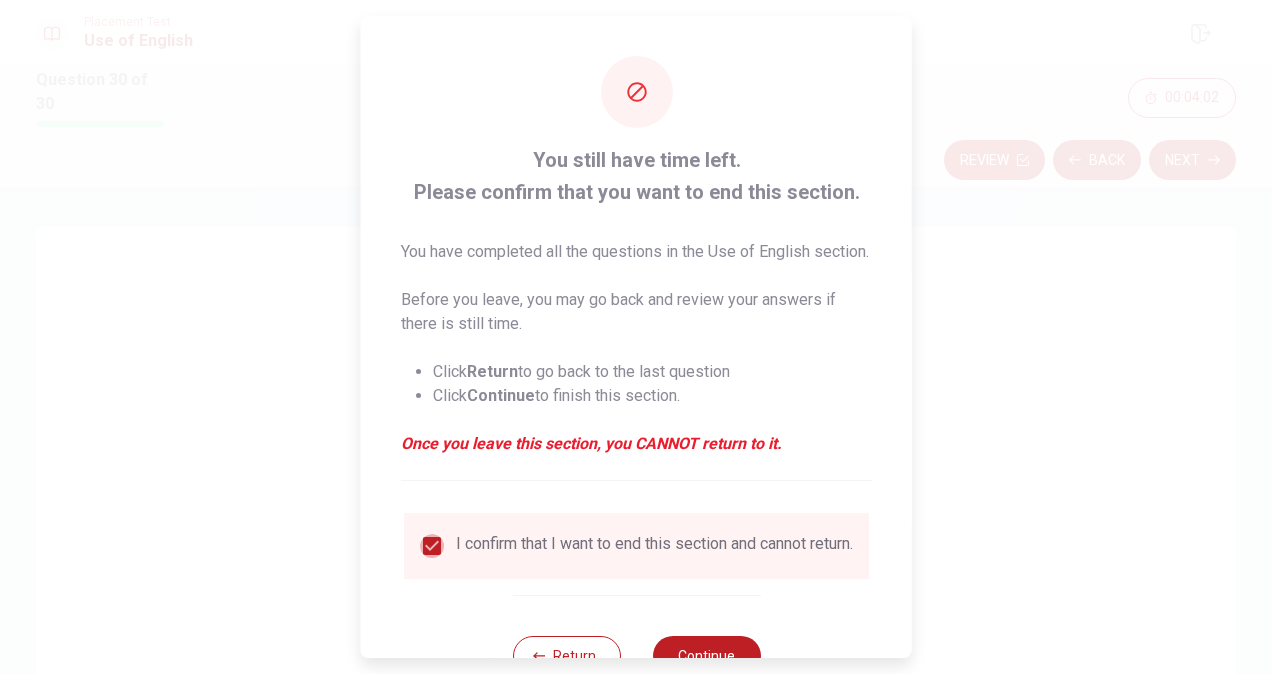 click at bounding box center (432, 546) 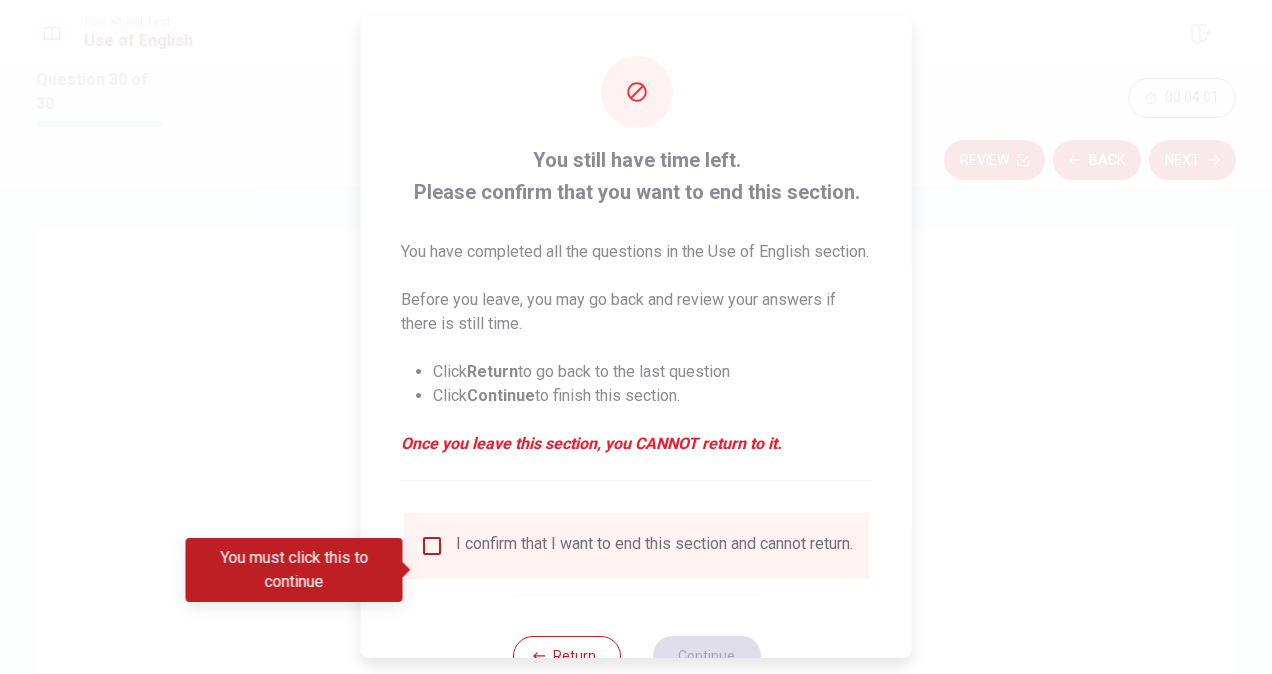 click at bounding box center (636, 337) 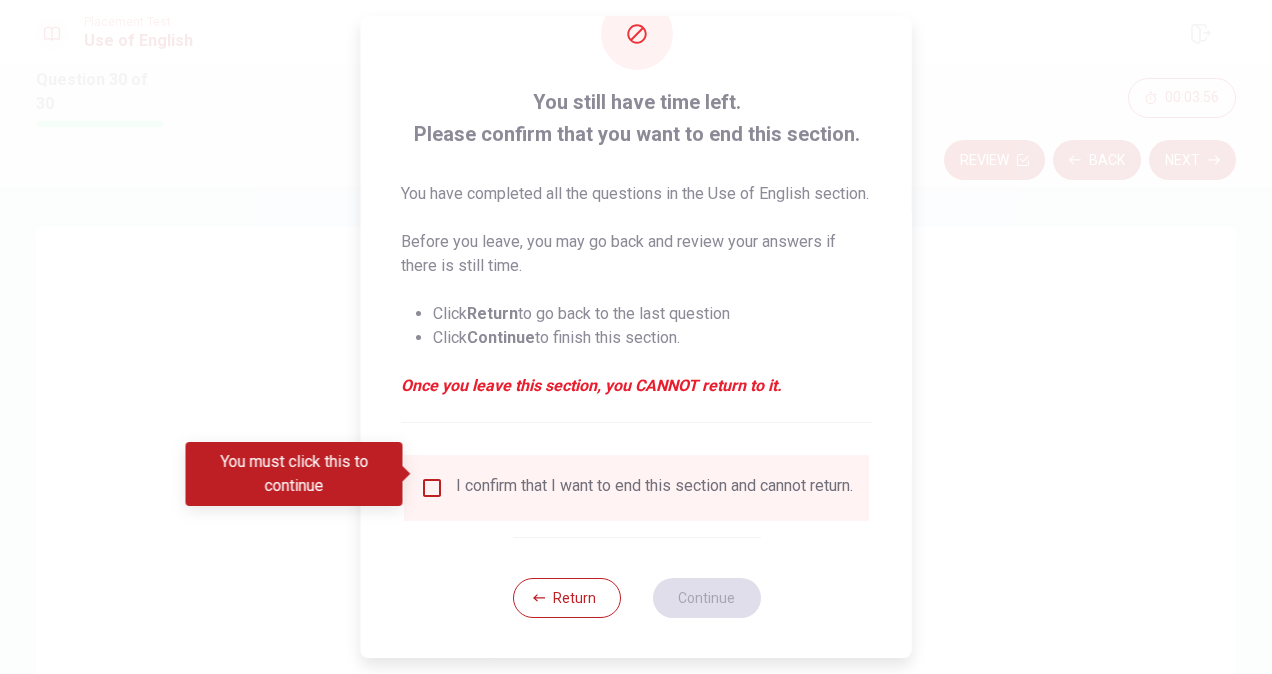 scroll, scrollTop: 96, scrollLeft: 0, axis: vertical 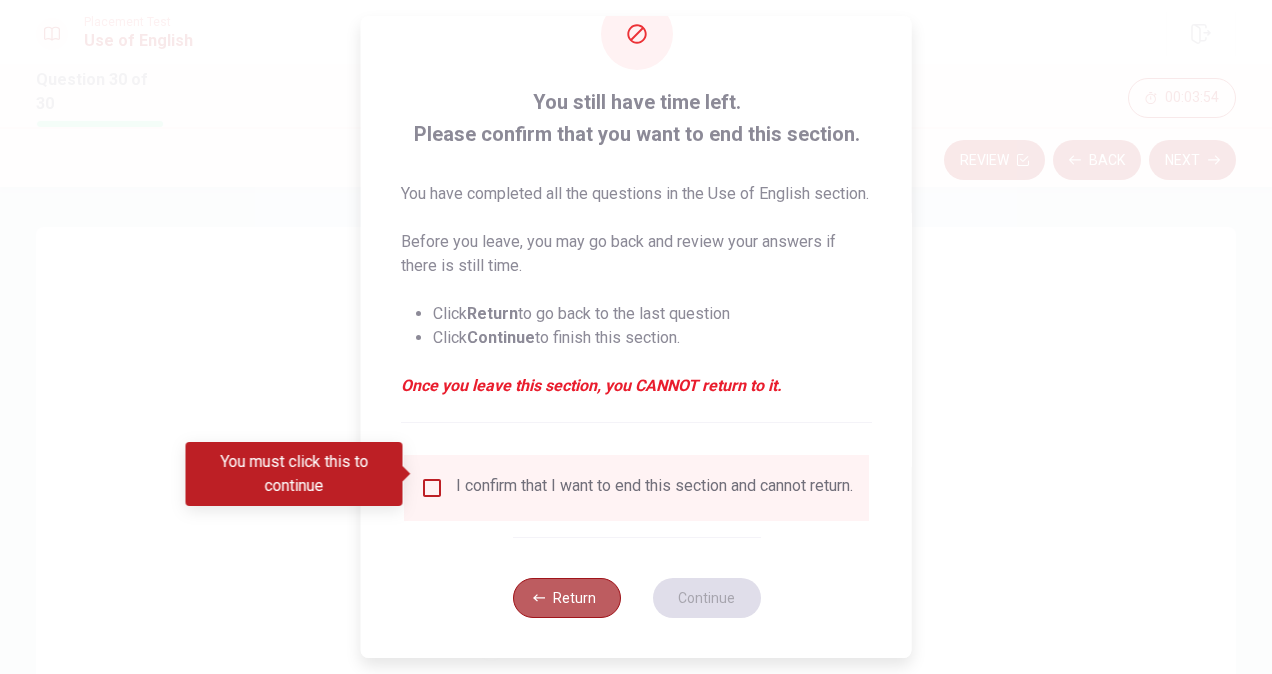 click on "Return" at bounding box center [566, 598] 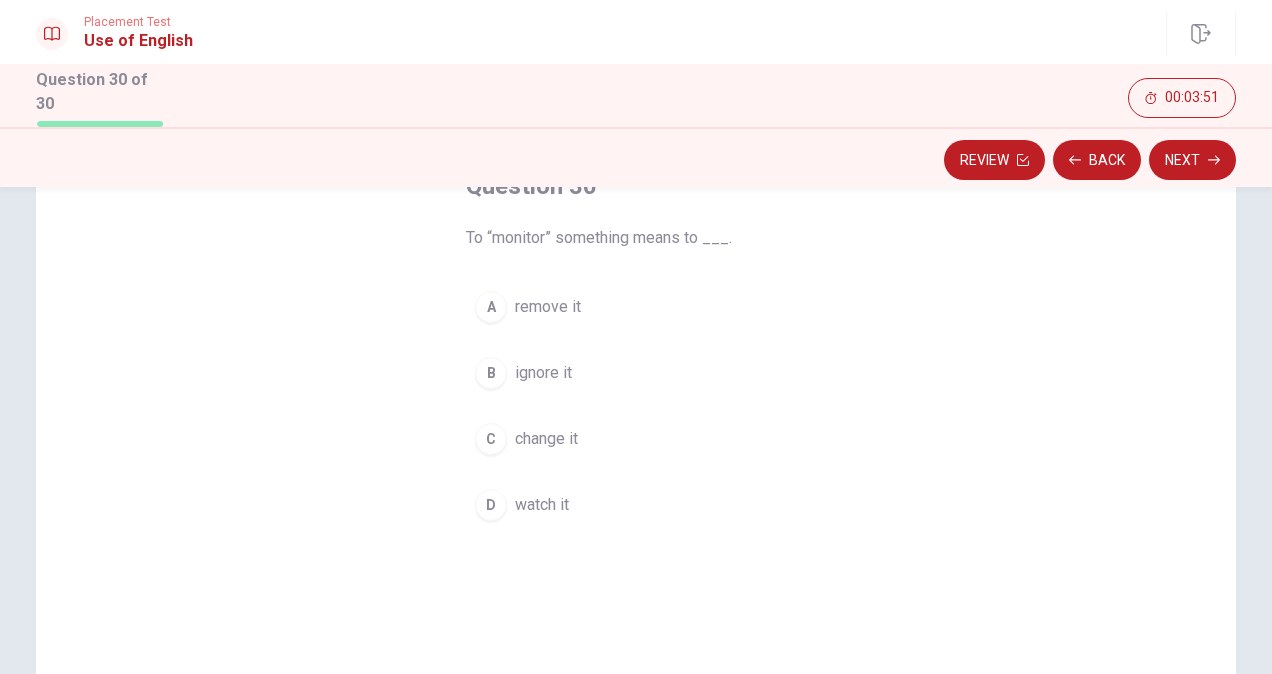 scroll, scrollTop: 121, scrollLeft: 0, axis: vertical 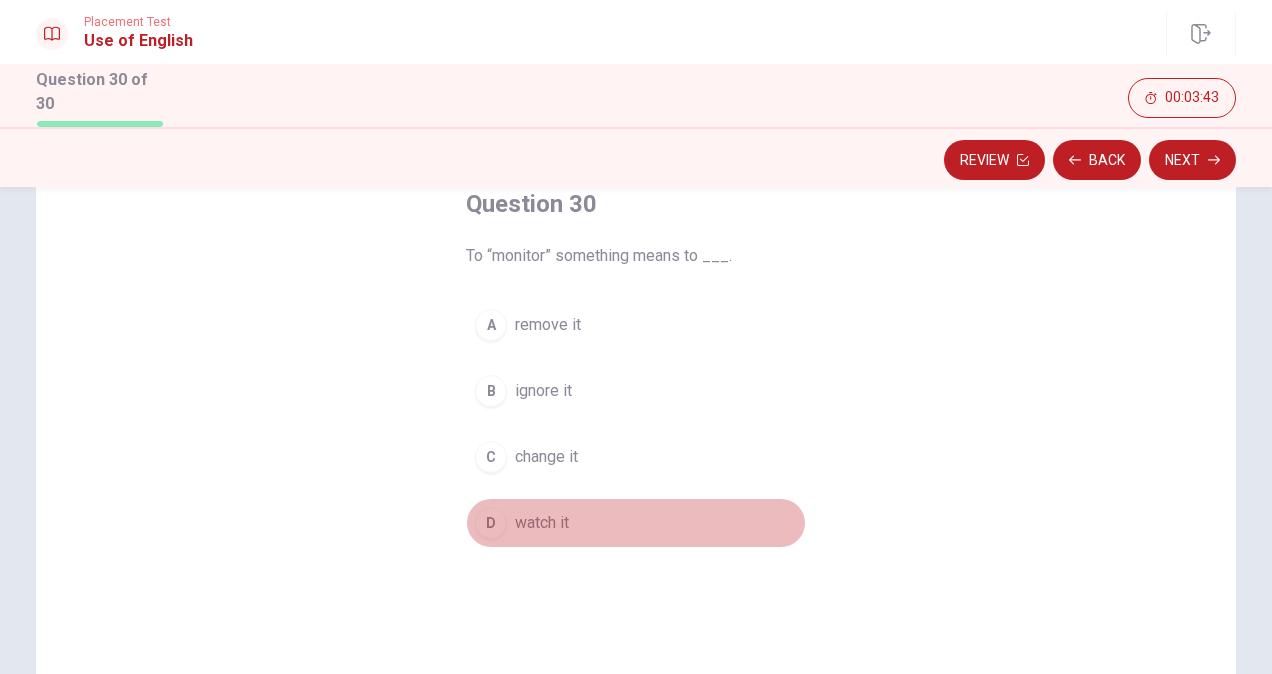 click on "watch it" at bounding box center [542, 523] 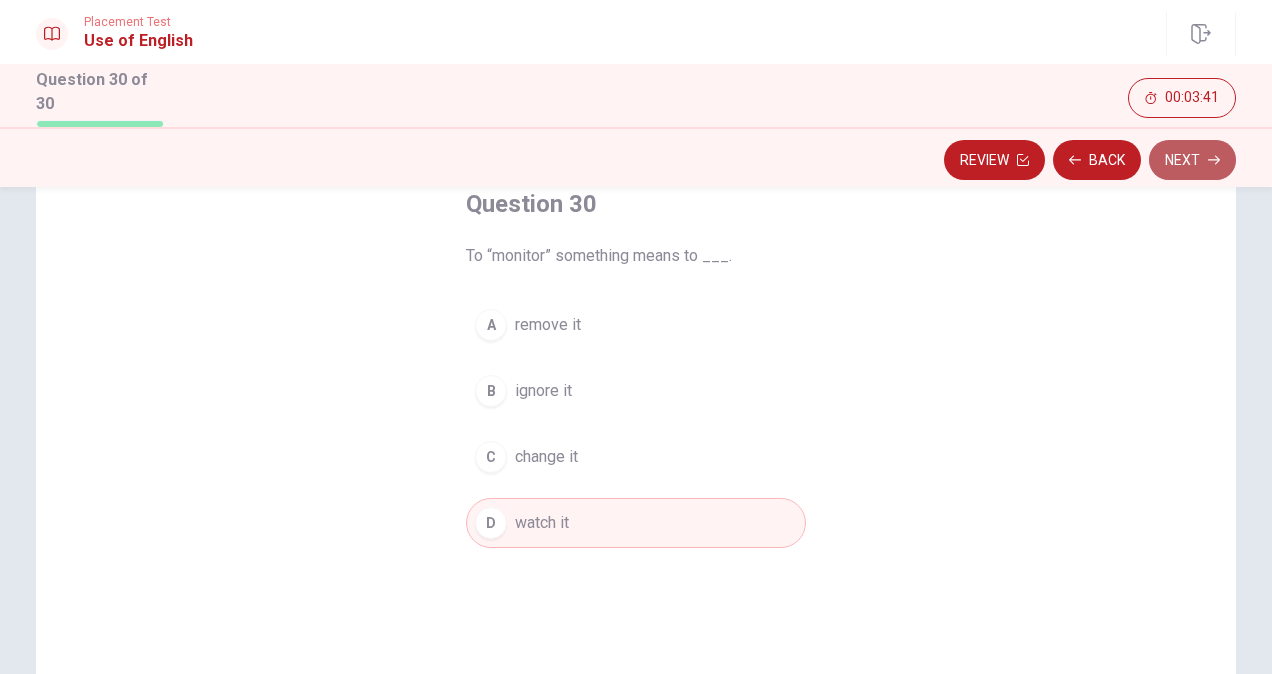 click on "Next" at bounding box center (1192, 160) 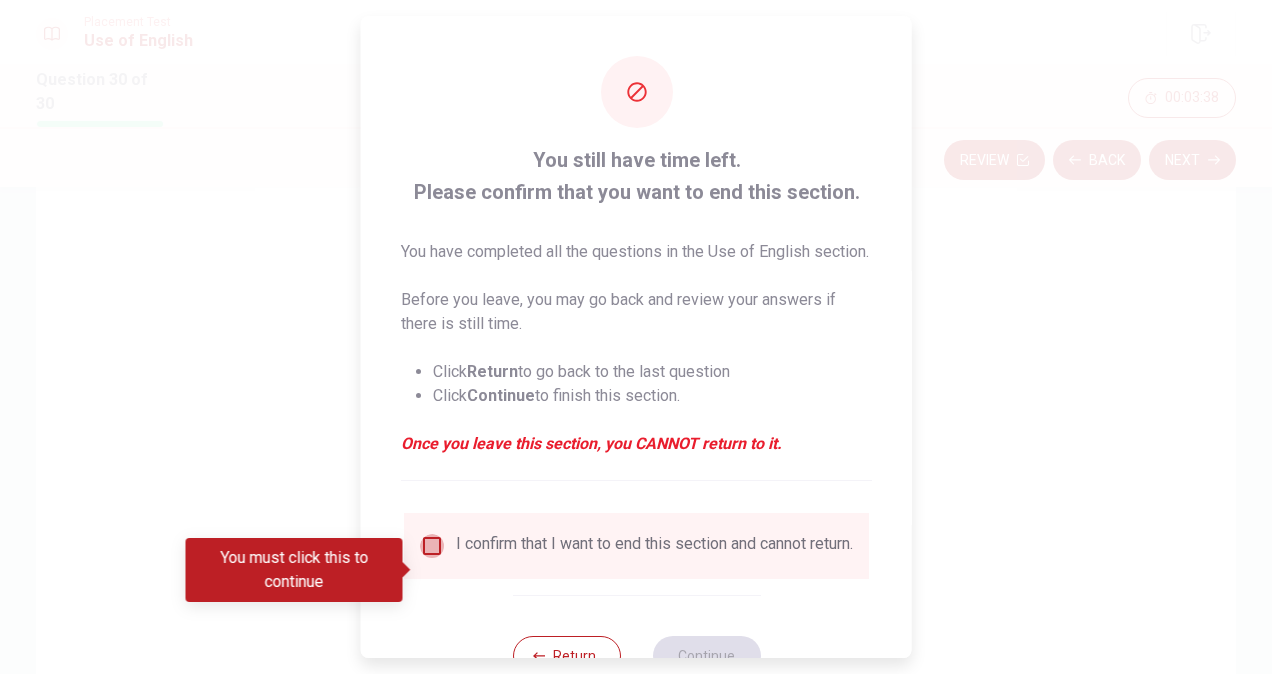 click at bounding box center (432, 546) 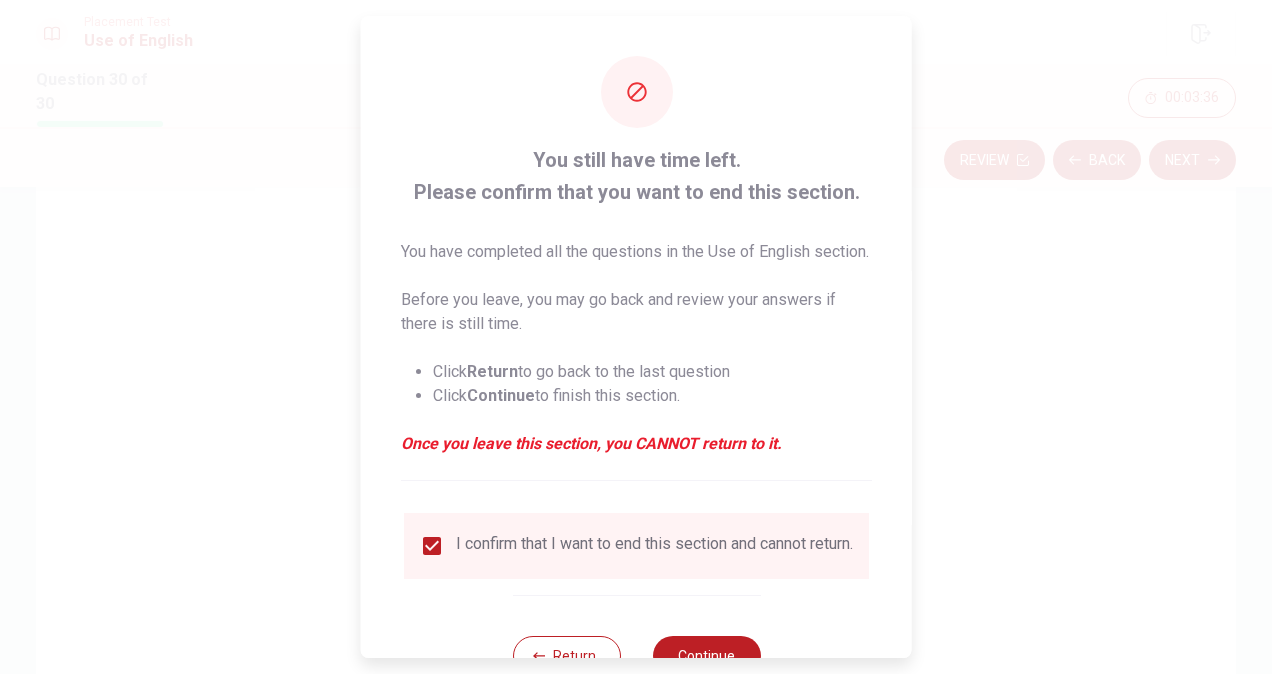 scroll, scrollTop: 96, scrollLeft: 0, axis: vertical 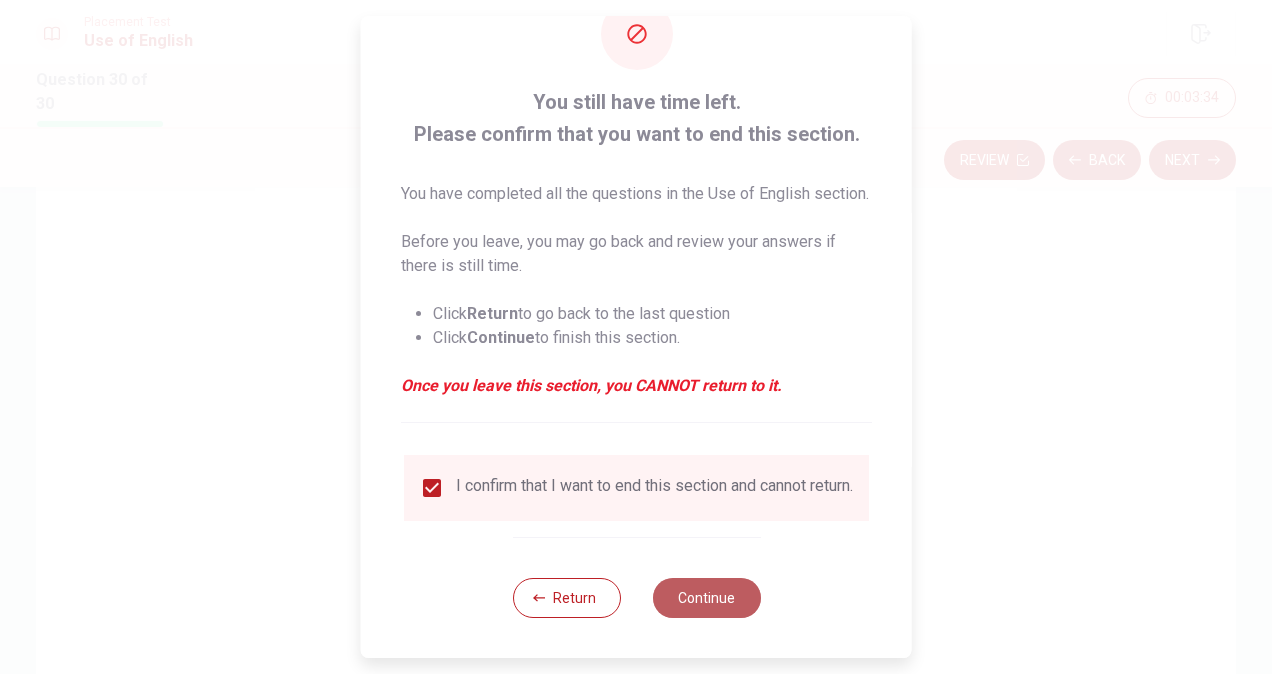 click on "Continue" at bounding box center [706, 598] 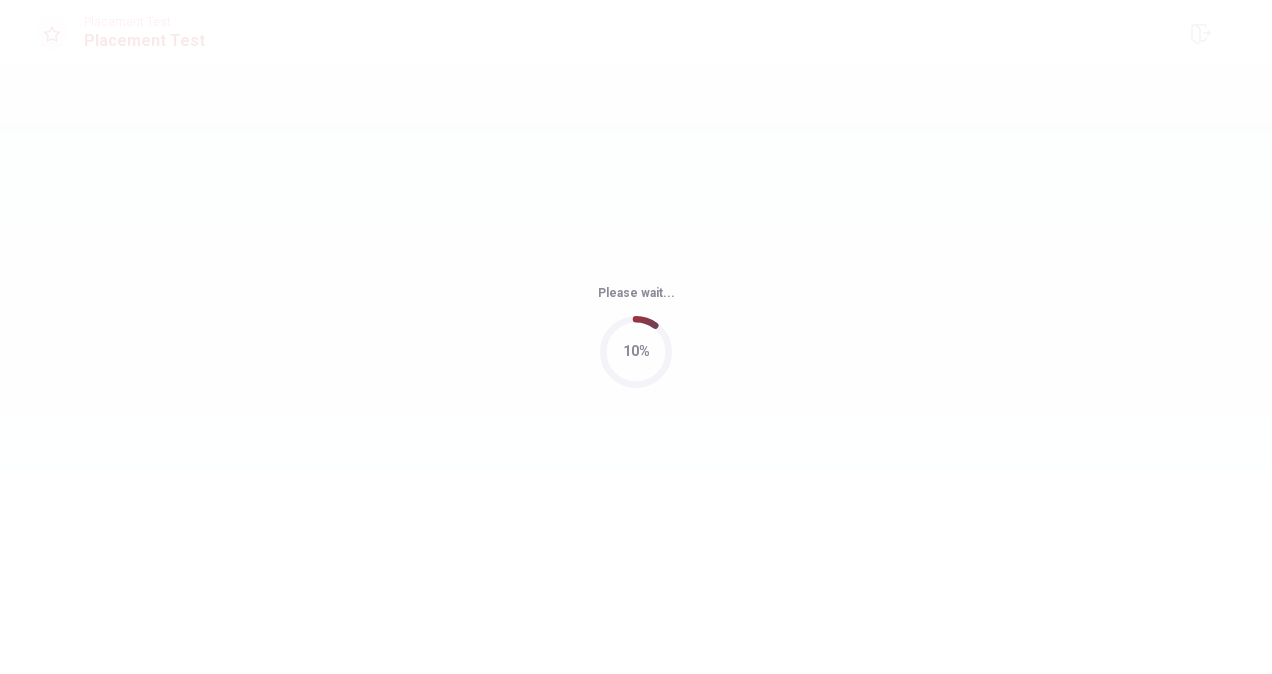 scroll, scrollTop: 0, scrollLeft: 0, axis: both 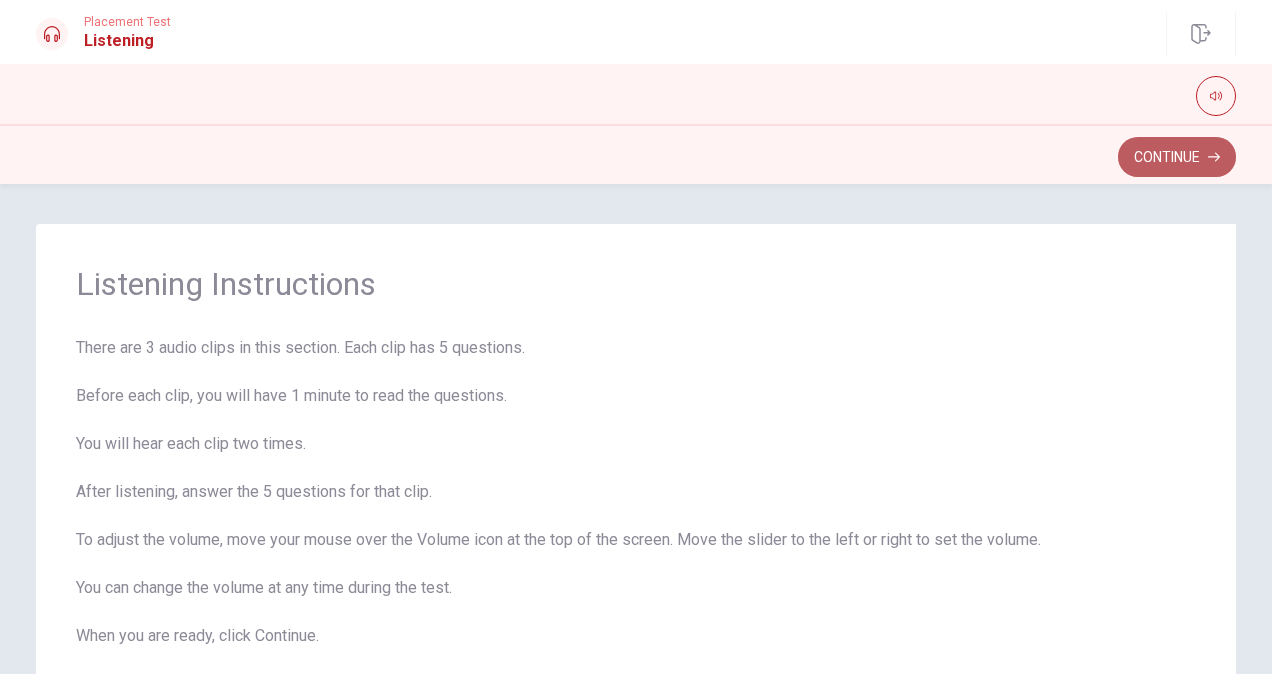 click on "Continue" at bounding box center (1177, 157) 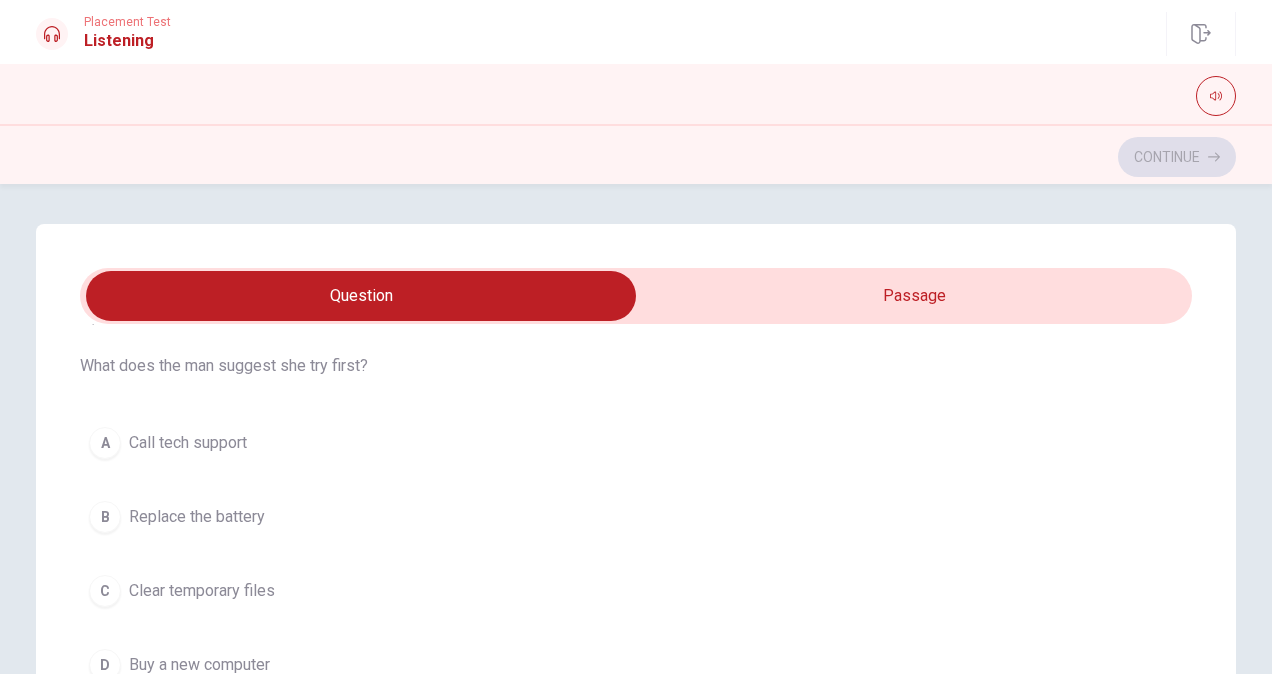 scroll, scrollTop: 78, scrollLeft: 0, axis: vertical 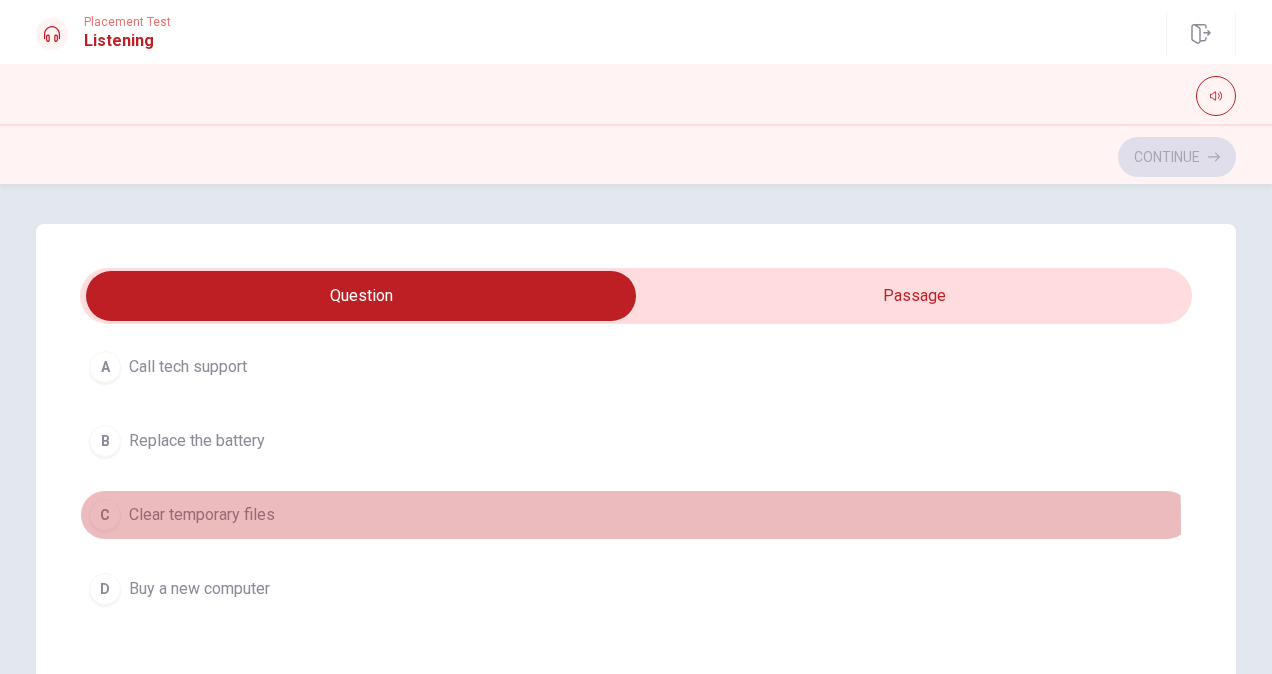 click on "C" at bounding box center [105, 515] 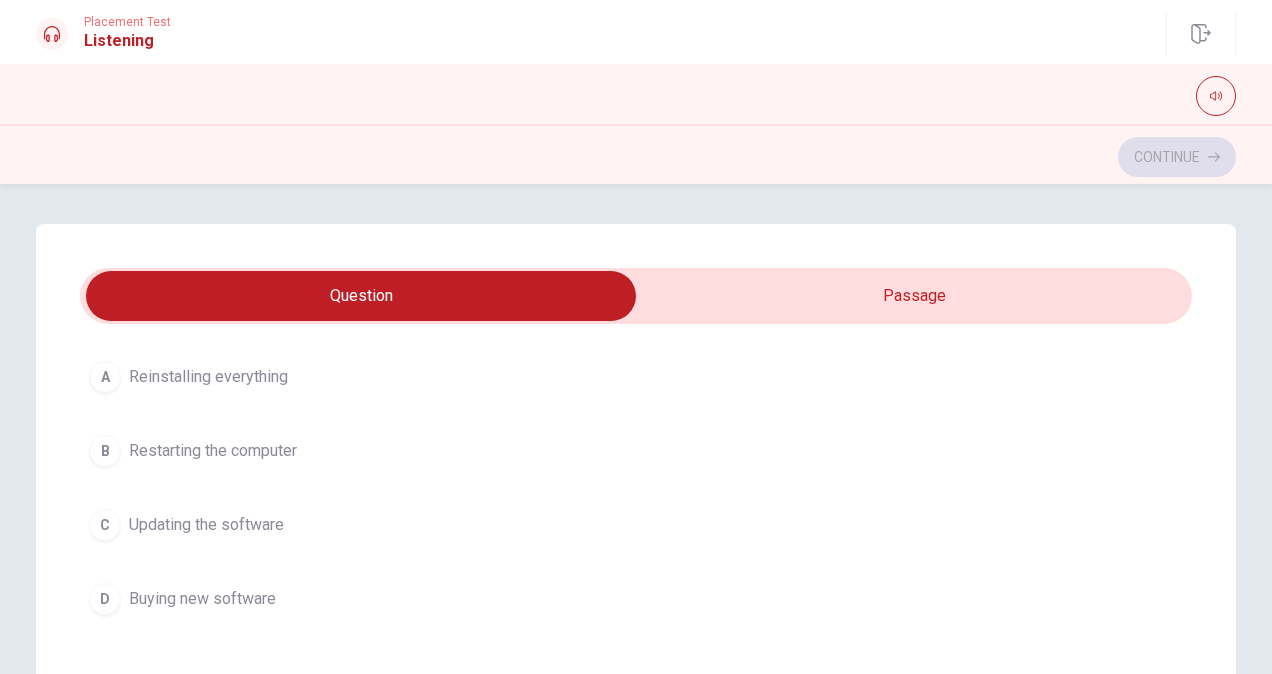 scroll, scrollTop: 587, scrollLeft: 0, axis: vertical 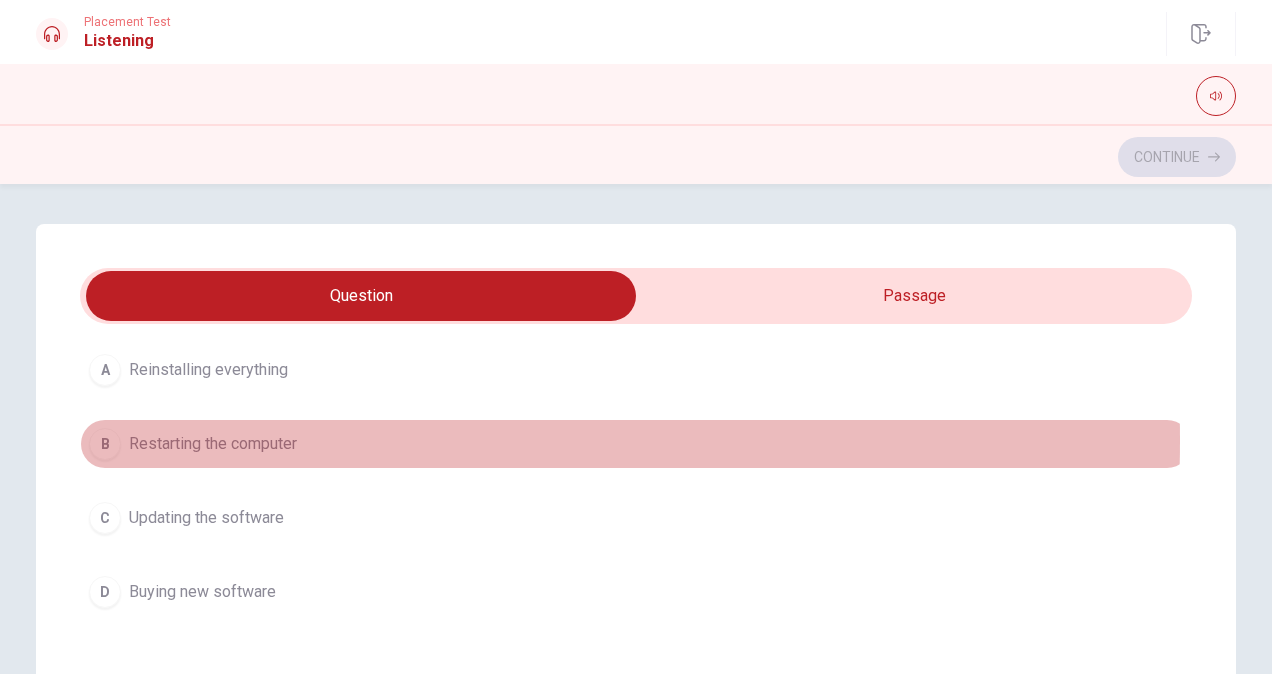 click on "B" at bounding box center [105, 444] 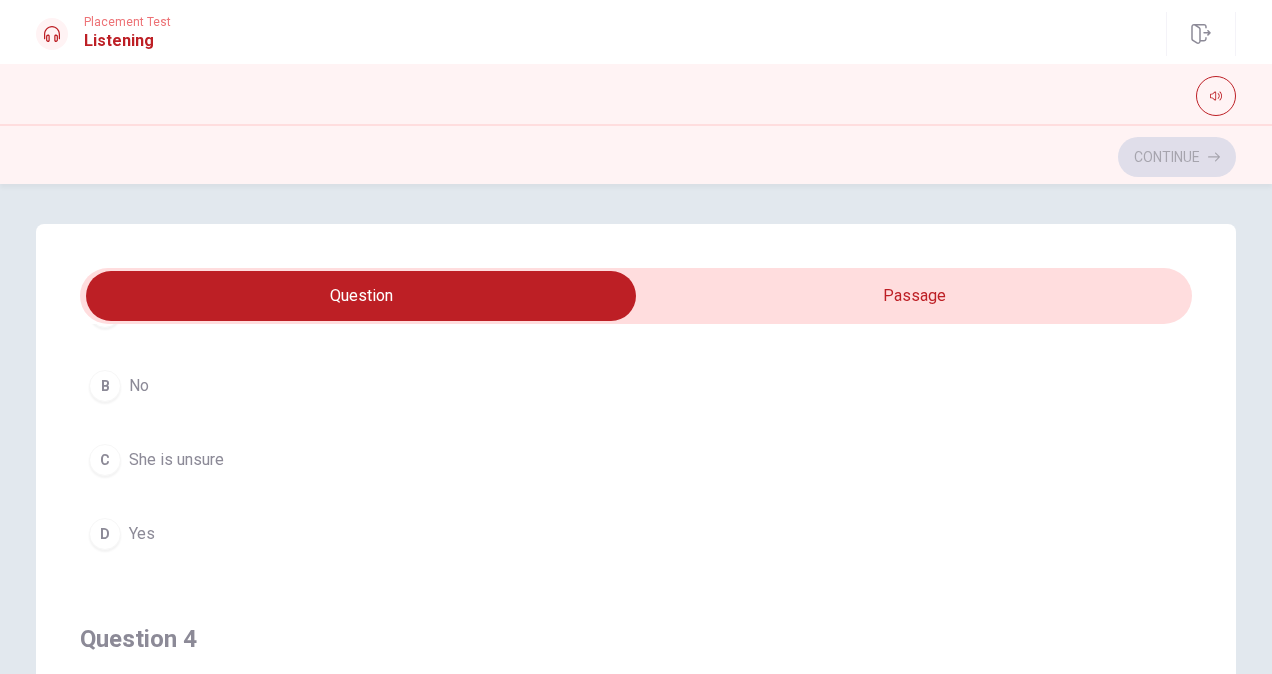 scroll, scrollTop: 1105, scrollLeft: 0, axis: vertical 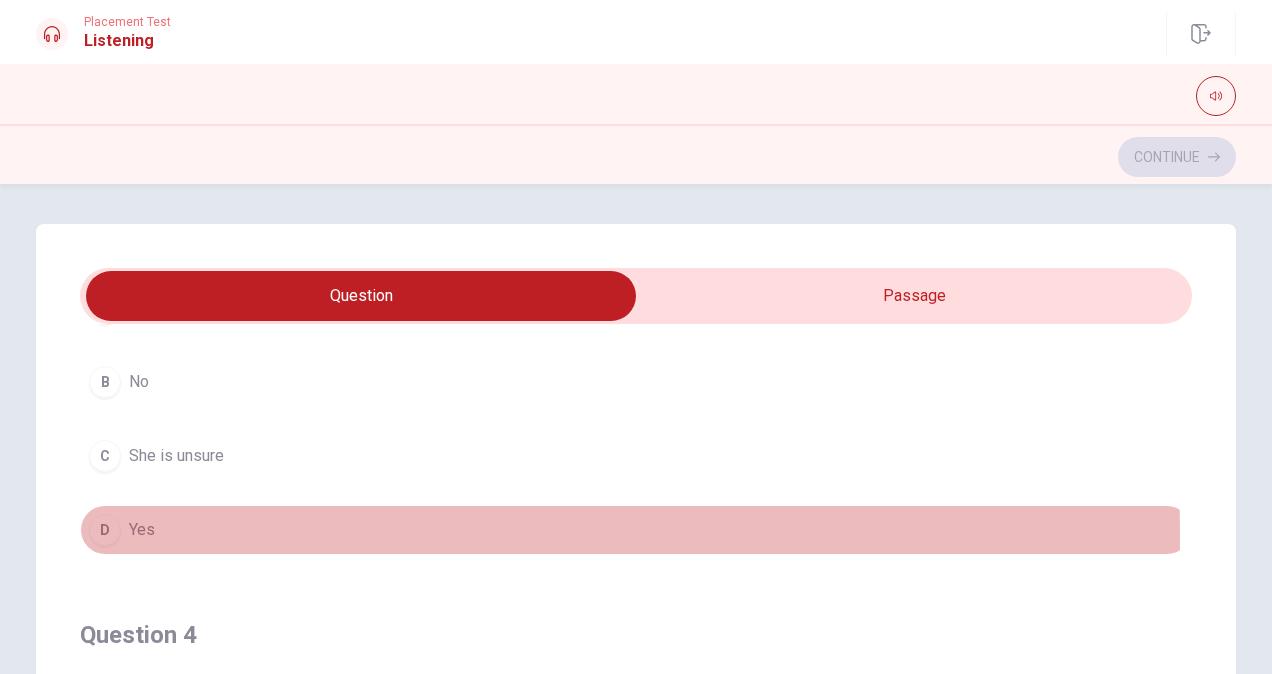 click on "D" at bounding box center (105, 530) 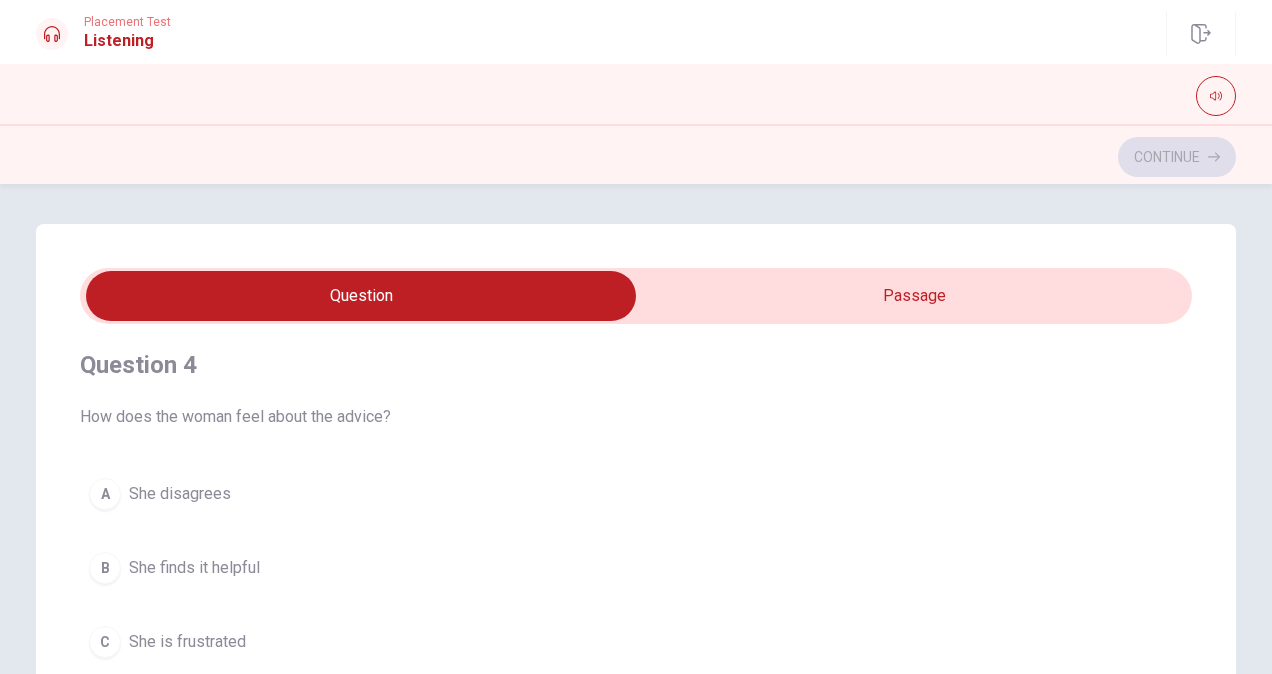 scroll, scrollTop: 1382, scrollLeft: 0, axis: vertical 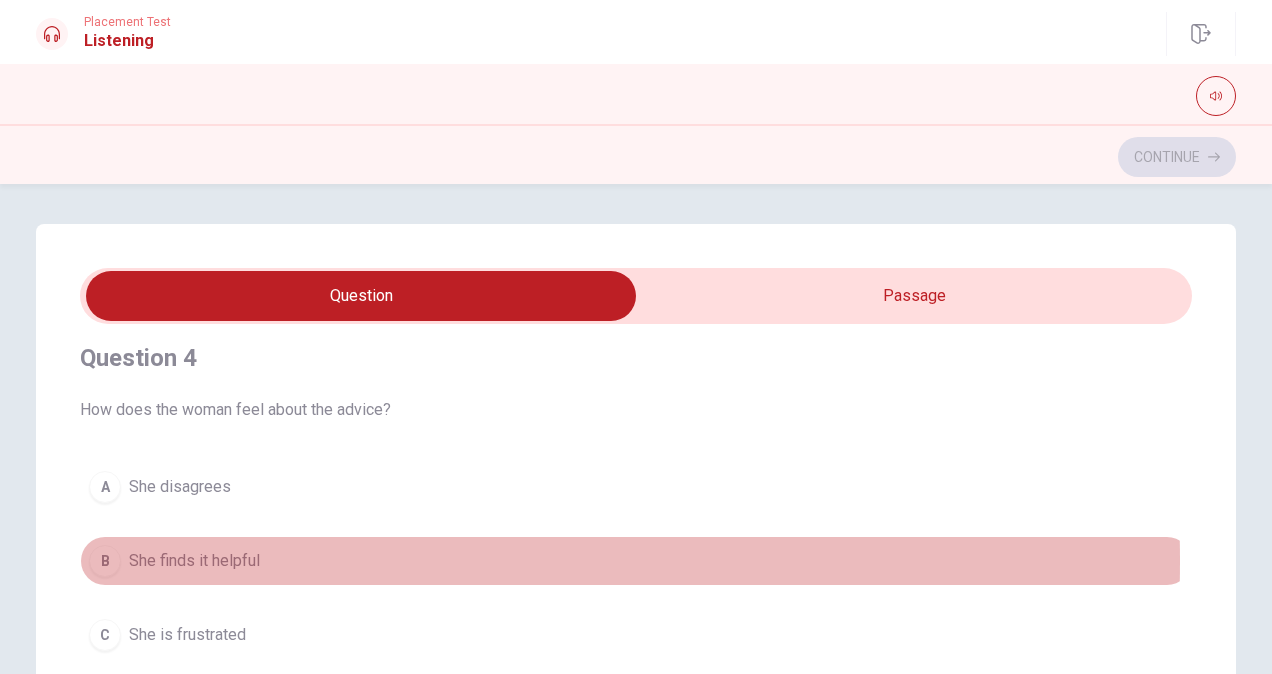 click on "B" at bounding box center [105, 561] 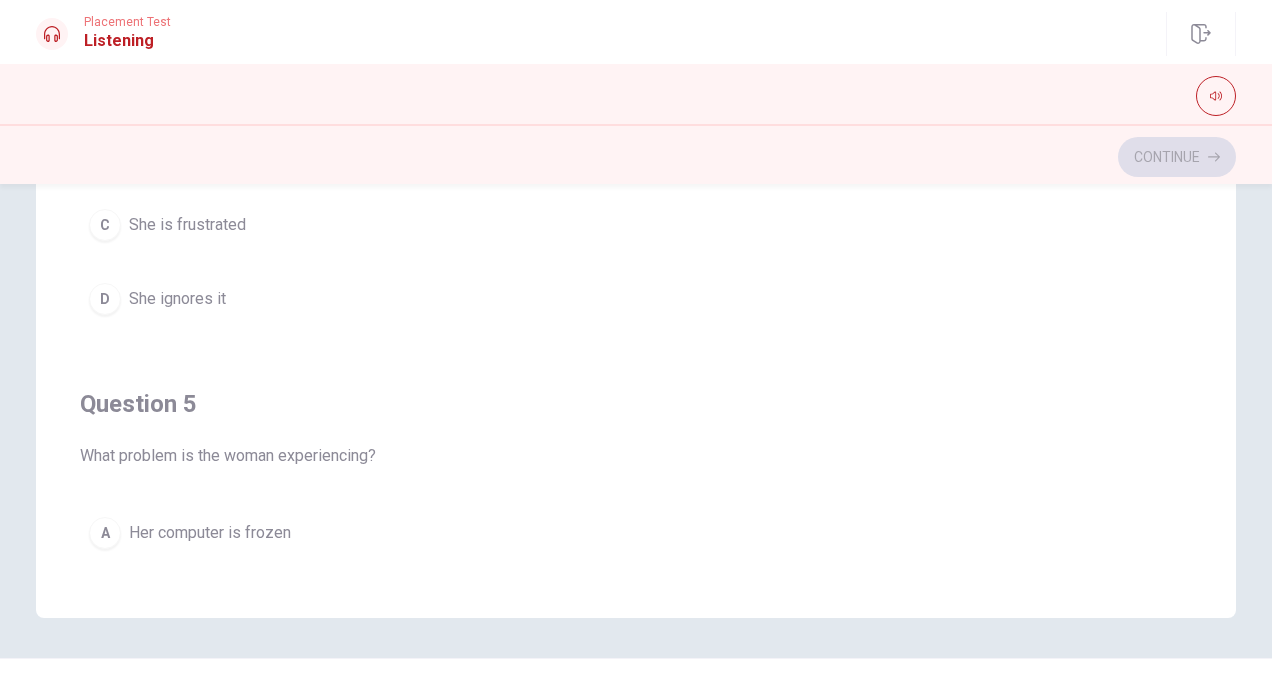 scroll, scrollTop: 458, scrollLeft: 0, axis: vertical 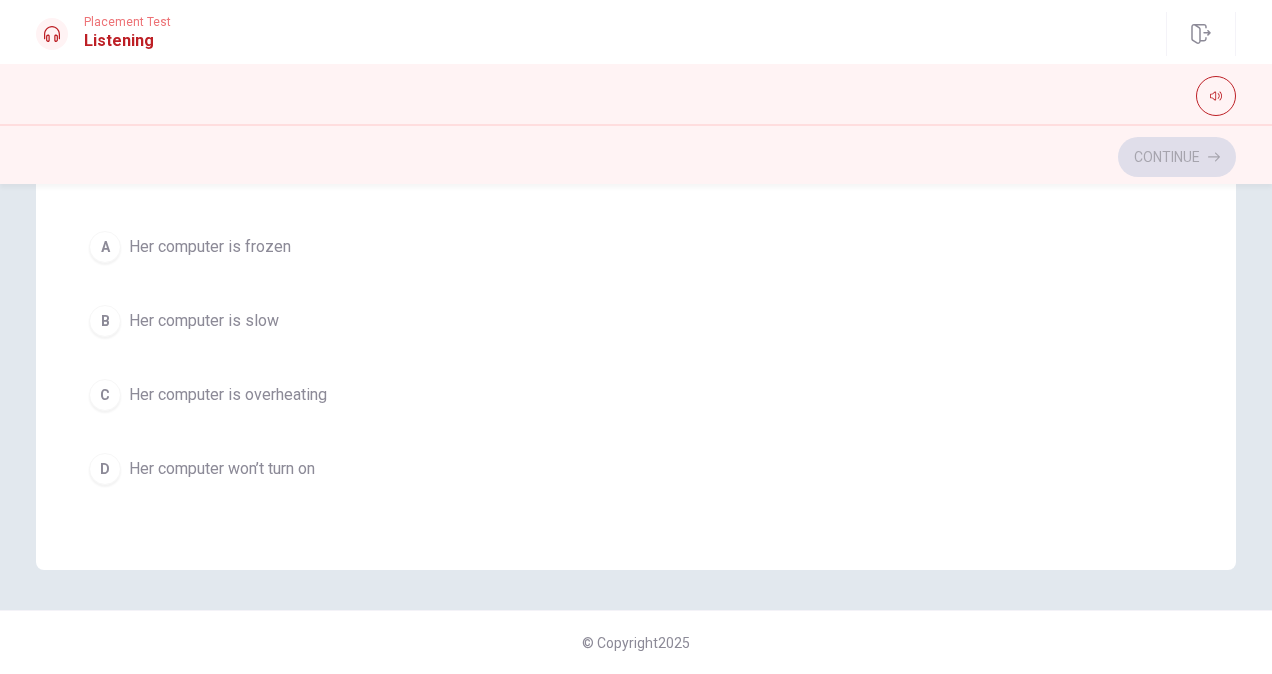 click on "A" at bounding box center (105, 247) 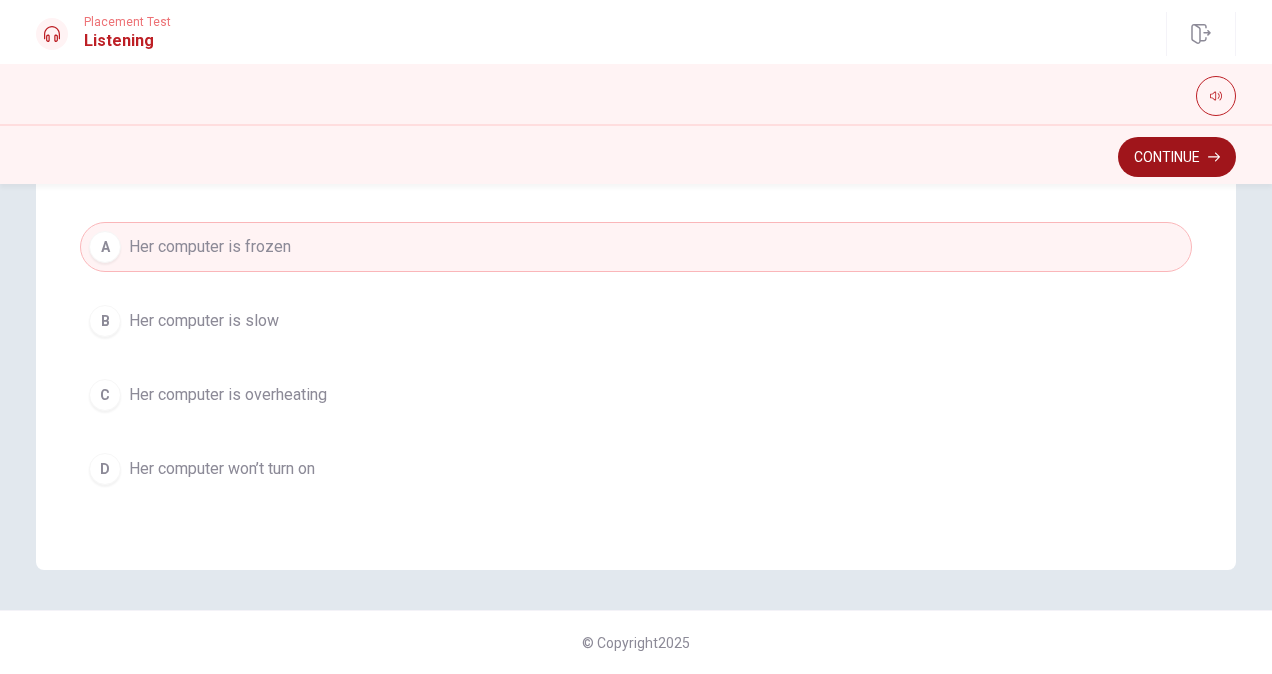 click on "Continue" at bounding box center (1177, 157) 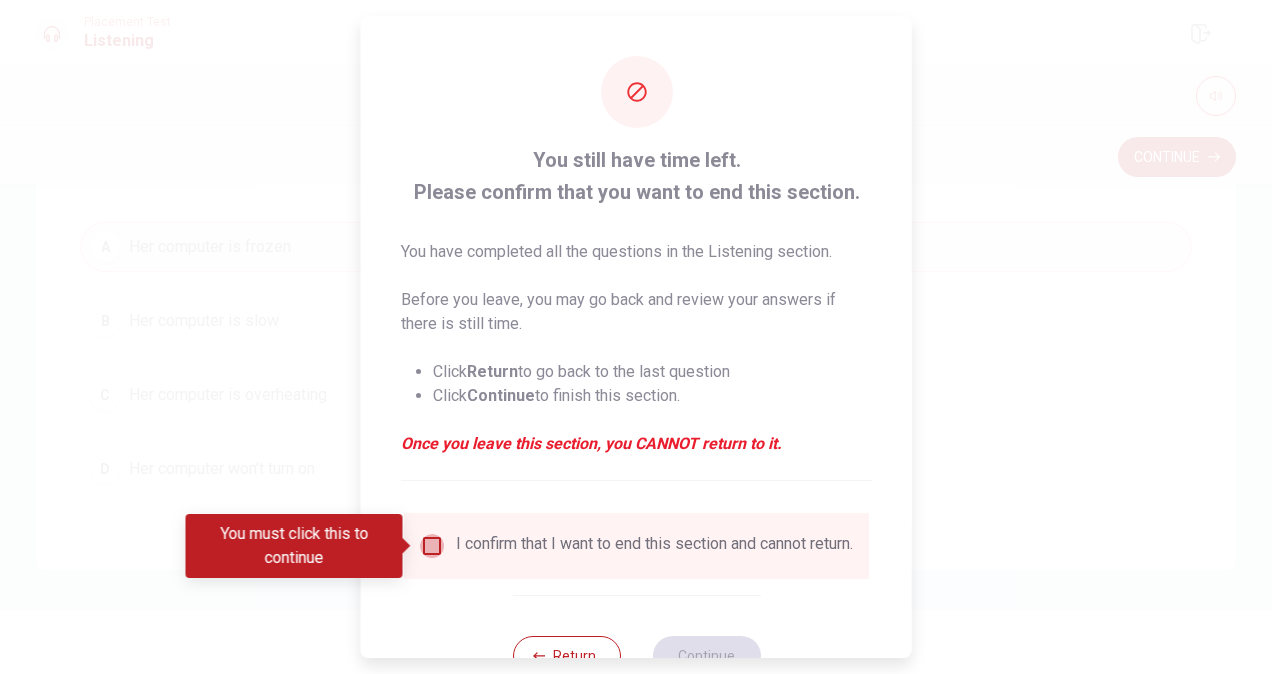 click at bounding box center [432, 546] 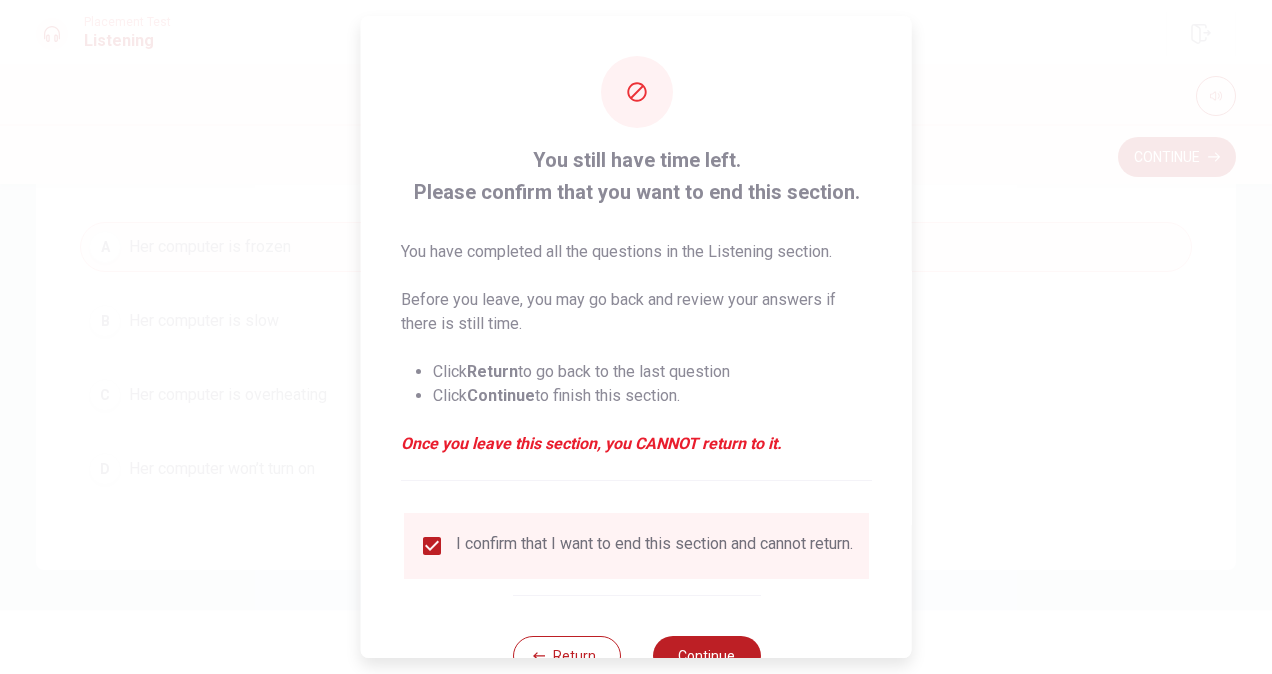 scroll, scrollTop: 72, scrollLeft: 0, axis: vertical 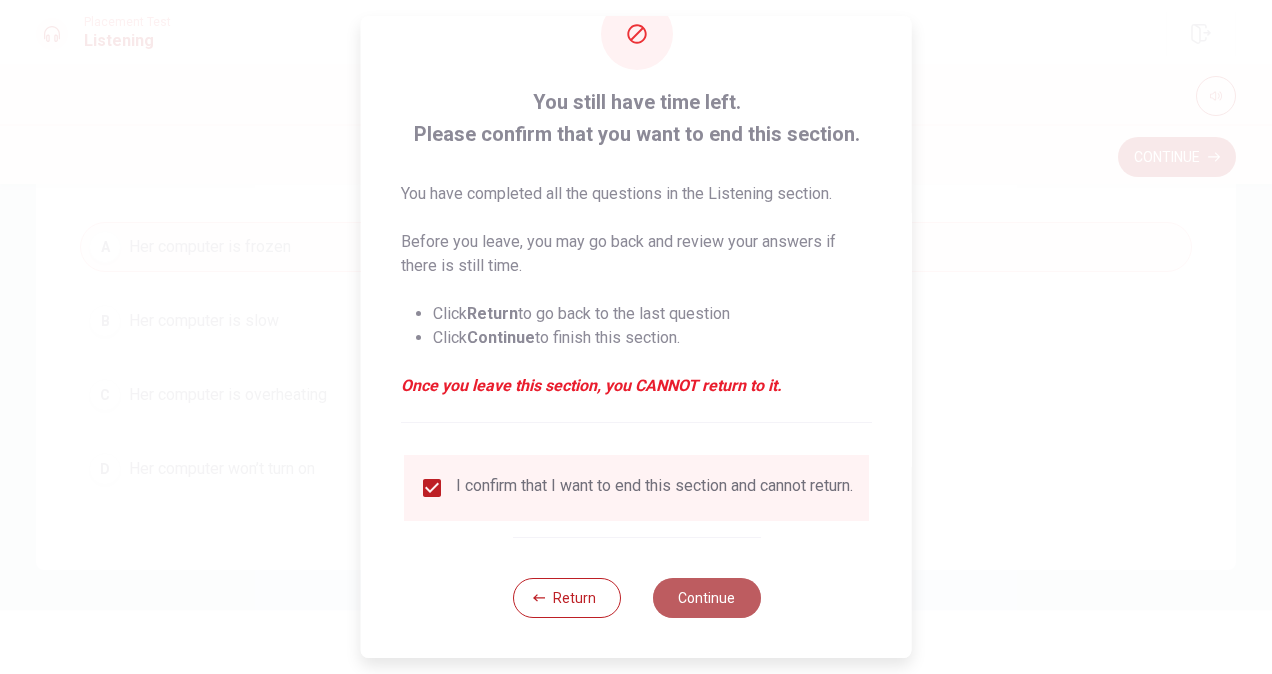 click on "Continue" at bounding box center (706, 598) 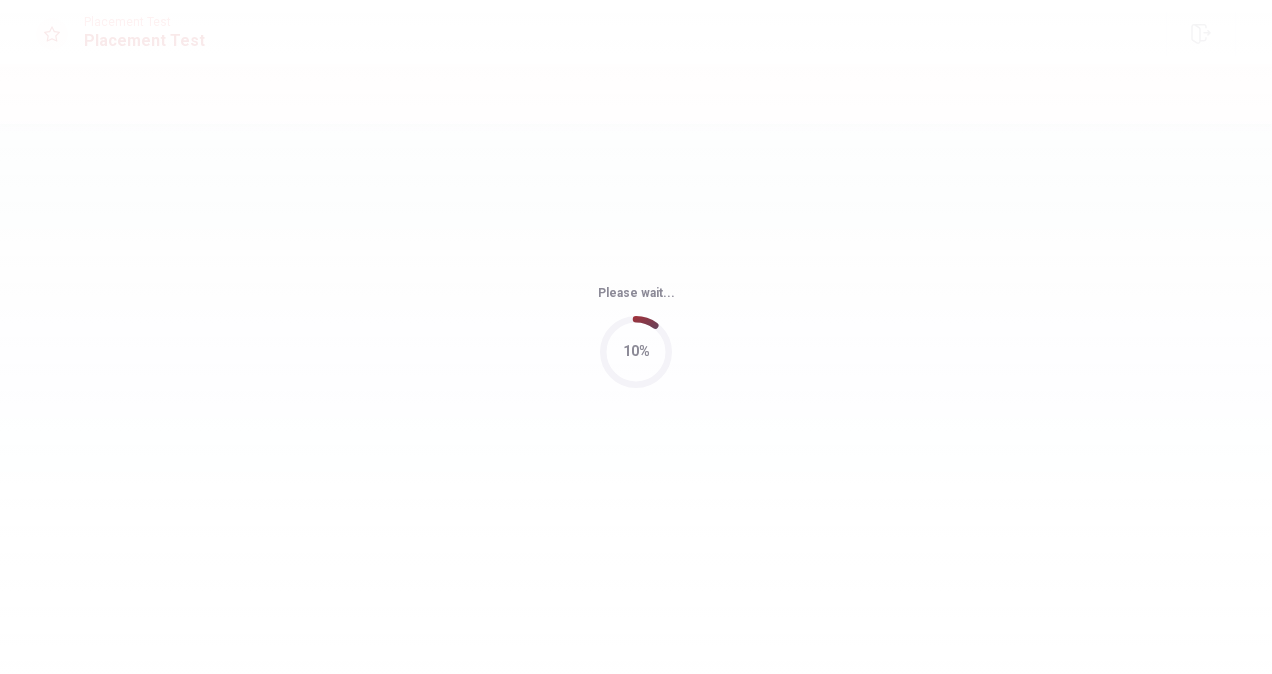 scroll, scrollTop: 0, scrollLeft: 0, axis: both 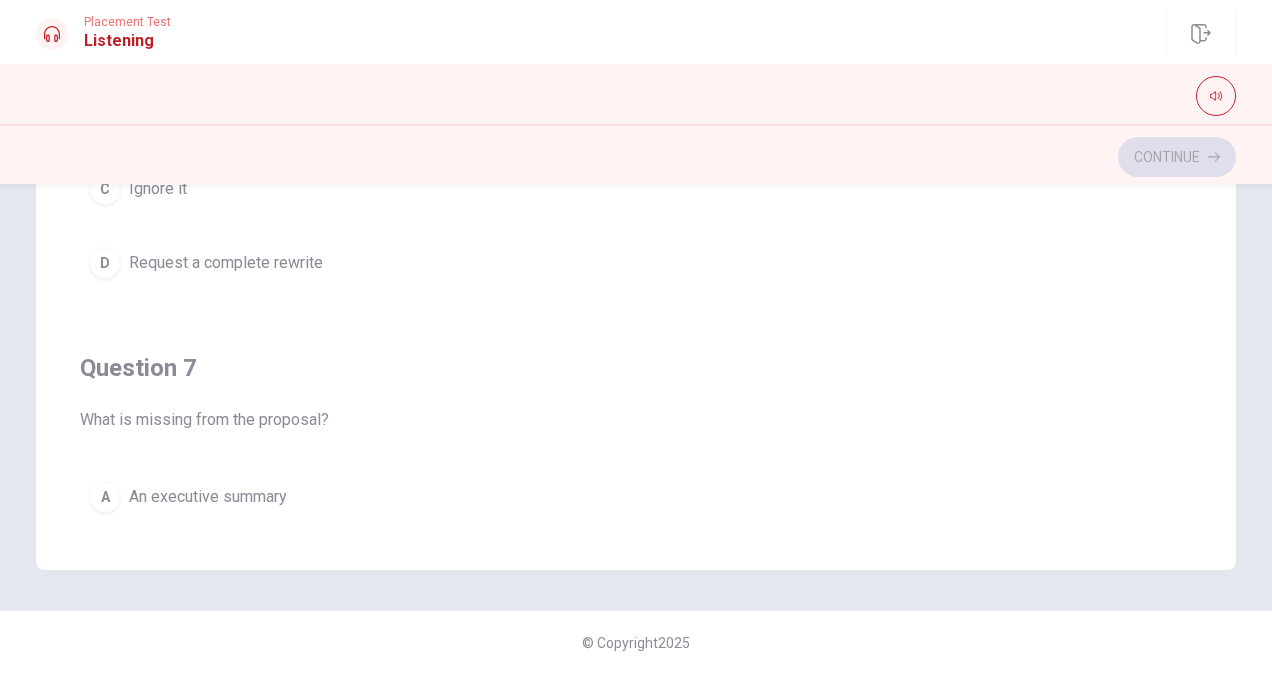 drag, startPoint x: 1157, startPoint y: 56, endPoint x: 1128, endPoint y: -35, distance: 95.50916 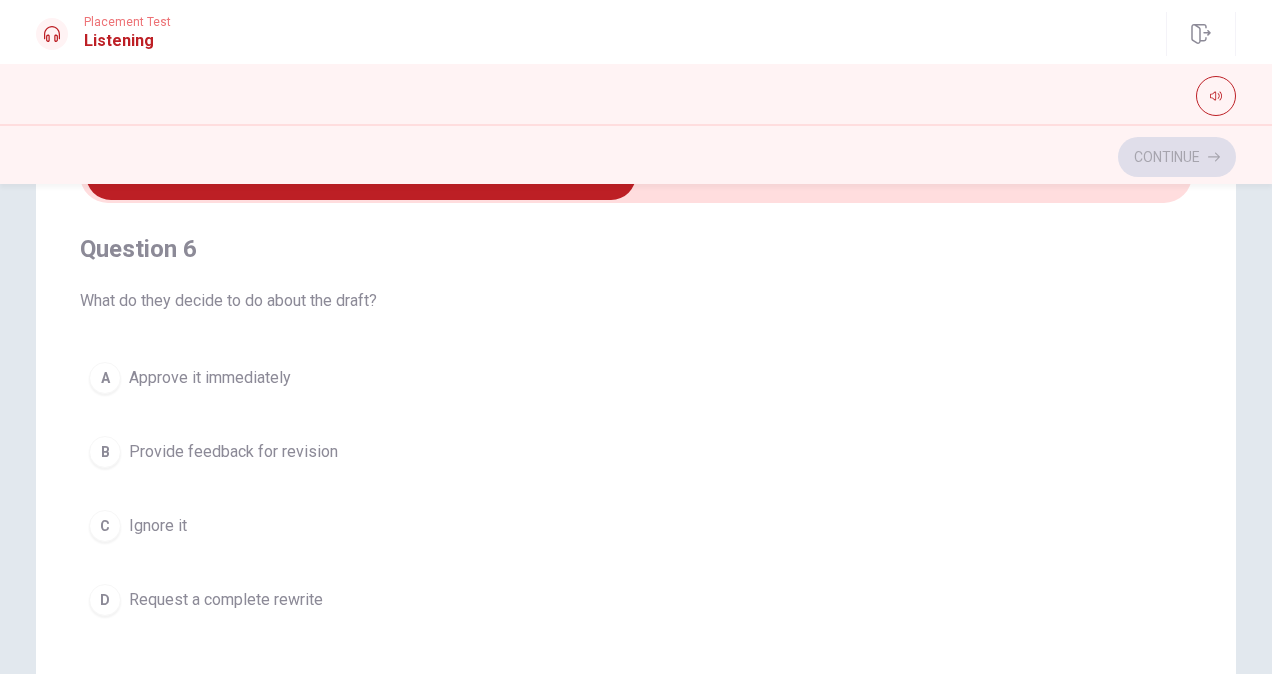 scroll, scrollTop: 127, scrollLeft: 0, axis: vertical 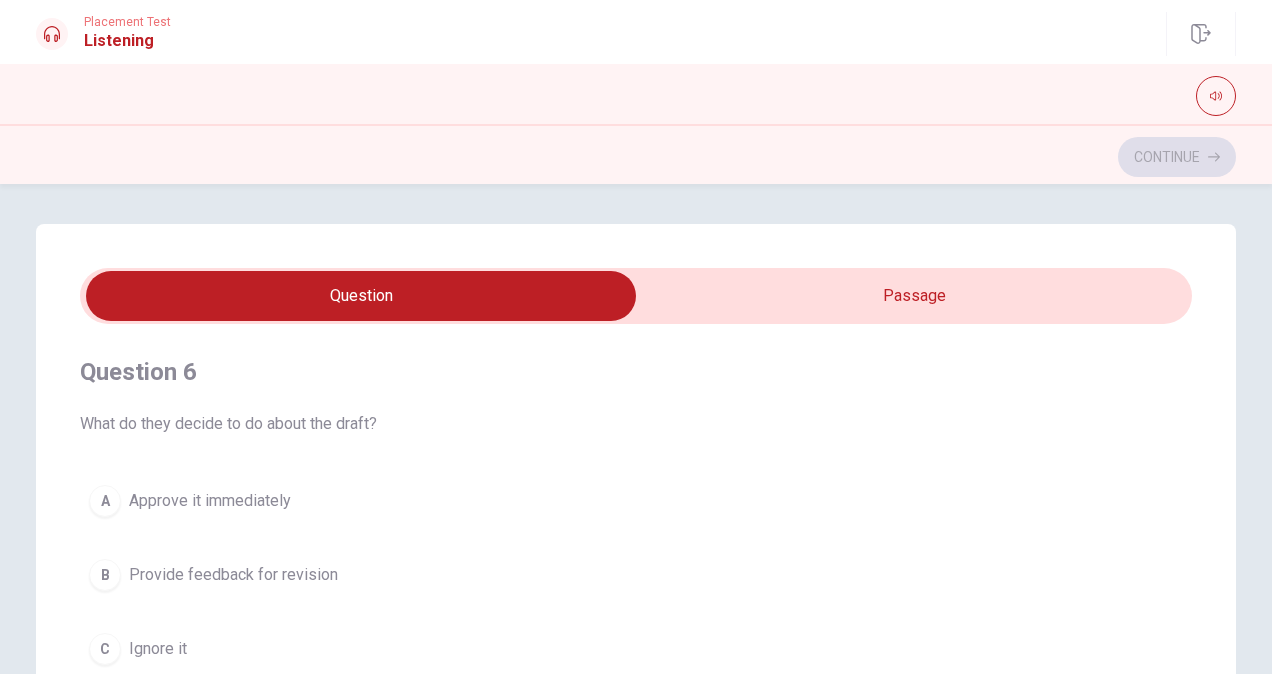 click on "Question 6 What do they decide to do about the draft? A Approve it immediately B Provide feedback for revision C Ignore it D Request a complete rewrite" at bounding box center (636, 552) 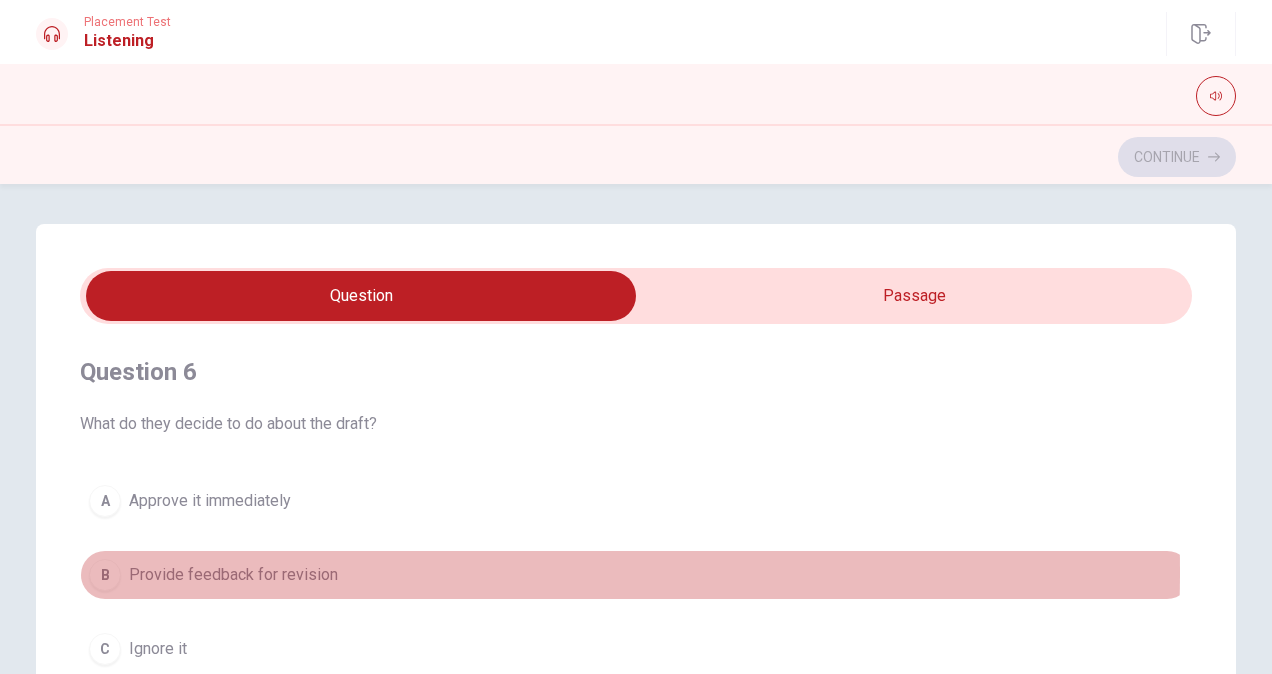 click on "B" at bounding box center [105, 575] 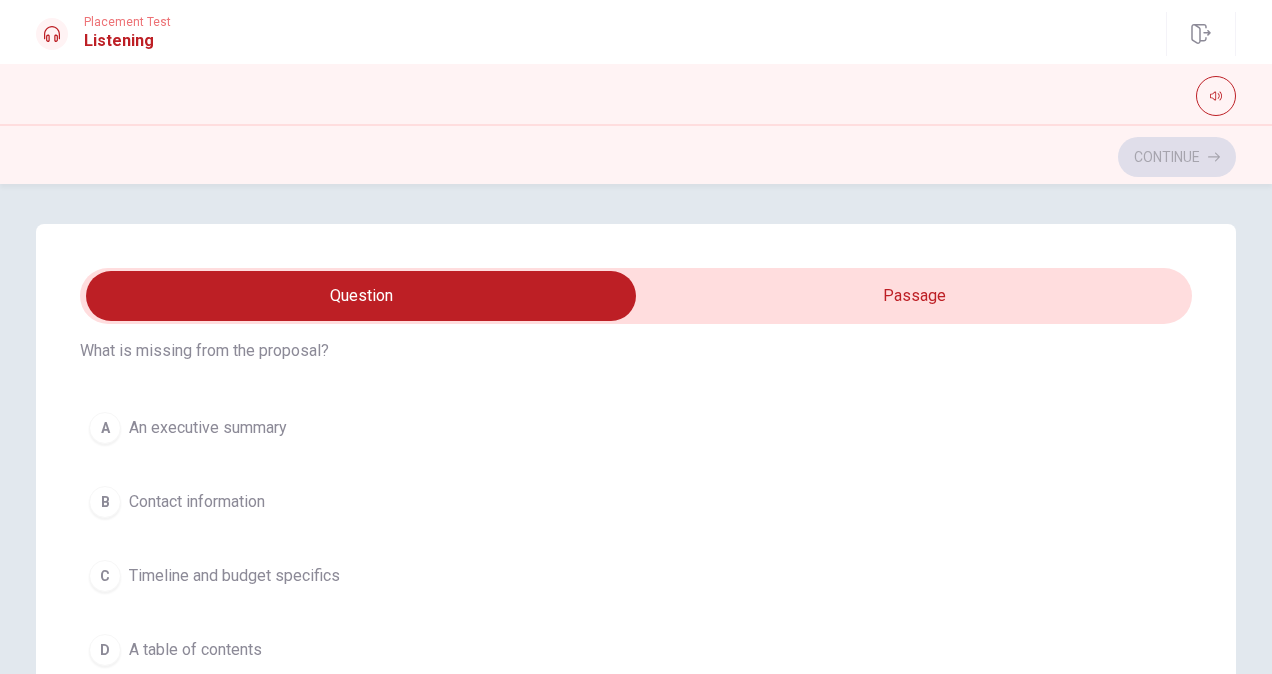 scroll, scrollTop: 531, scrollLeft: 0, axis: vertical 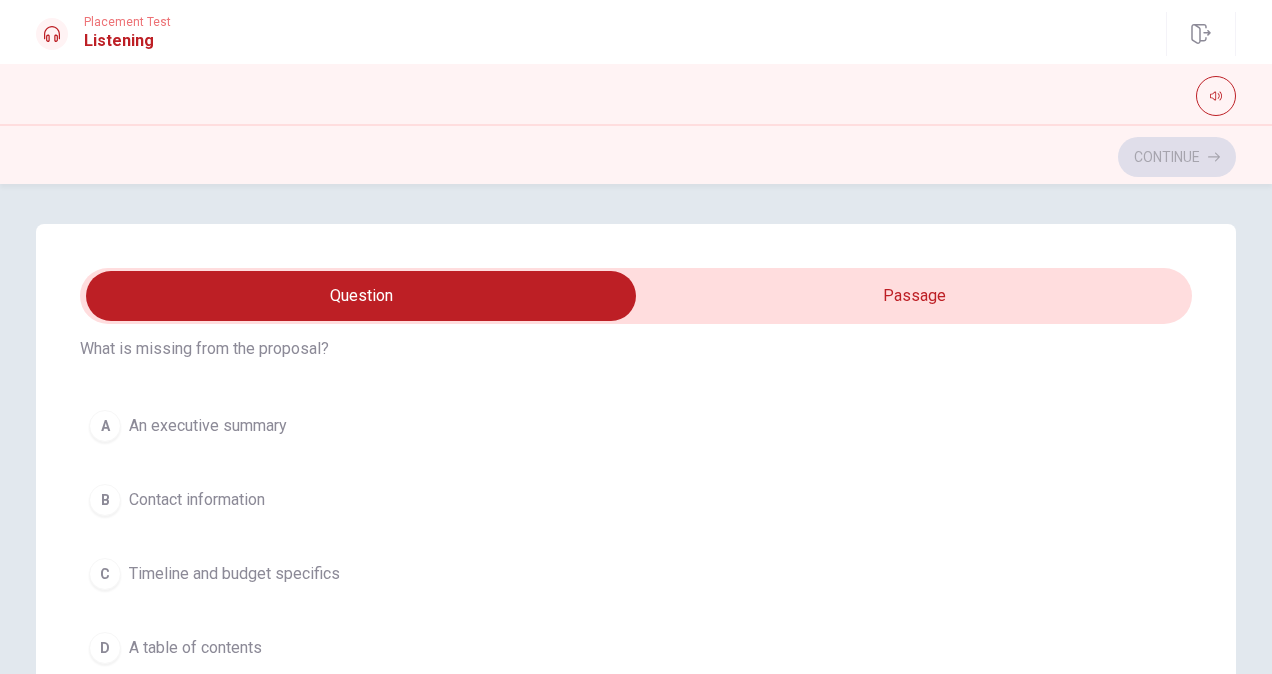 click on "C" at bounding box center [105, 574] 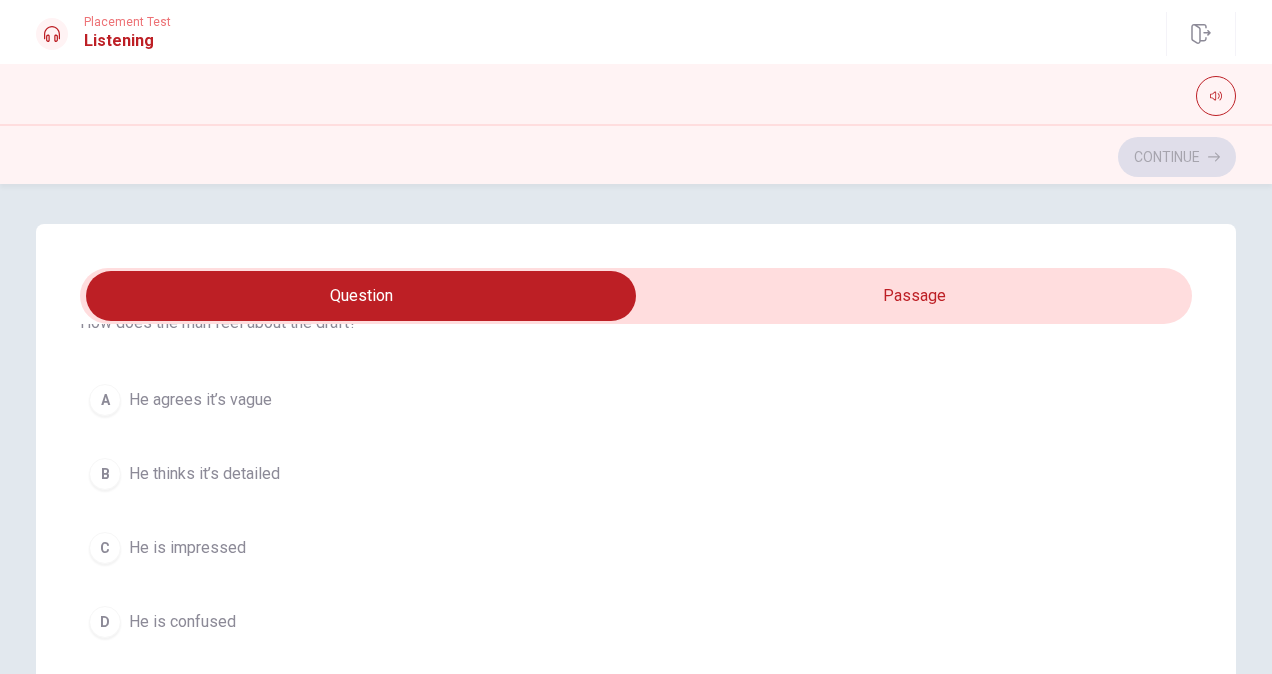 scroll, scrollTop: 1025, scrollLeft: 0, axis: vertical 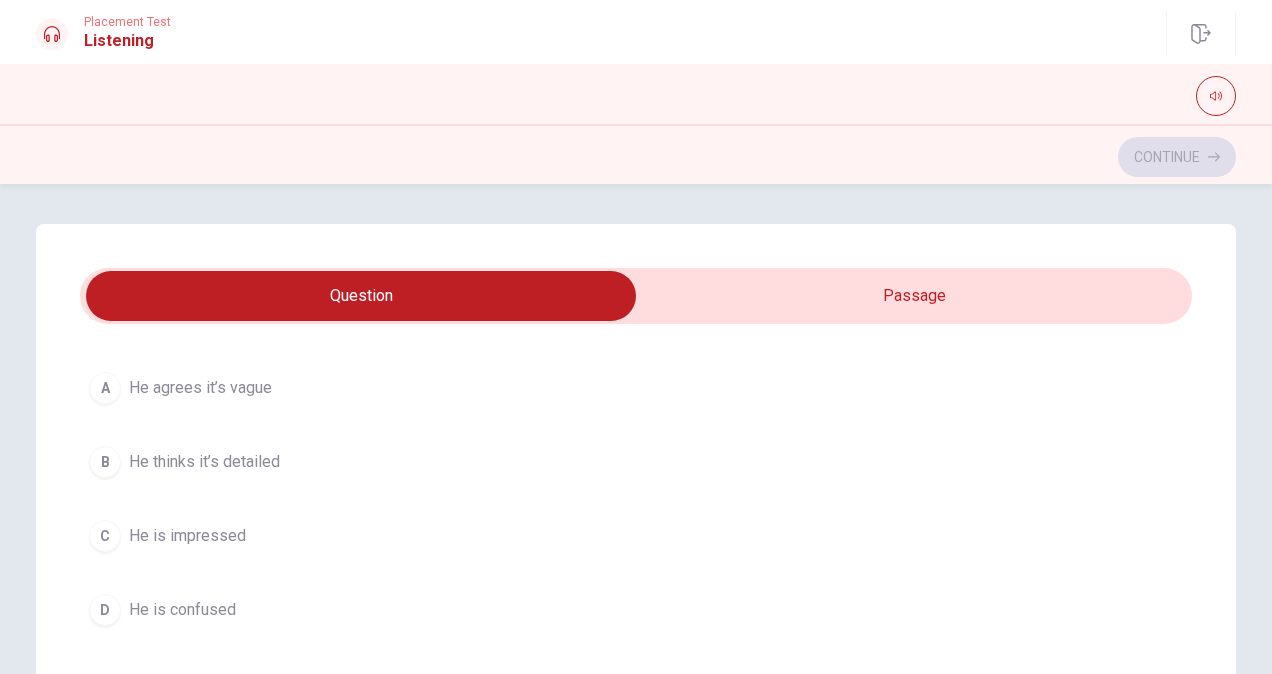 click on "A" at bounding box center [105, 388] 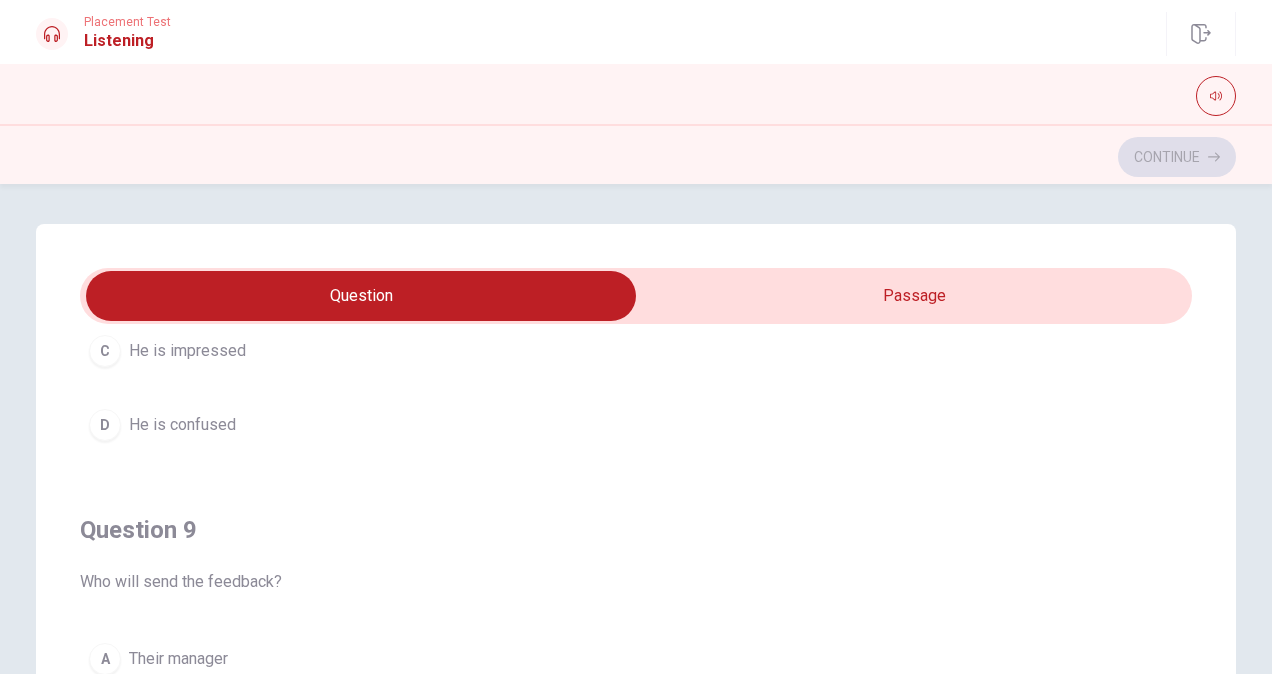 scroll, scrollTop: 1315, scrollLeft: 0, axis: vertical 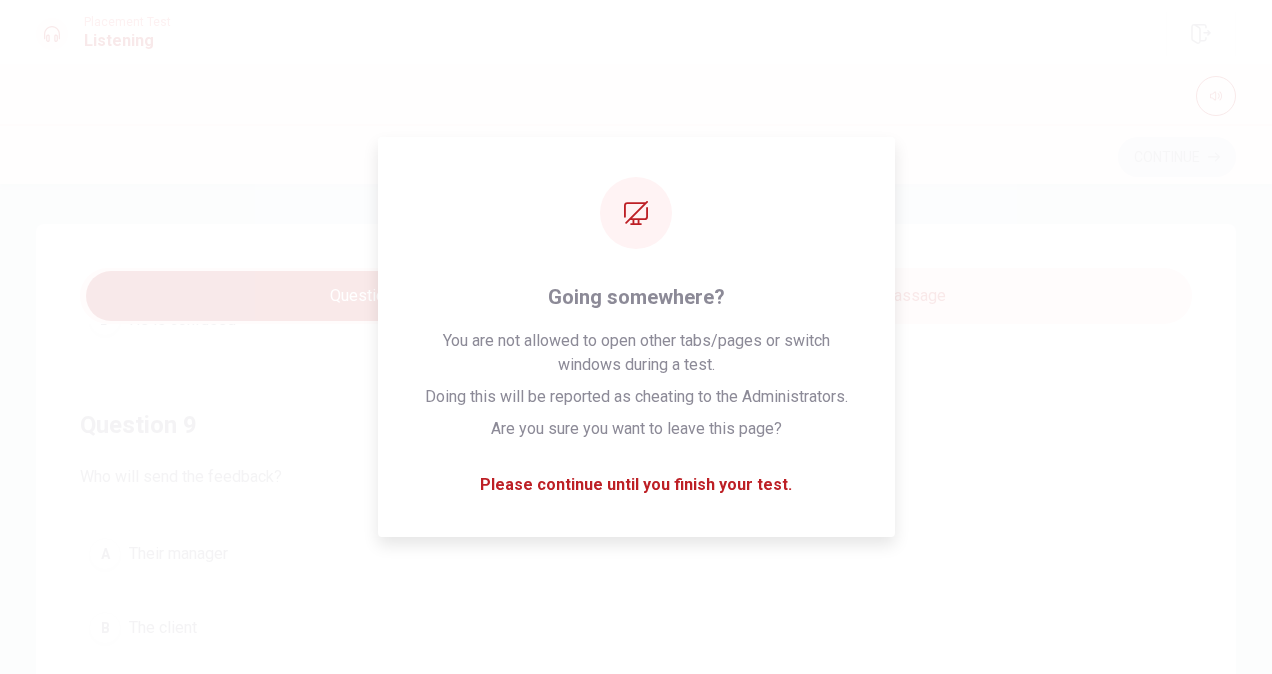 click on "A Their manager" at bounding box center [636, 554] 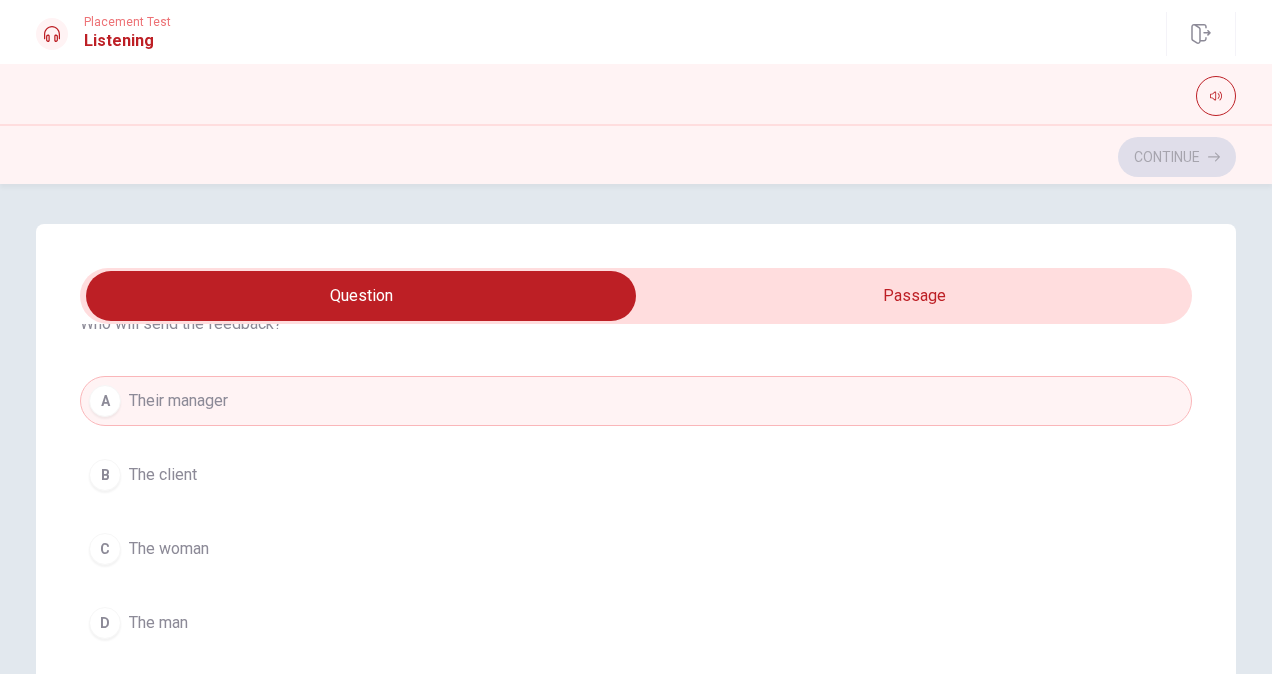 scroll, scrollTop: 1464, scrollLeft: 0, axis: vertical 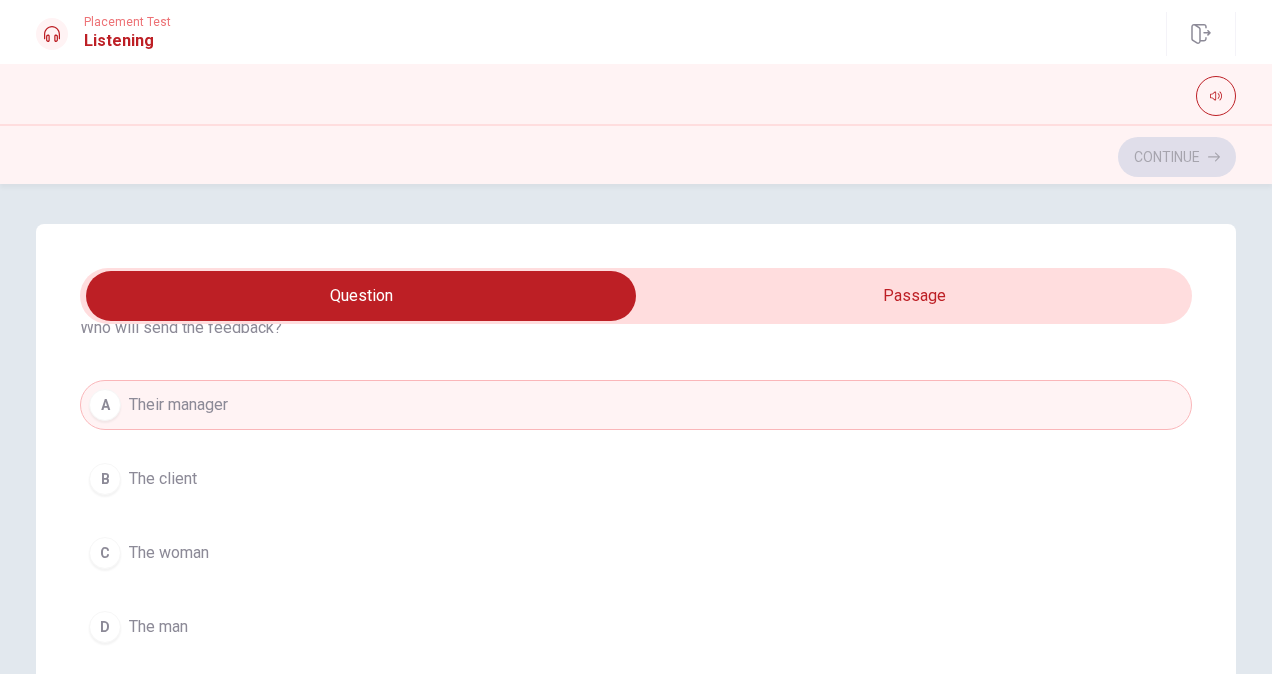 click on "D" at bounding box center [105, 627] 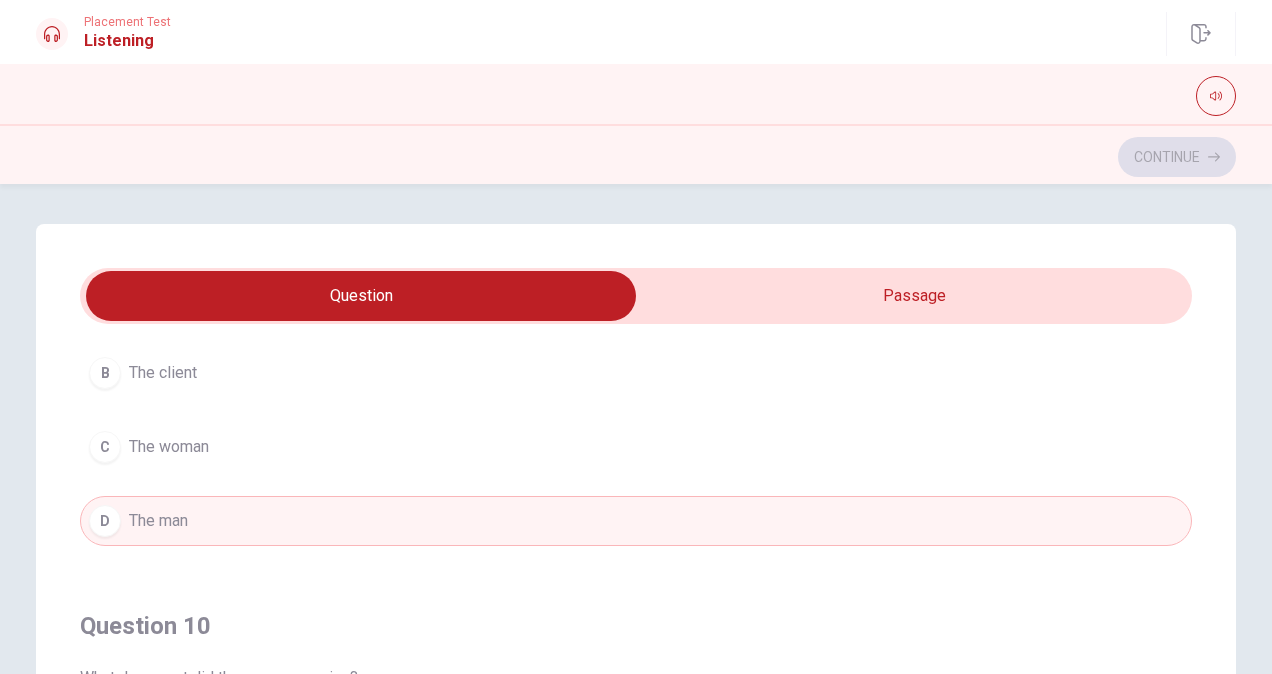 scroll, scrollTop: 1620, scrollLeft: 0, axis: vertical 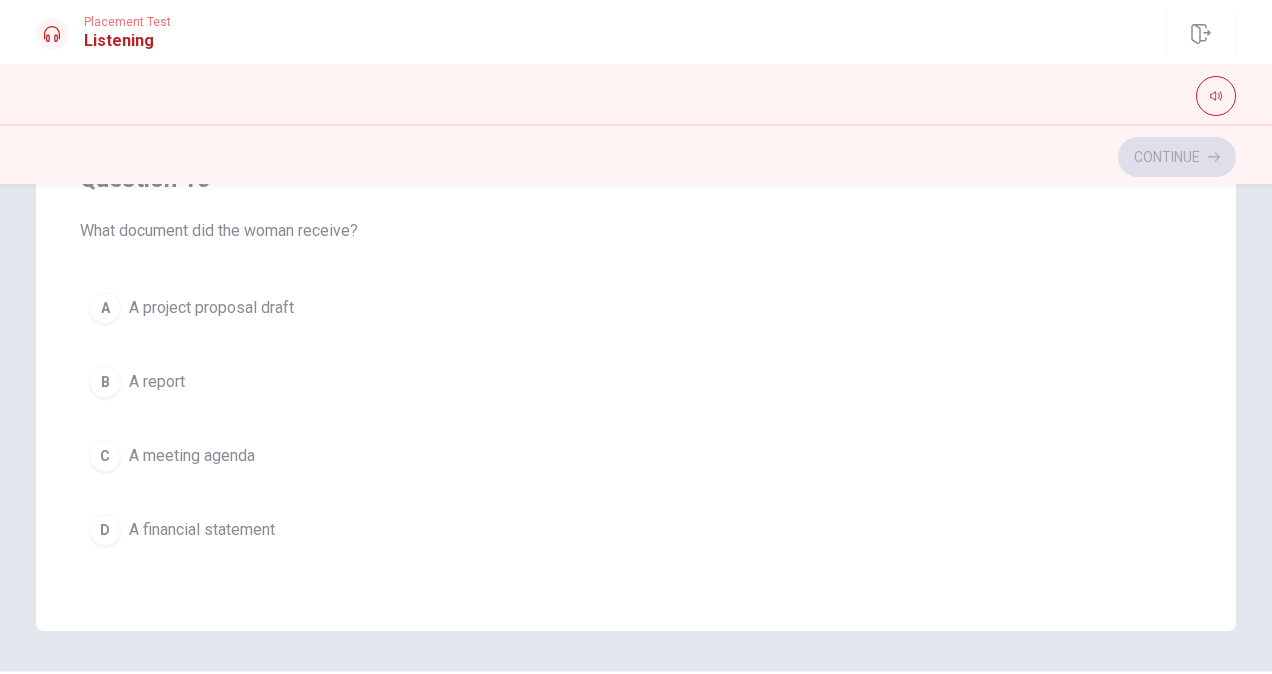 click on "A" at bounding box center [105, 308] 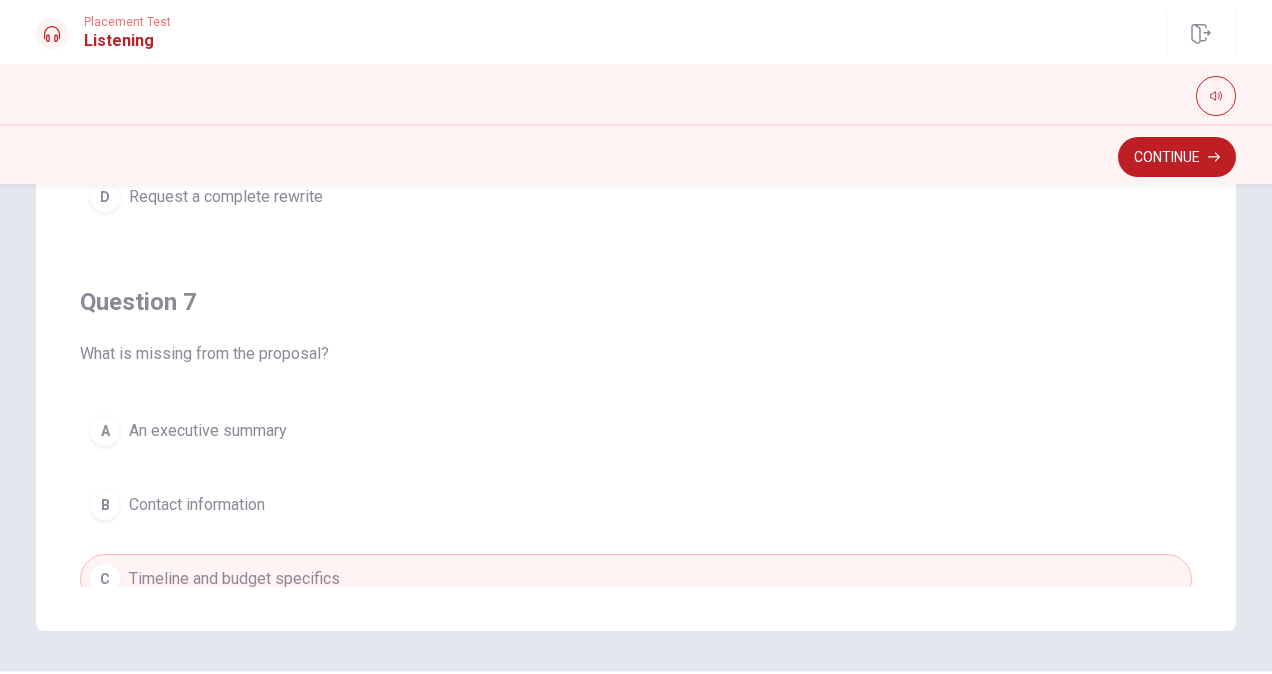 scroll, scrollTop: 0, scrollLeft: 0, axis: both 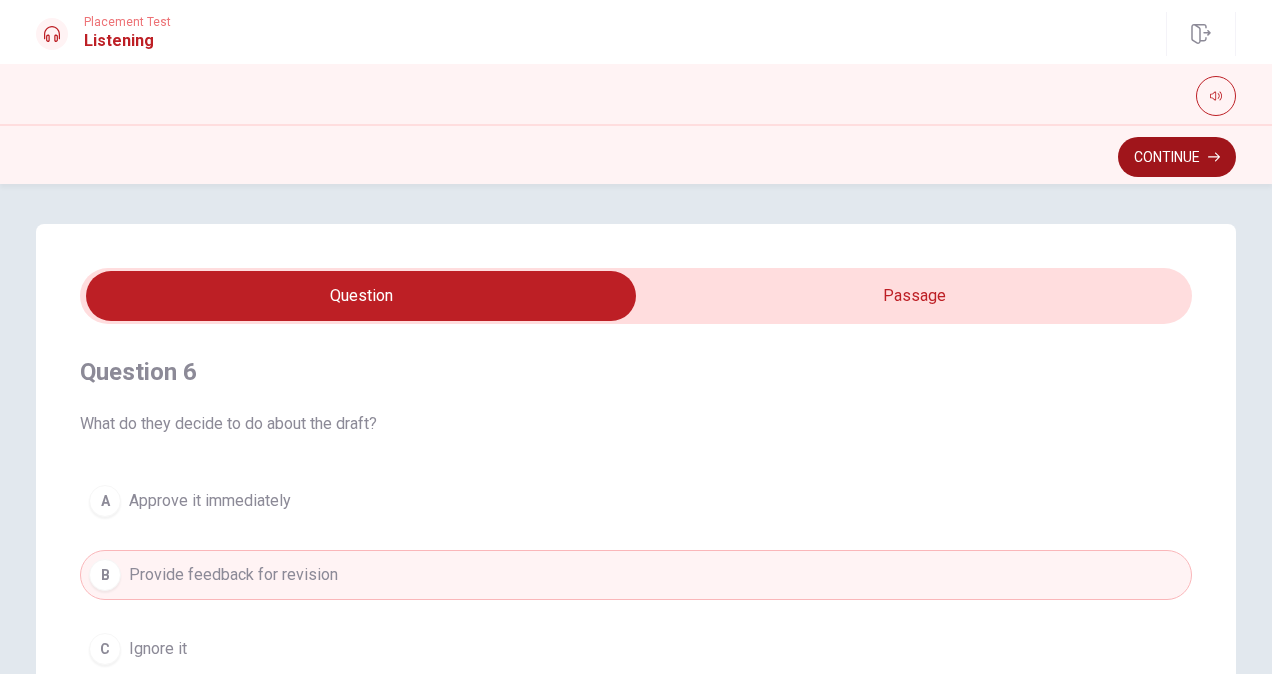 click on "Continue" at bounding box center [1177, 157] 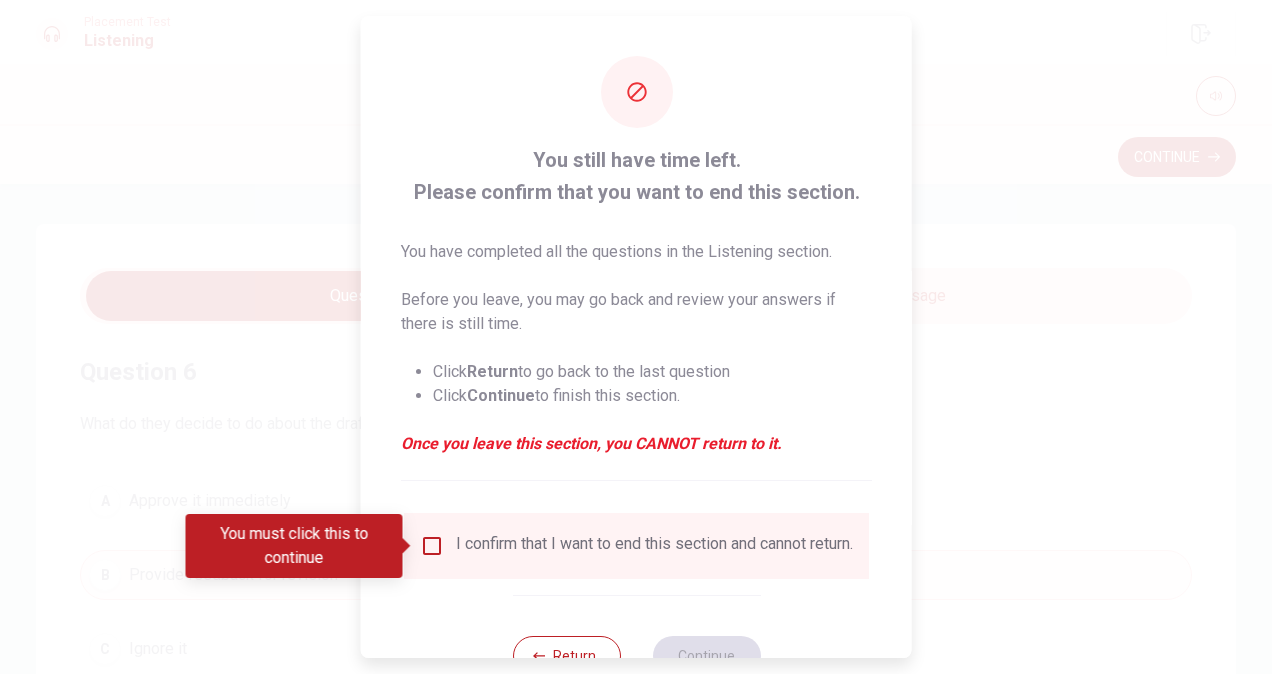 click at bounding box center (432, 546) 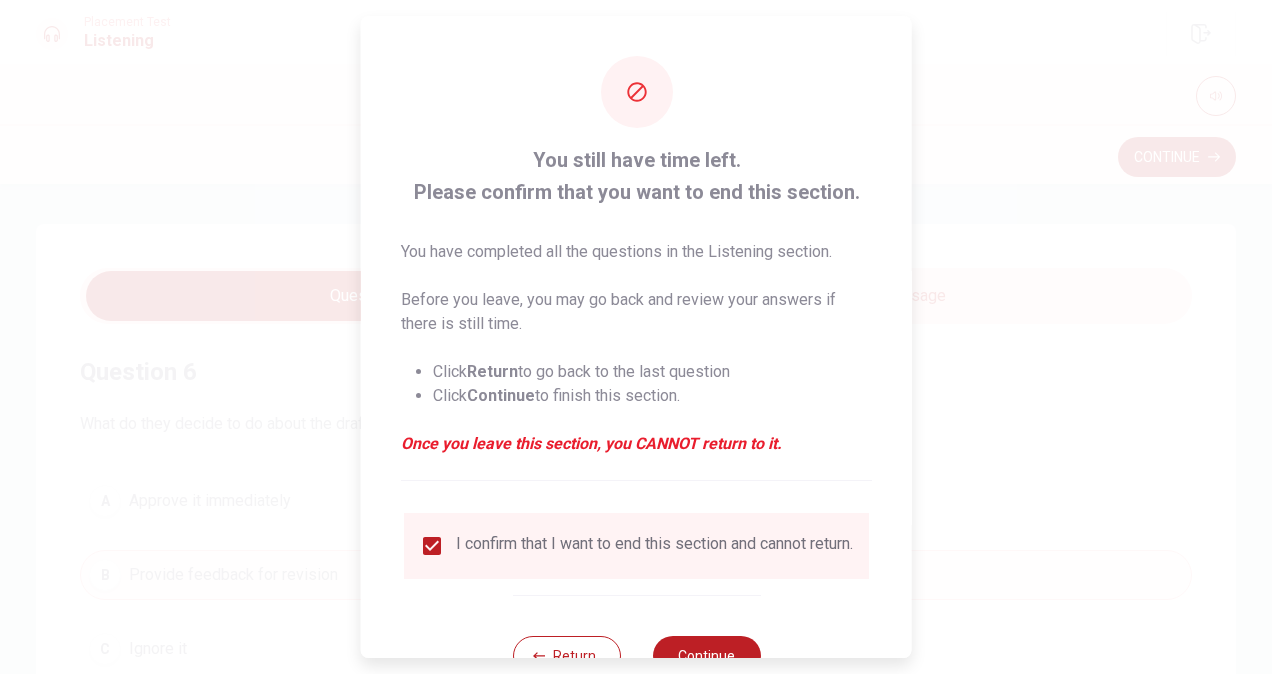 scroll, scrollTop: 52, scrollLeft: 0, axis: vertical 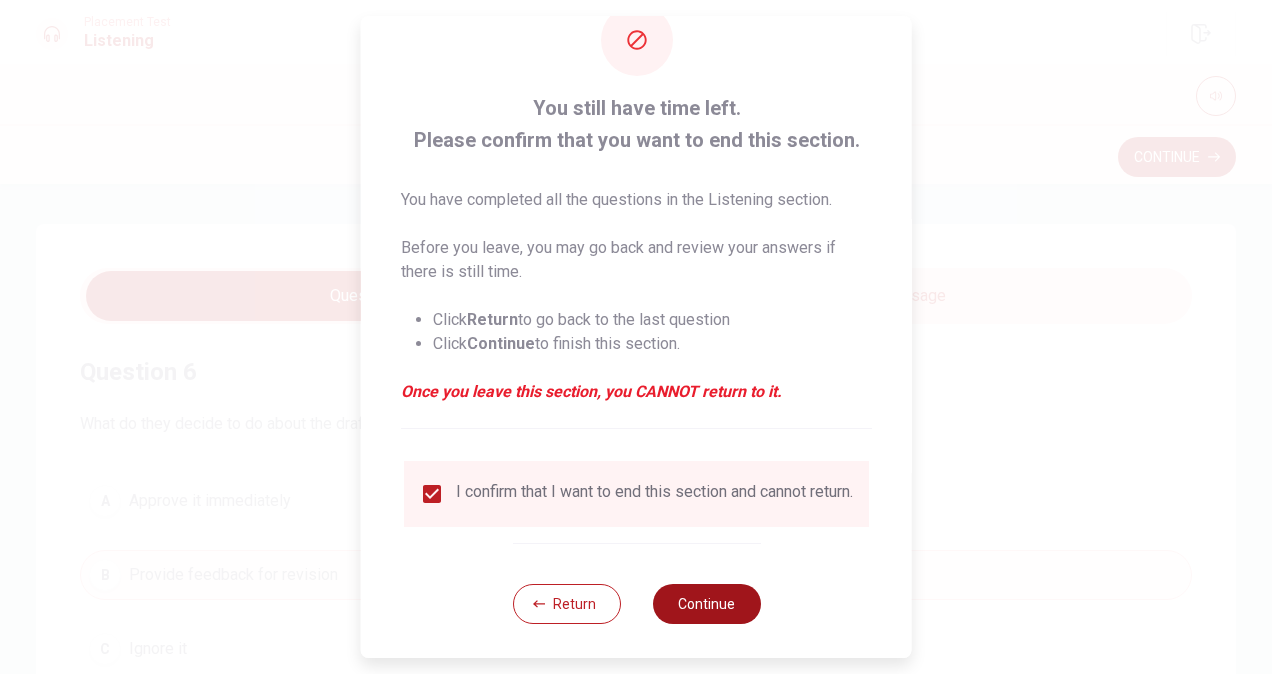 click on "Continue" at bounding box center [706, 604] 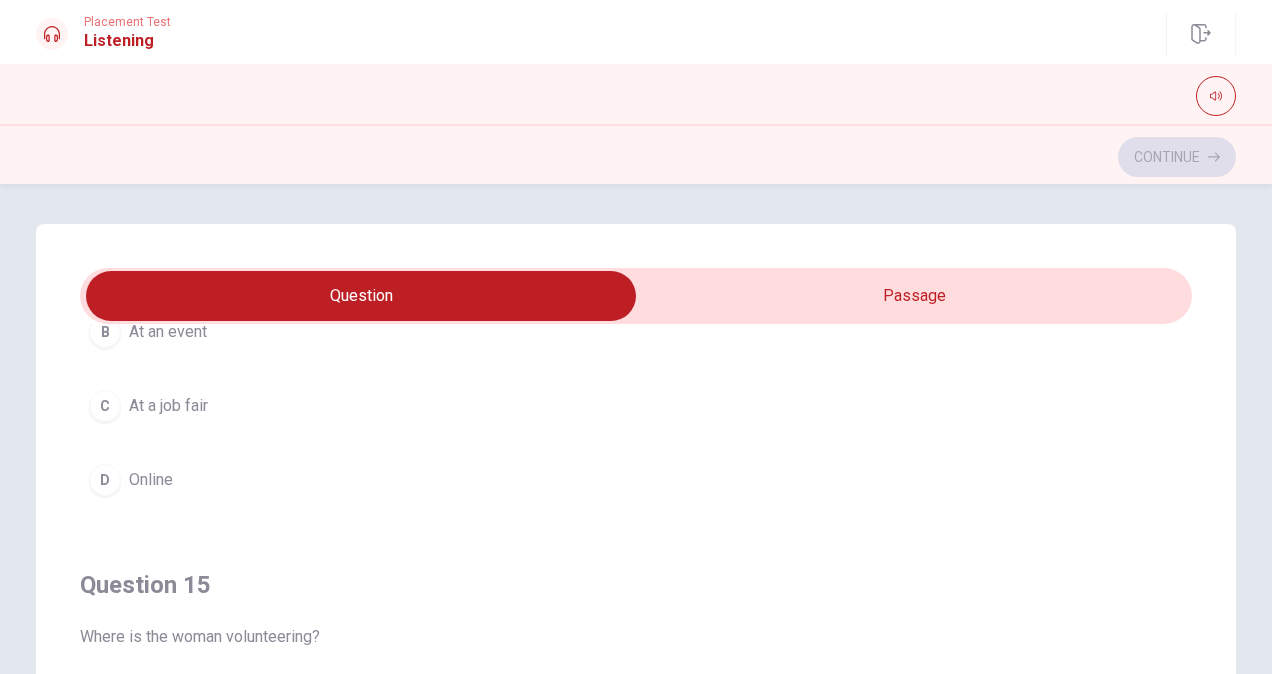 scroll, scrollTop: 1620, scrollLeft: 0, axis: vertical 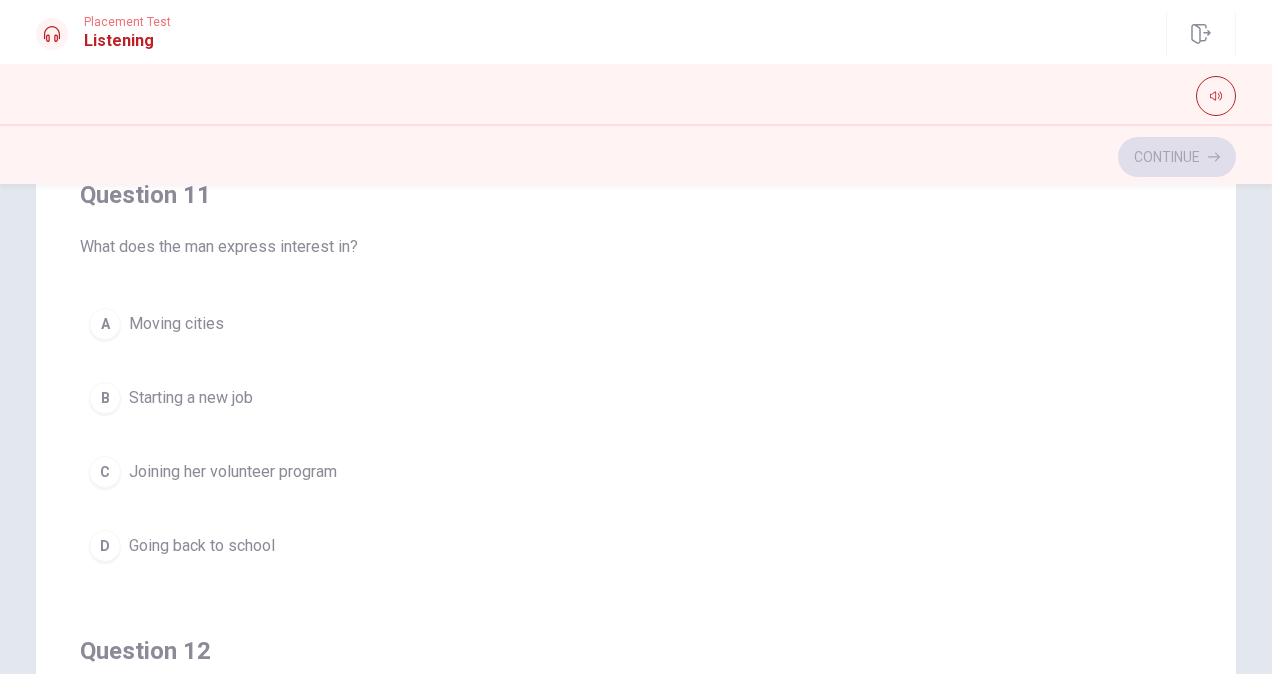 click on "C" at bounding box center (105, 472) 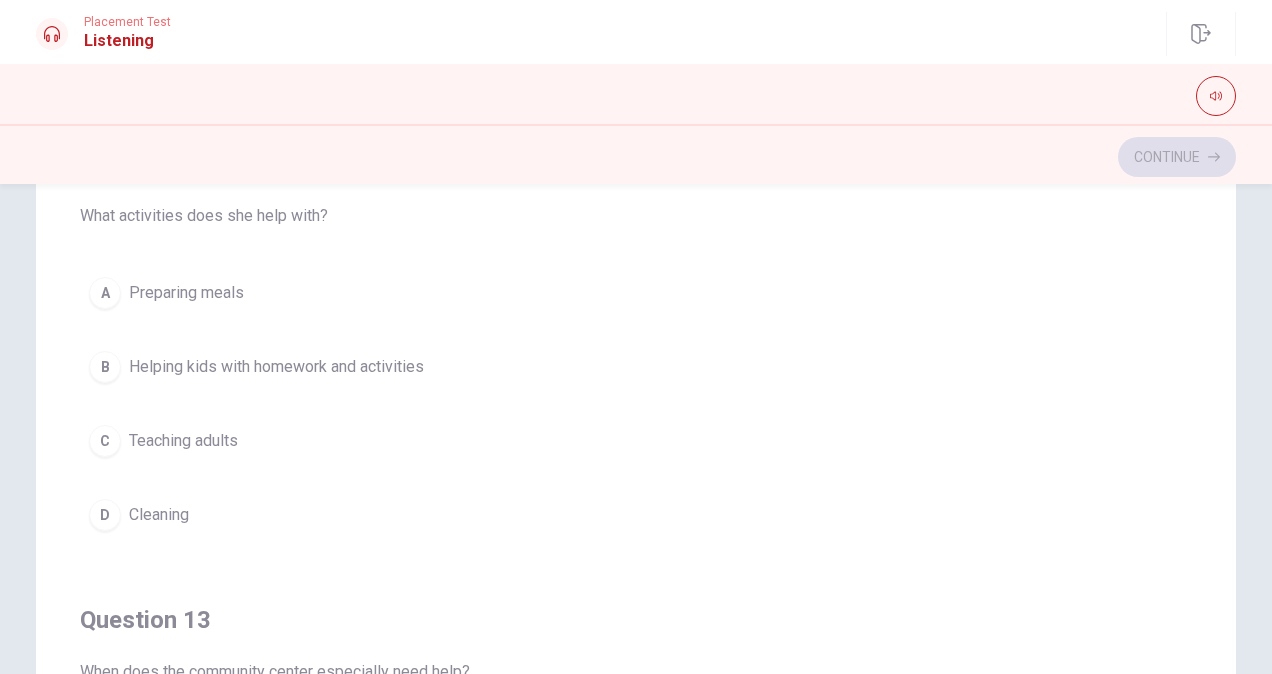scroll, scrollTop: 488, scrollLeft: 0, axis: vertical 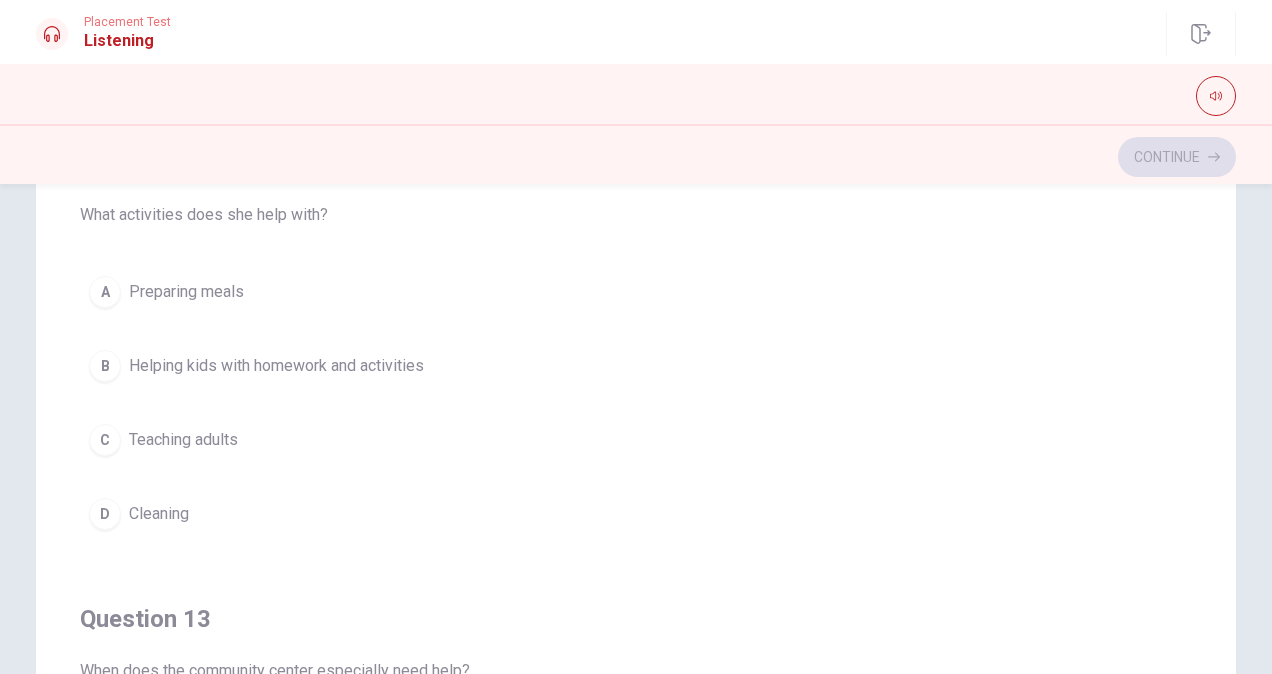 click on "B" at bounding box center [105, 366] 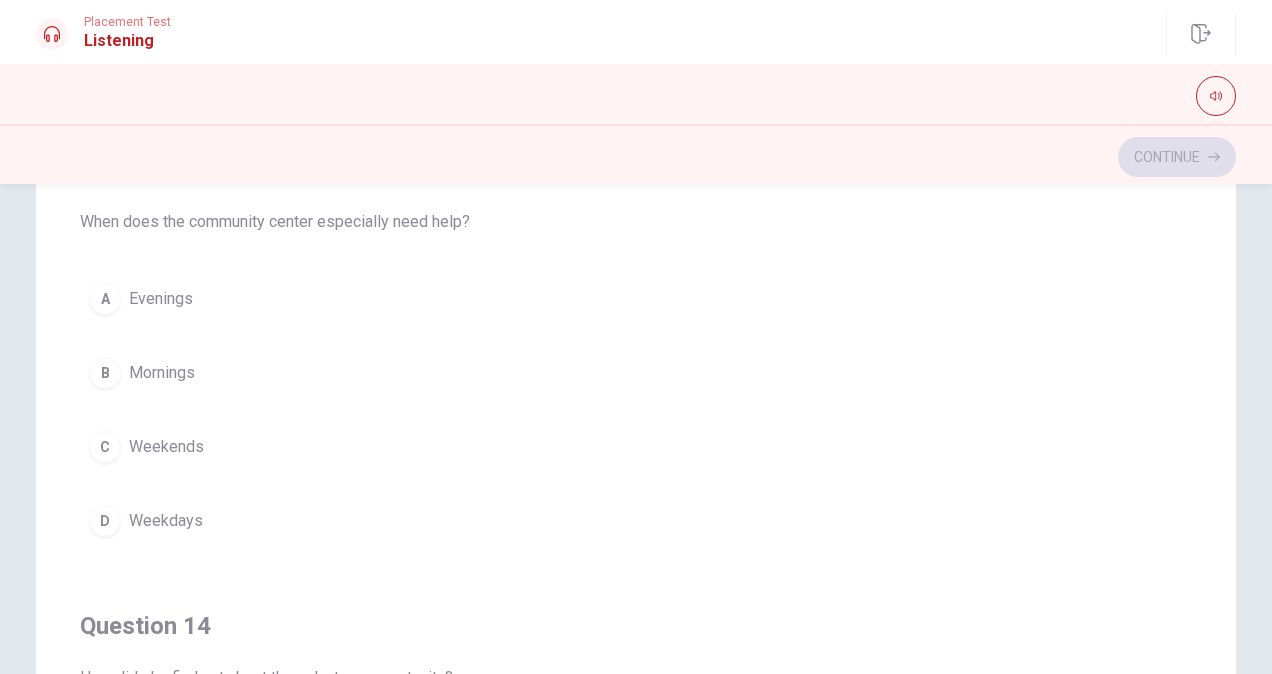 scroll, scrollTop: 944, scrollLeft: 0, axis: vertical 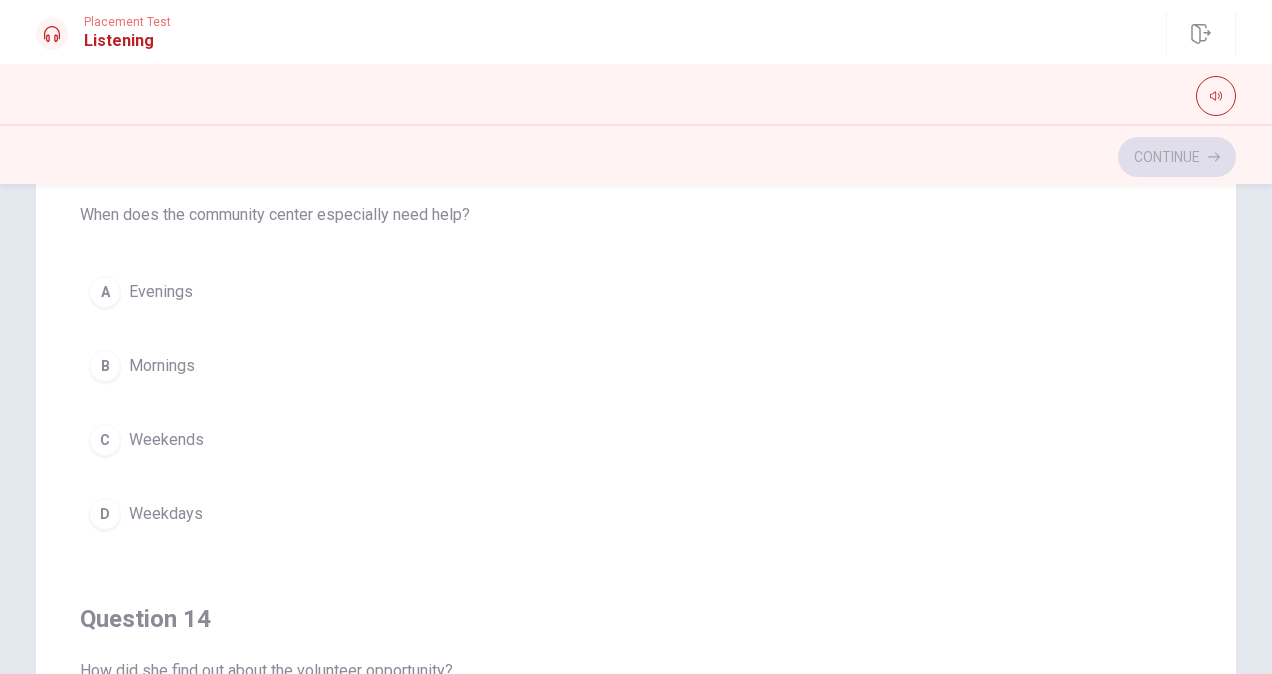 click on "C" at bounding box center [105, 440] 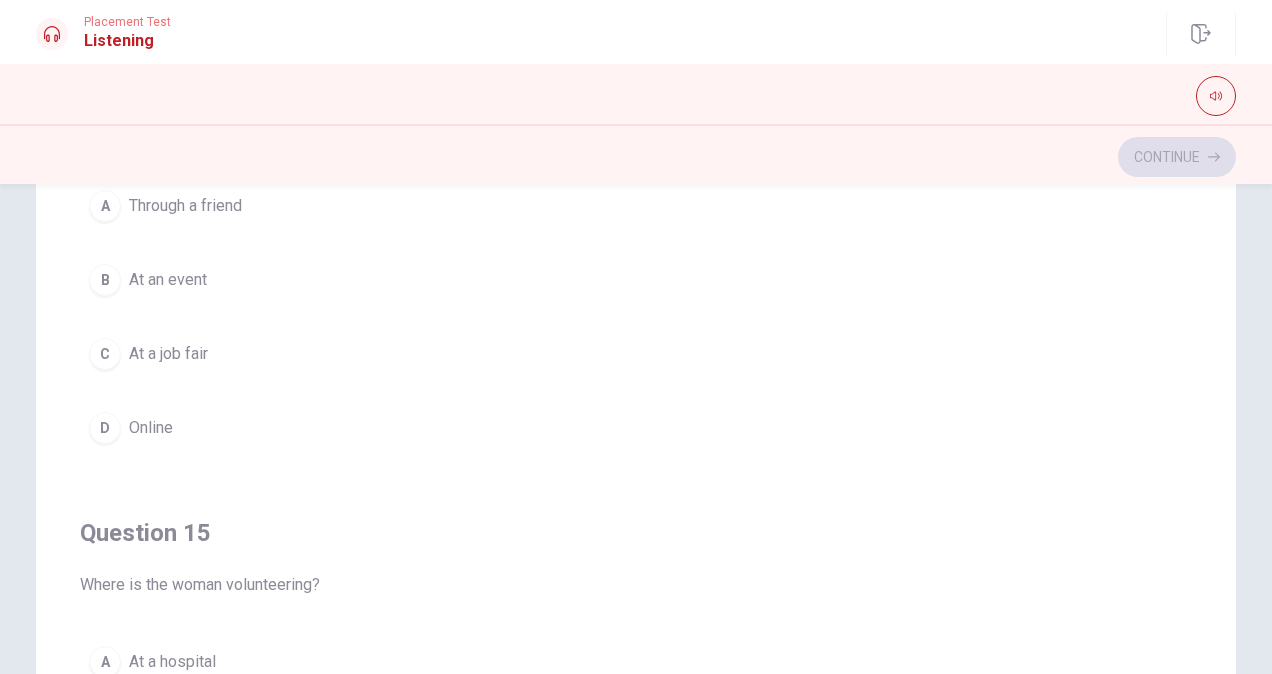 scroll, scrollTop: 1487, scrollLeft: 0, axis: vertical 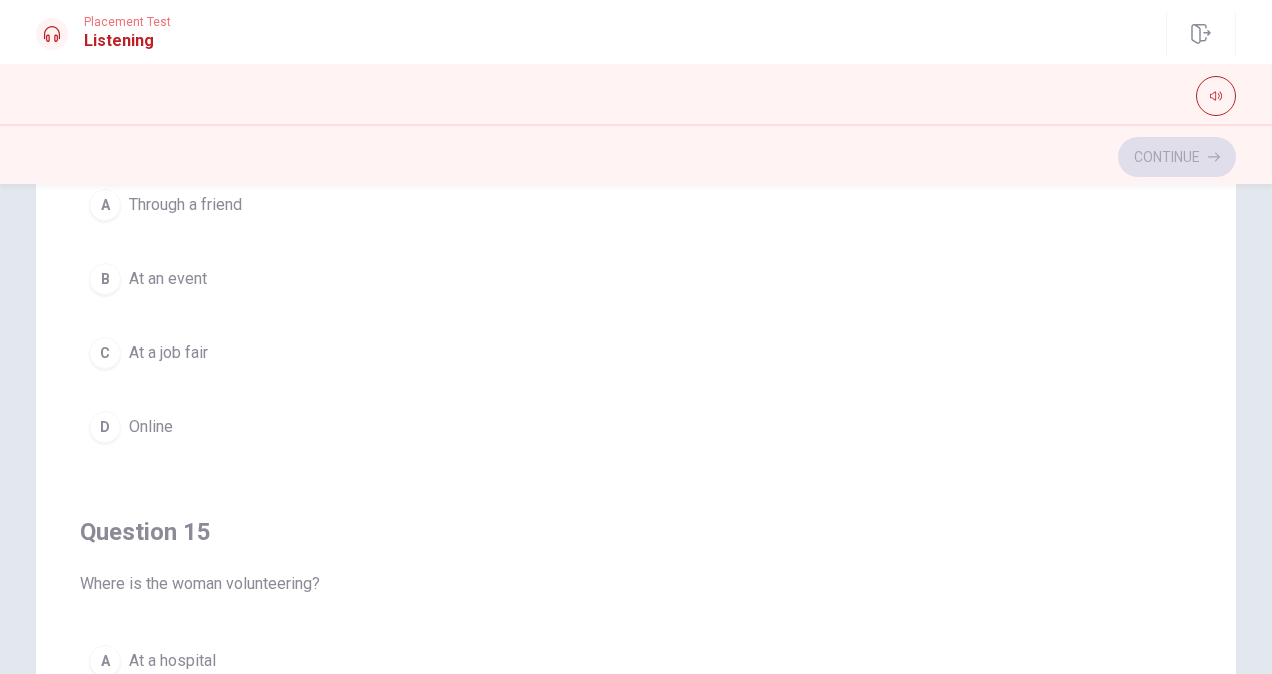 click on "D" at bounding box center [105, 427] 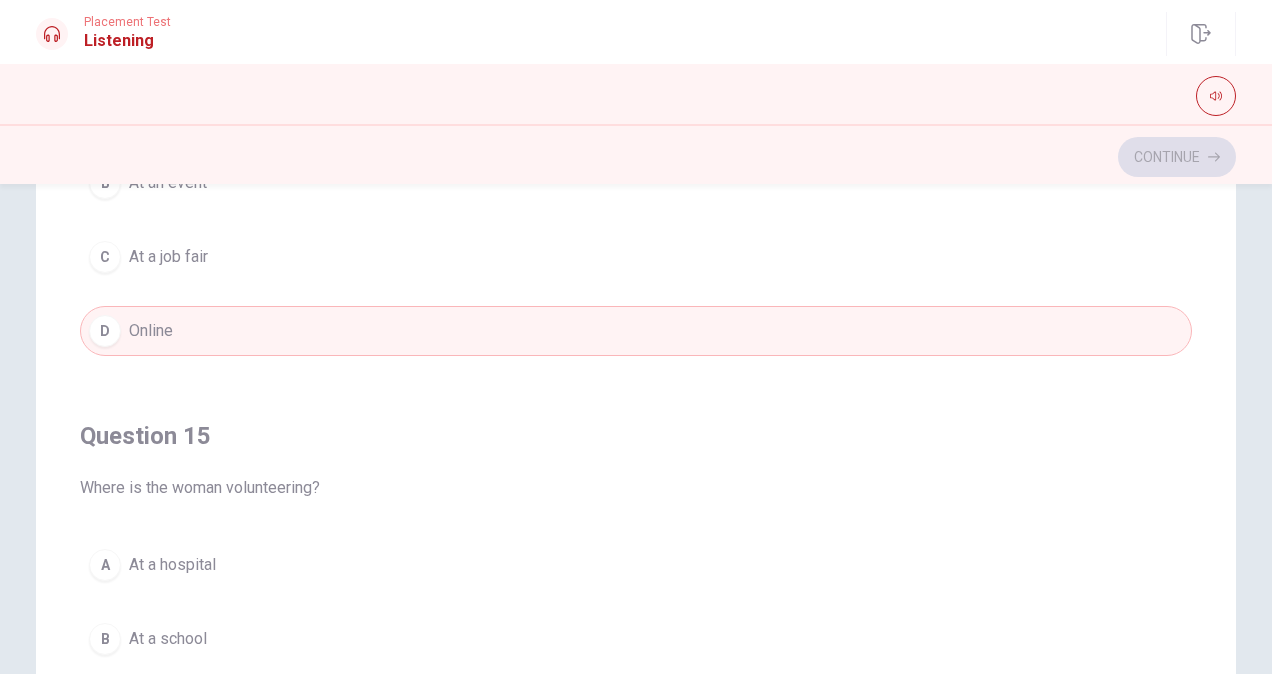 scroll, scrollTop: 1620, scrollLeft: 0, axis: vertical 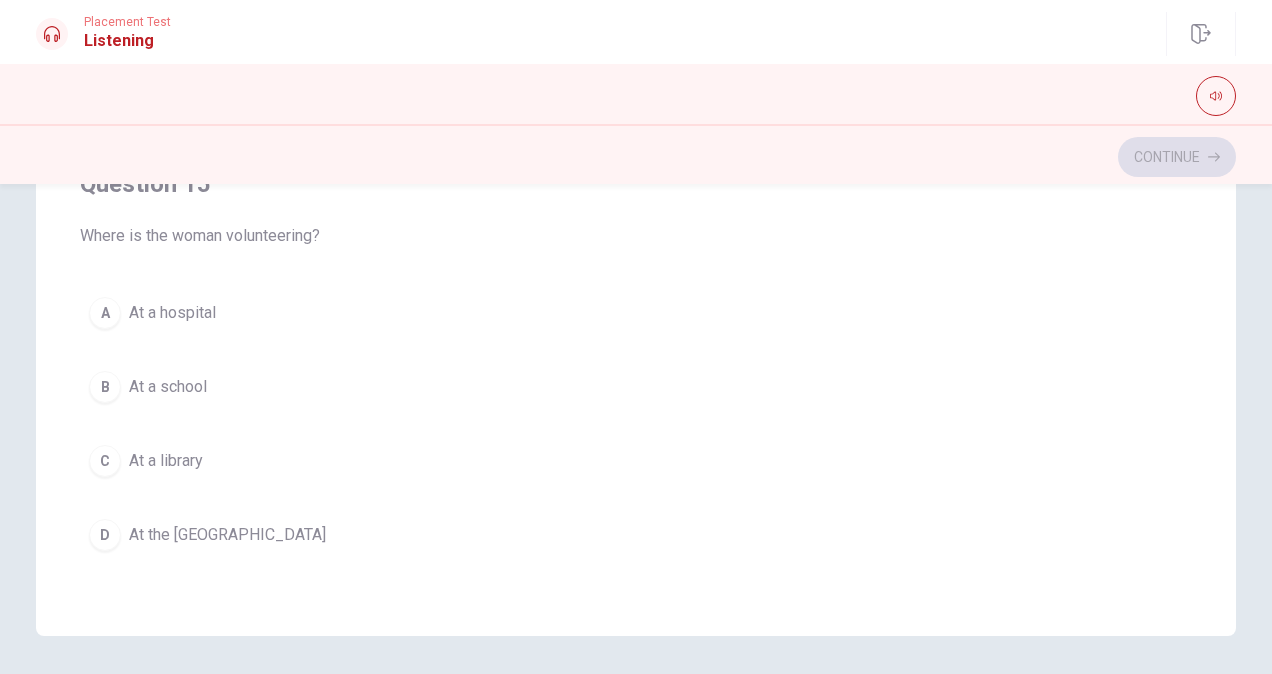 click on "D" at bounding box center (105, 535) 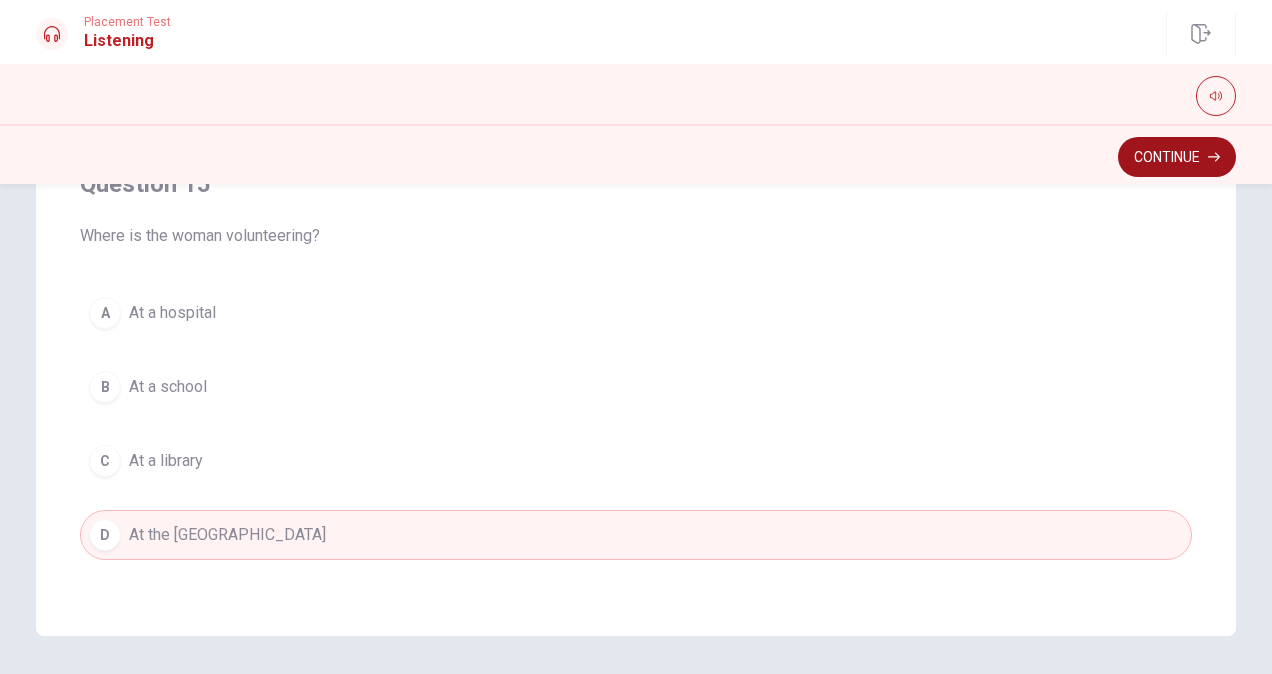 click on "Continue" at bounding box center (1177, 157) 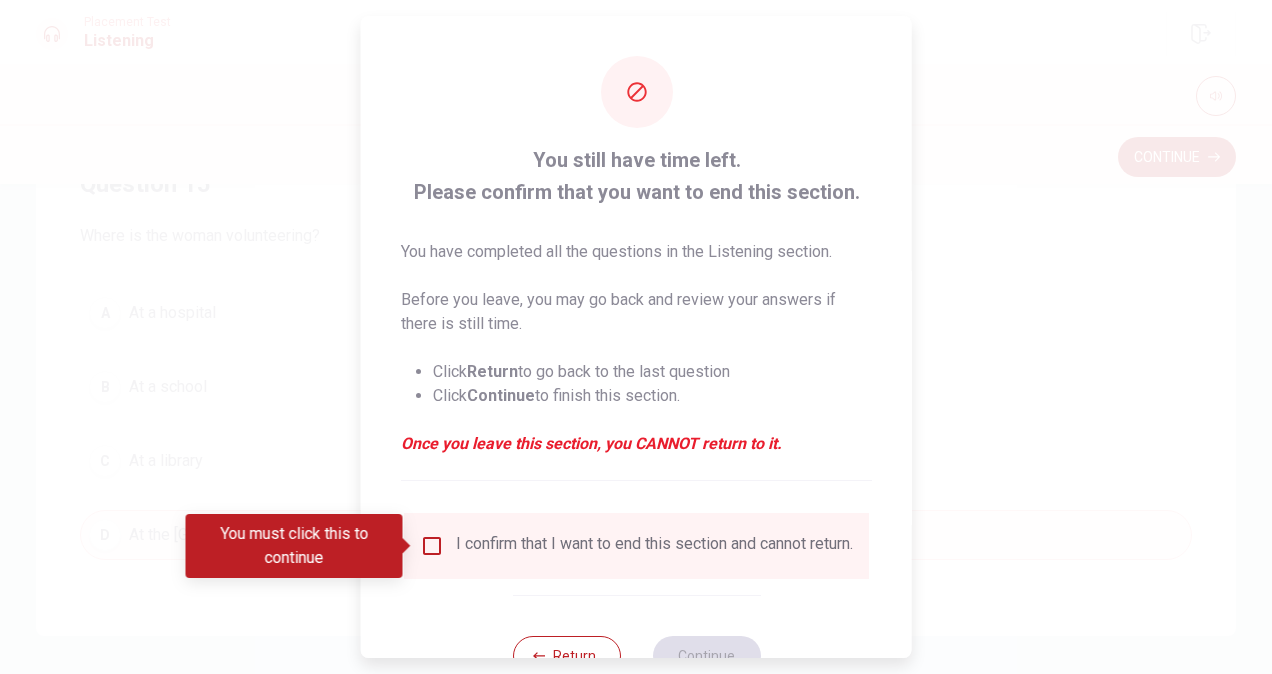 click at bounding box center (432, 546) 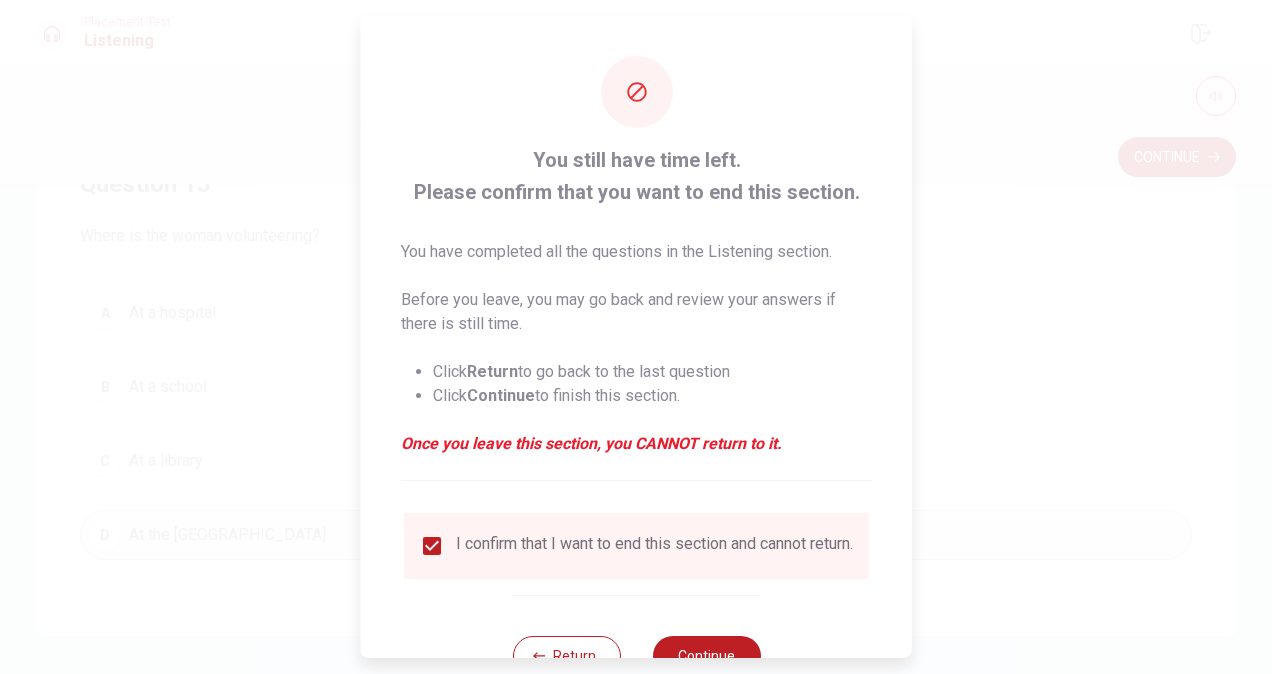 scroll, scrollTop: 72, scrollLeft: 0, axis: vertical 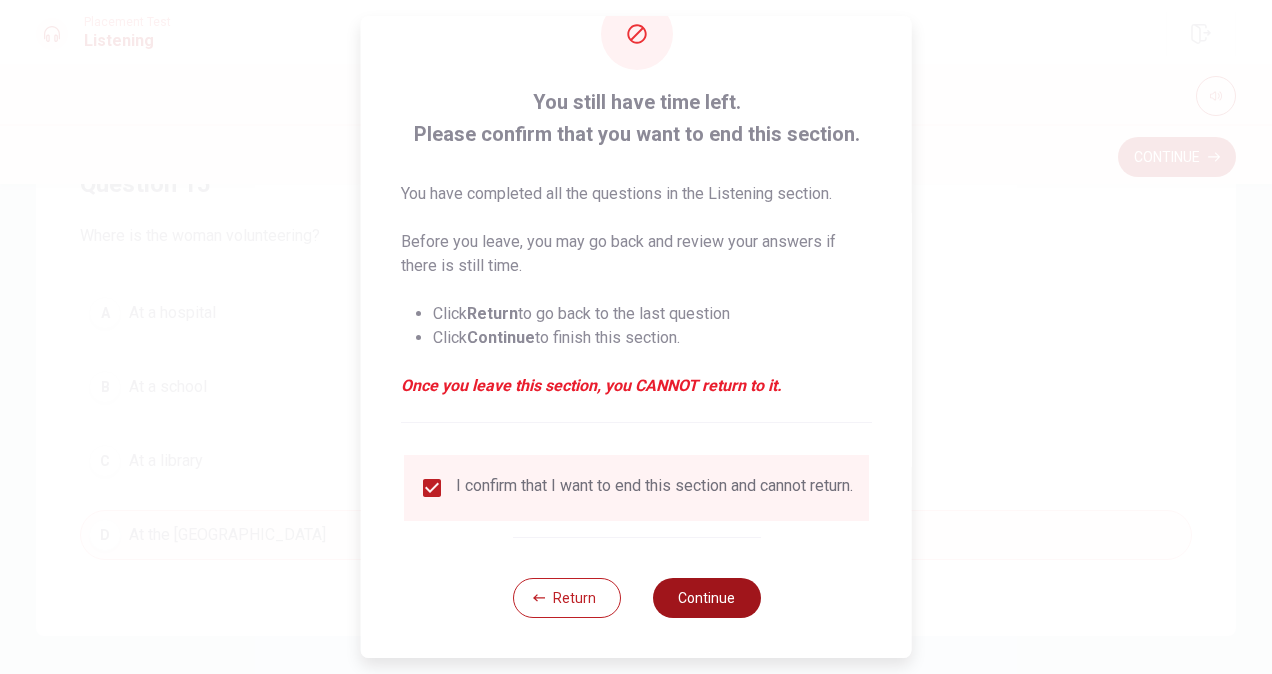click on "Continue" at bounding box center [706, 598] 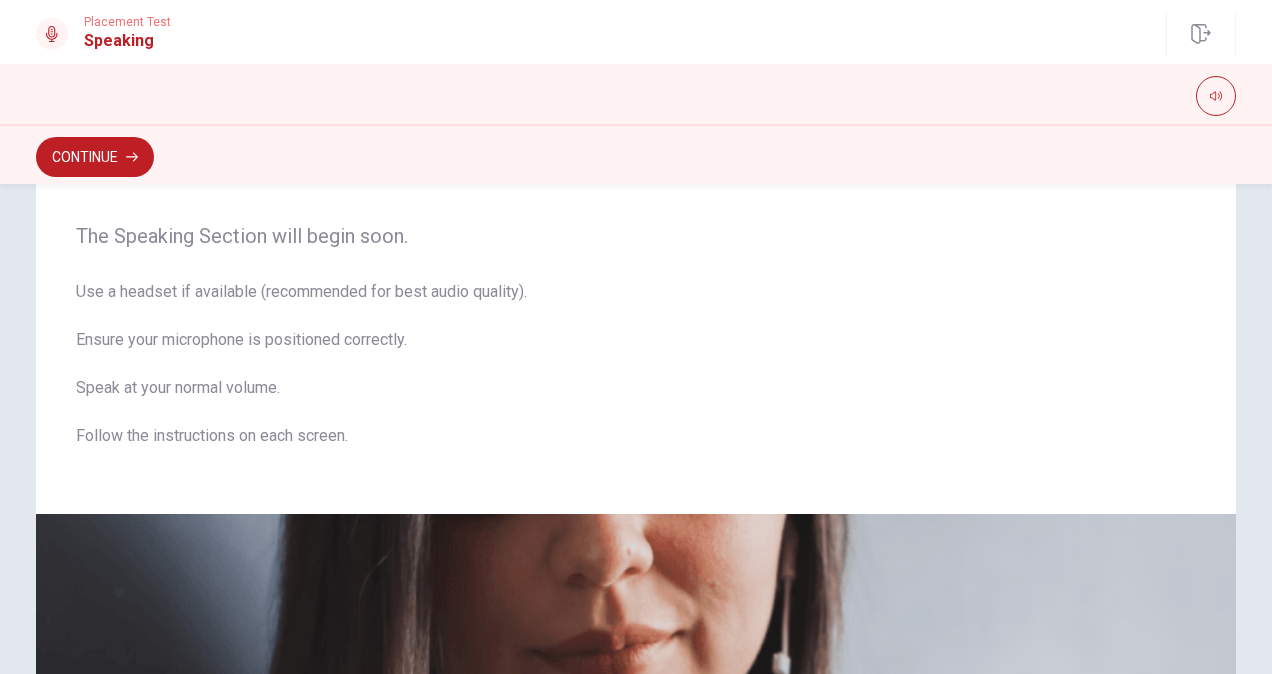 scroll, scrollTop: 22, scrollLeft: 0, axis: vertical 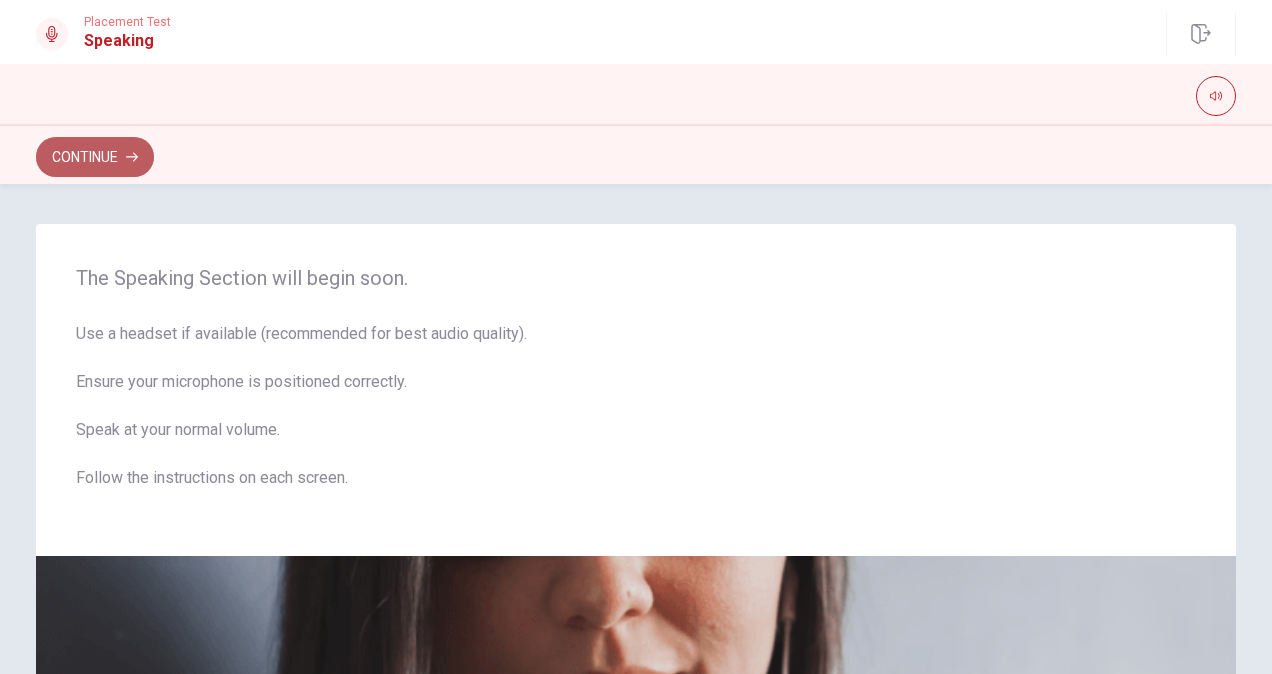 click on "Continue" at bounding box center (95, 157) 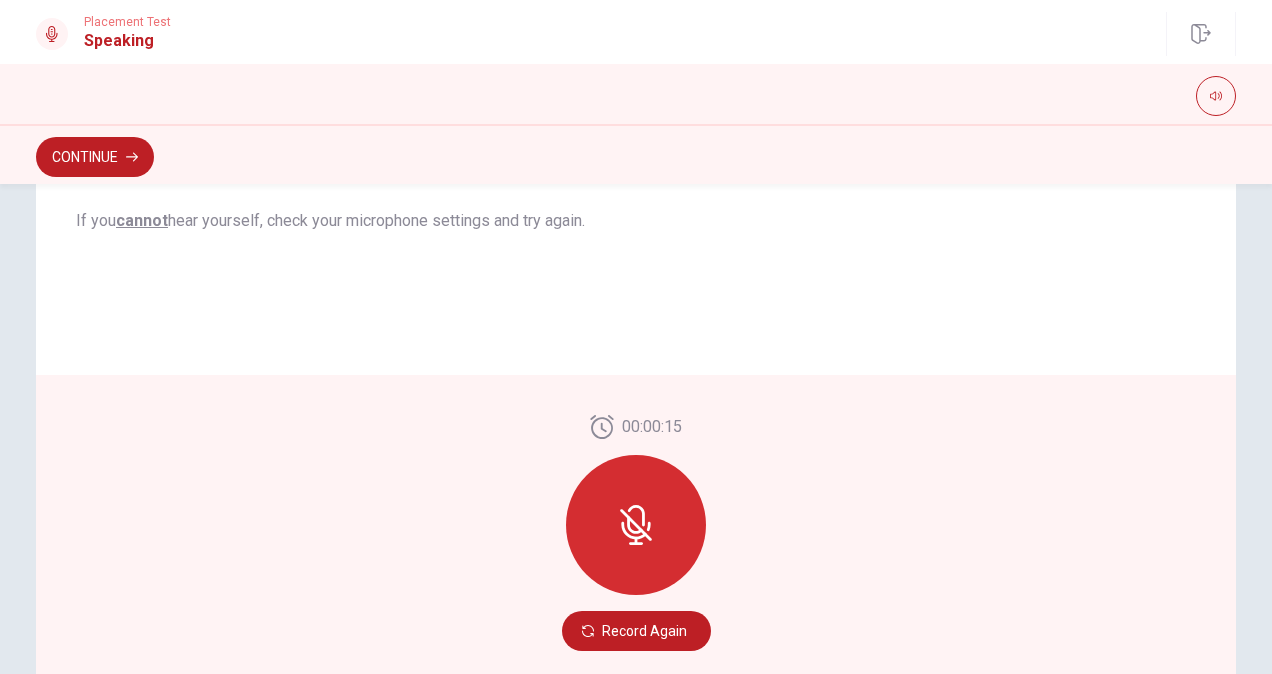scroll, scrollTop: 419, scrollLeft: 0, axis: vertical 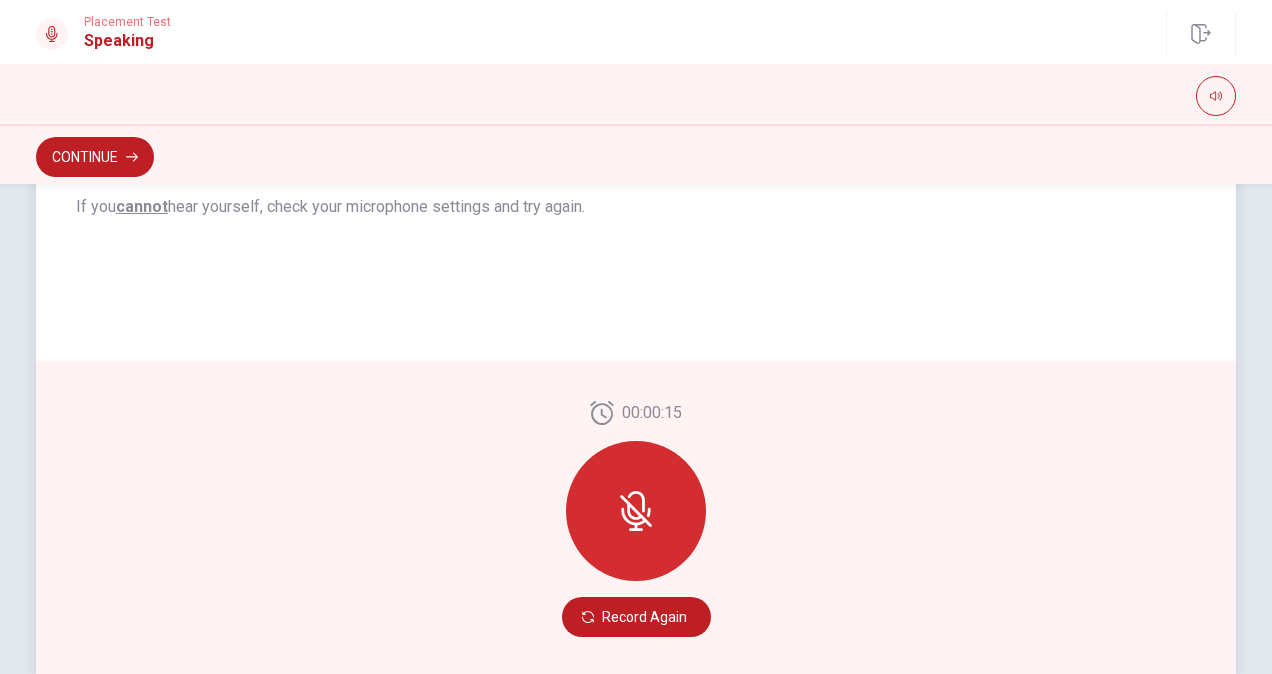 click 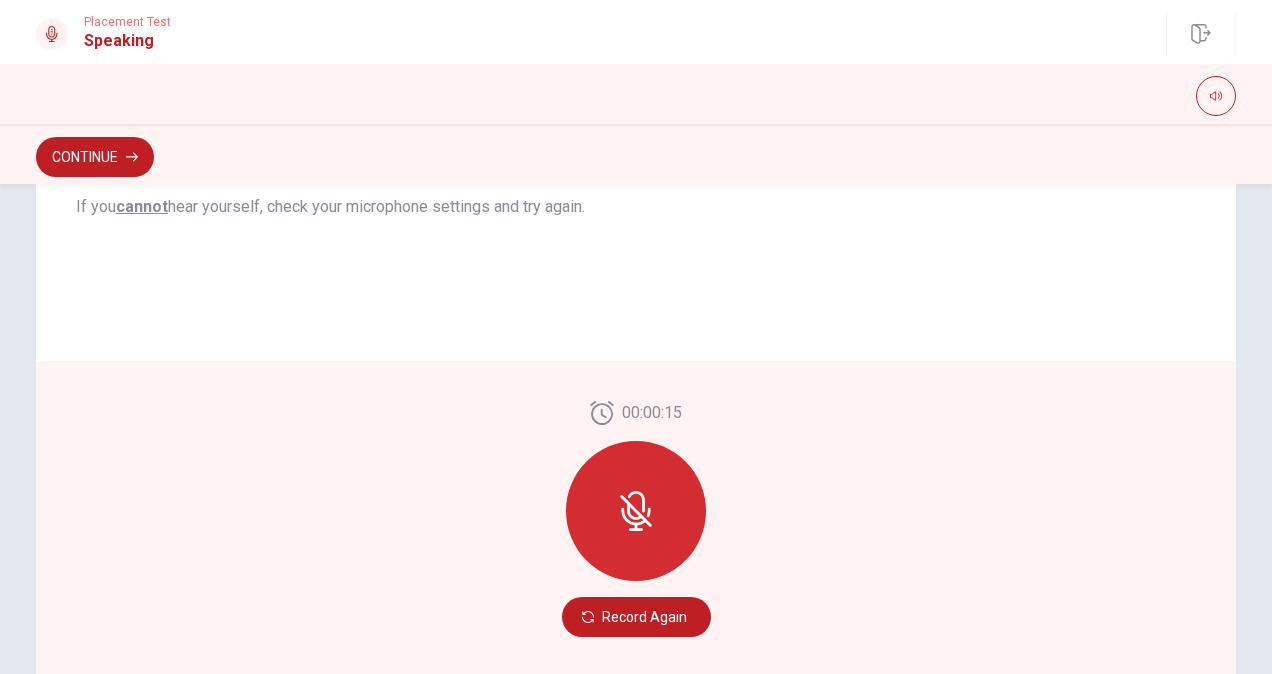 drag, startPoint x: 633, startPoint y: 519, endPoint x: 1240, endPoint y: 402, distance: 618.1731 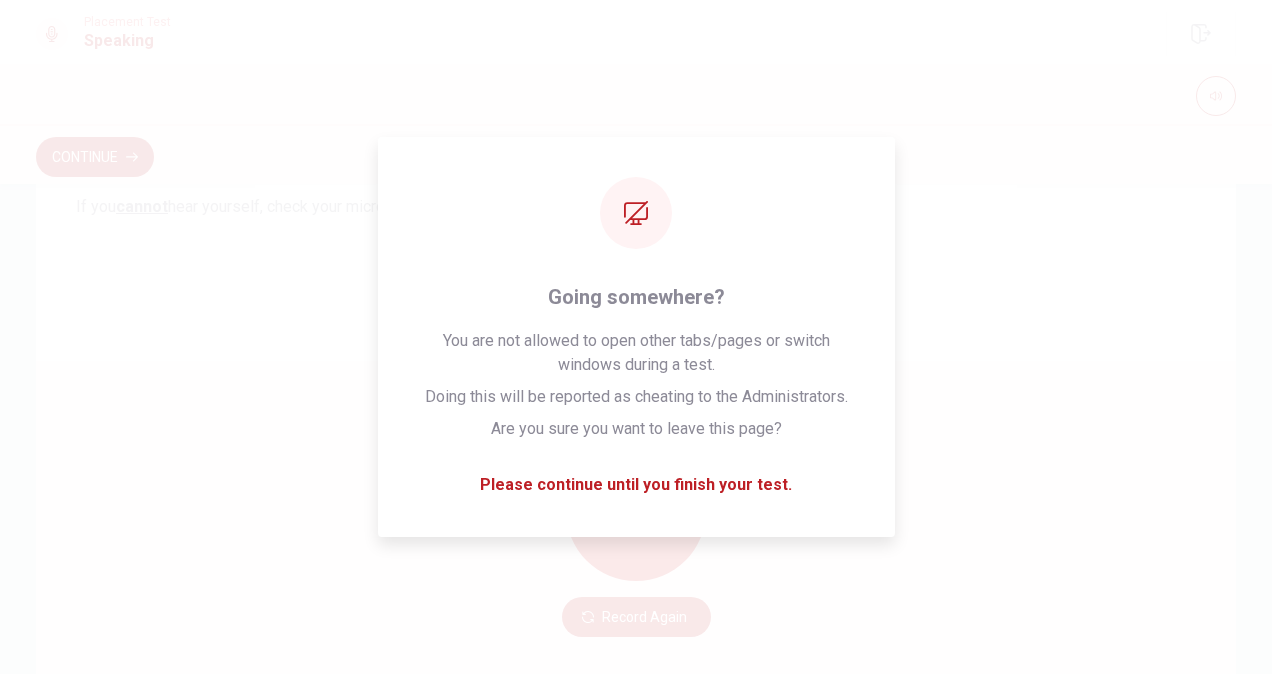 drag, startPoint x: 1258, startPoint y: 453, endPoint x: 1271, endPoint y: 643, distance: 190.44421 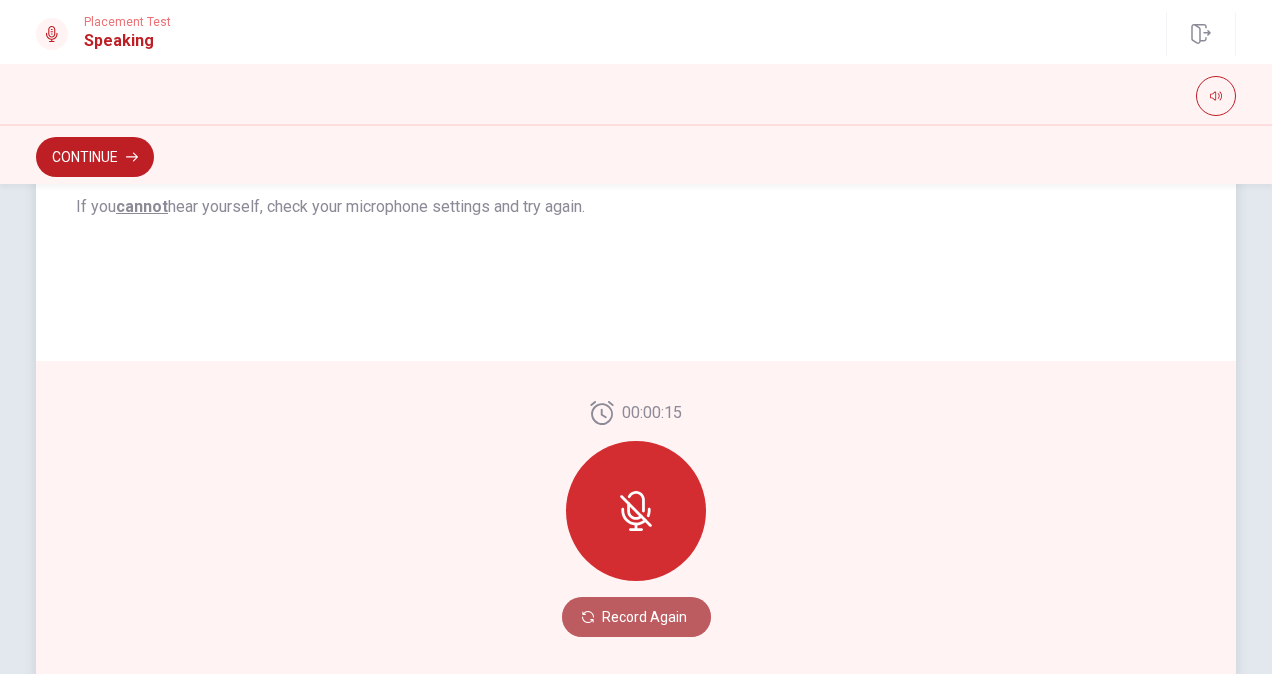 click on "Record Again" at bounding box center [636, 617] 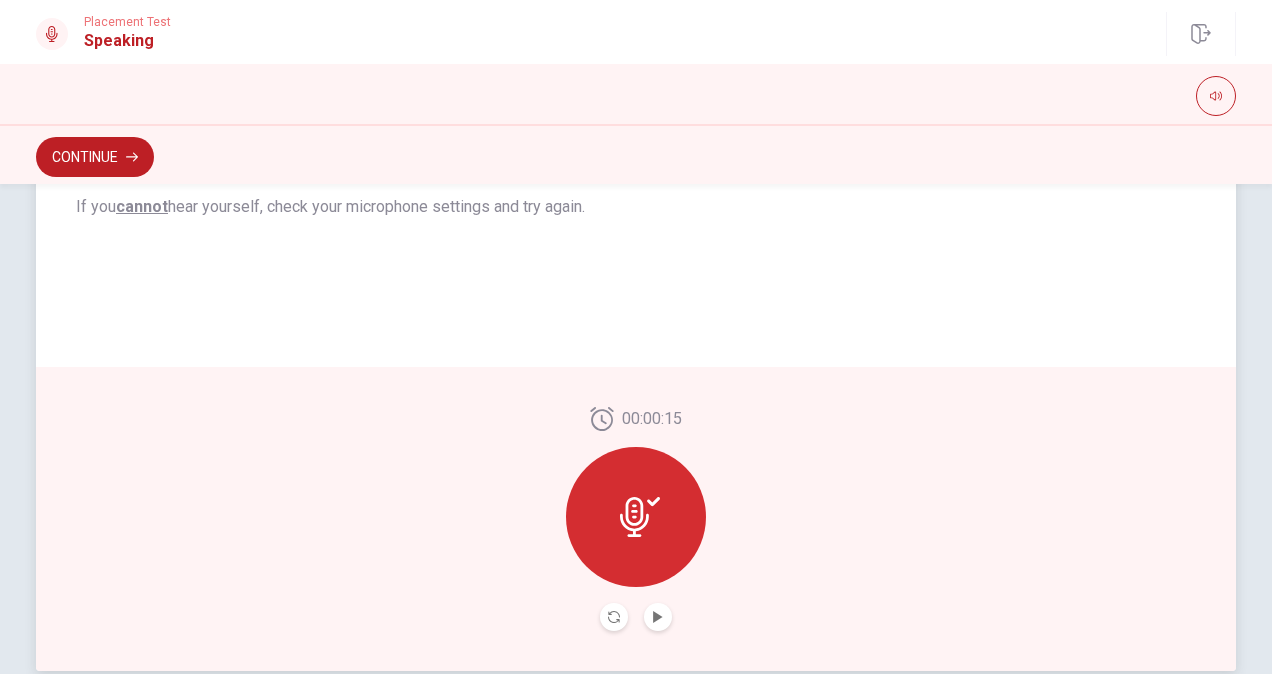 scroll, scrollTop: 439, scrollLeft: 0, axis: vertical 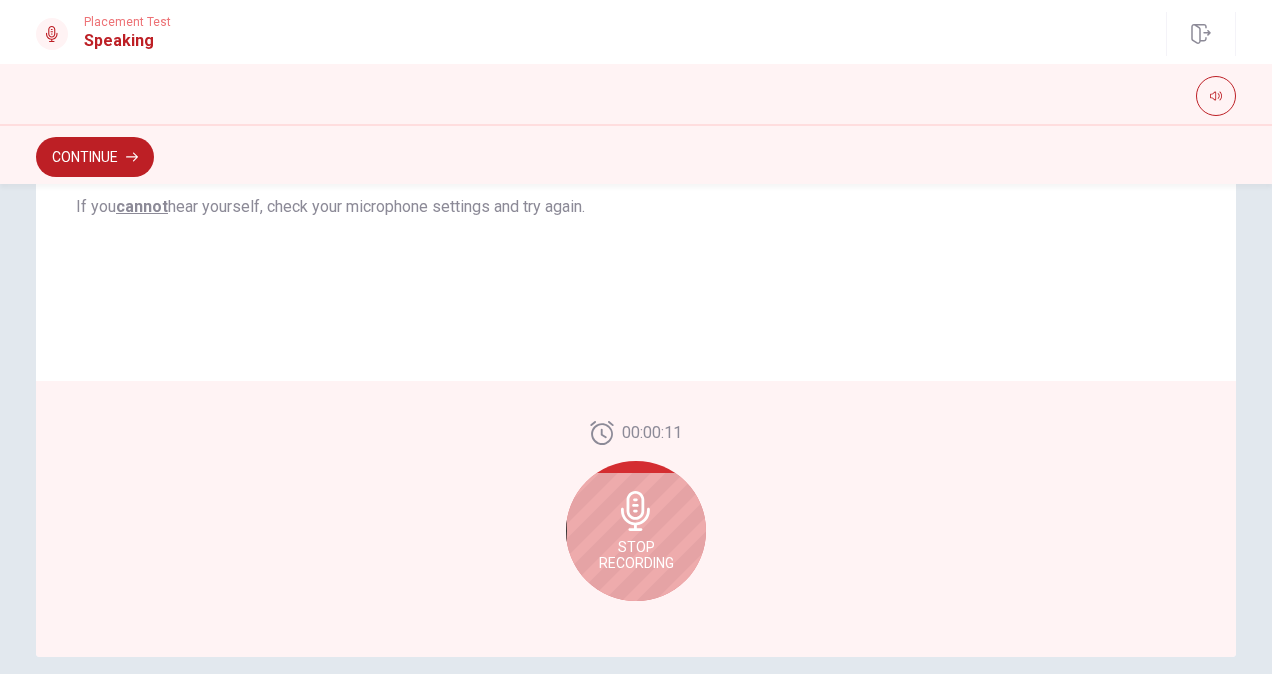 click on "Stop   Recording" at bounding box center (636, 531) 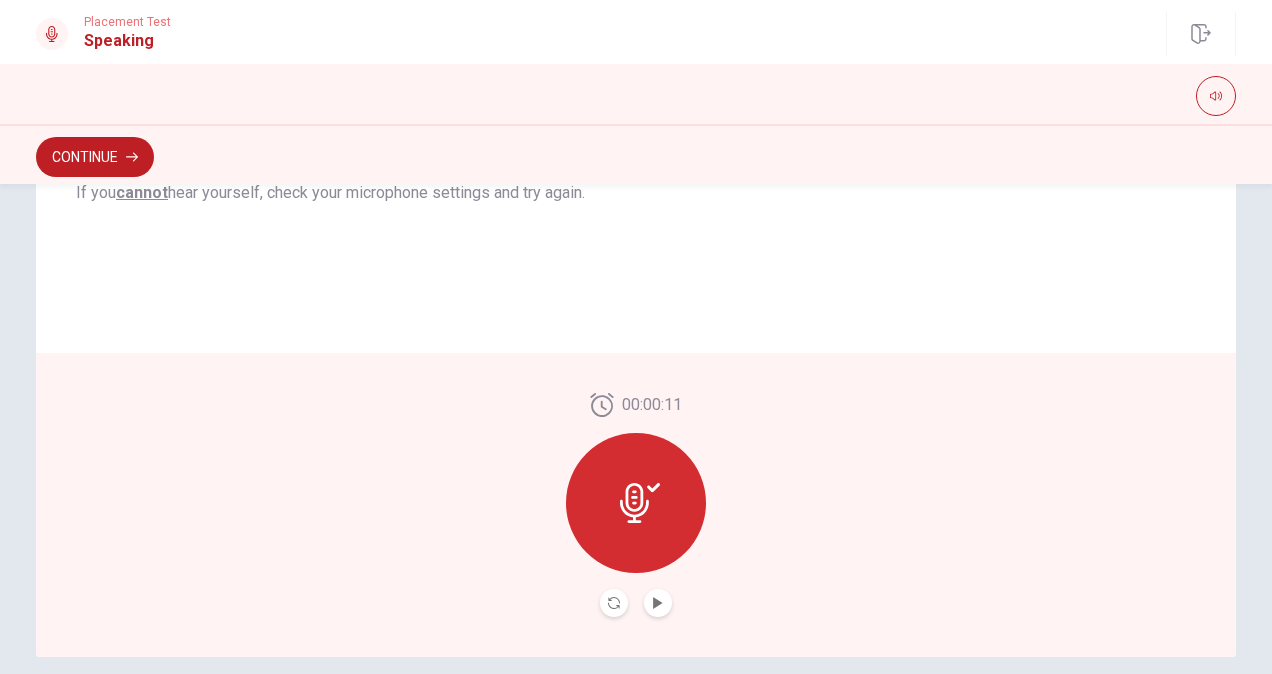 scroll, scrollTop: 425, scrollLeft: 0, axis: vertical 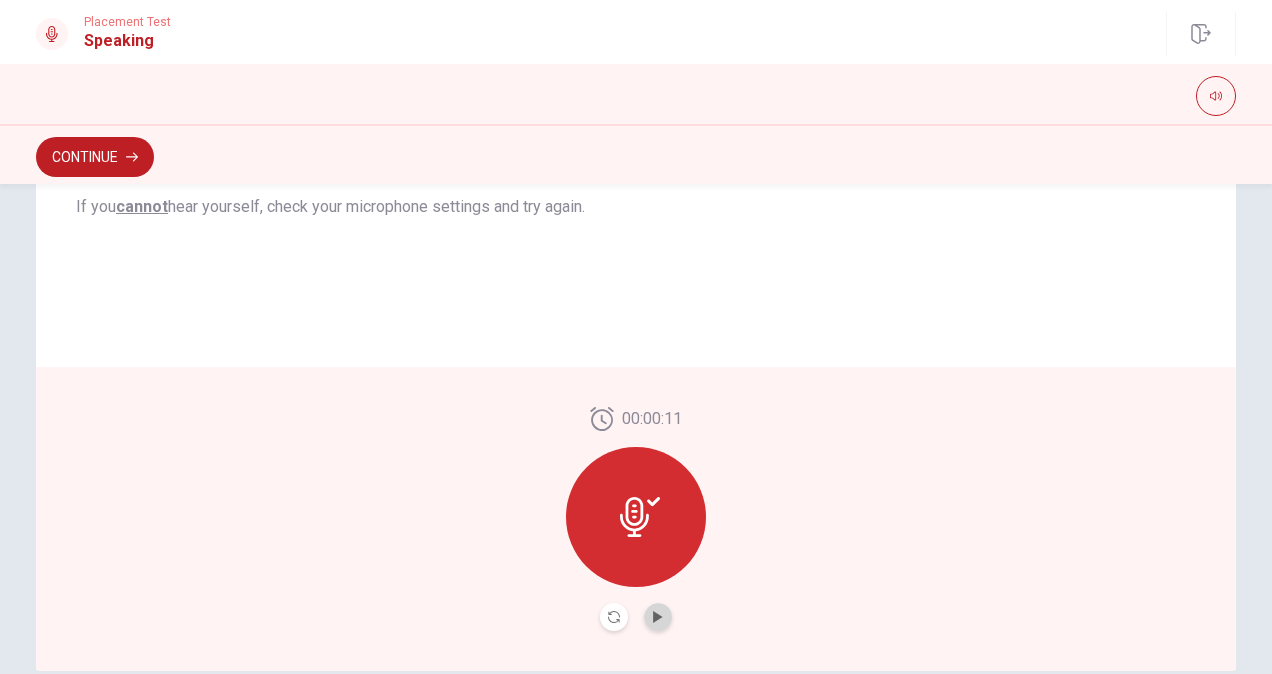 click at bounding box center [658, 617] 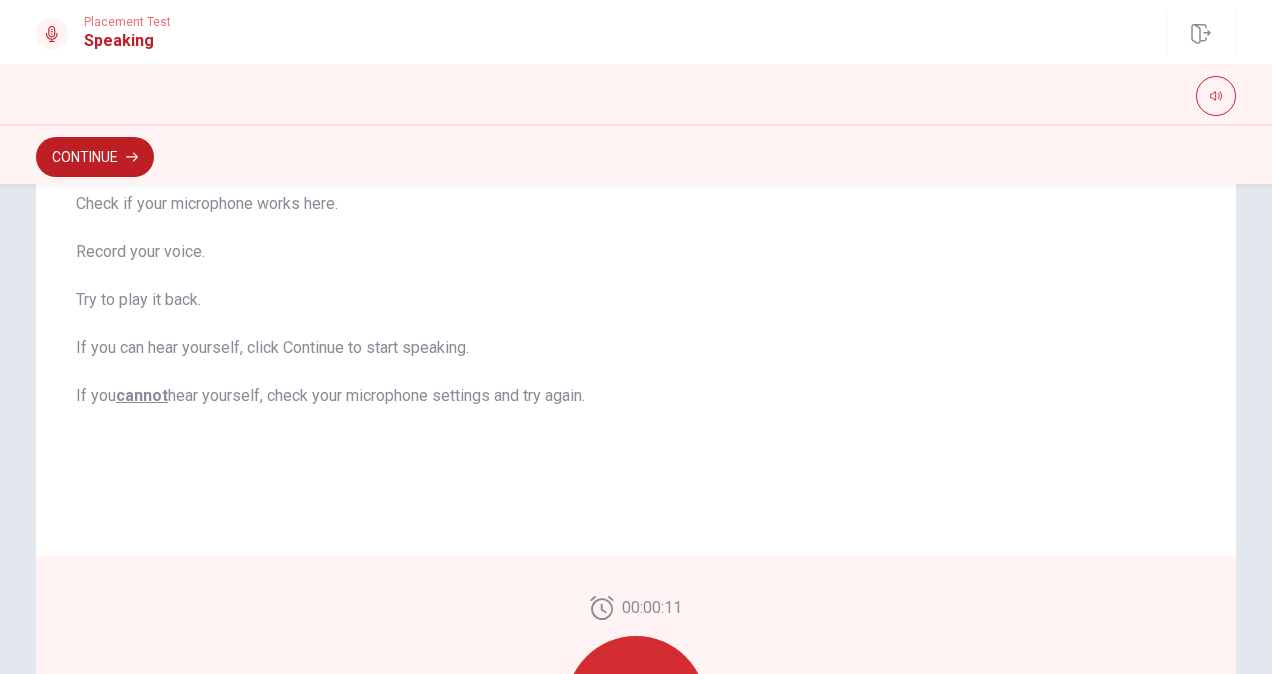 scroll, scrollTop: 233, scrollLeft: 0, axis: vertical 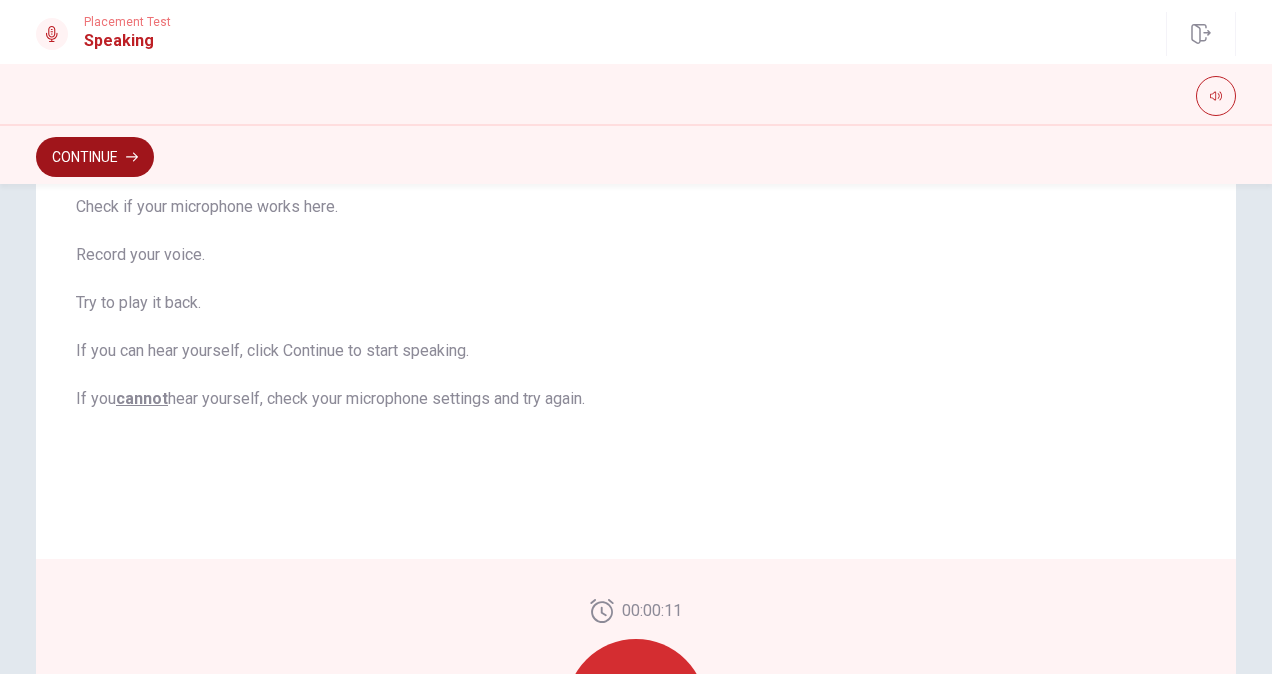 click on "Continue" at bounding box center (95, 157) 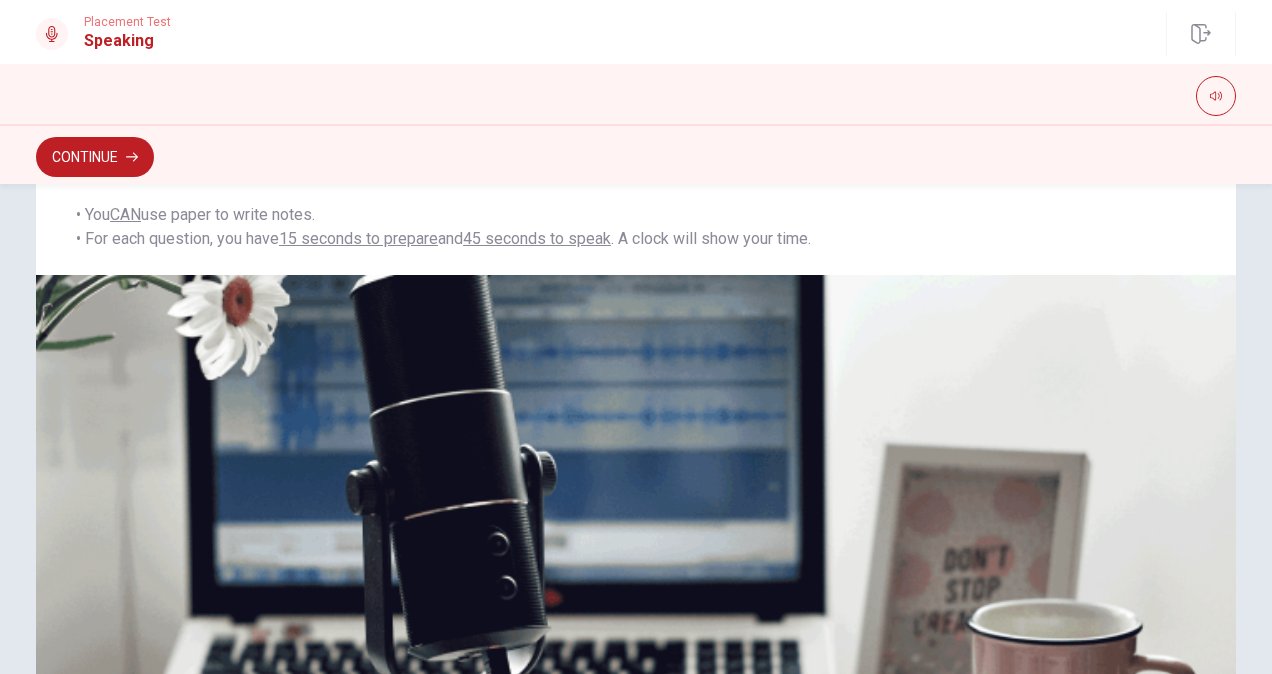 scroll, scrollTop: 337, scrollLeft: 0, axis: vertical 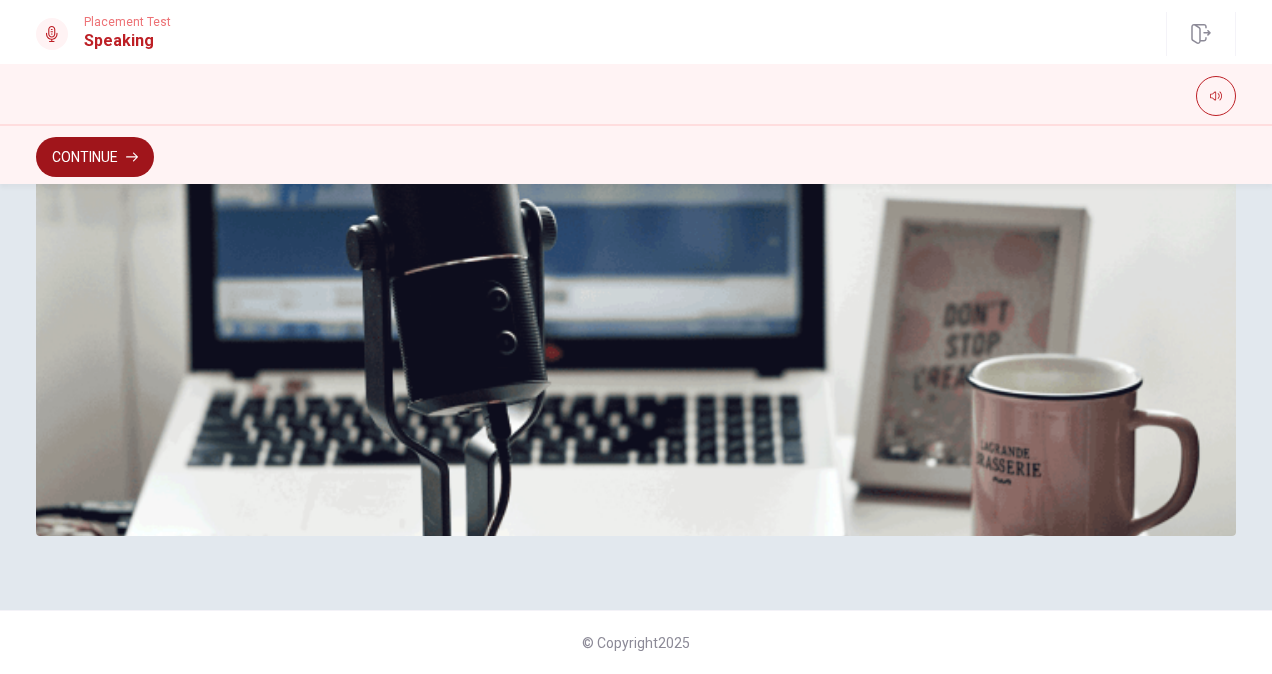 click on "Continue" at bounding box center [95, 157] 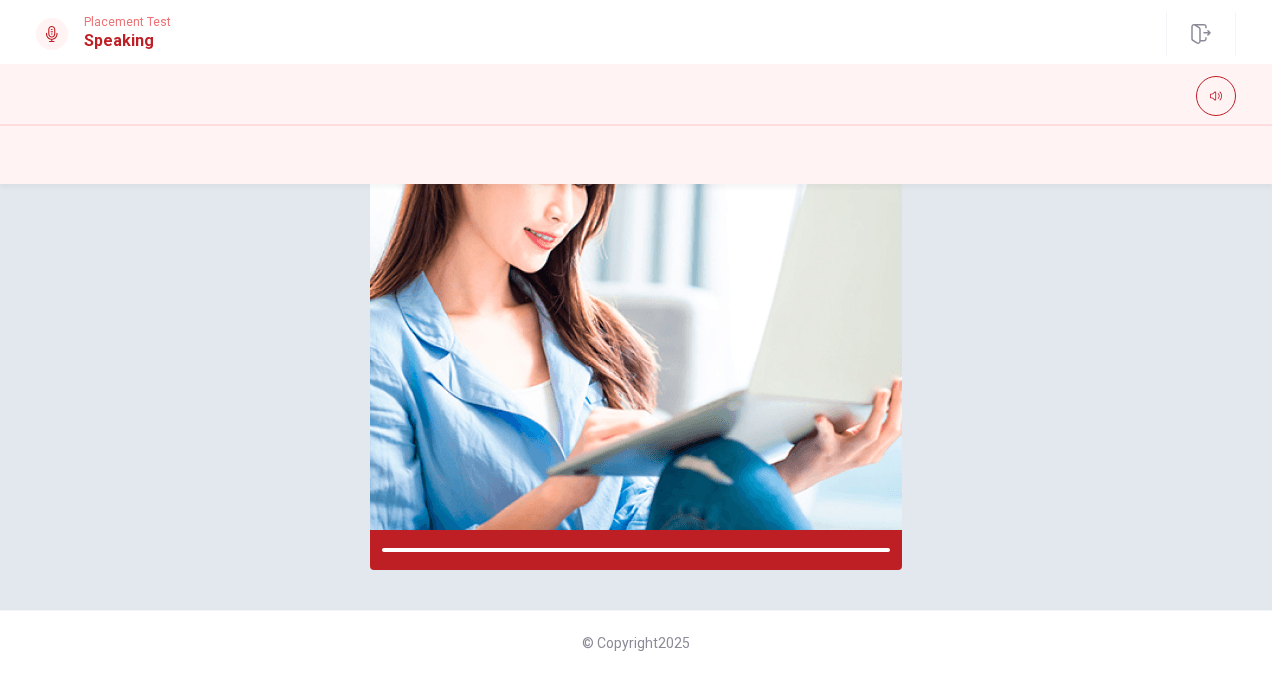 scroll, scrollTop: 323, scrollLeft: 0, axis: vertical 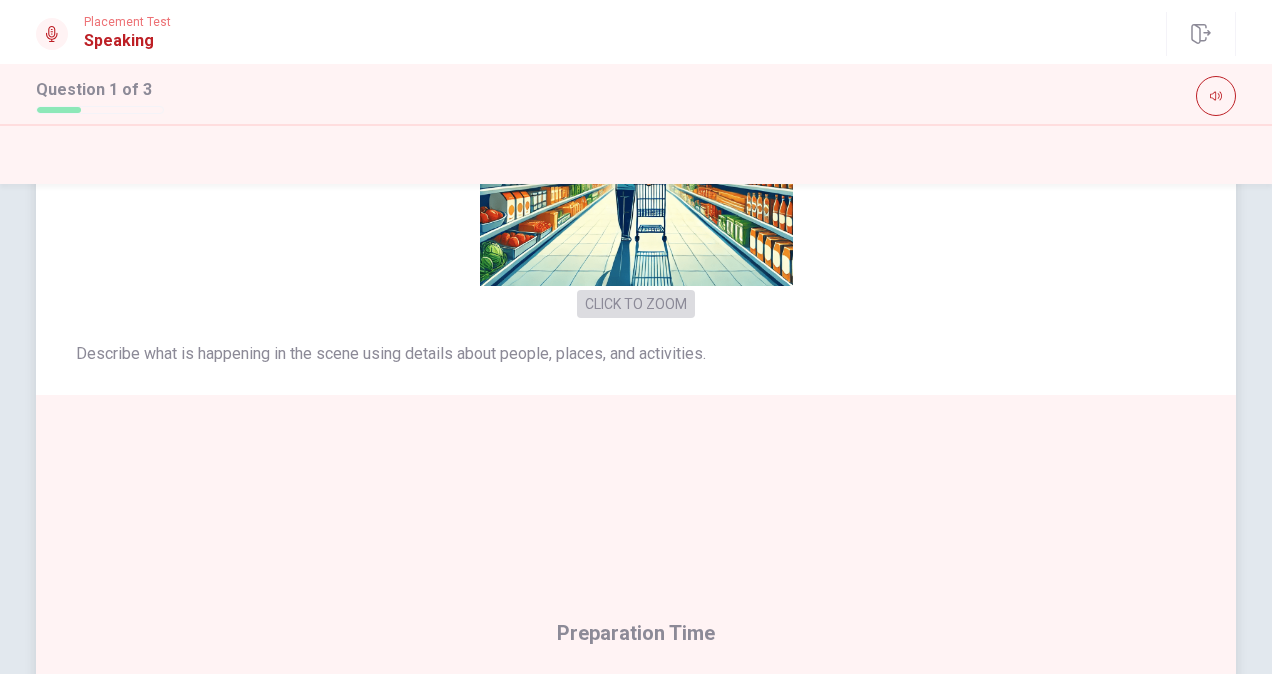 click on "CLICK TO ZOOM" at bounding box center (636, 304) 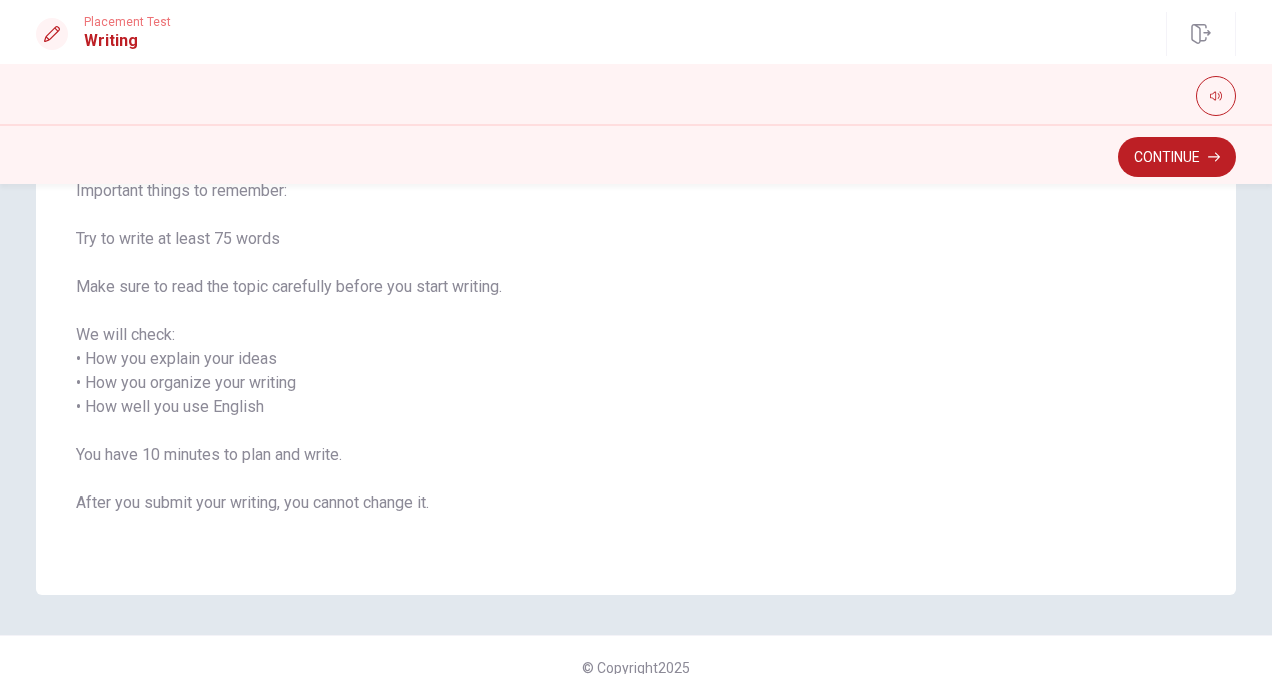 scroll, scrollTop: 246, scrollLeft: 0, axis: vertical 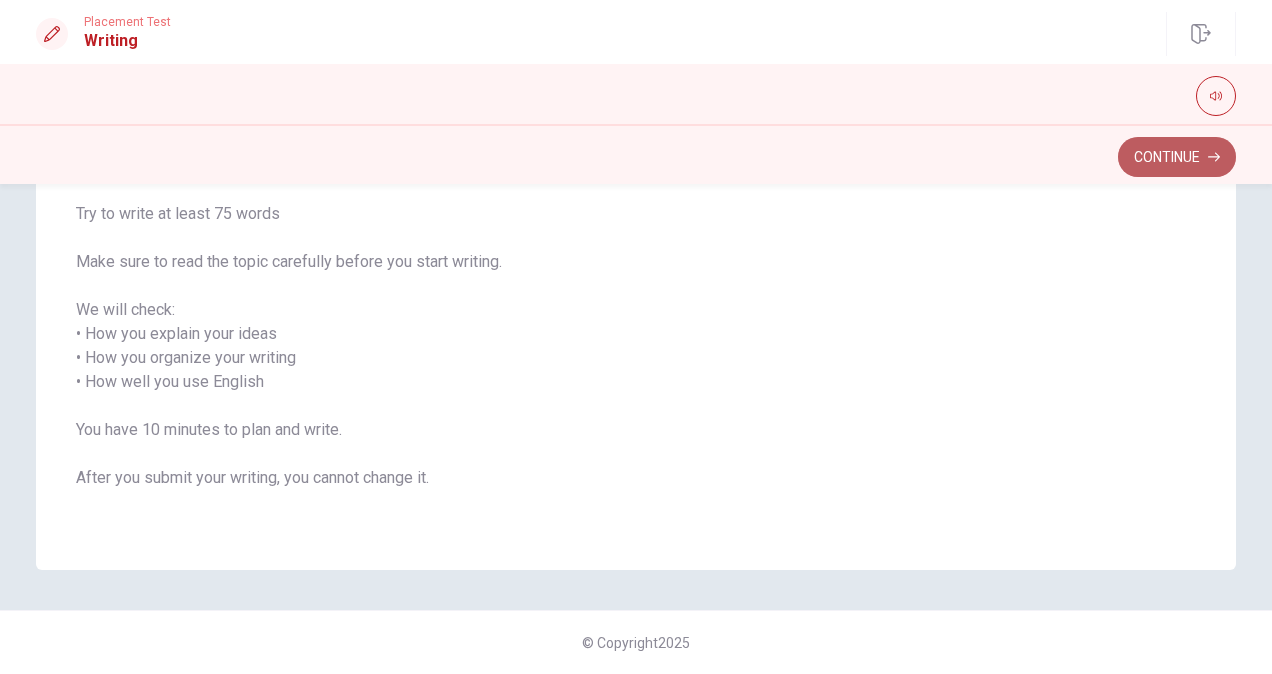 click on "Continue" at bounding box center (1177, 157) 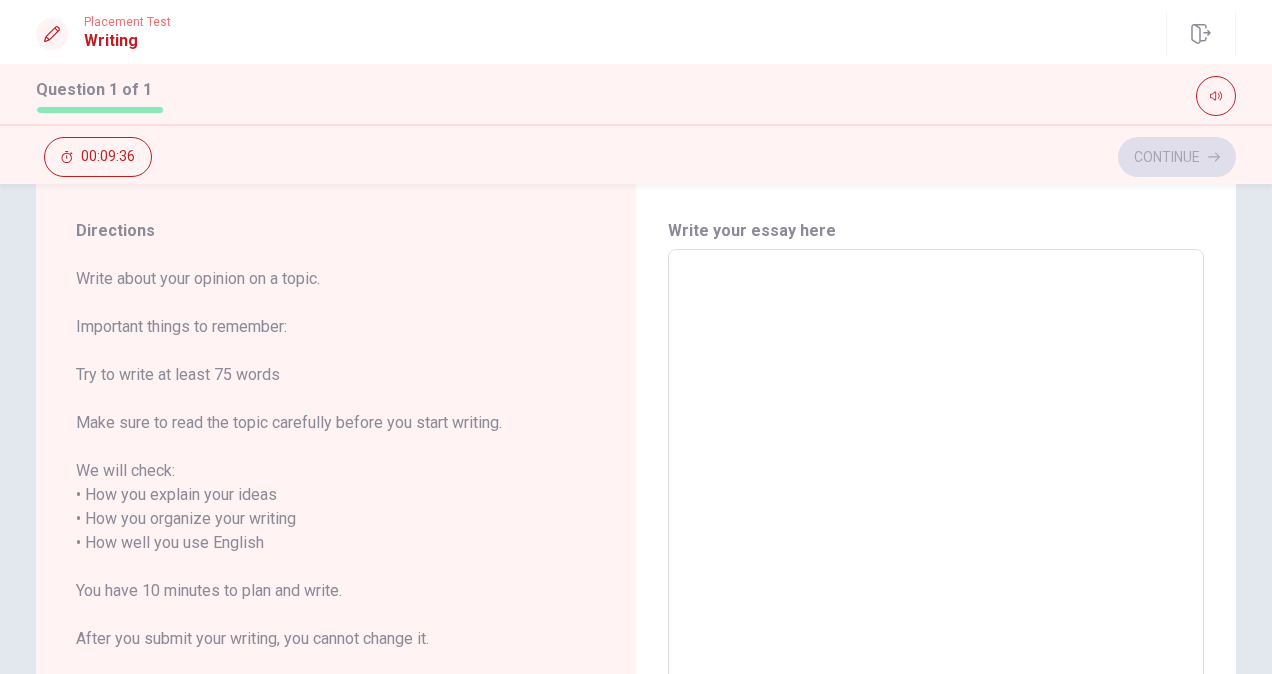 scroll, scrollTop: 0, scrollLeft: 0, axis: both 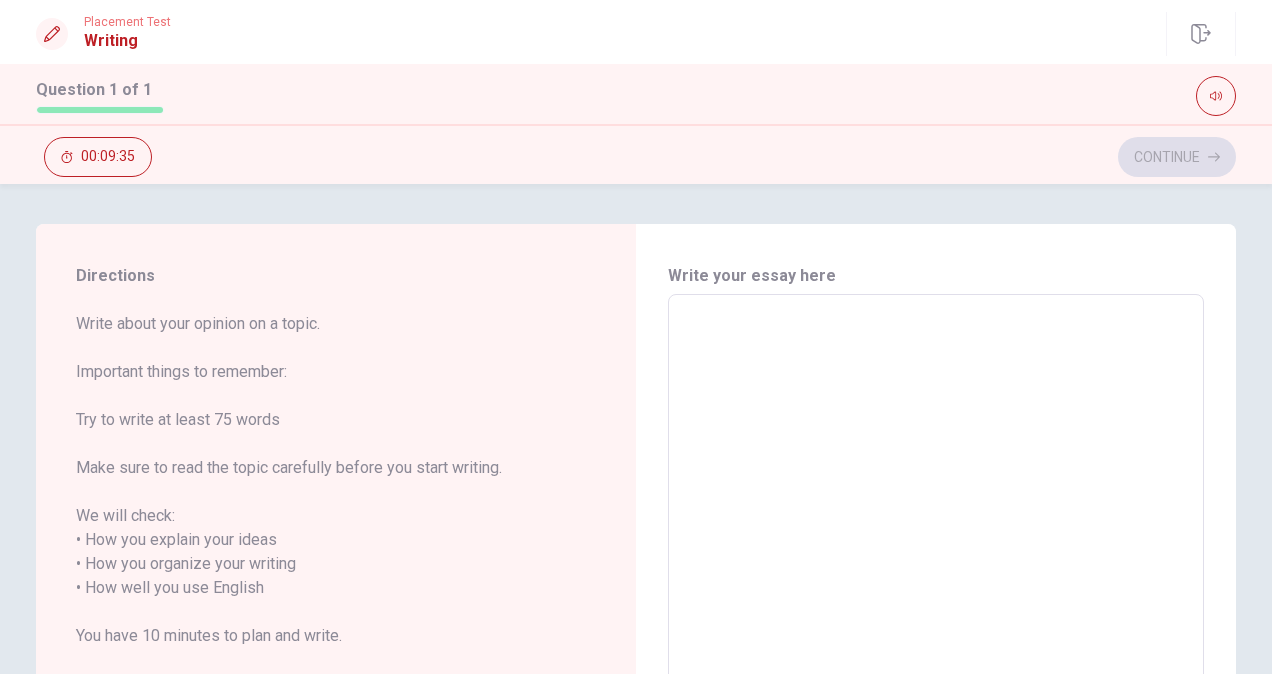 click at bounding box center [936, 576] 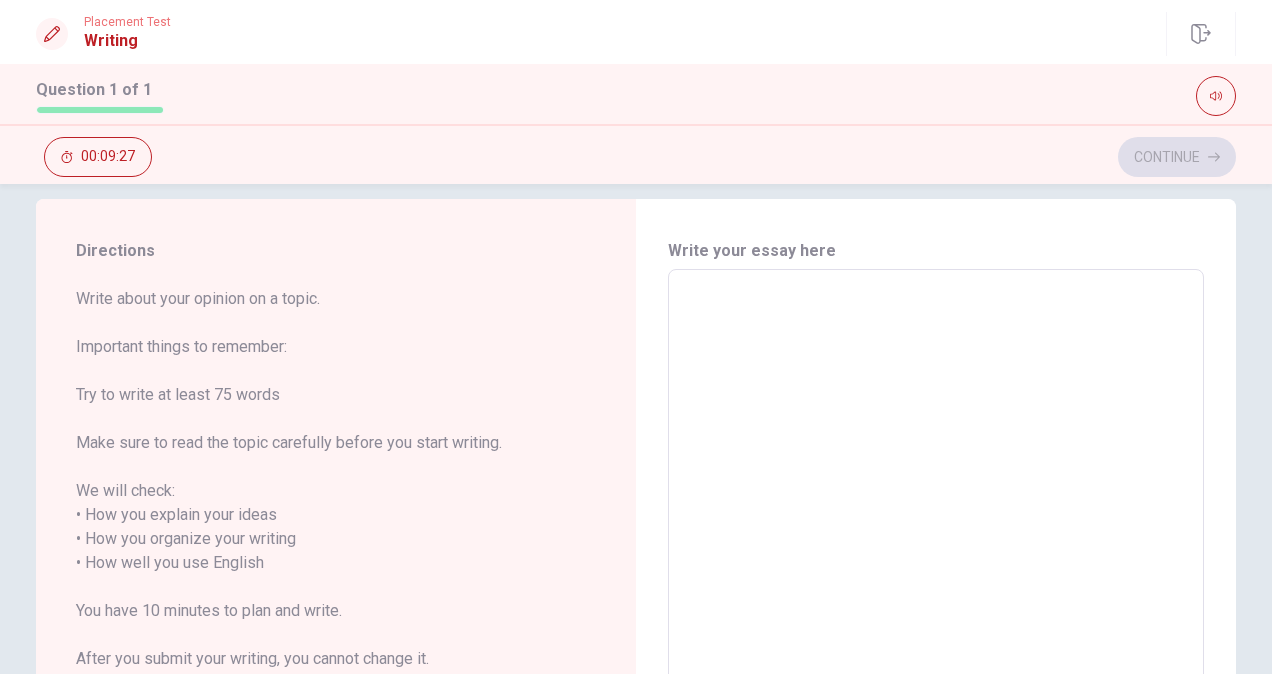 scroll, scrollTop: 15, scrollLeft: 0, axis: vertical 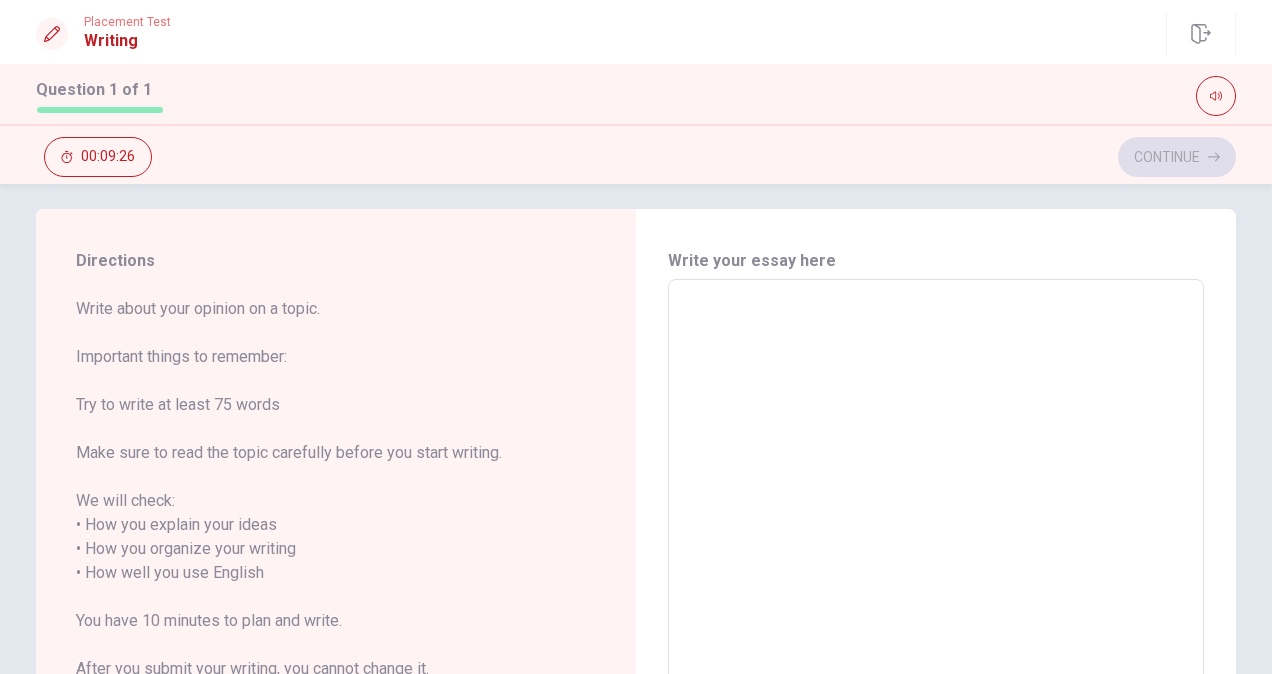 type on "H" 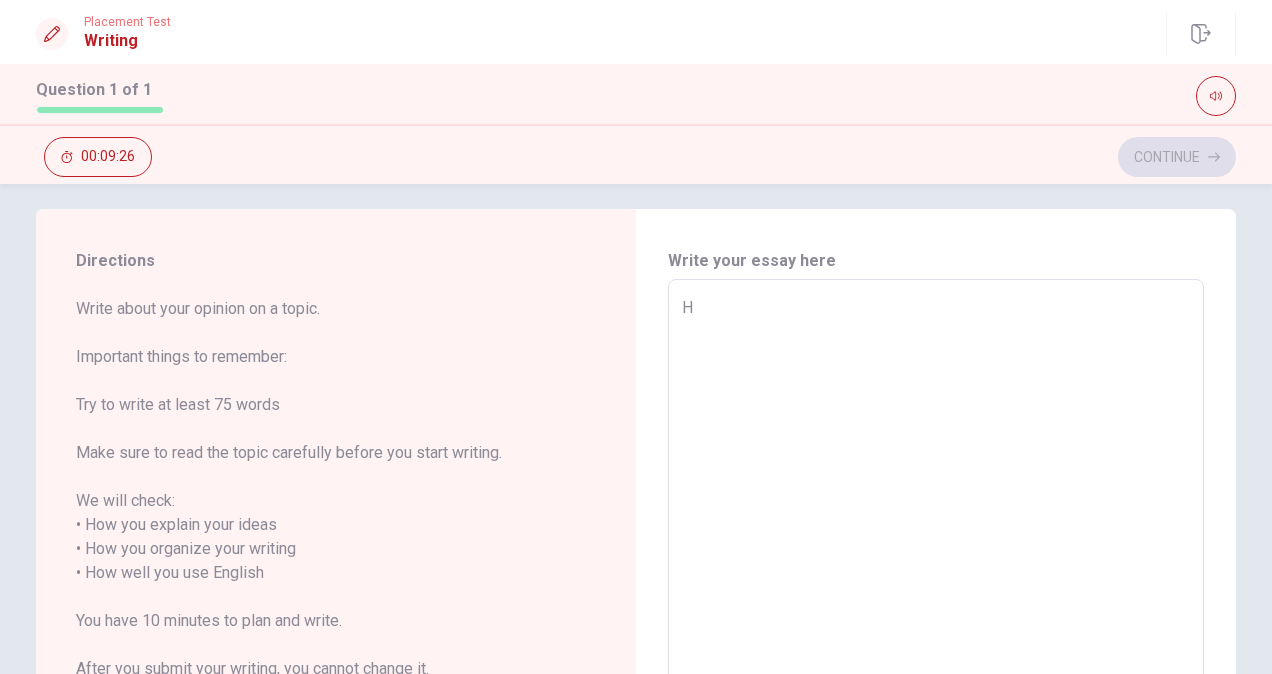 type on "x" 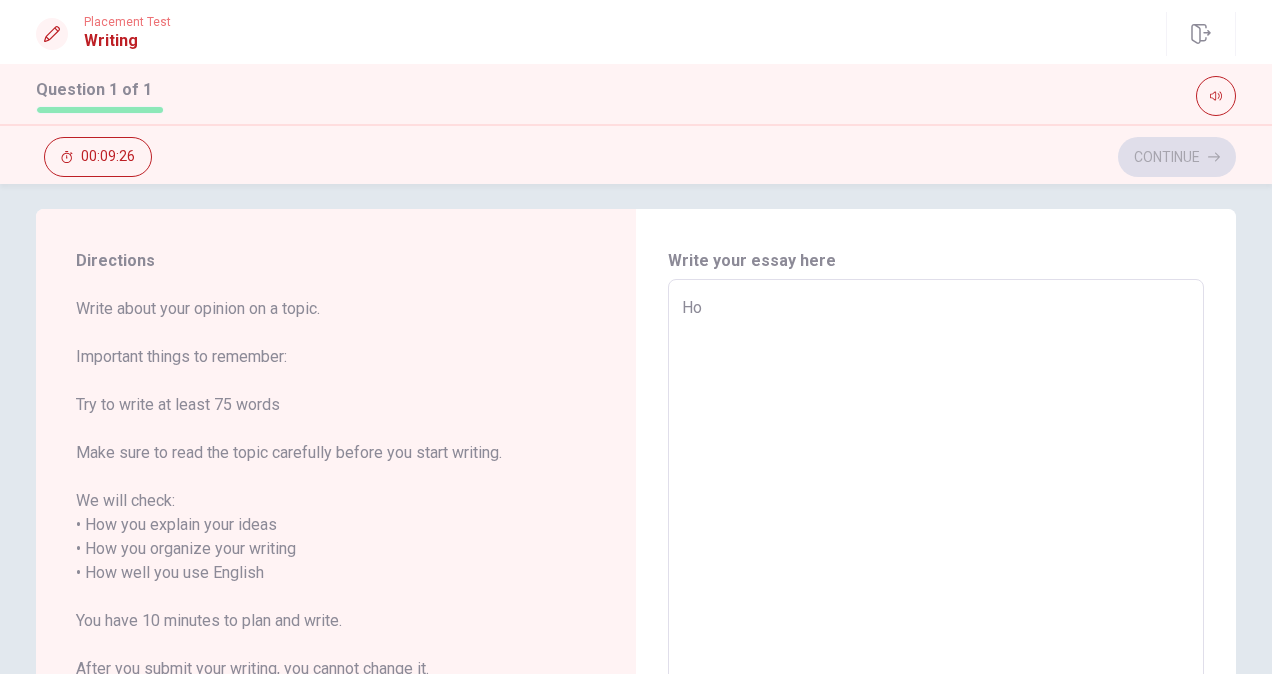 type on "x" 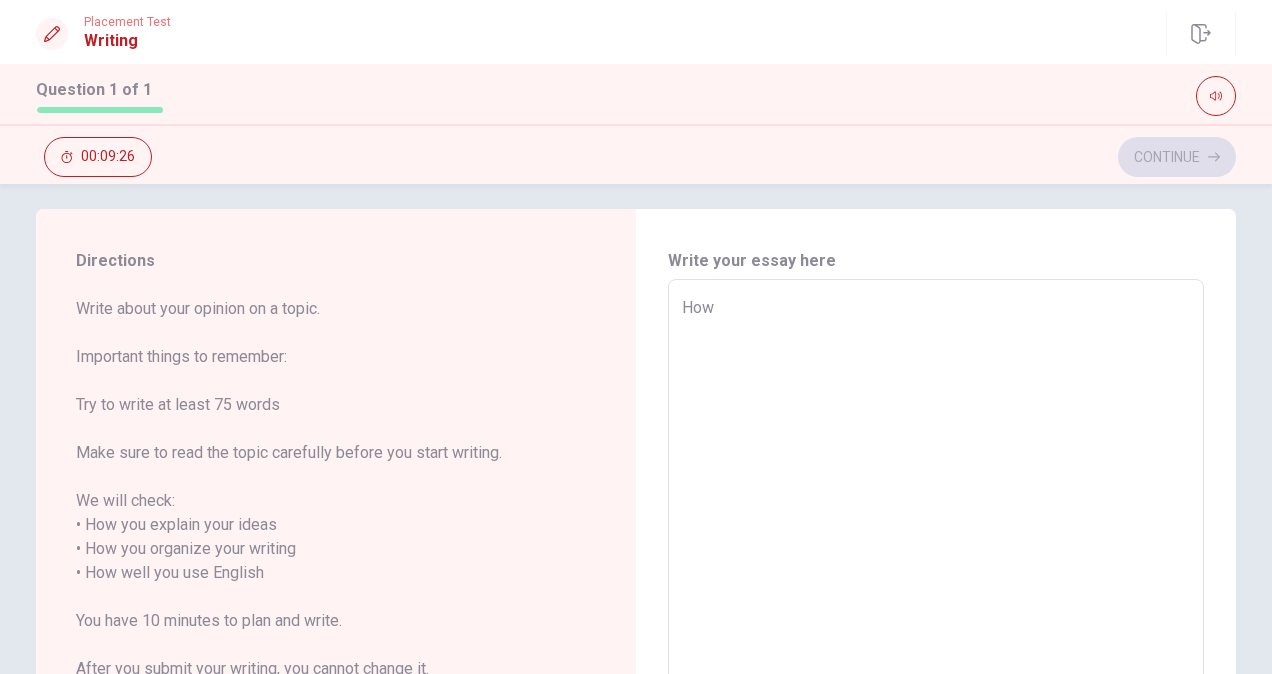 type on "x" 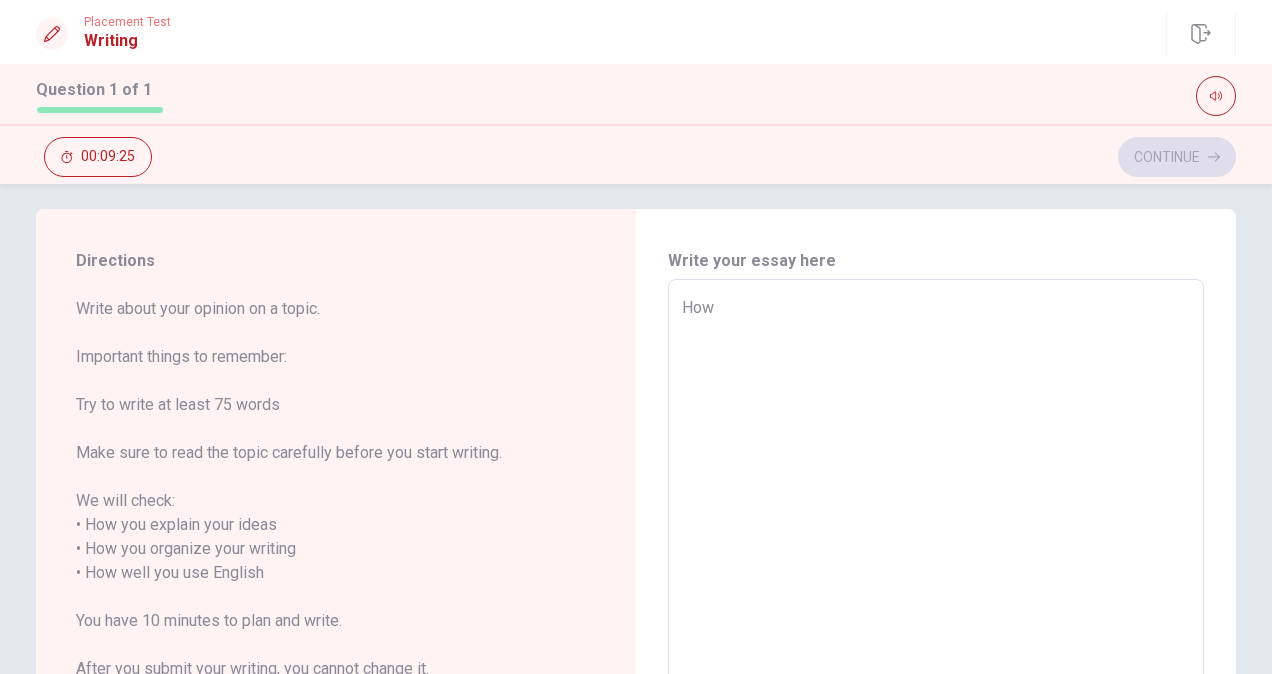 type on "How" 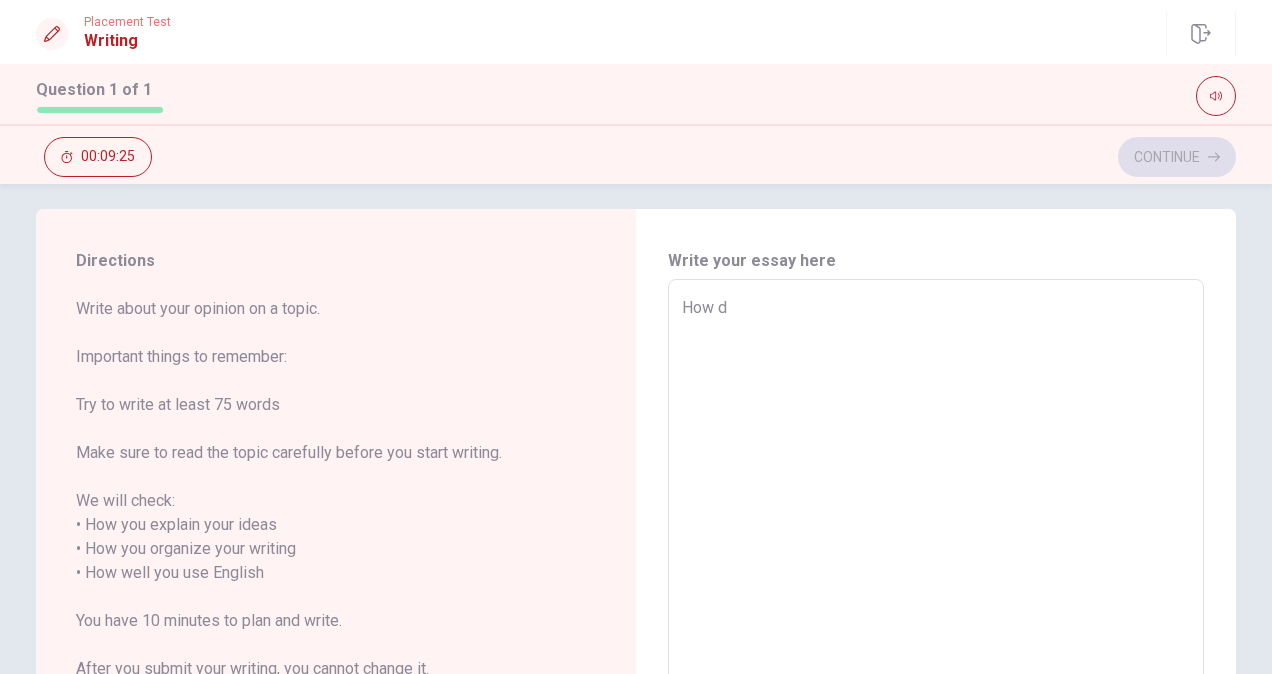 type on "x" 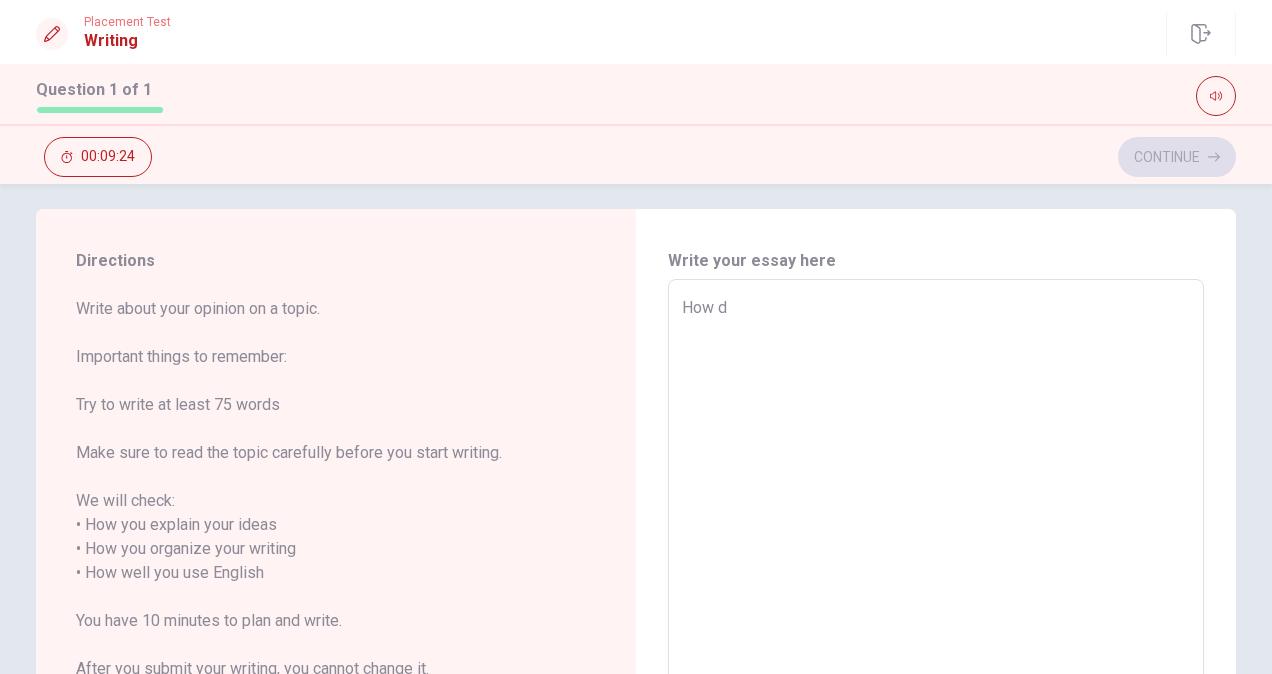 type on "How do" 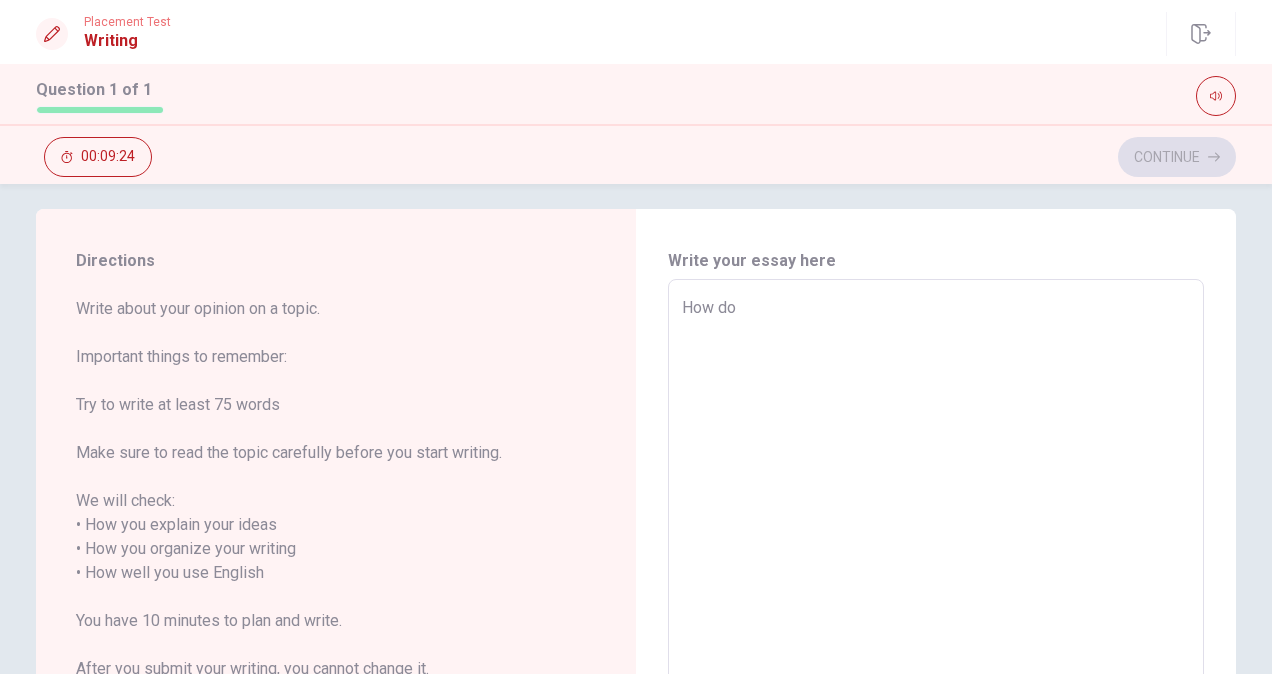 type on "x" 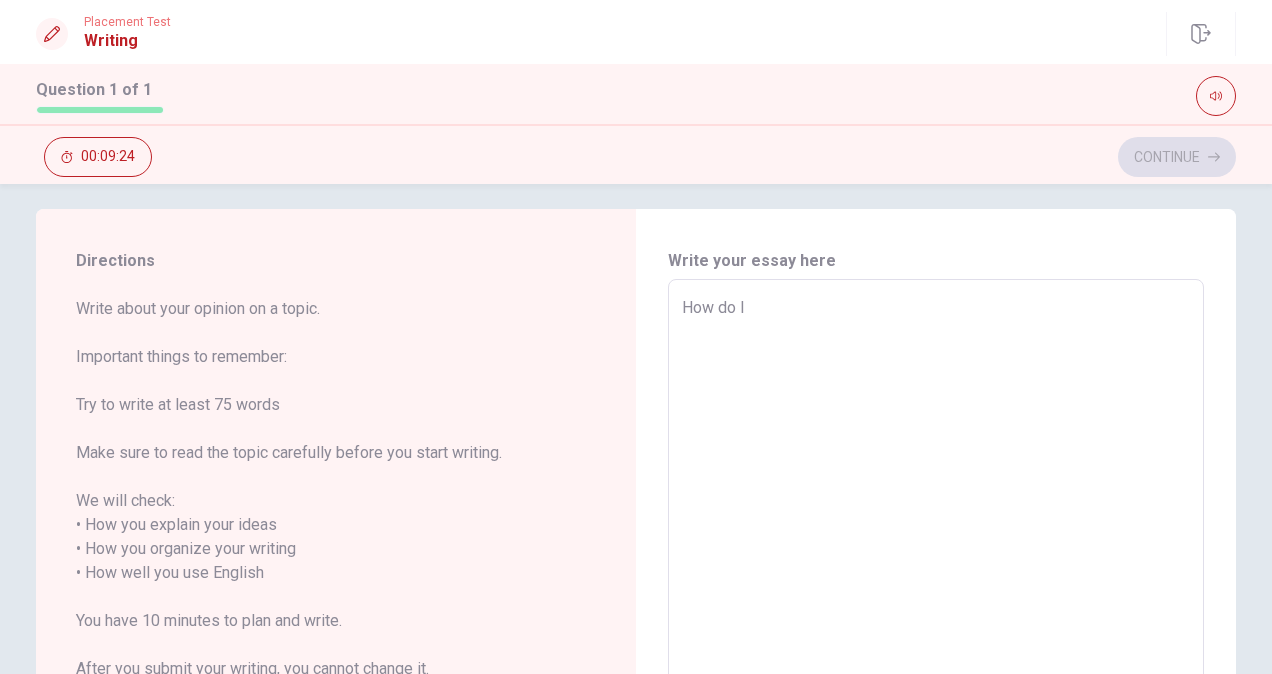 type on "x" 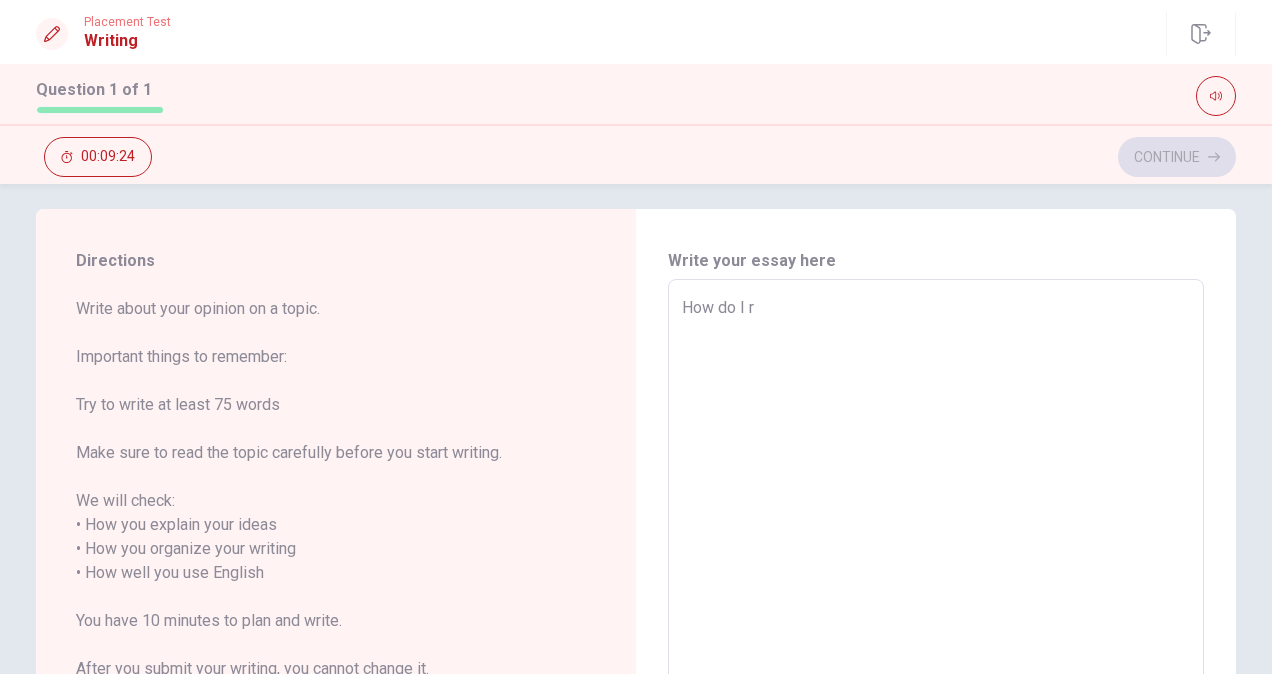 type on "x" 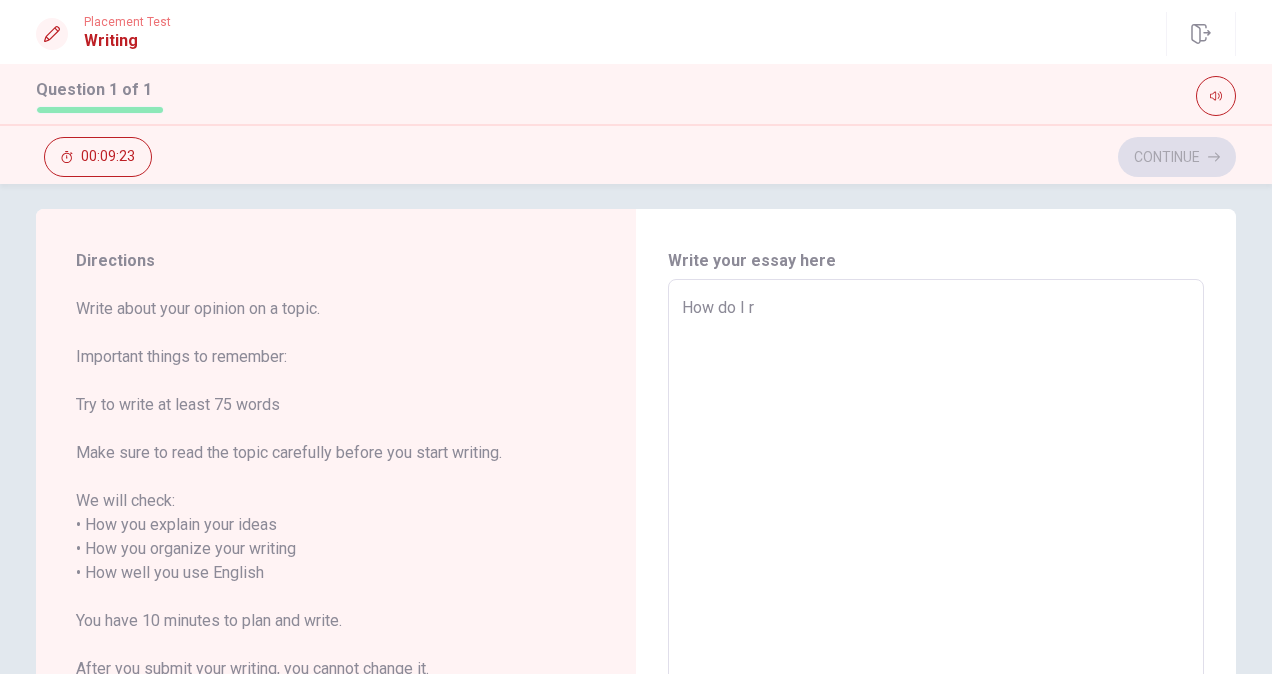 type on "How do I re" 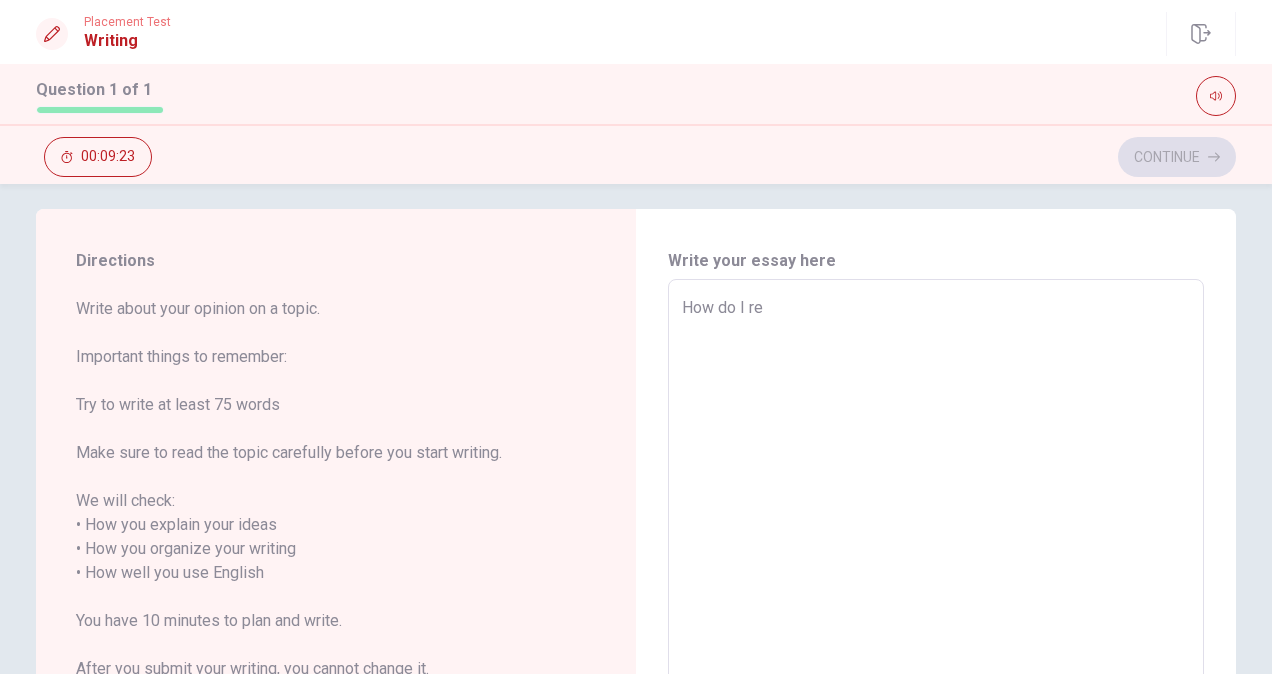 type on "x" 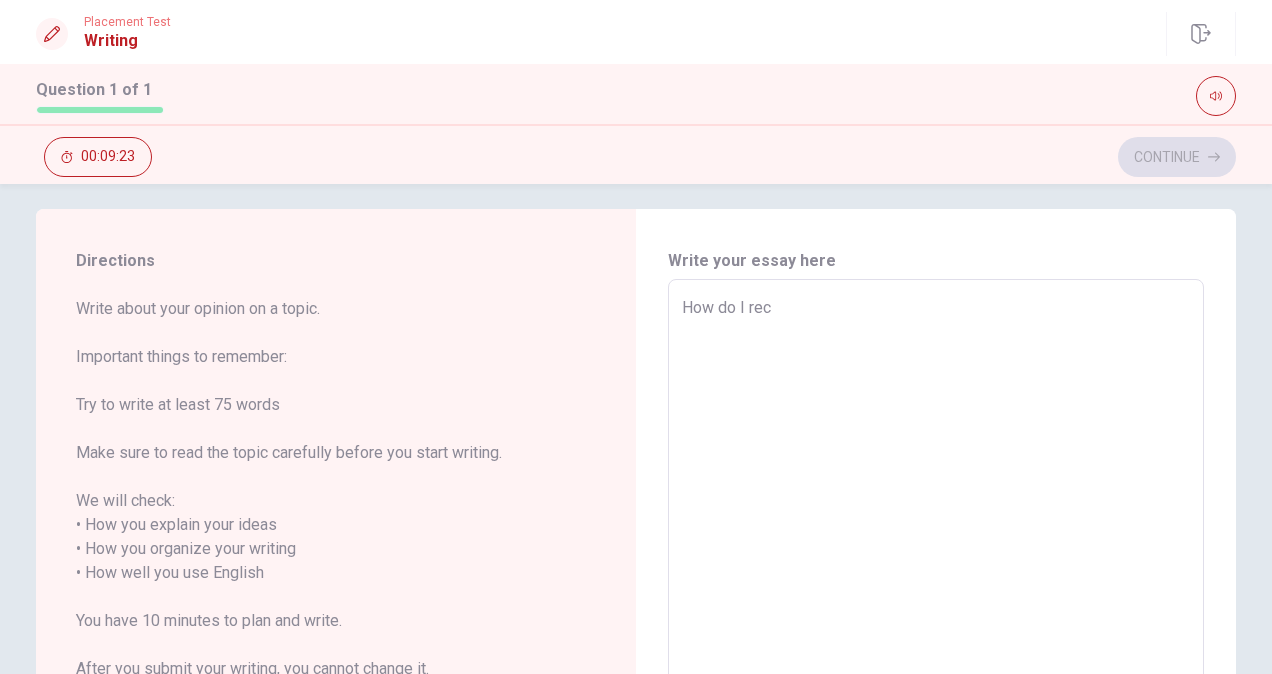 type on "x" 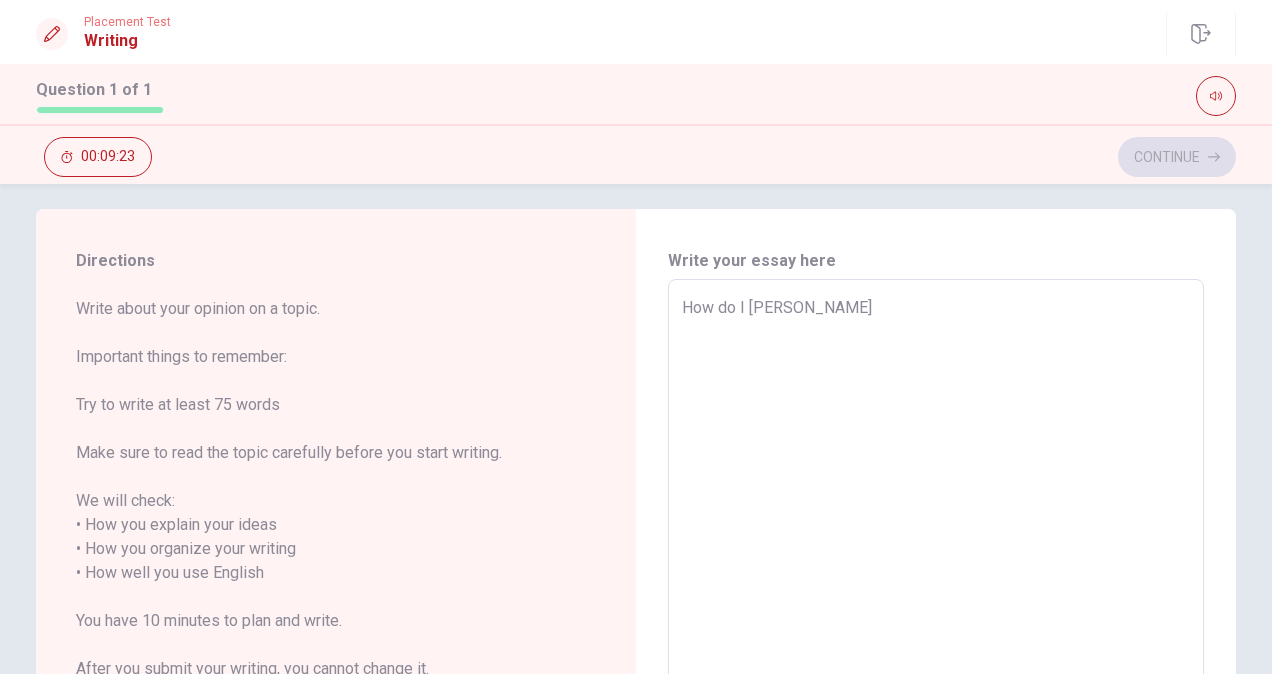 type on "x" 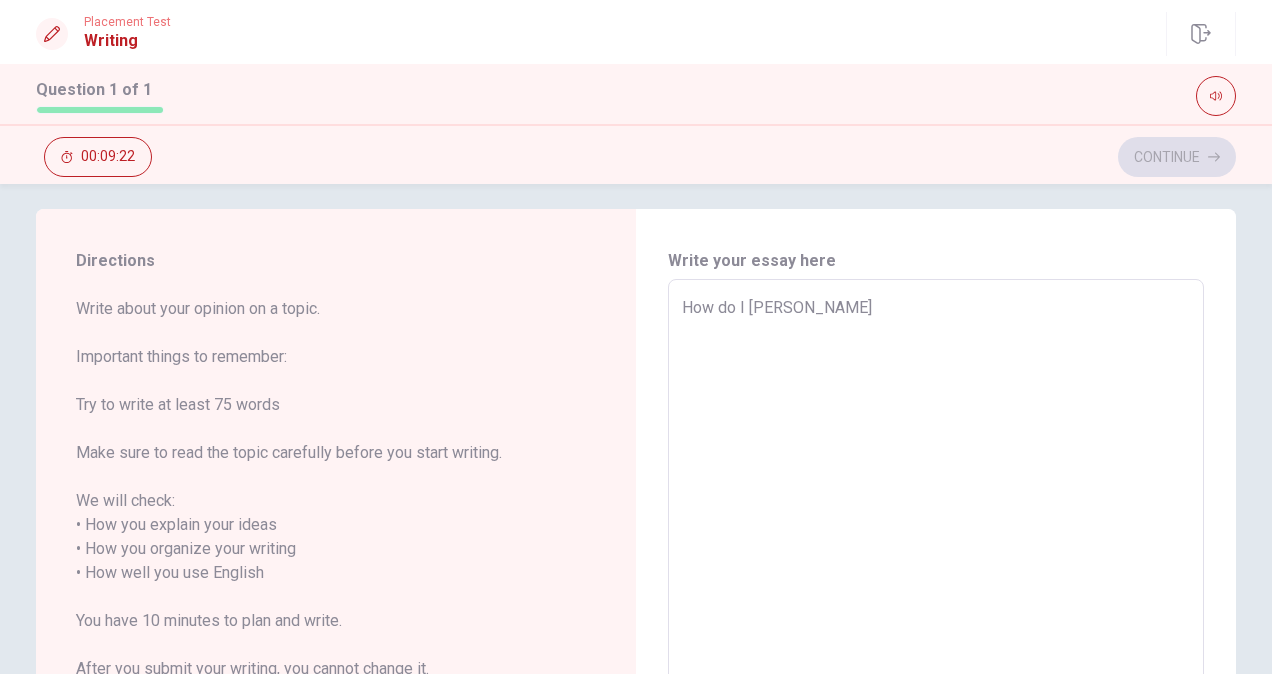 type on "How do I rec" 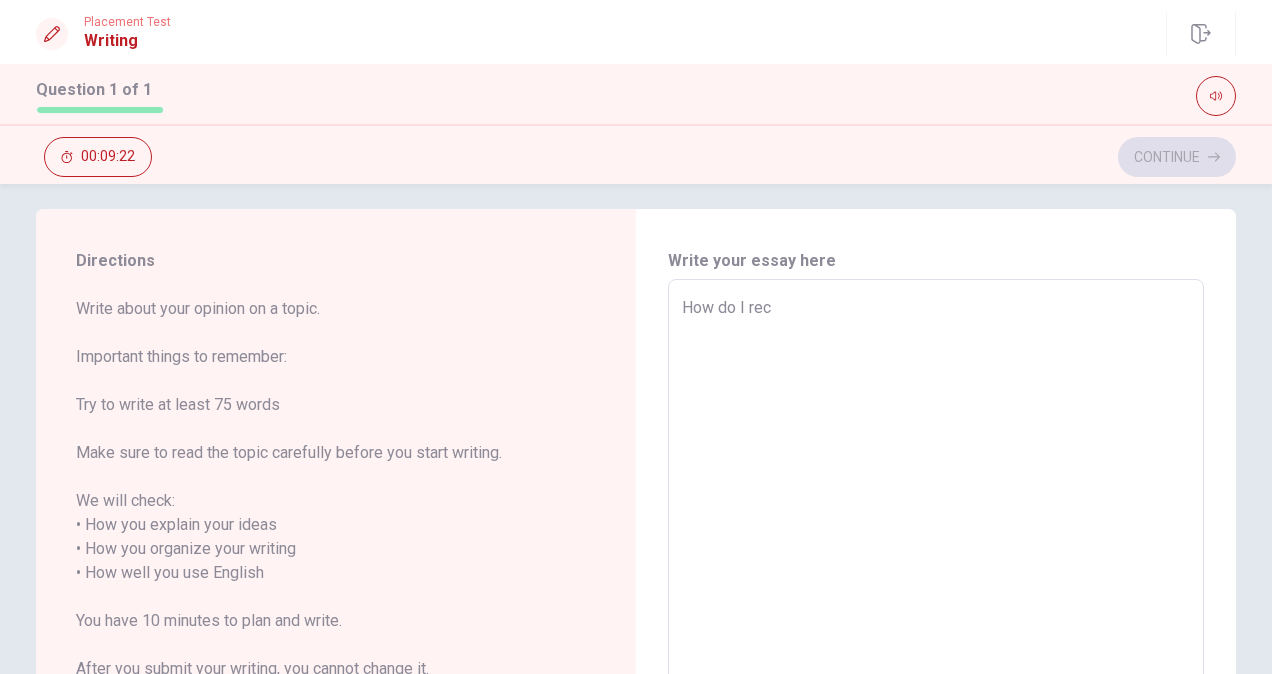 type on "x" 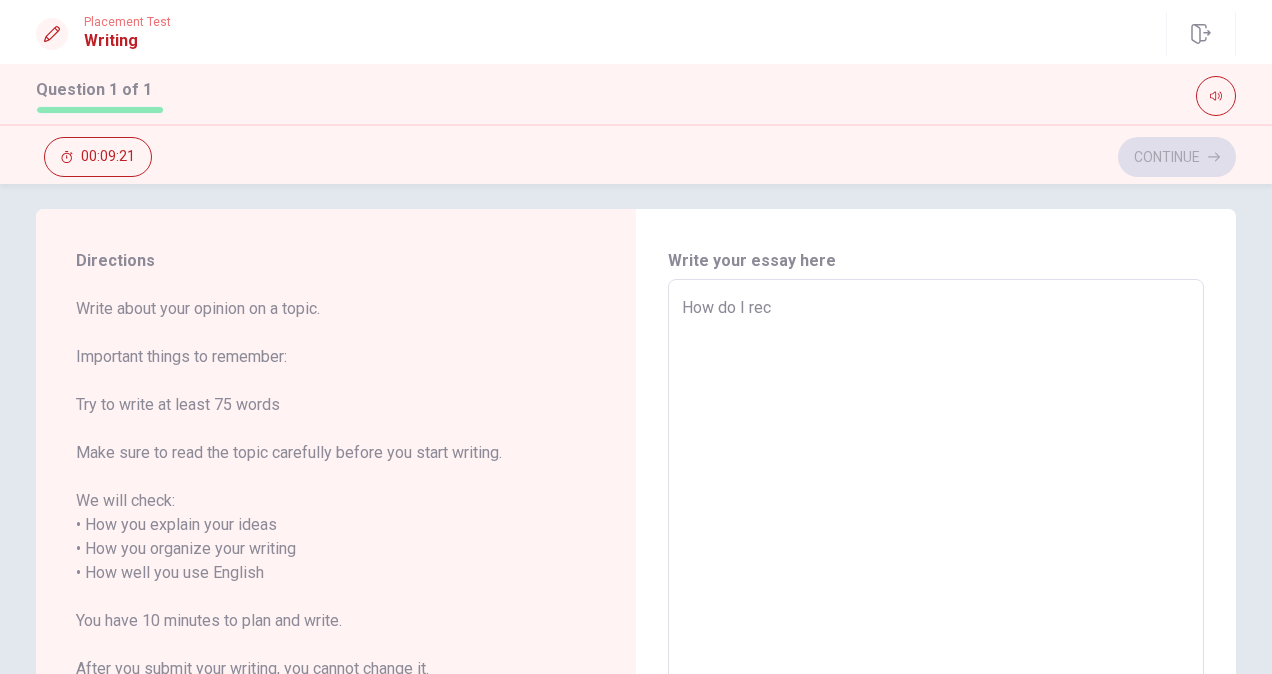 type on "How do I re" 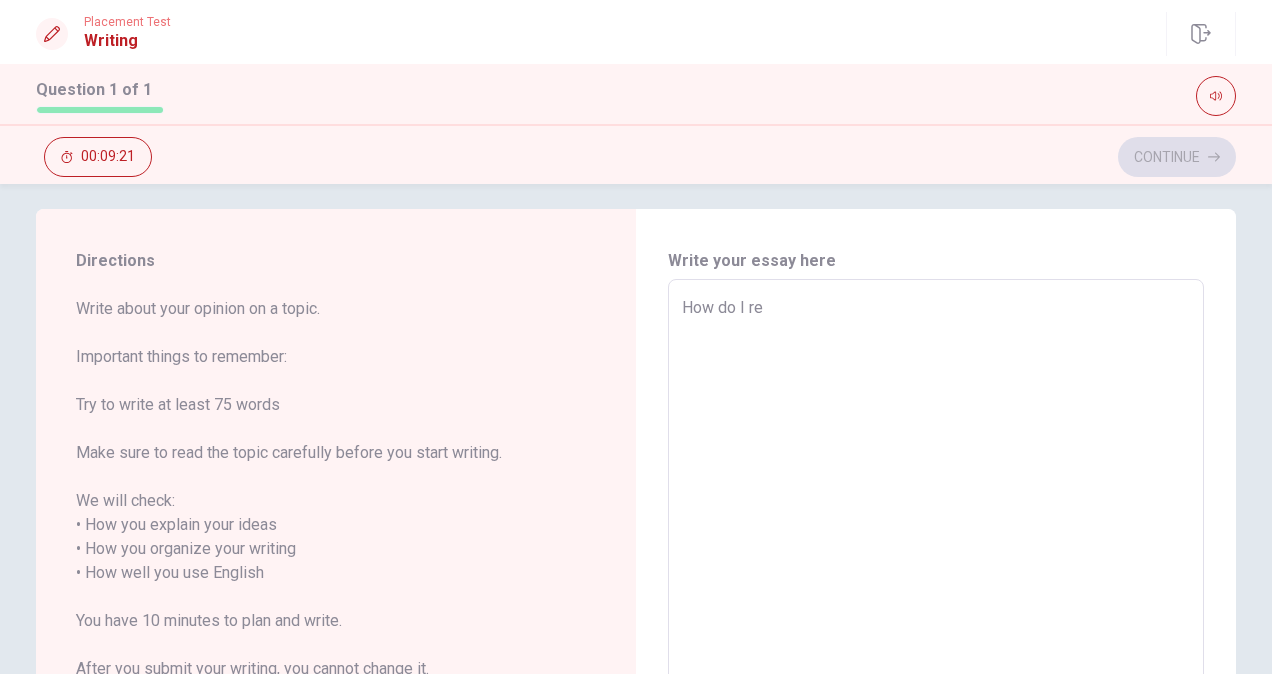 type on "x" 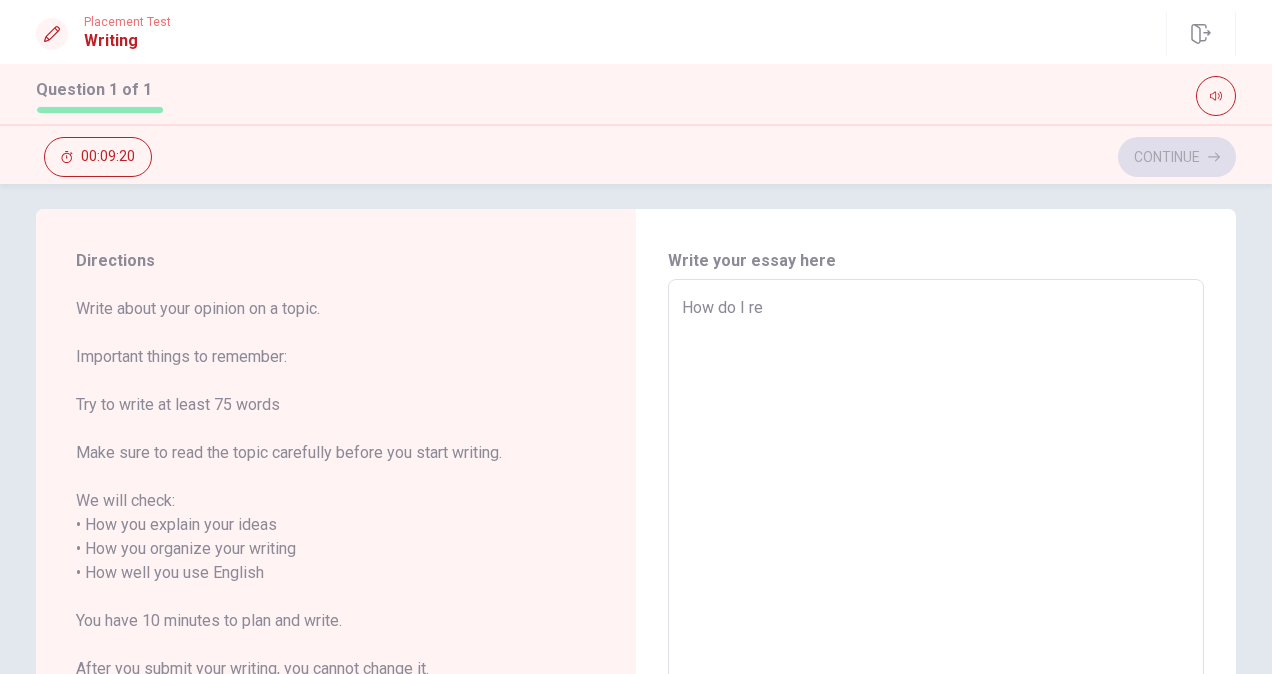 type on "How do I rec" 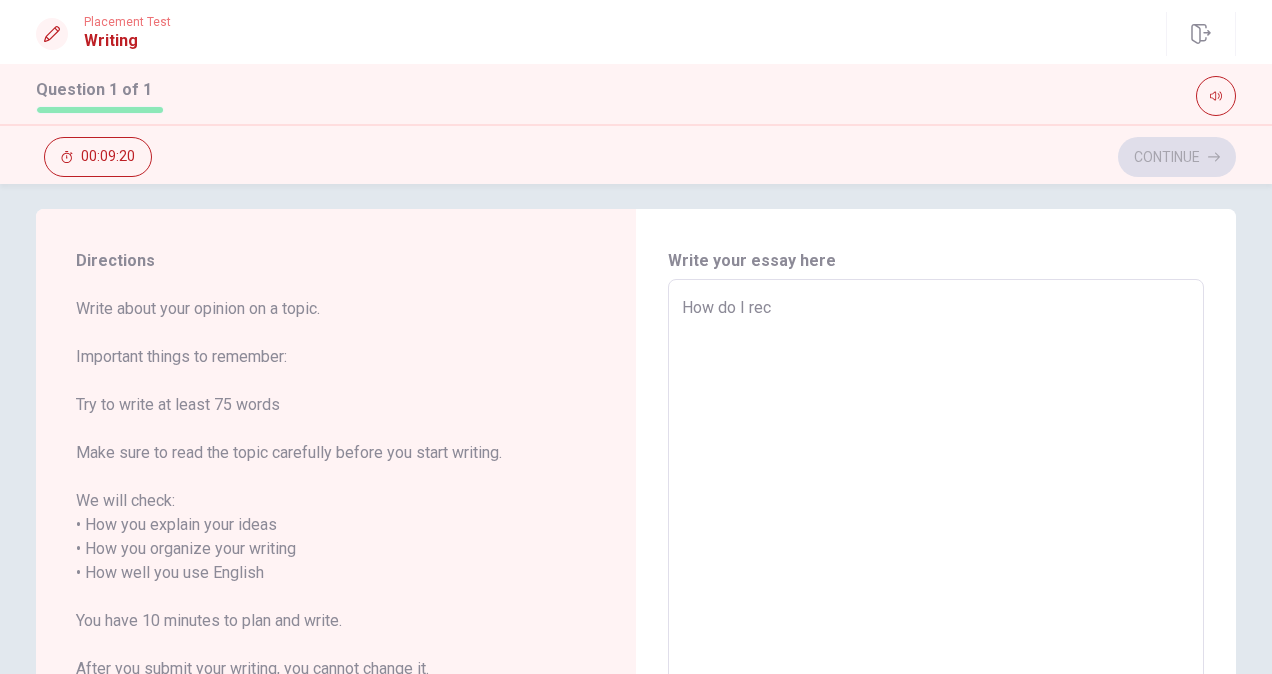 type on "x" 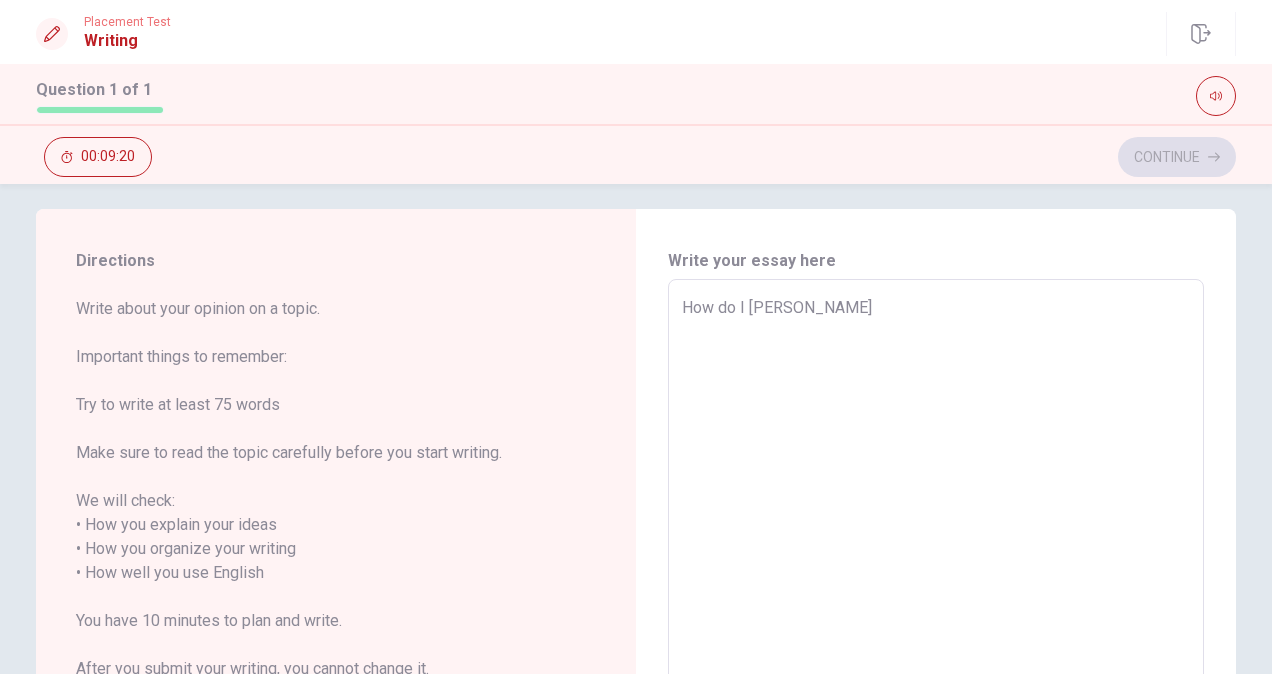 type on "x" 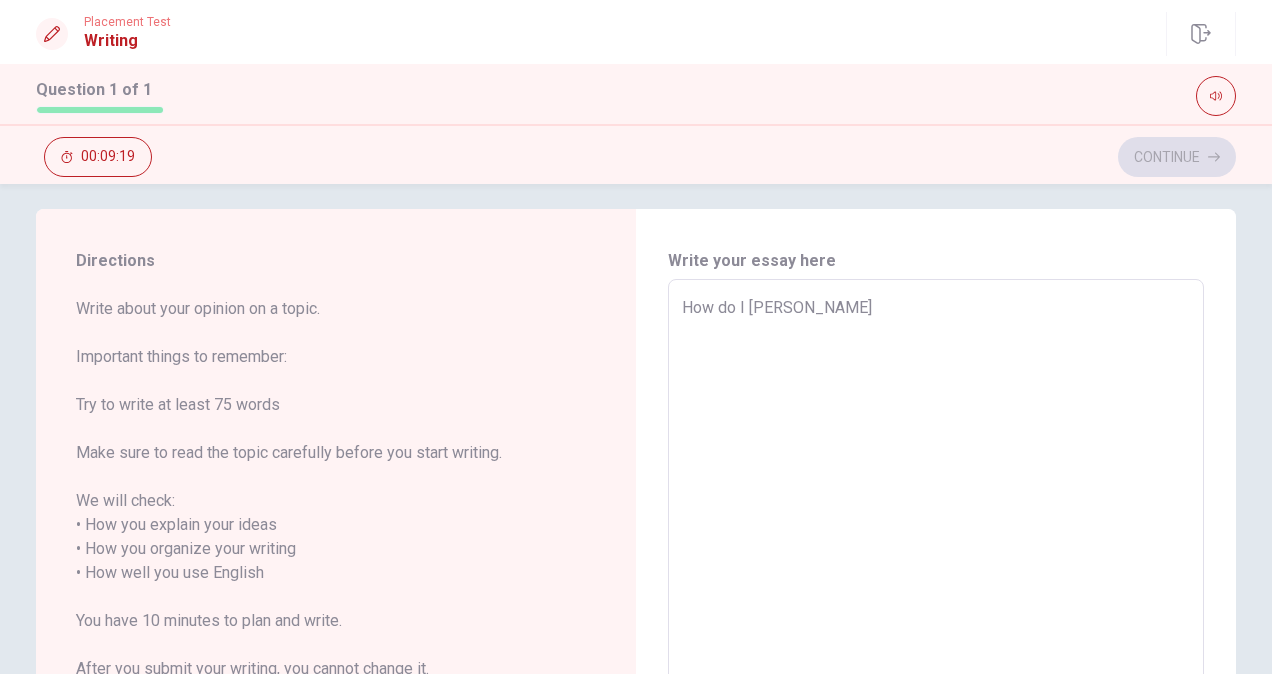 type on "How do I recha" 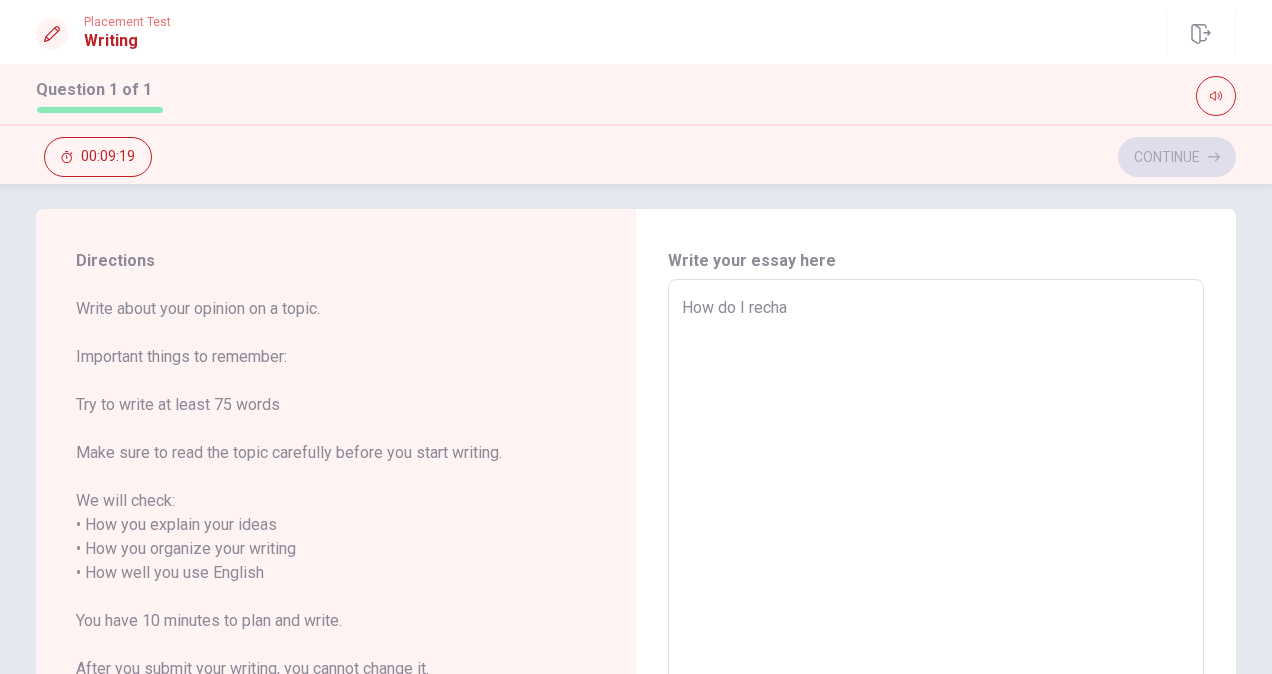 type on "x" 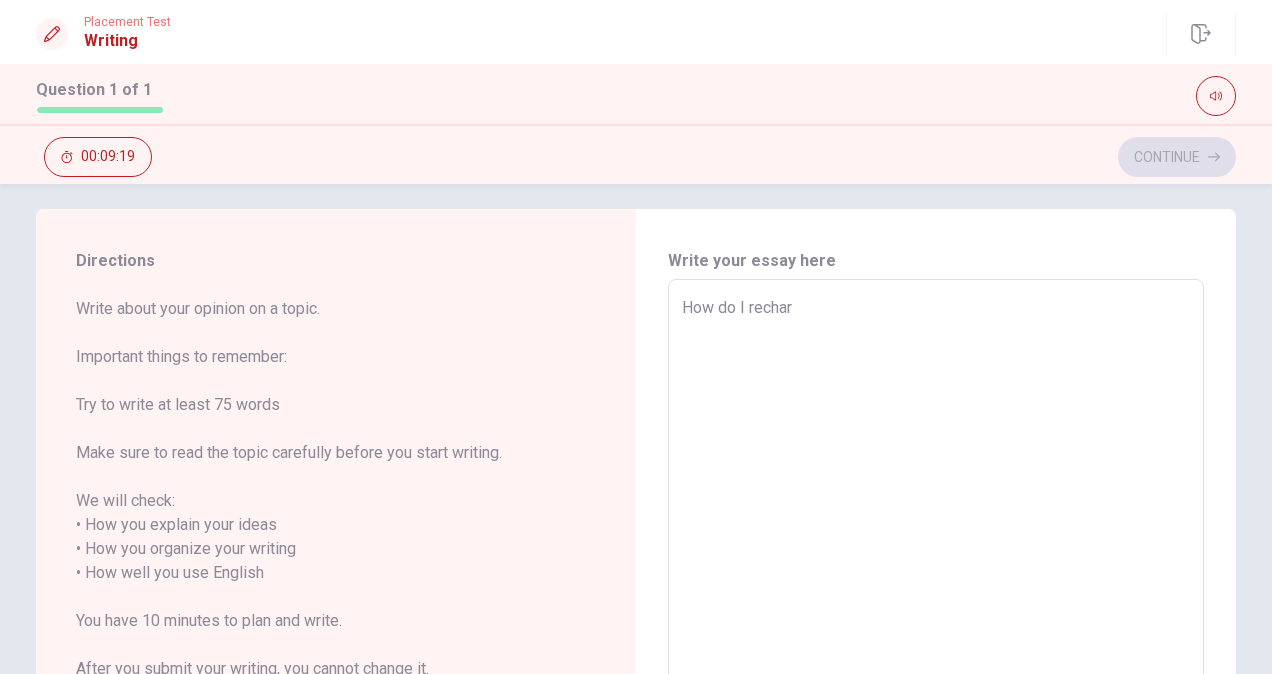 type on "x" 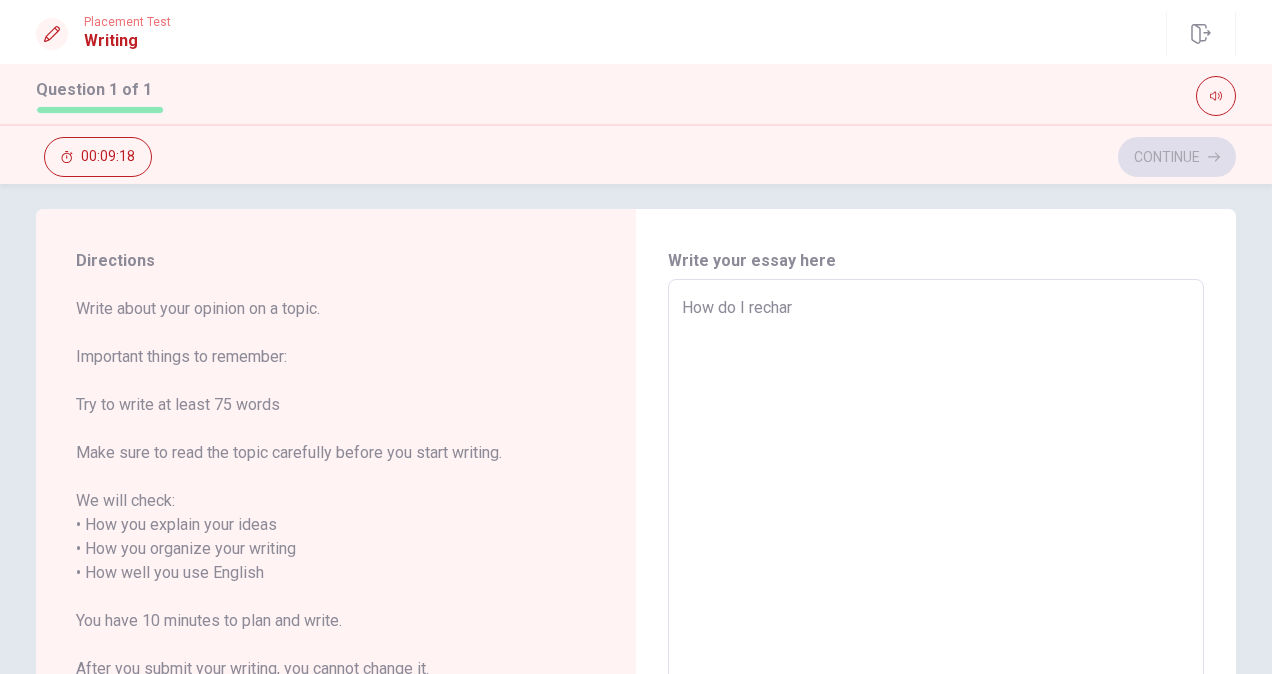 type on "How do I recharg" 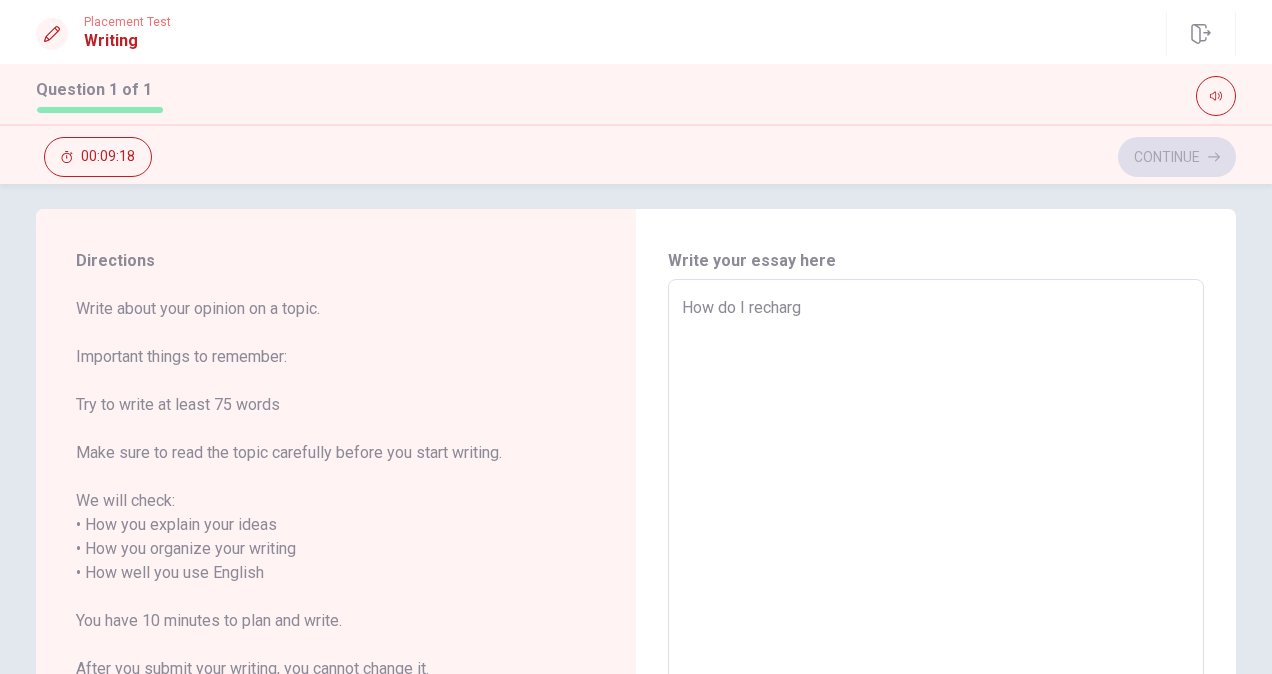 type on "x" 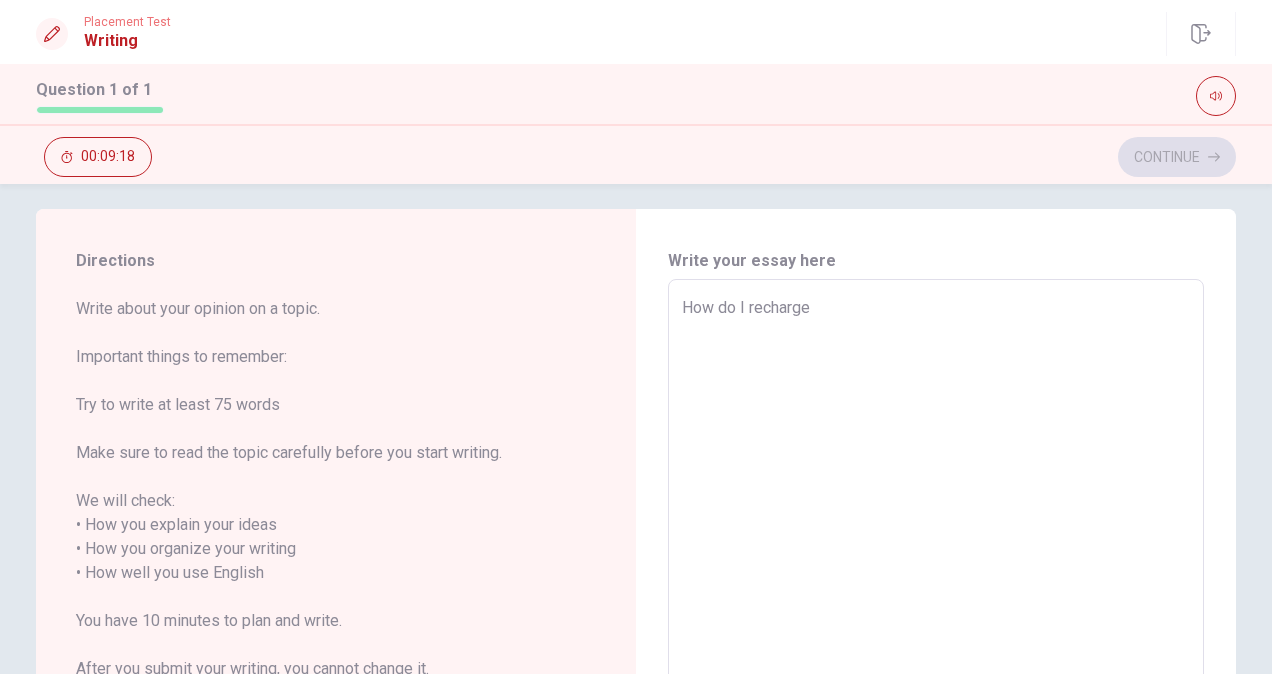 type on "x" 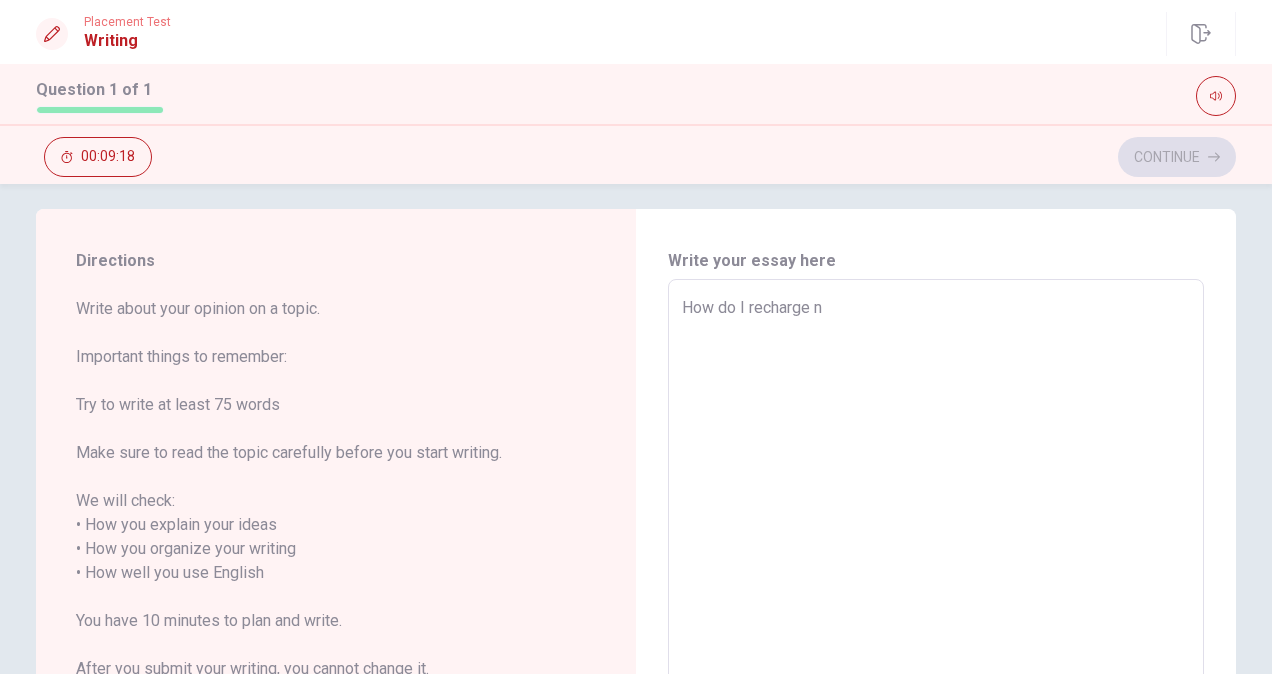 type on "x" 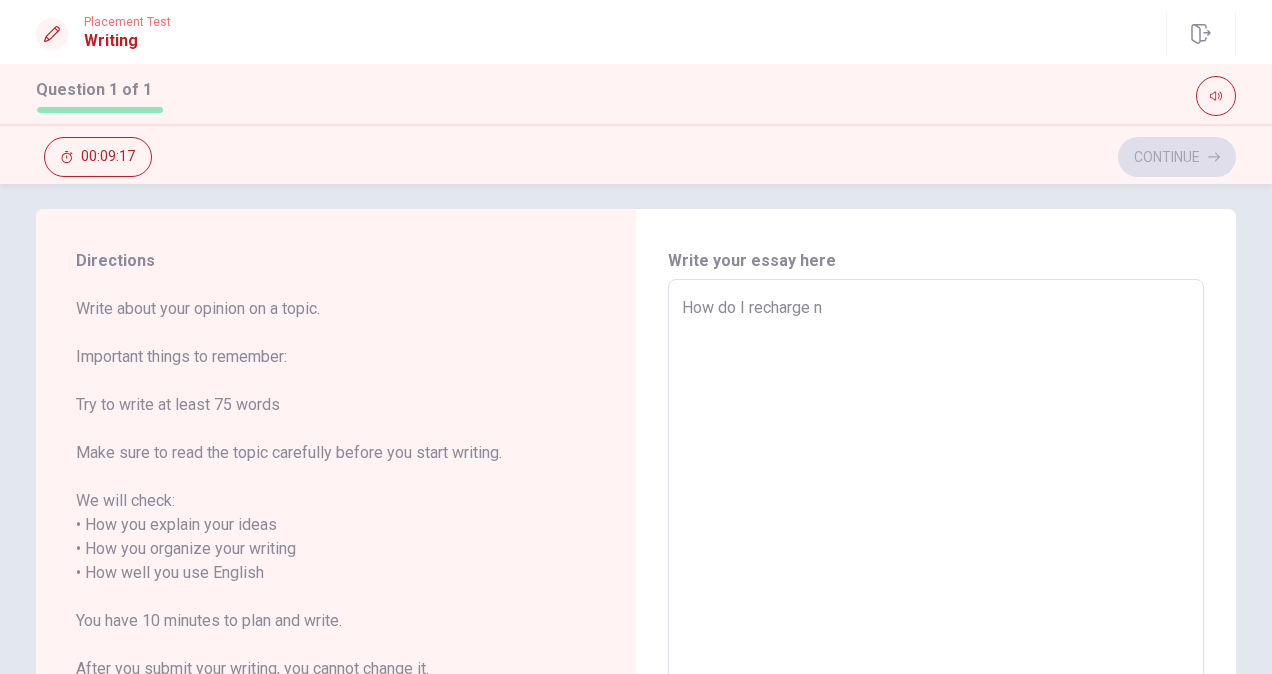 type on "How do I recharge" 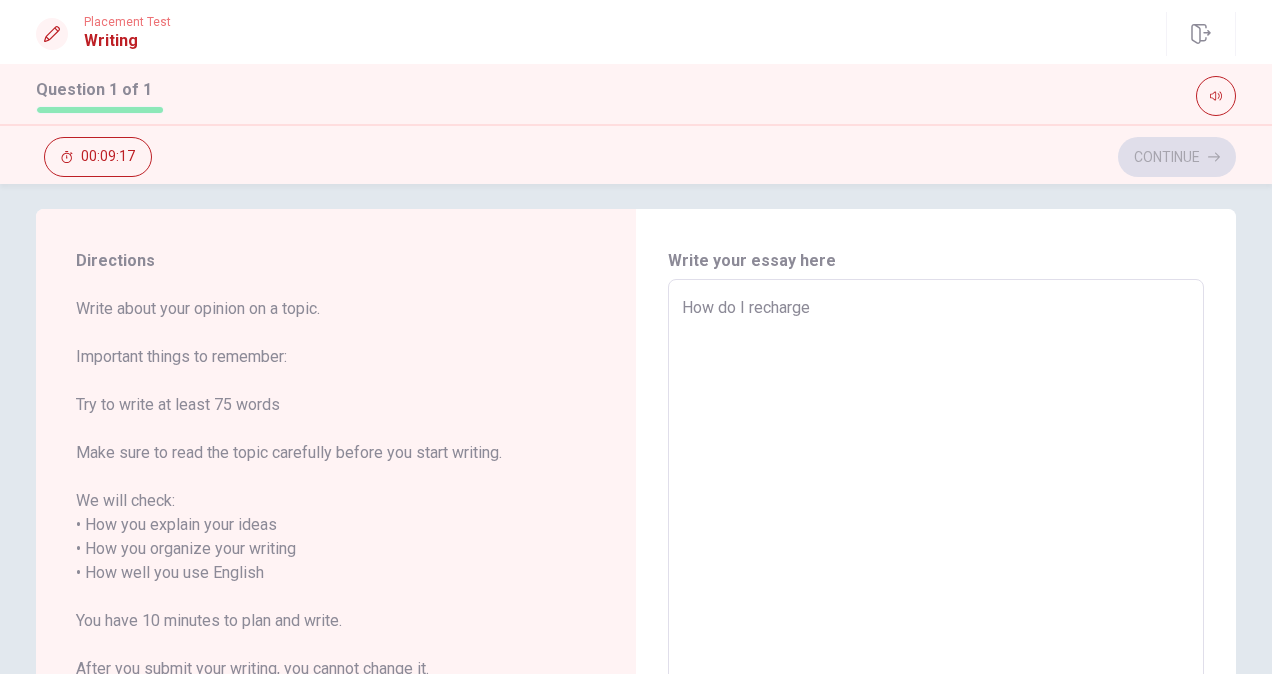 type on "x" 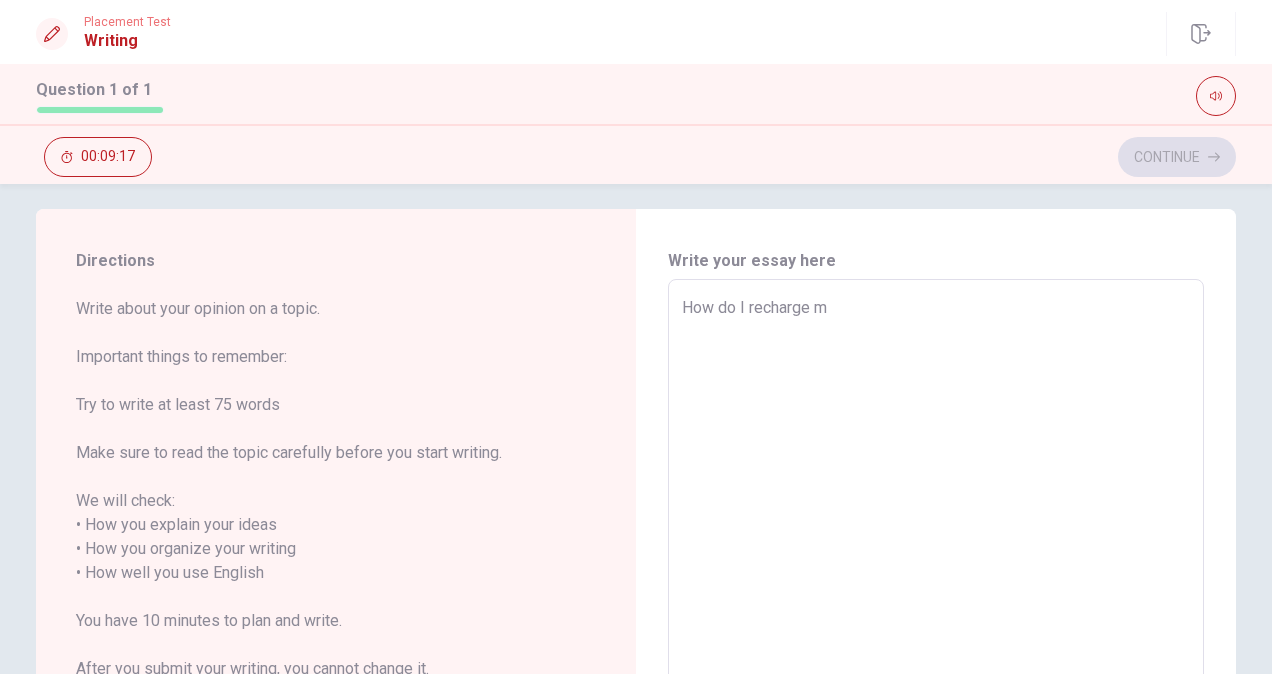 type on "x" 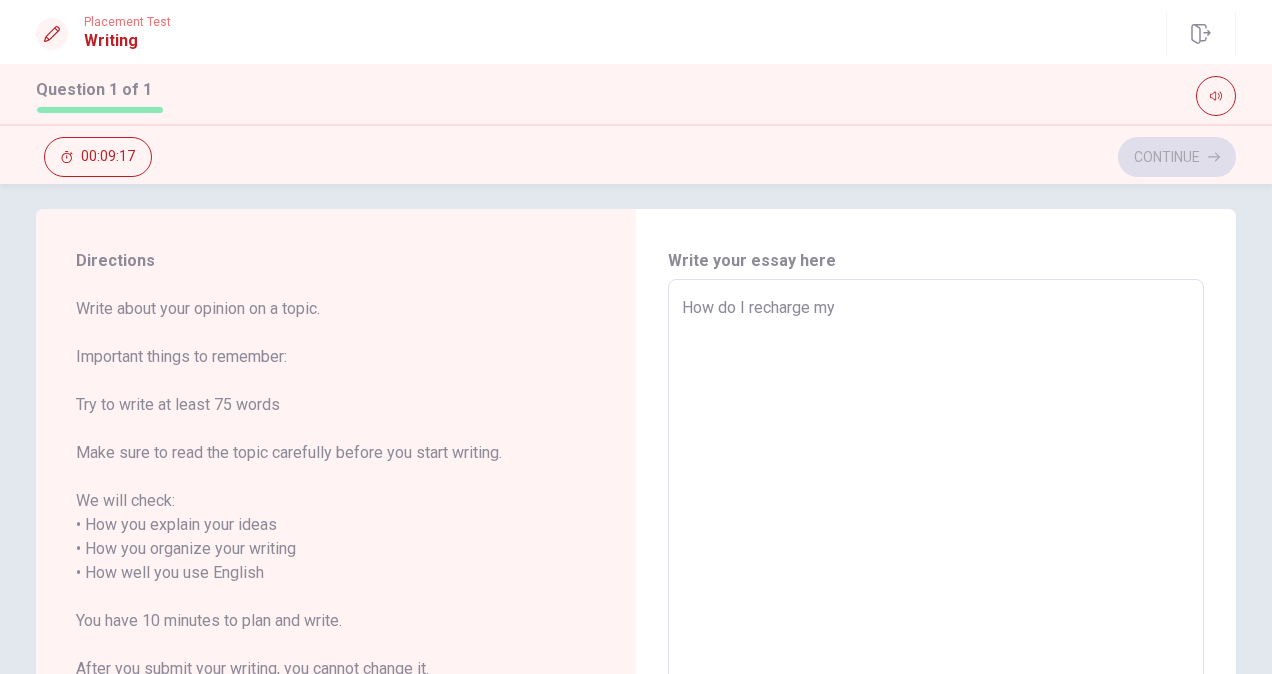 type on "x" 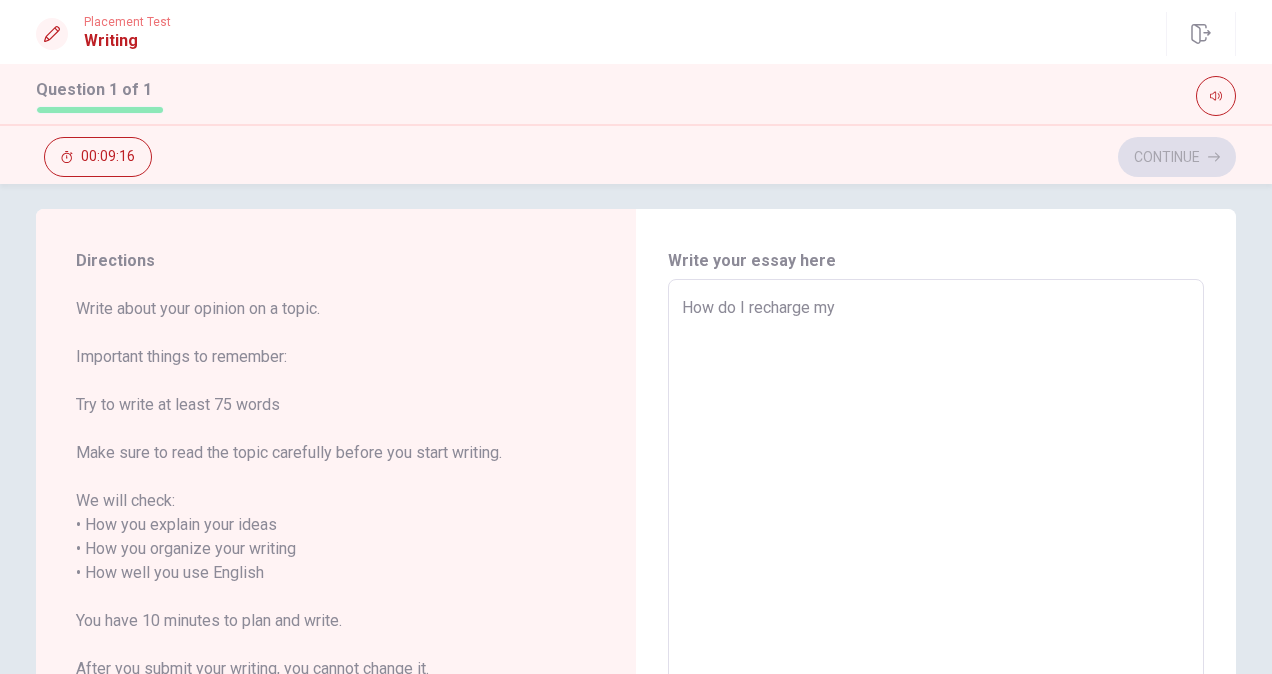 type on "How do I recharge mys" 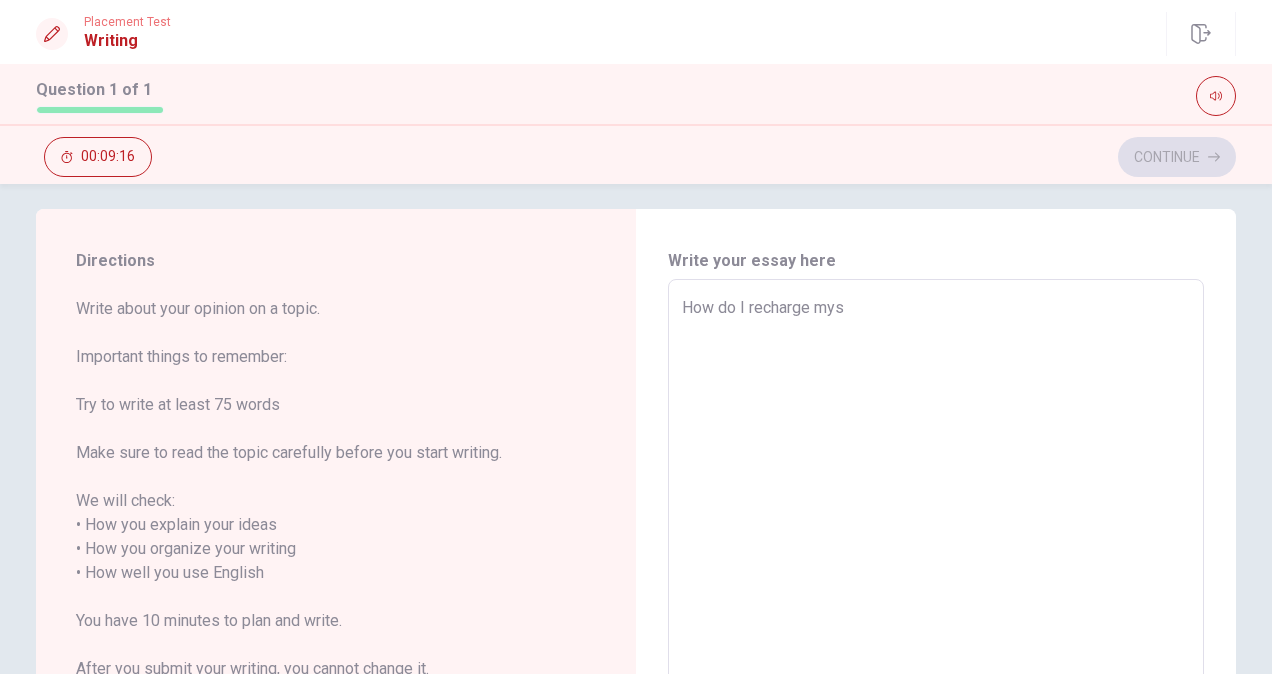 type on "x" 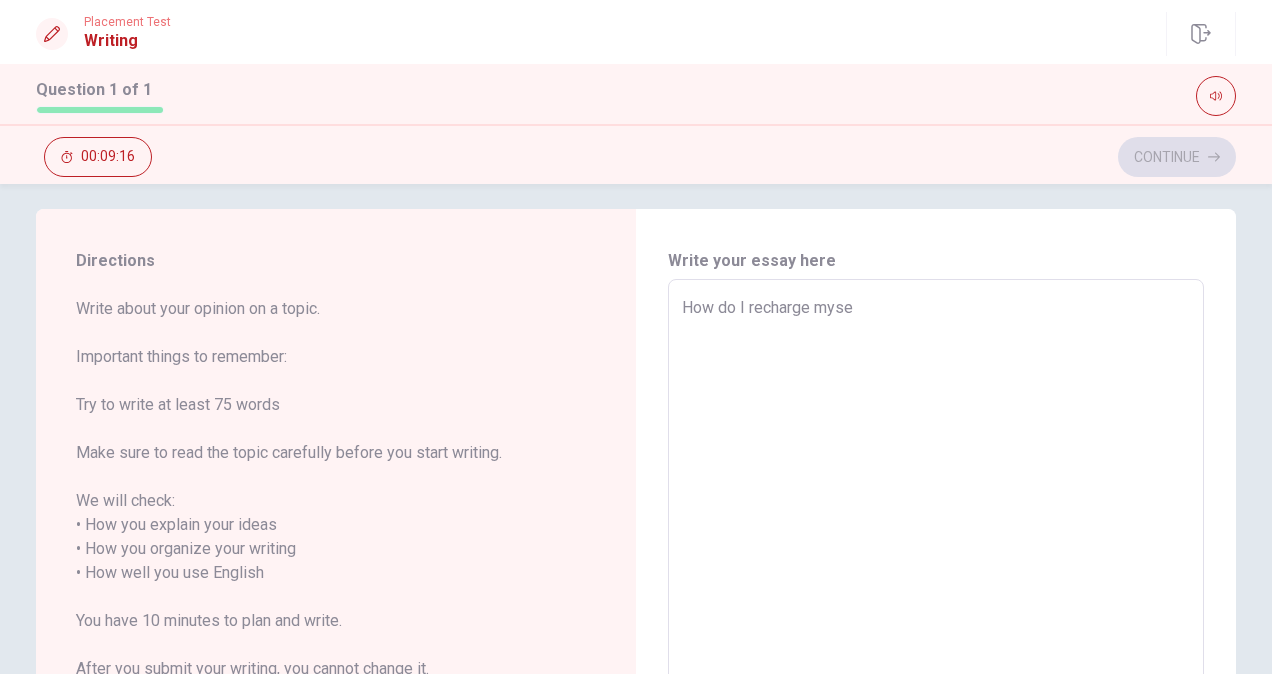type on "x" 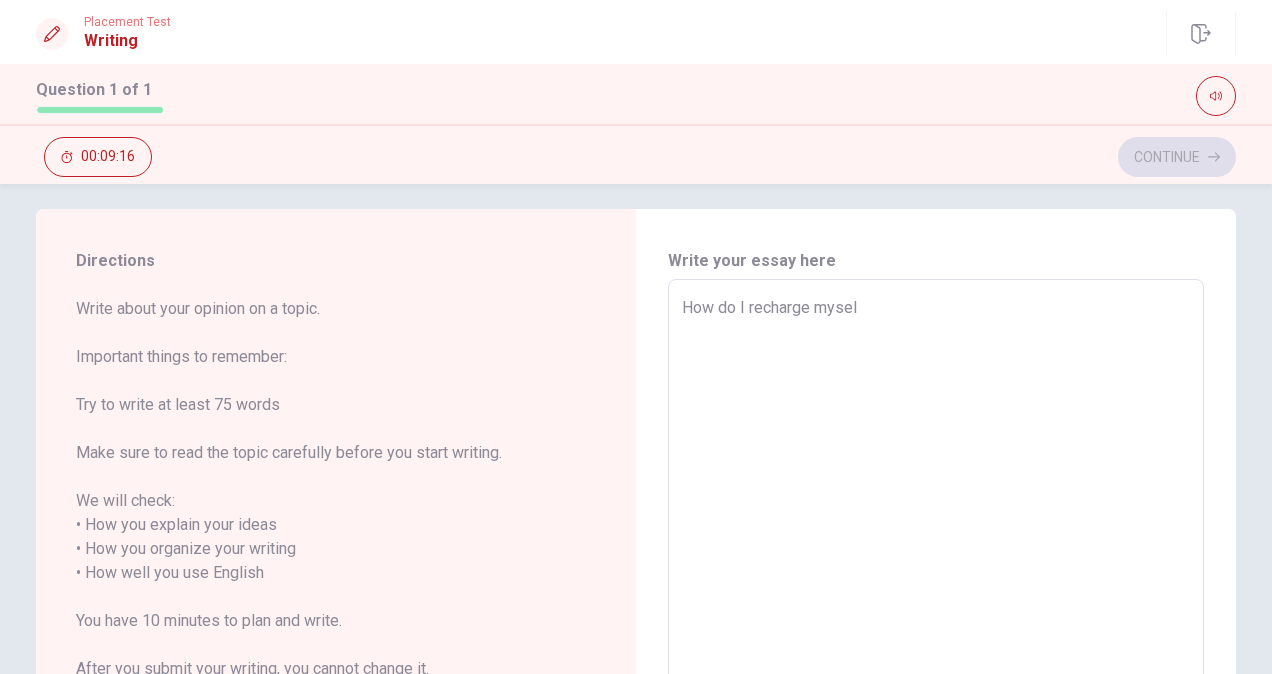 type on "x" 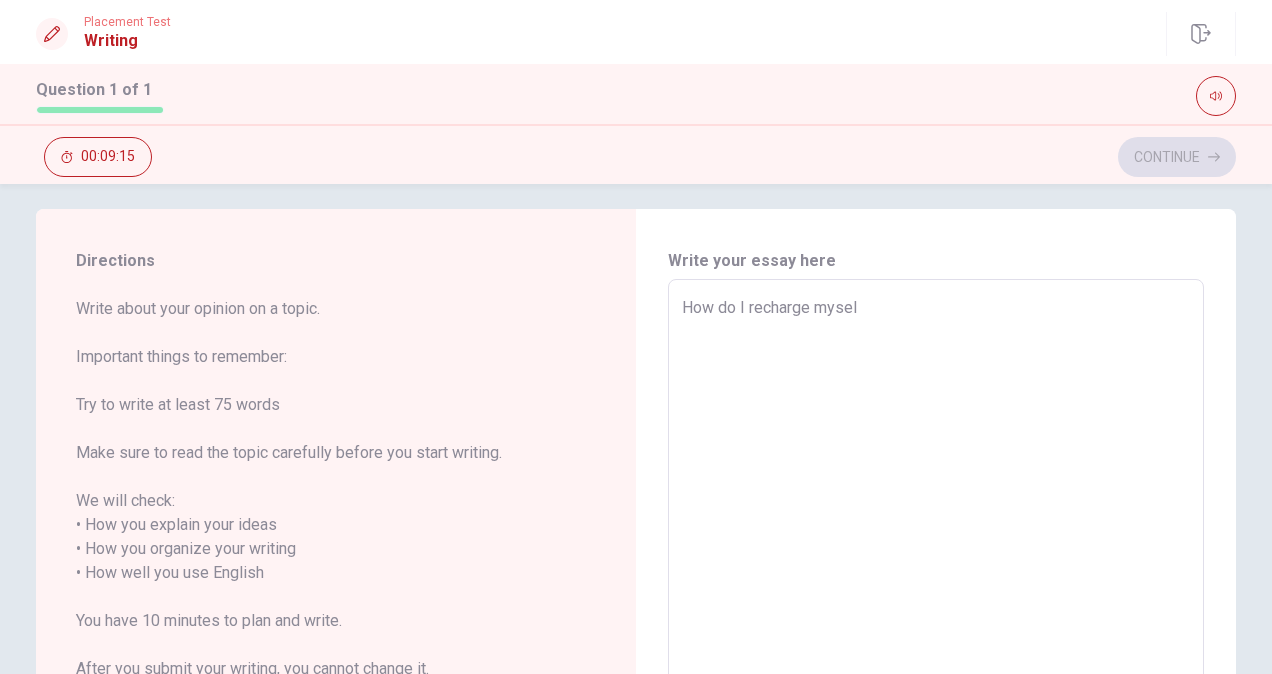 type on "How do I recharge myself" 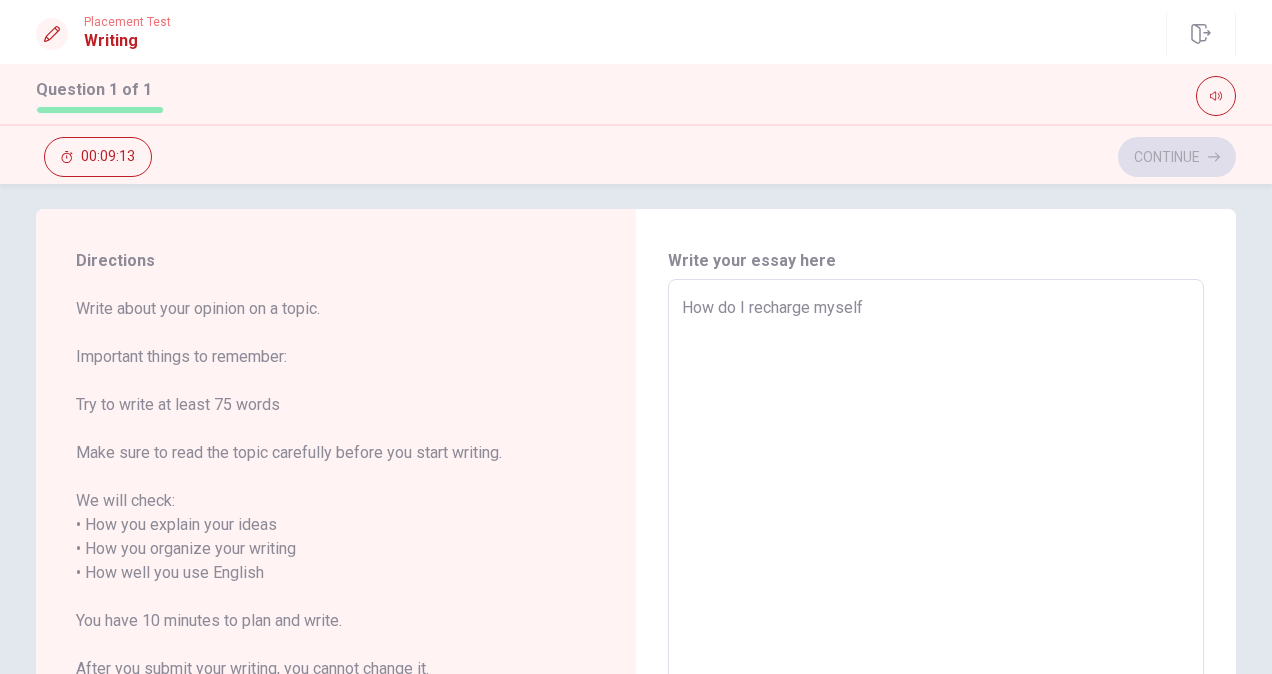 type on "x" 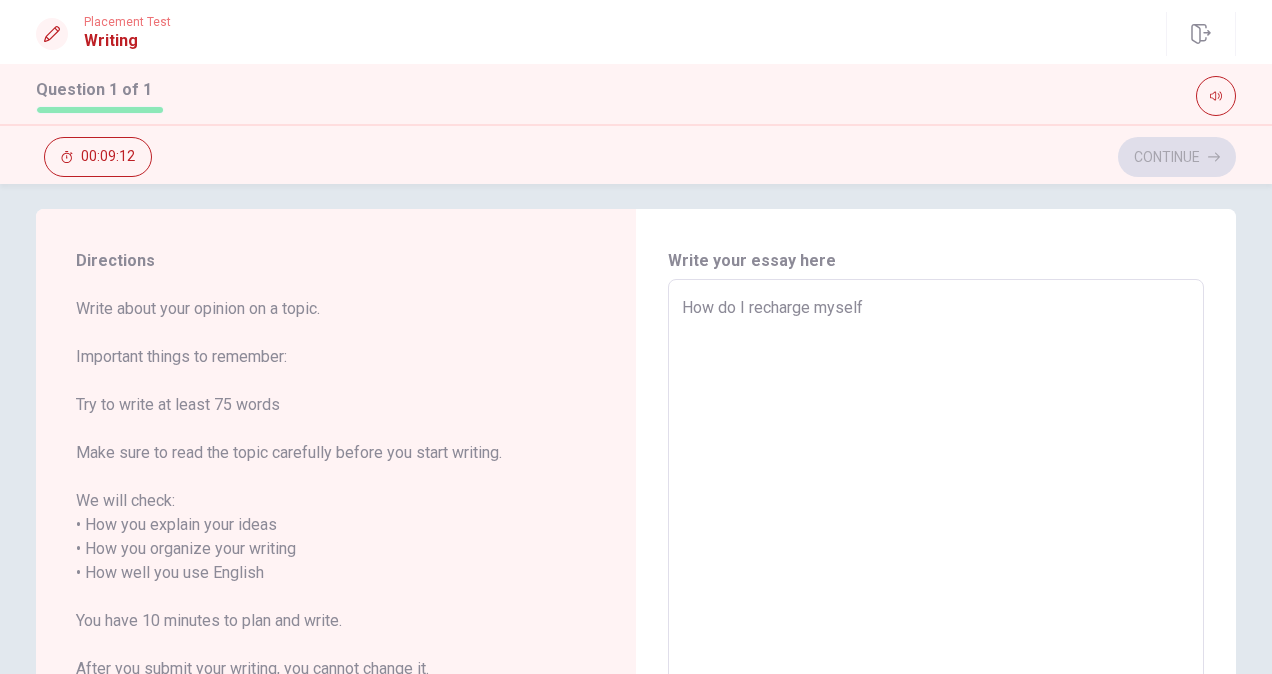 type on "How do I recharge myself" 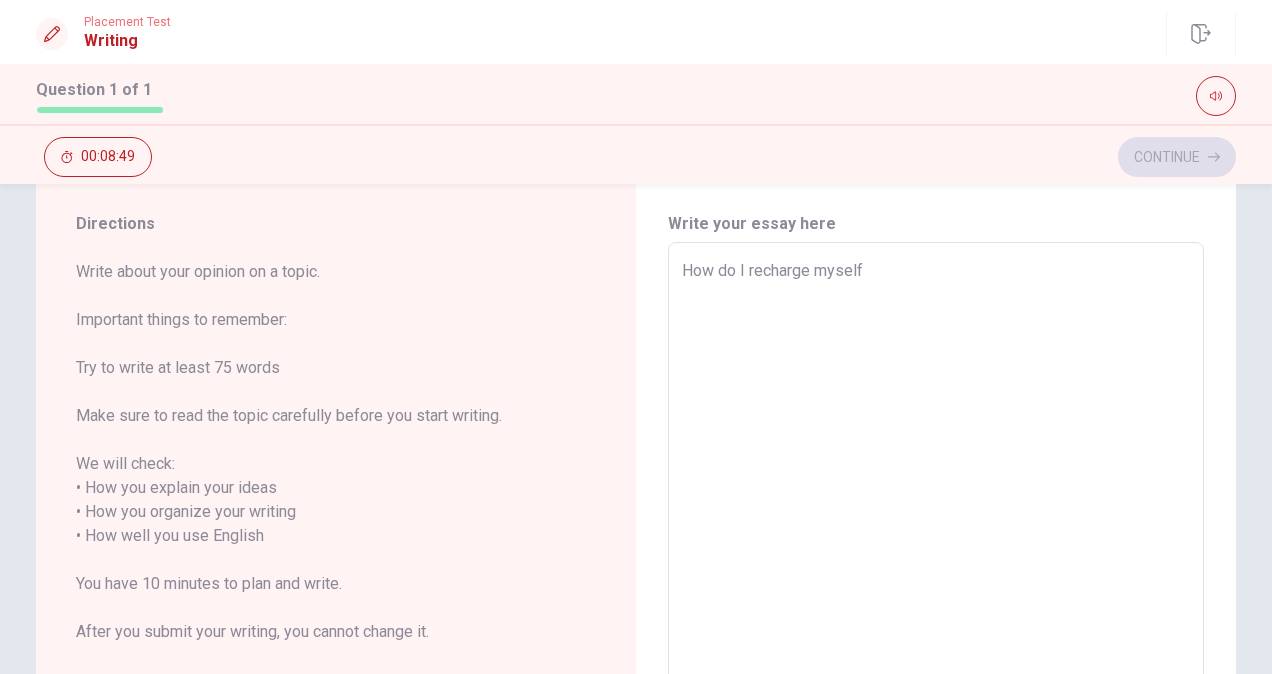 scroll, scrollTop: 0, scrollLeft: 0, axis: both 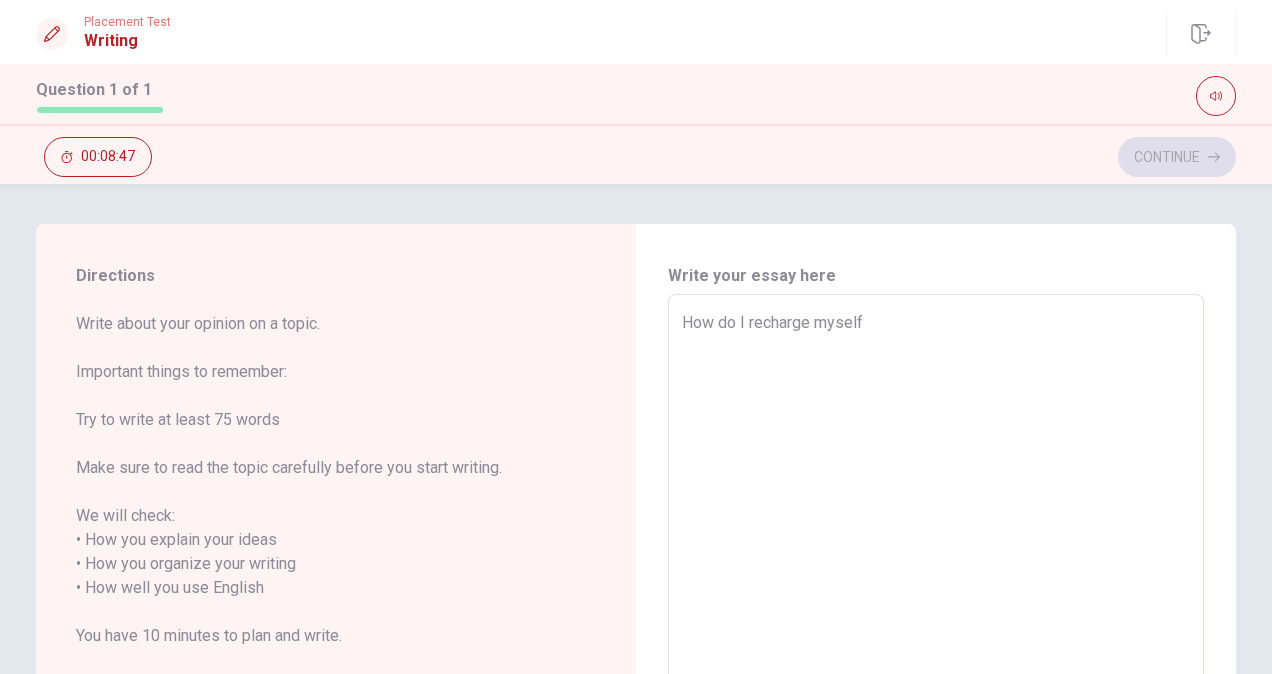type on "x" 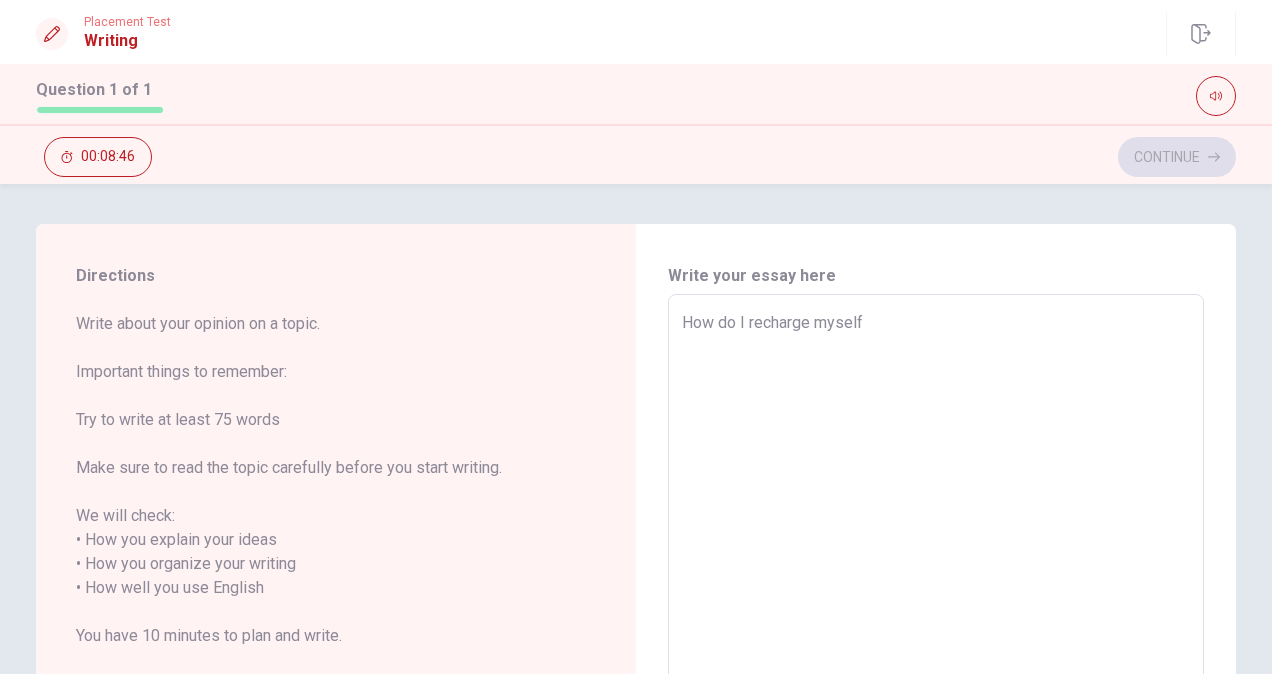 type on "How do I recharge myself
M" 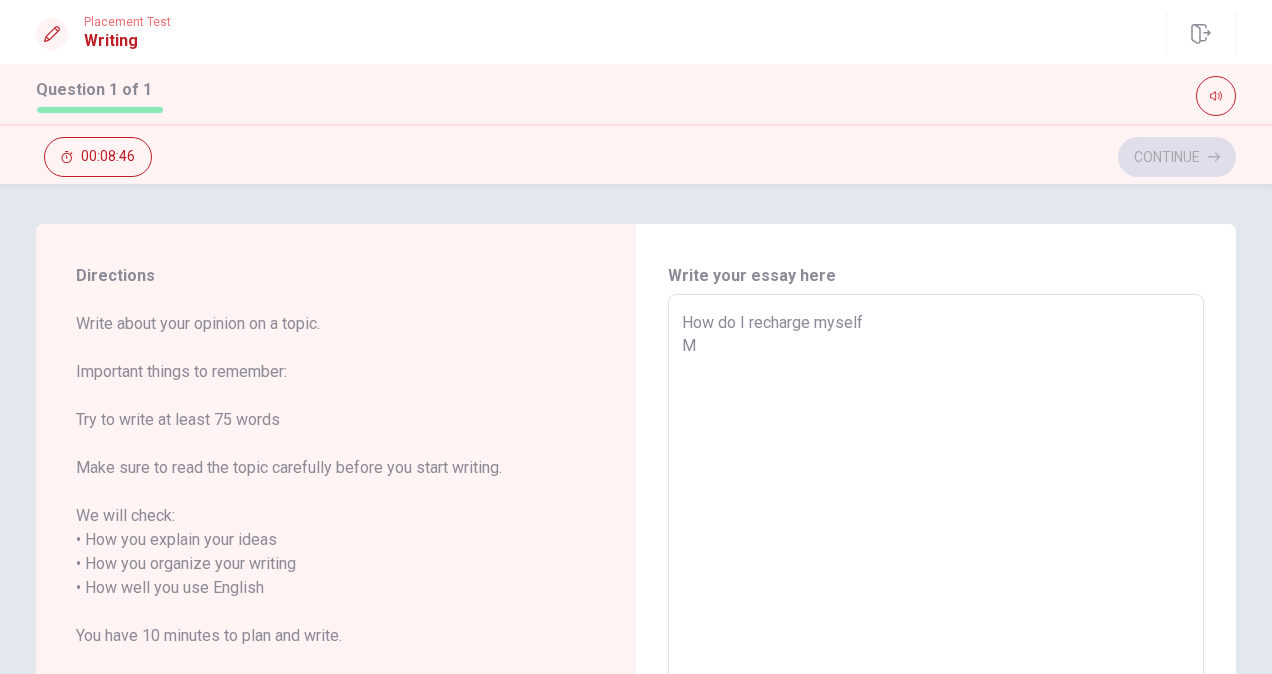 type on "x" 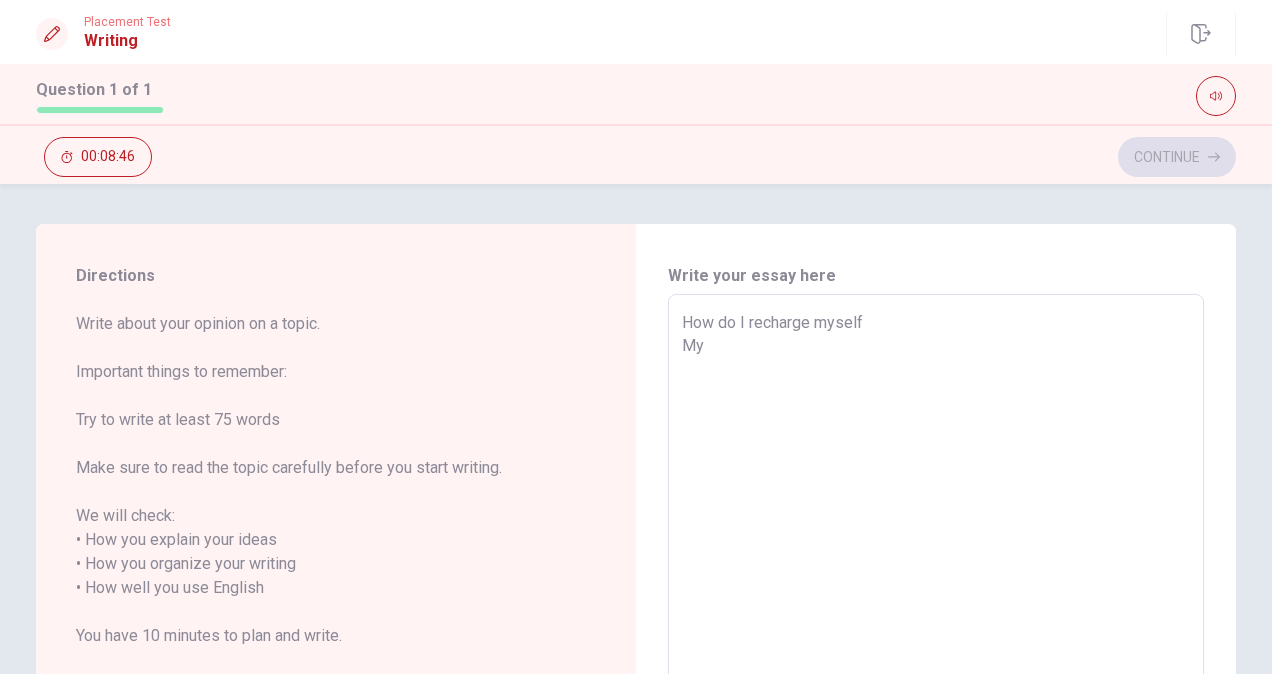 type on "x" 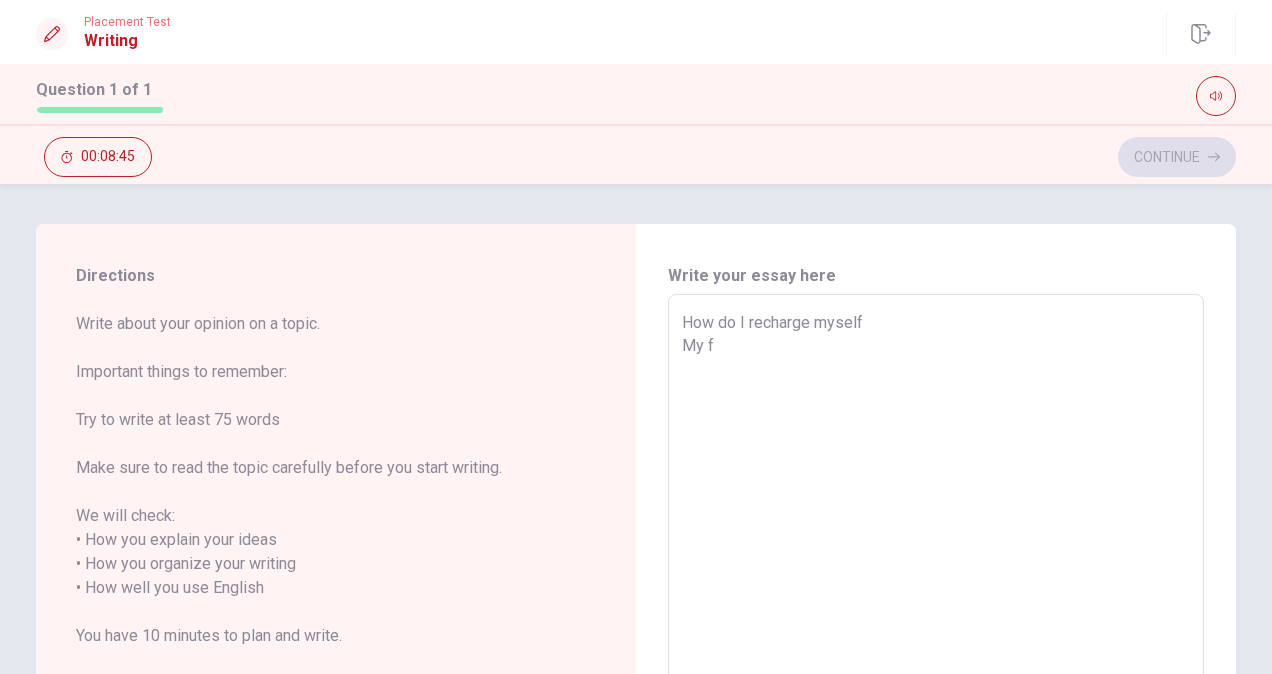 type on "x" 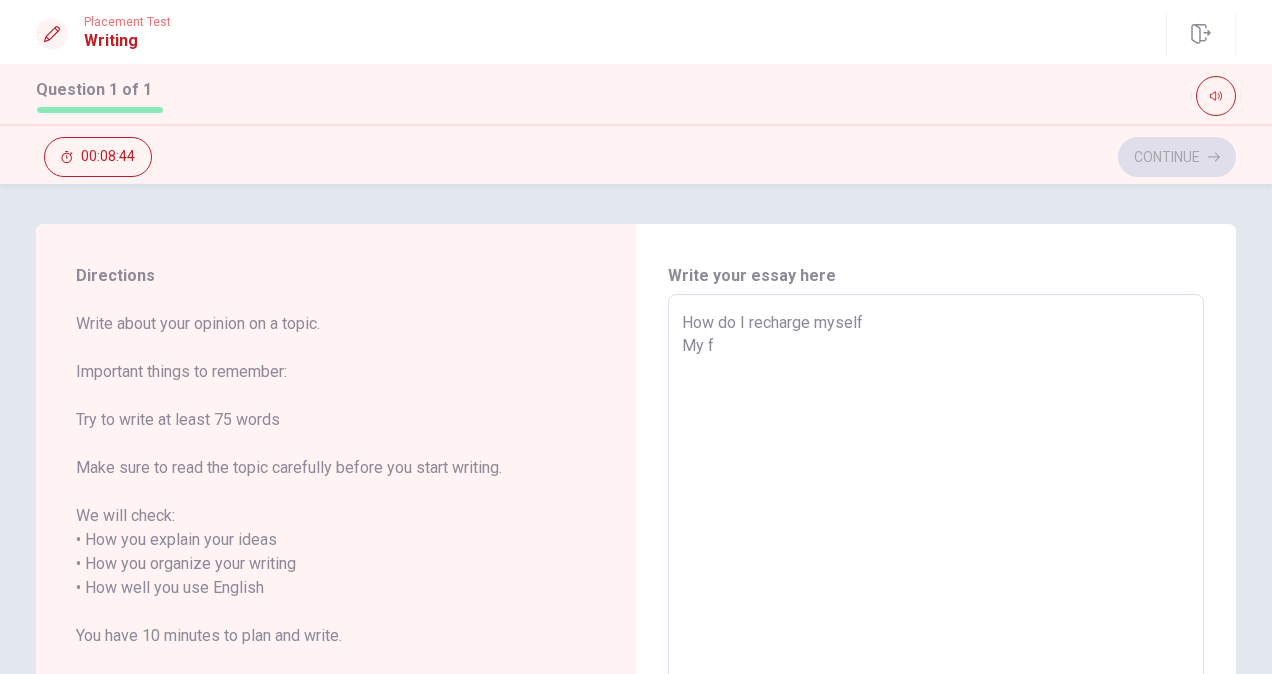 type on "How do I recharge myself
My" 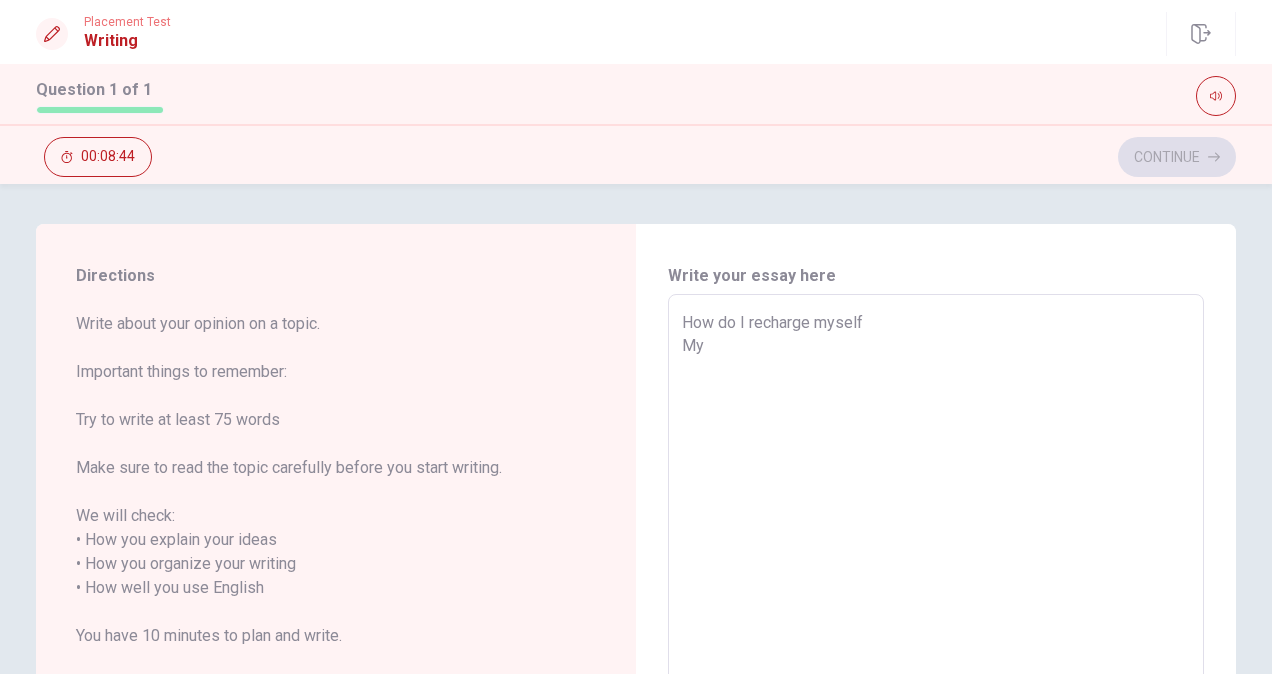 type on "x" 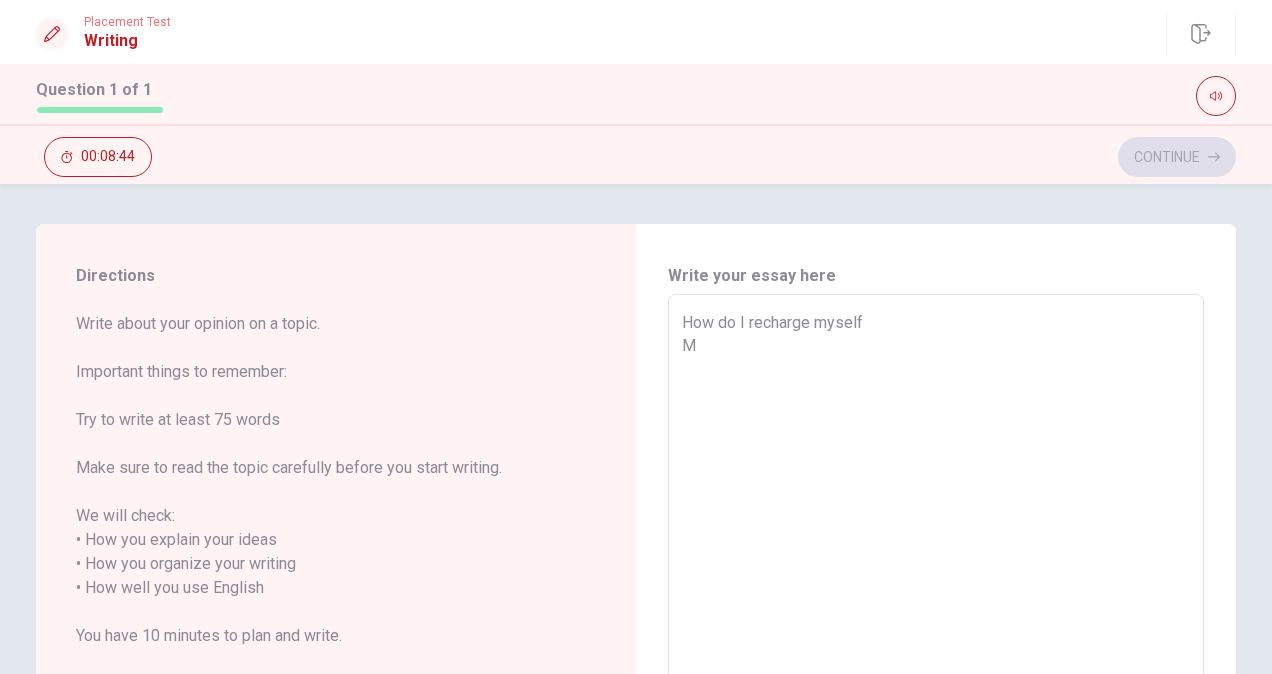 type on "x" 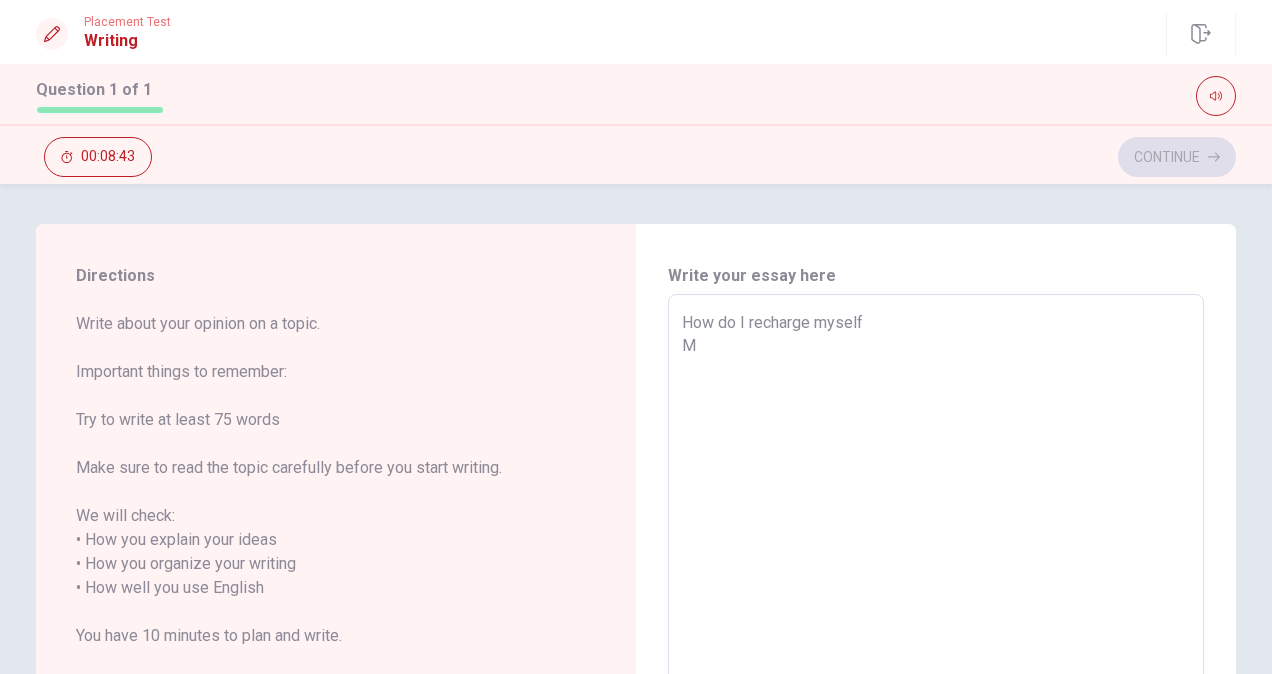 type on "How do I recharge myself" 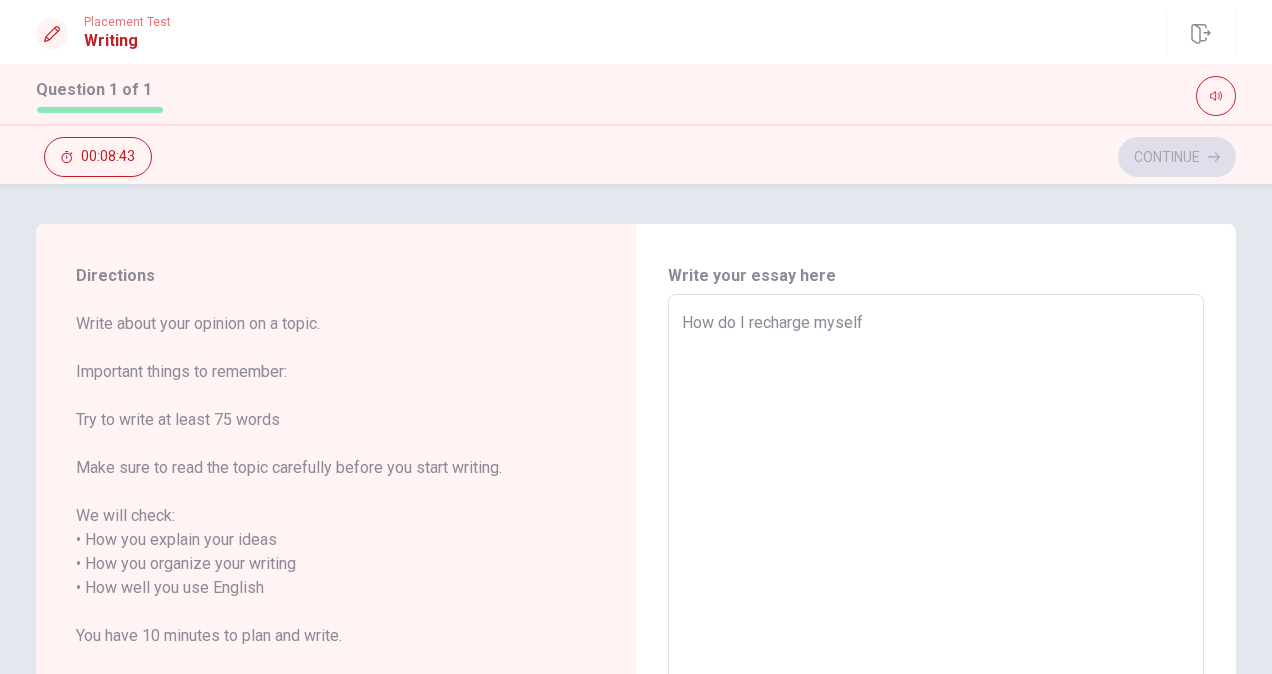 type on "x" 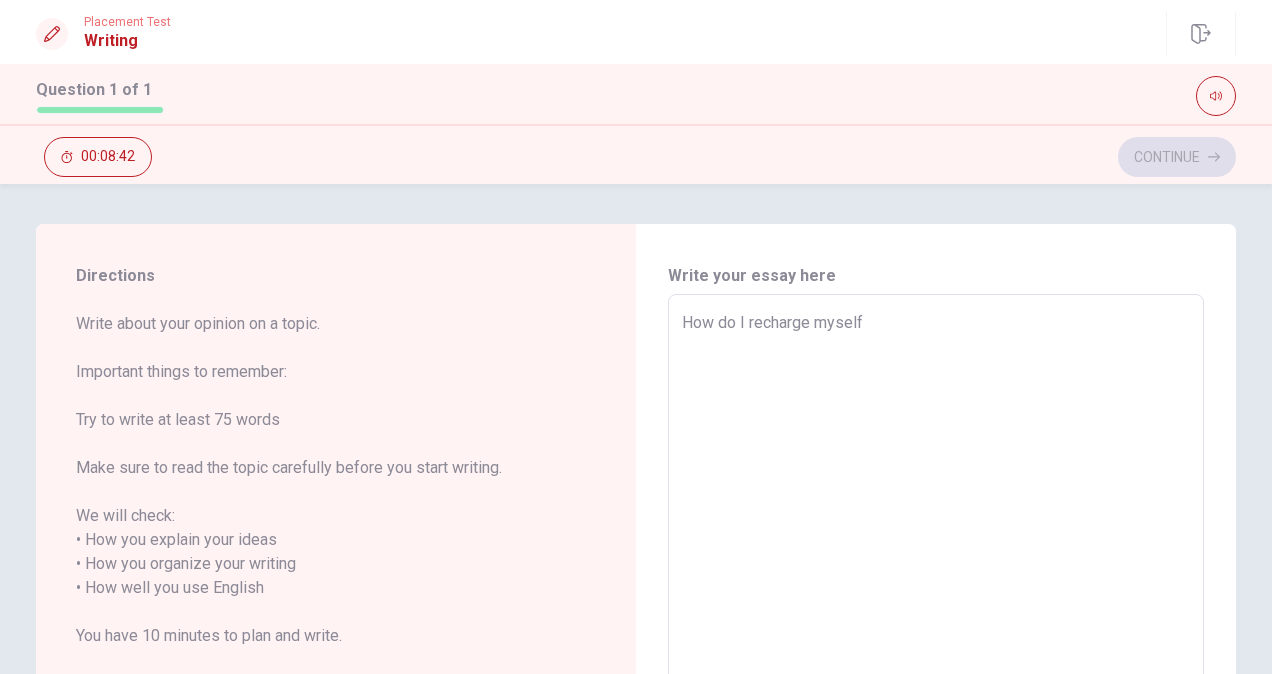 type on "How do I recharge myself" 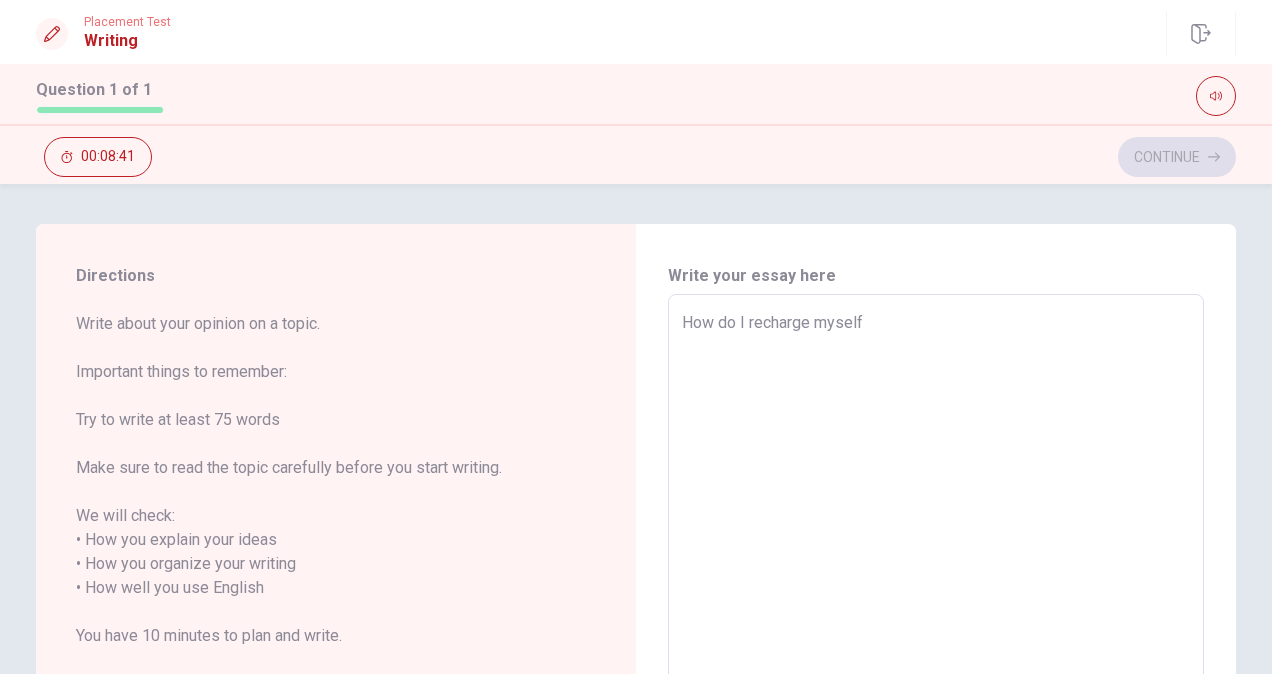 type on "x" 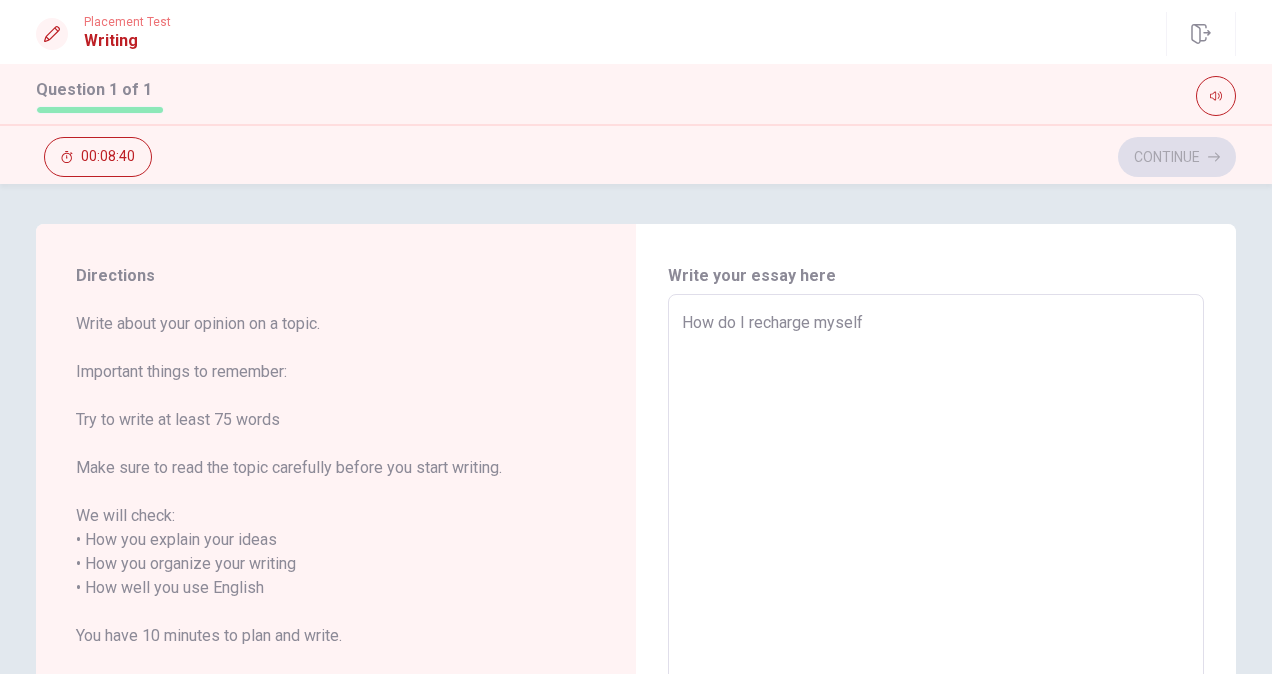 type on "How do I recharge myself
I" 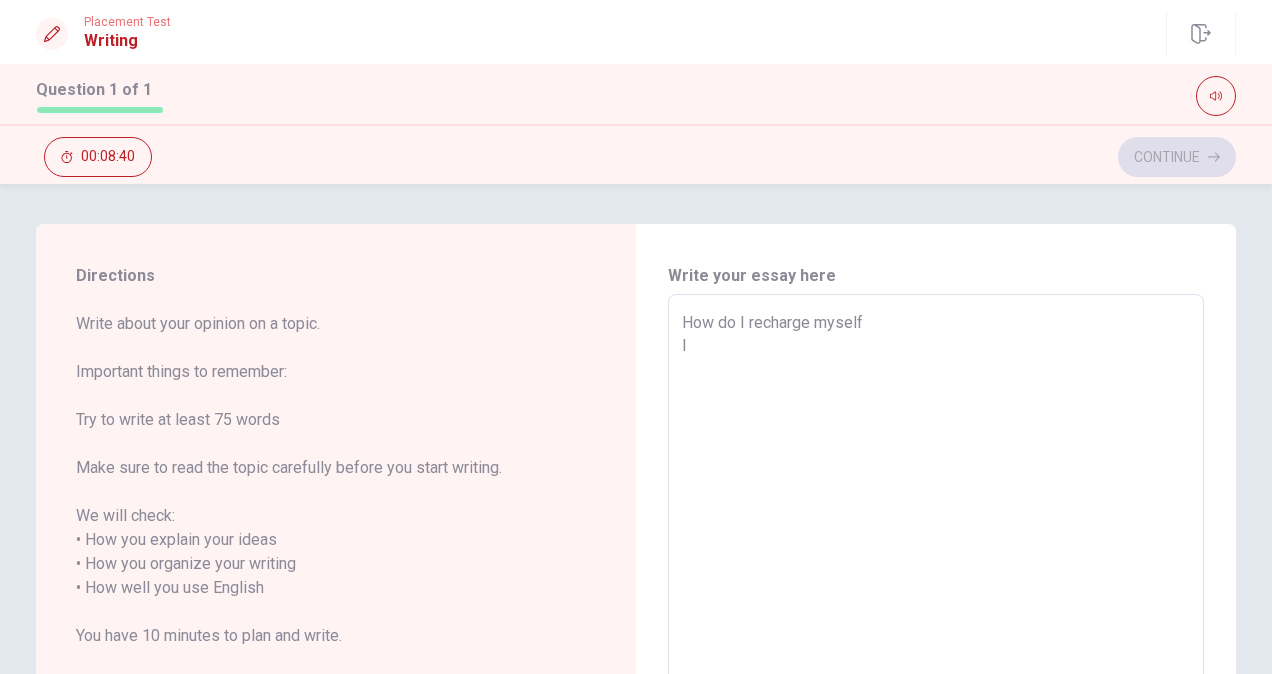type on "x" 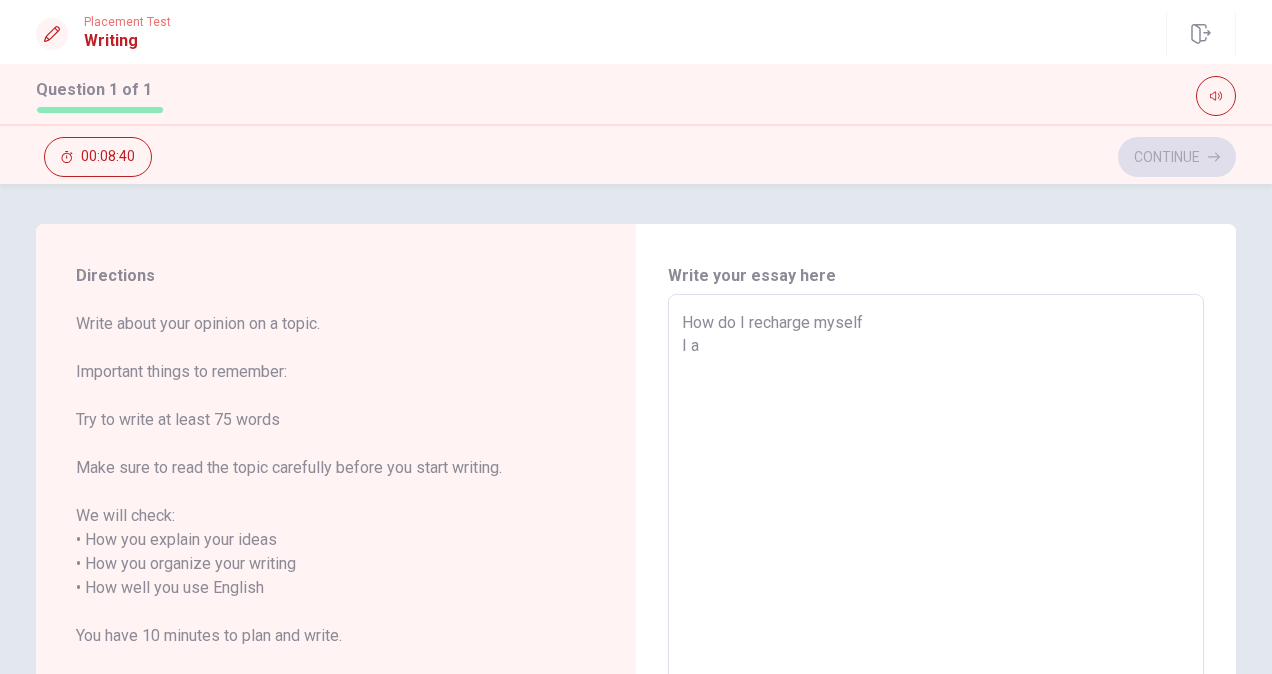 type on "x" 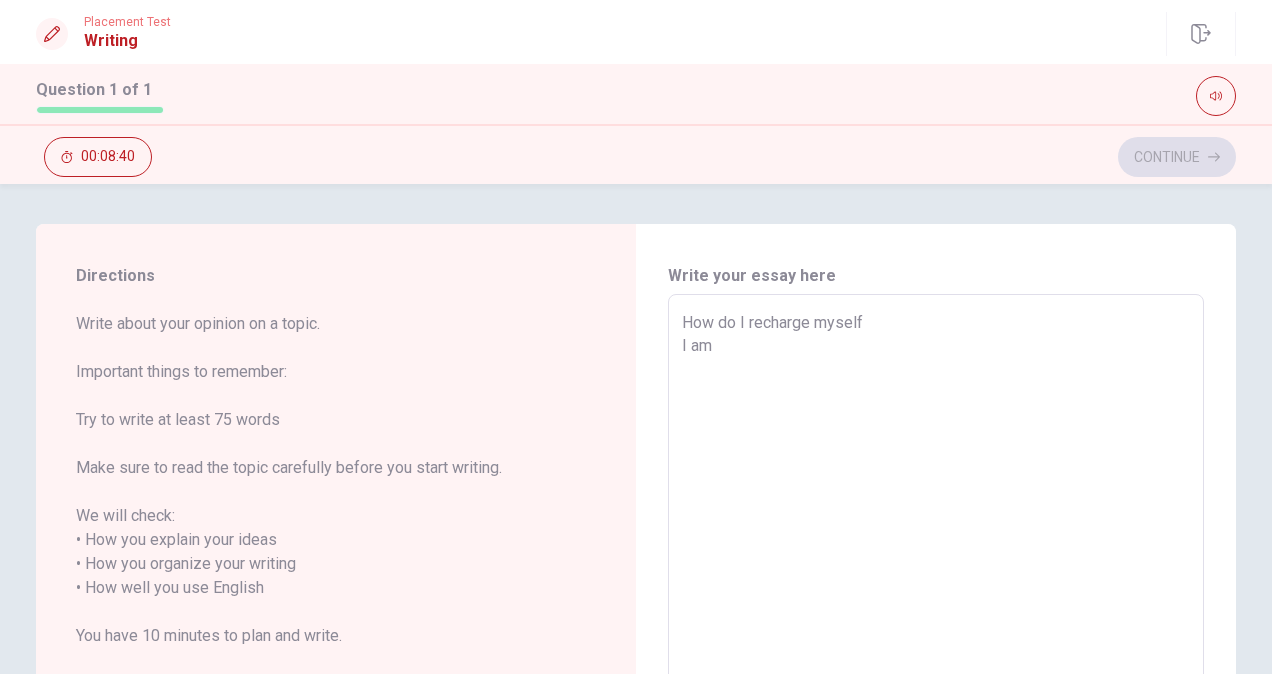 type on "x" 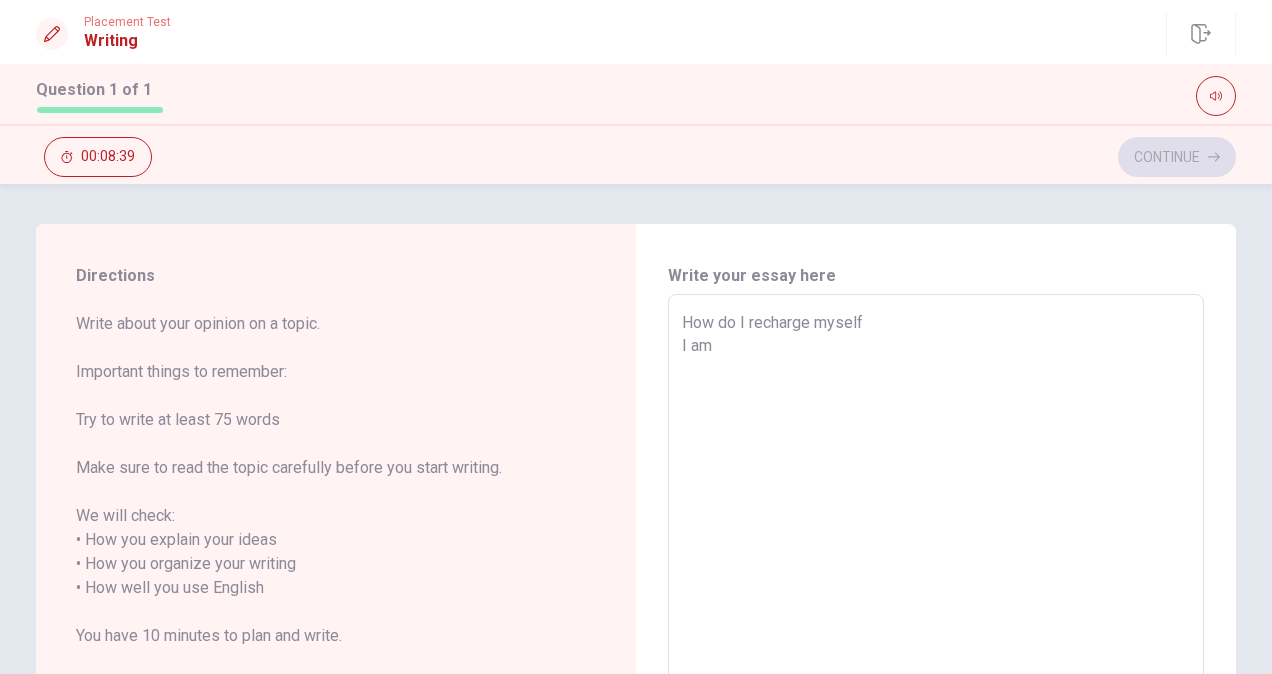type on "How do I recharge myself
I am" 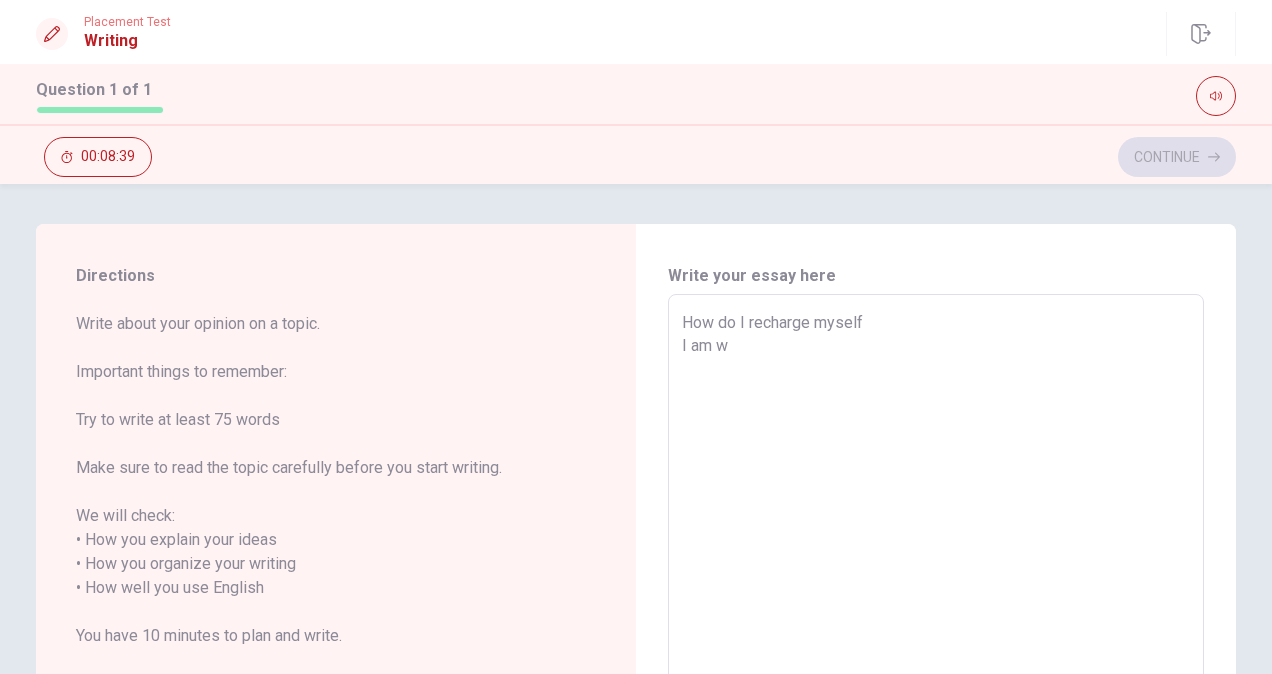type on "x" 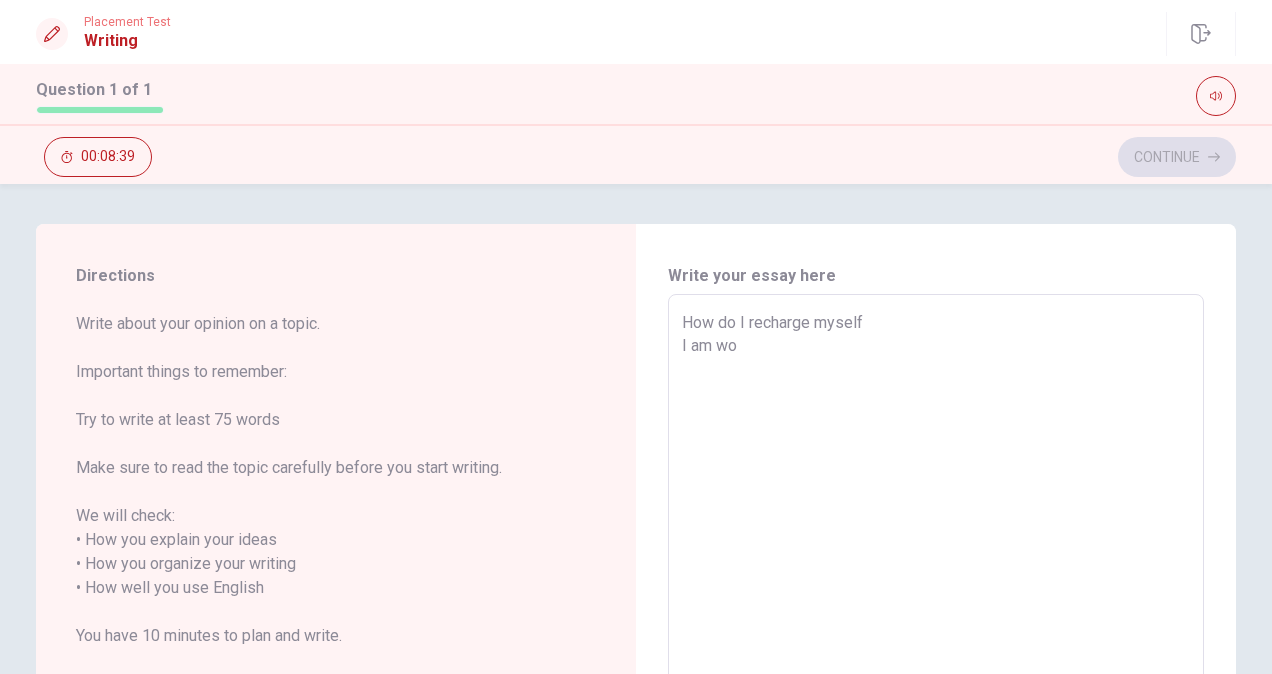 type on "x" 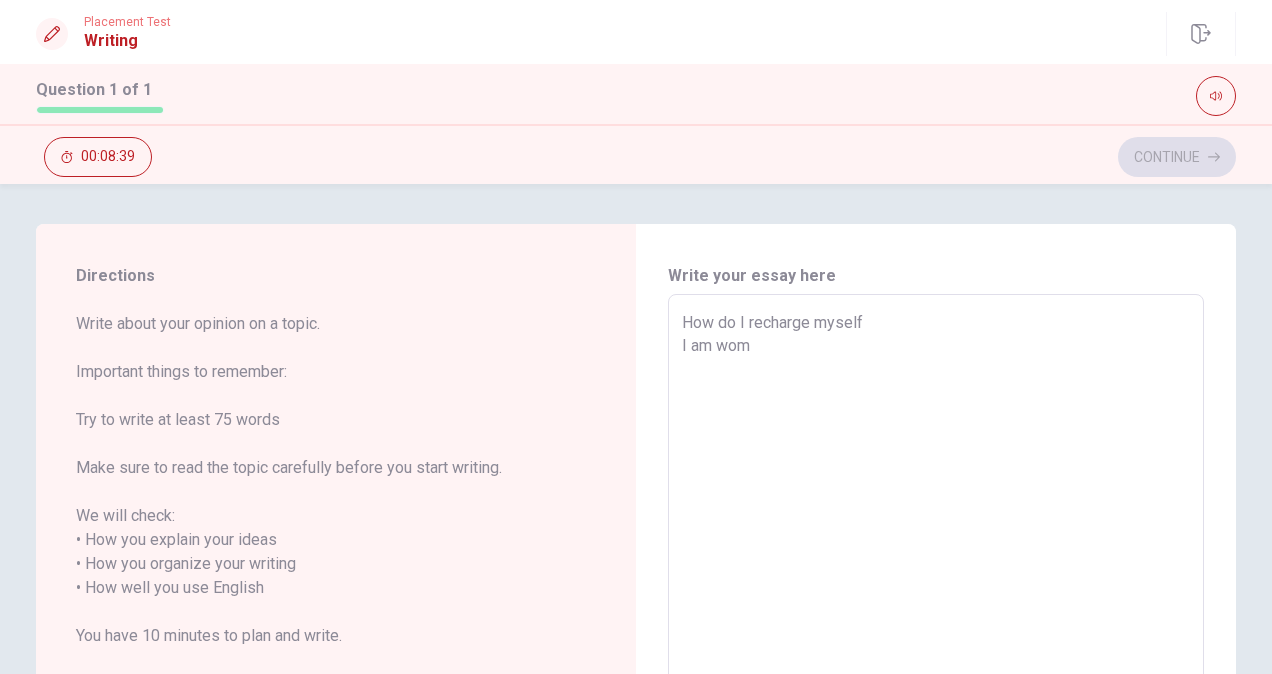 type on "x" 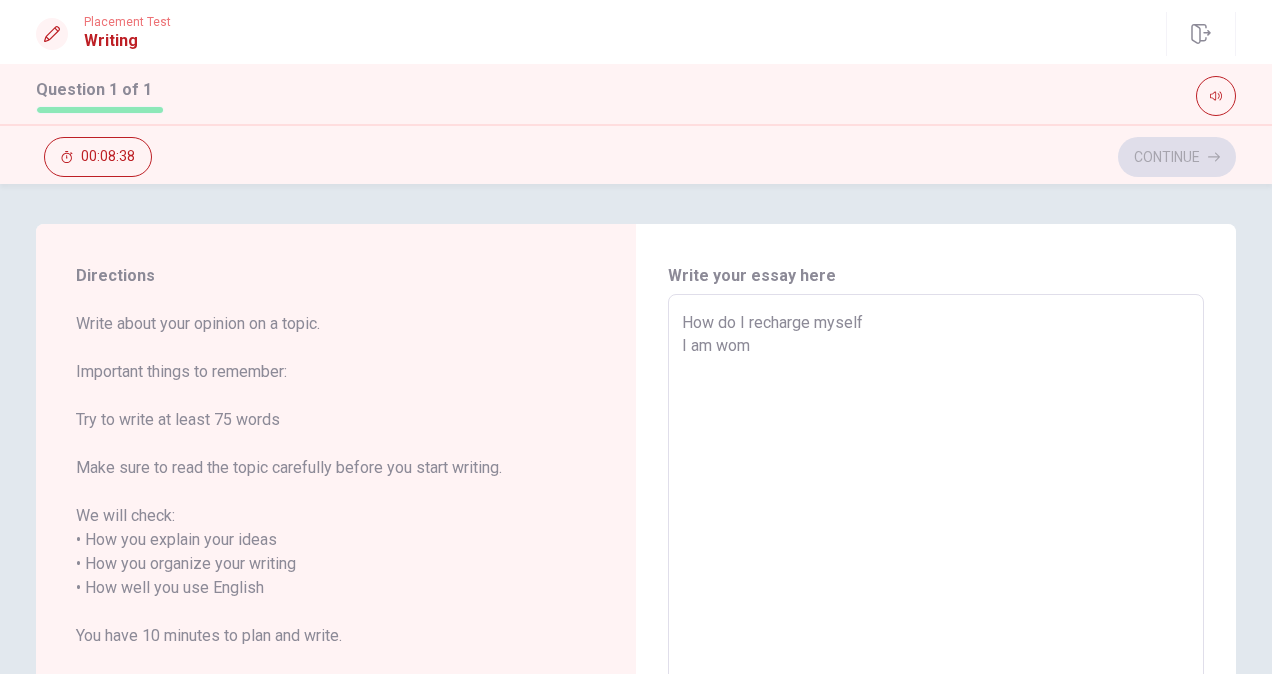 type on "How do I recharge myself
I am woma" 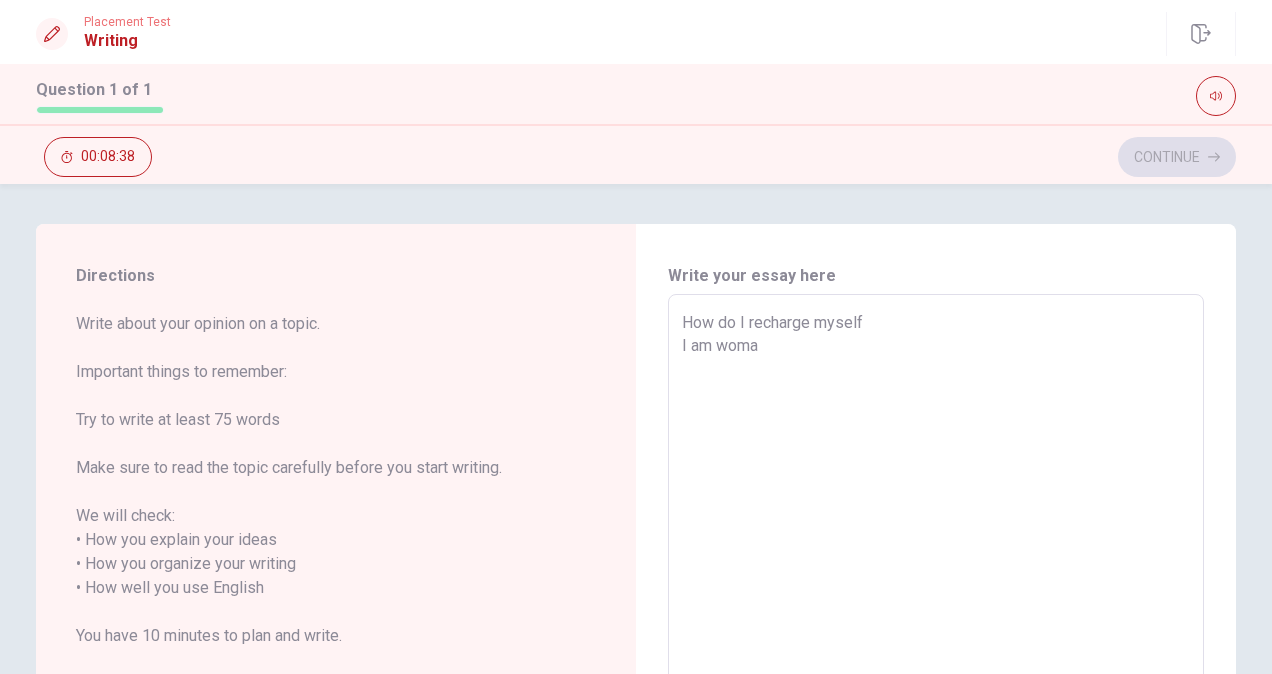 type on "x" 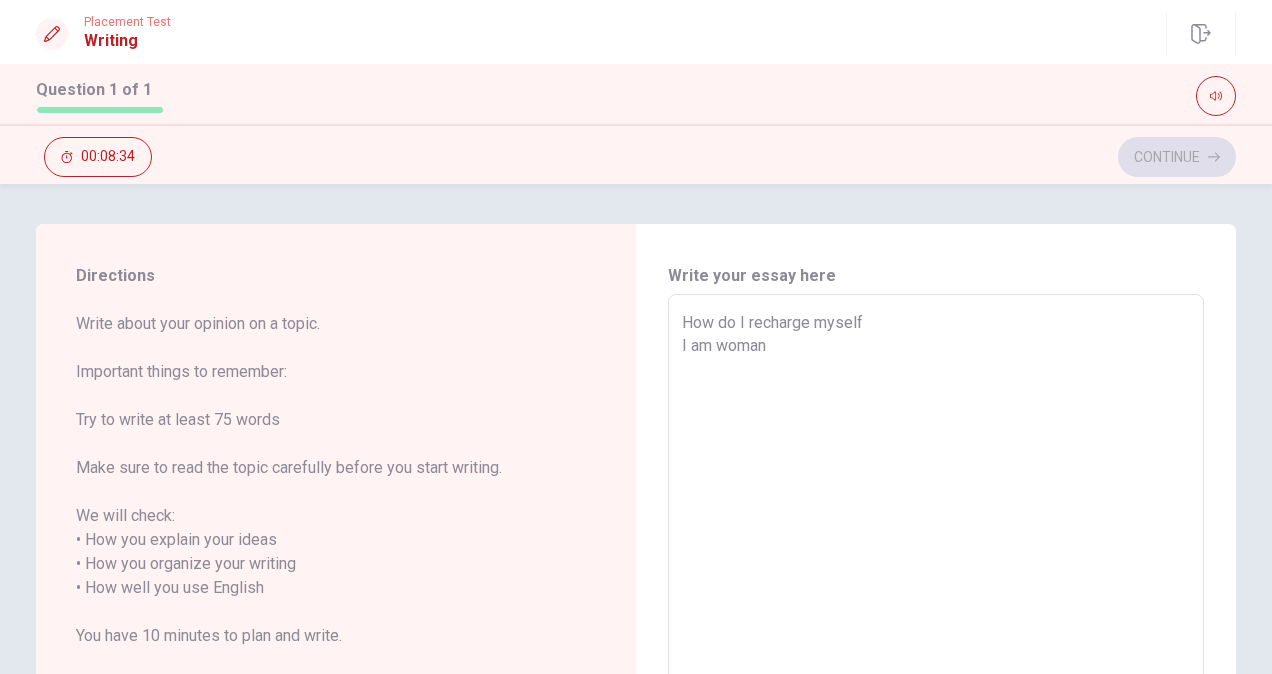 type on "x" 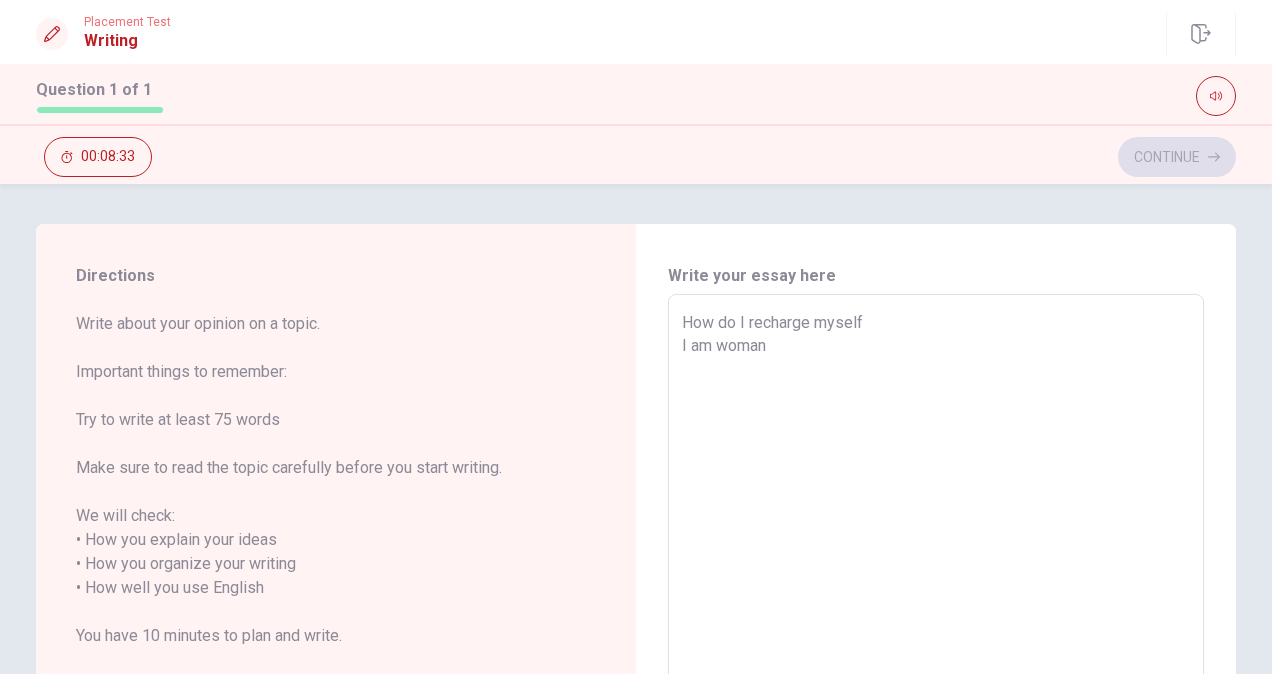 type on "How do I recharge myself
I am woman," 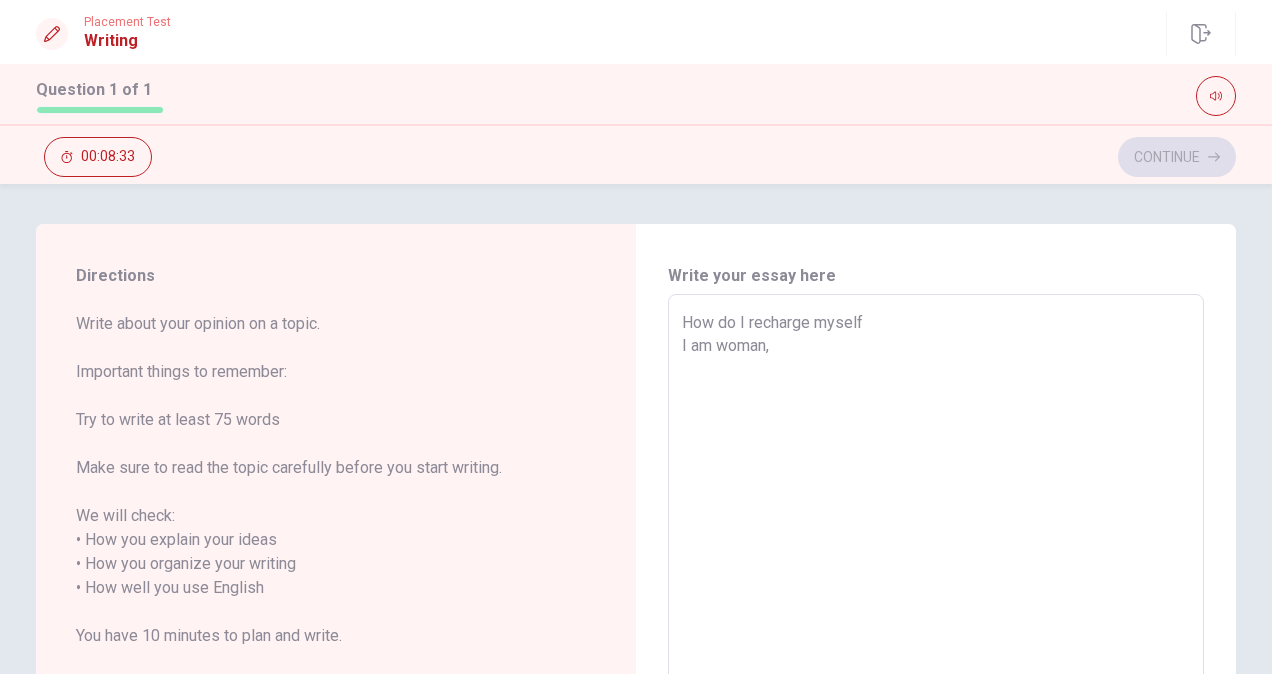 type on "x" 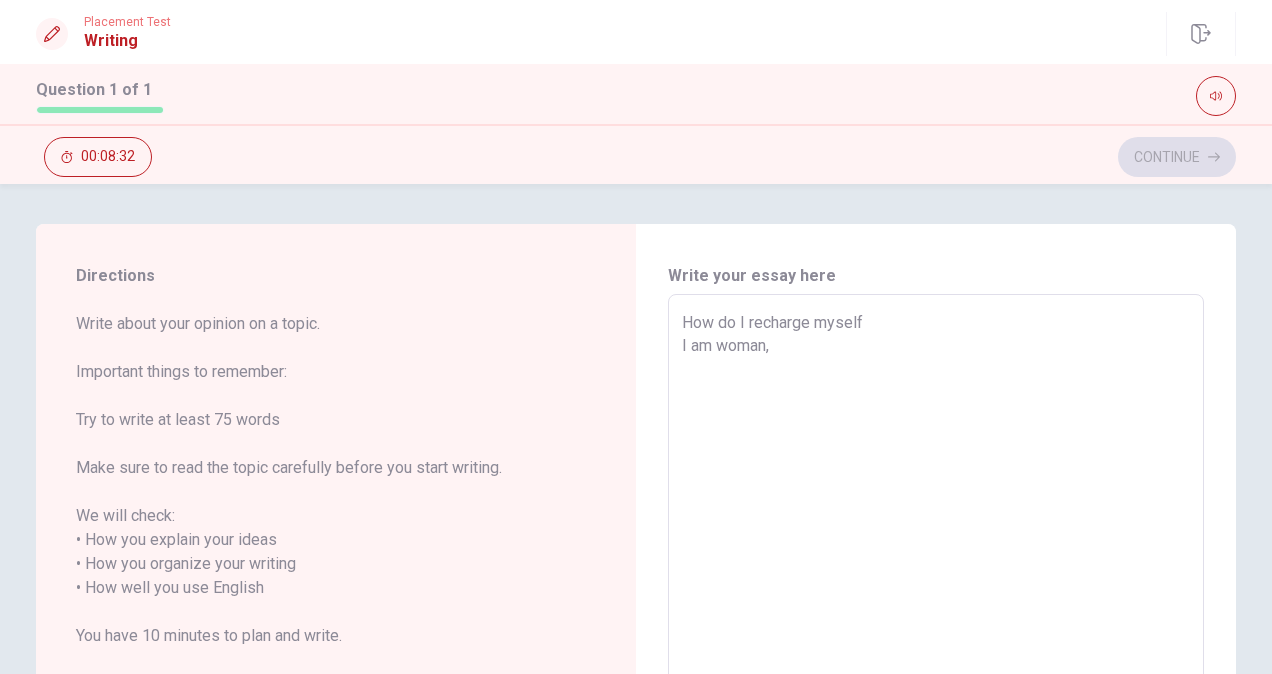 type on "How do I recharge myself
I am woman, m" 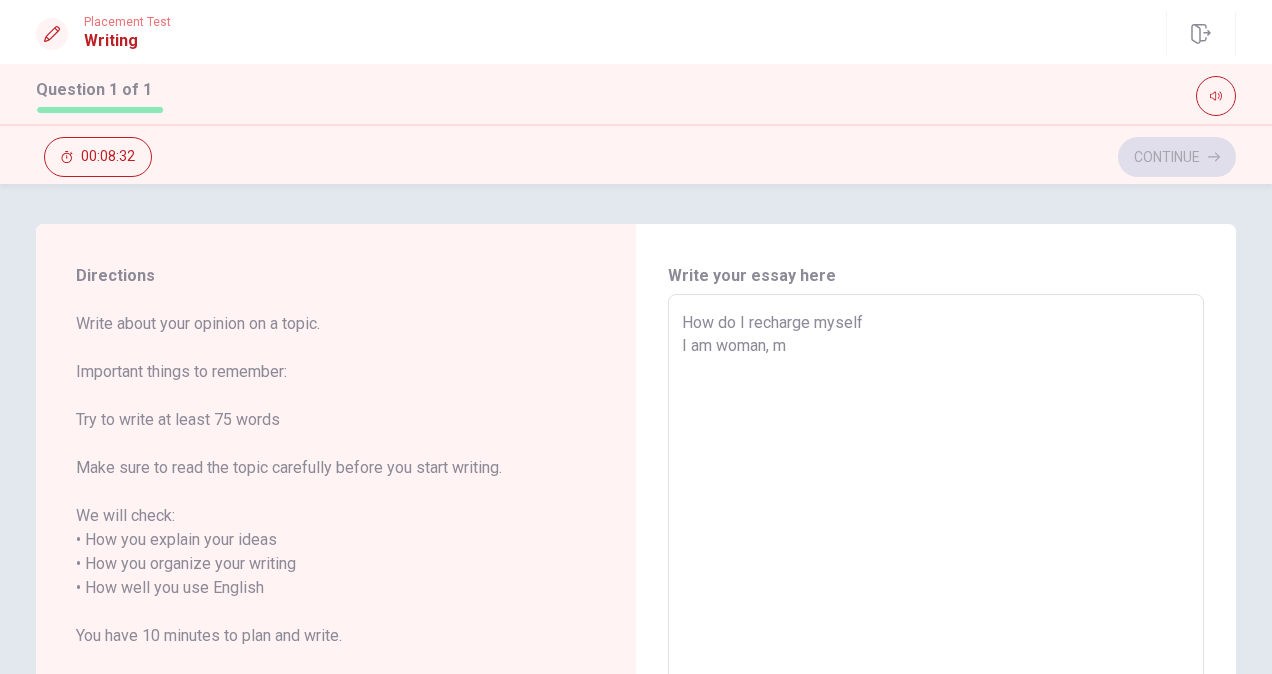 type on "x" 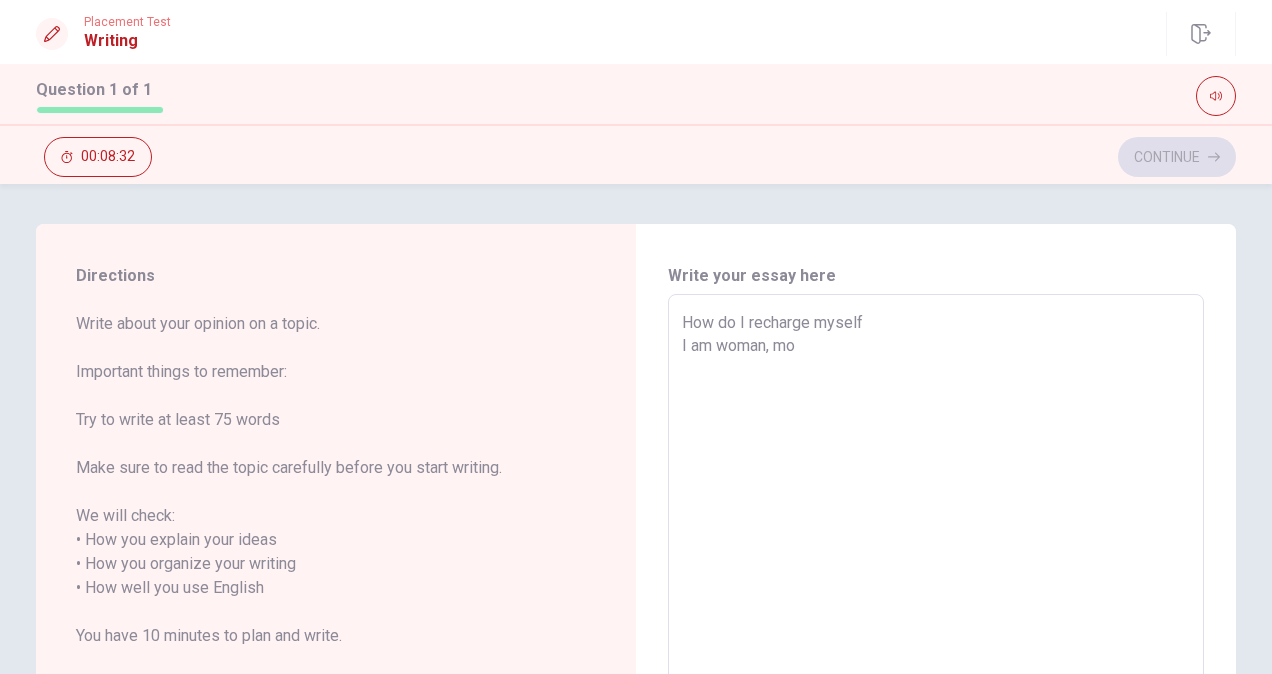 type on "x" 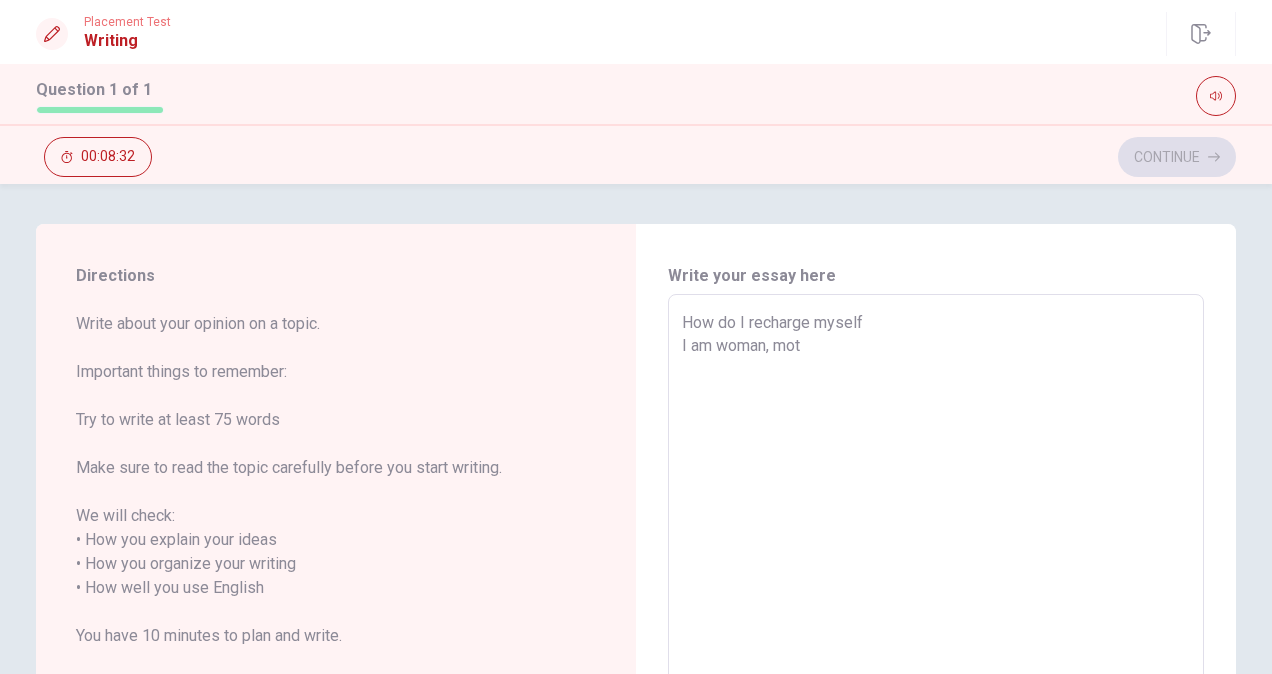 type on "x" 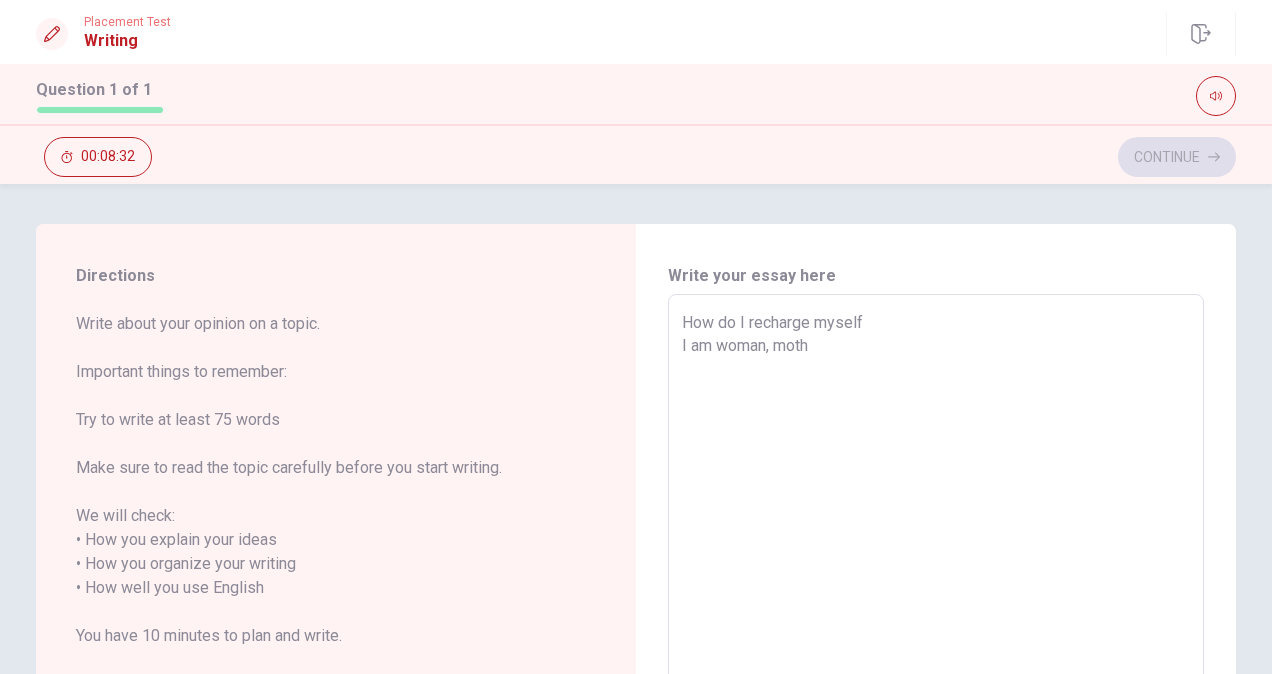 type on "x" 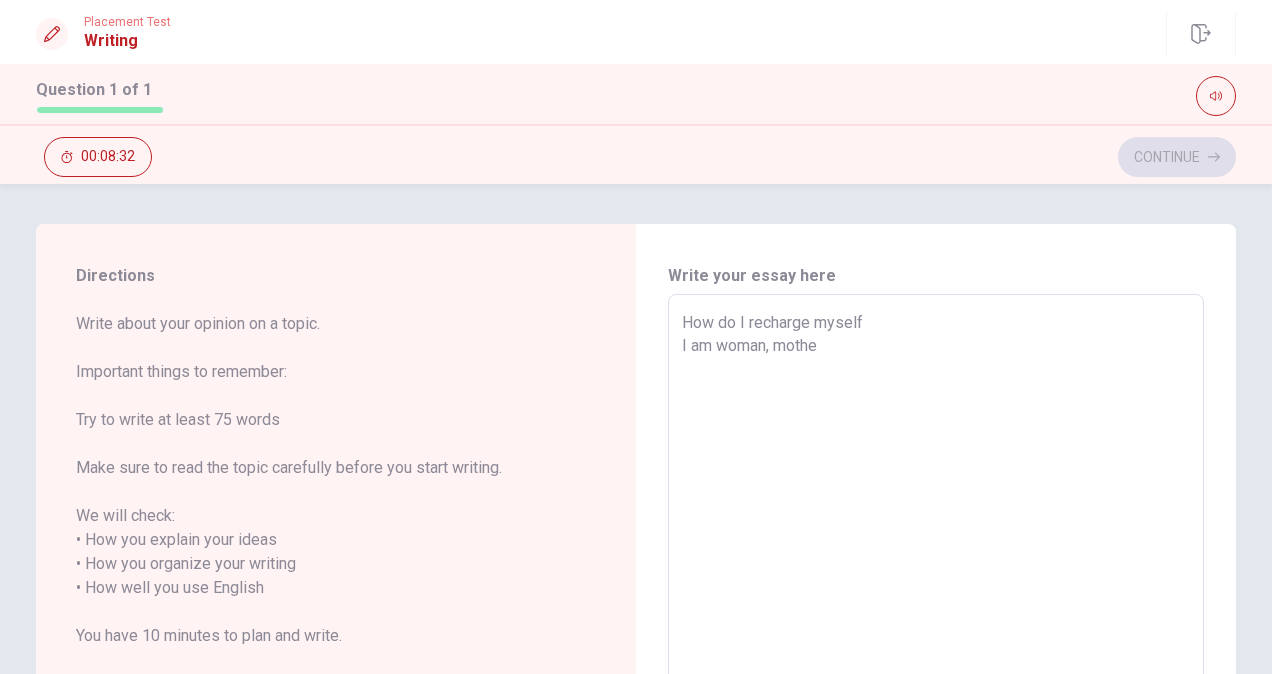 type on "x" 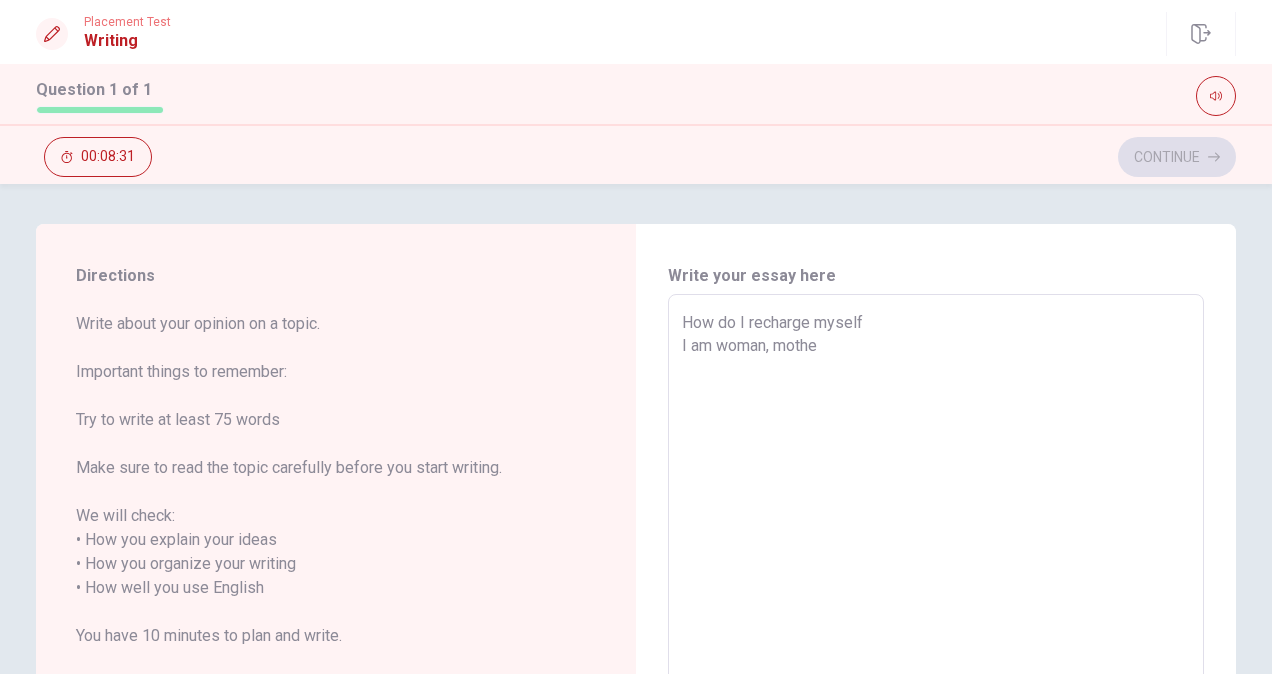 type on "How do I recharge myself
I am woman, mother" 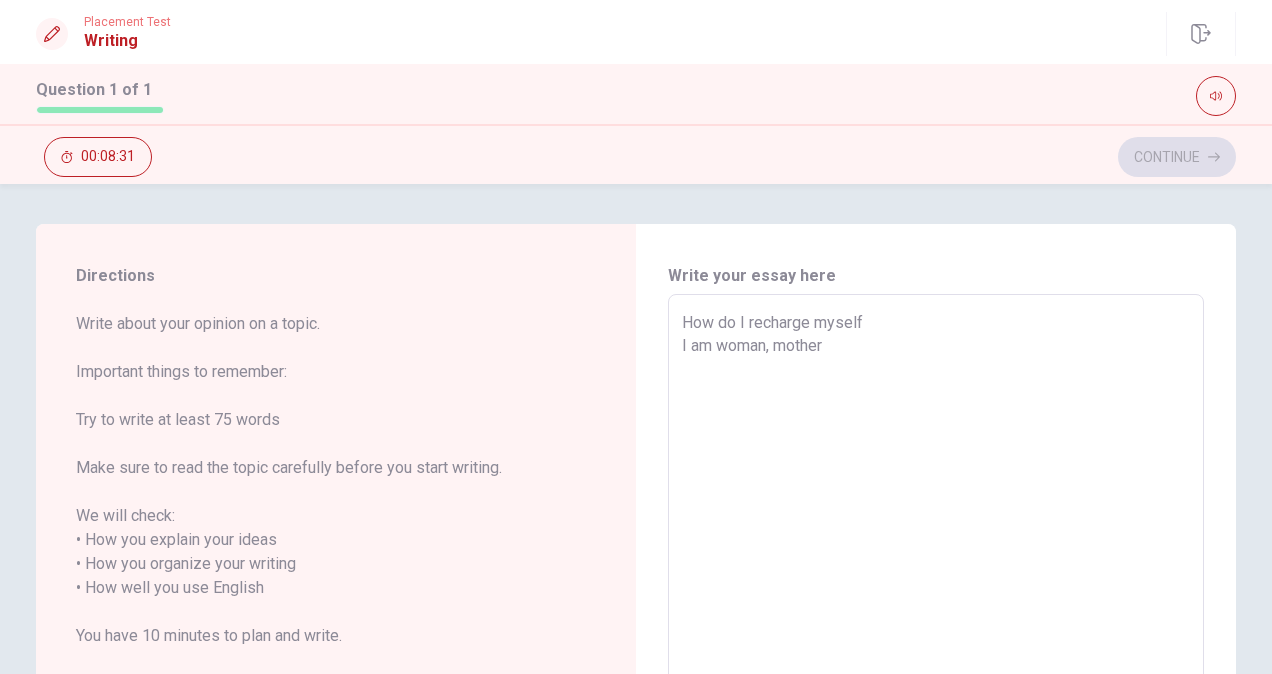 type on "x" 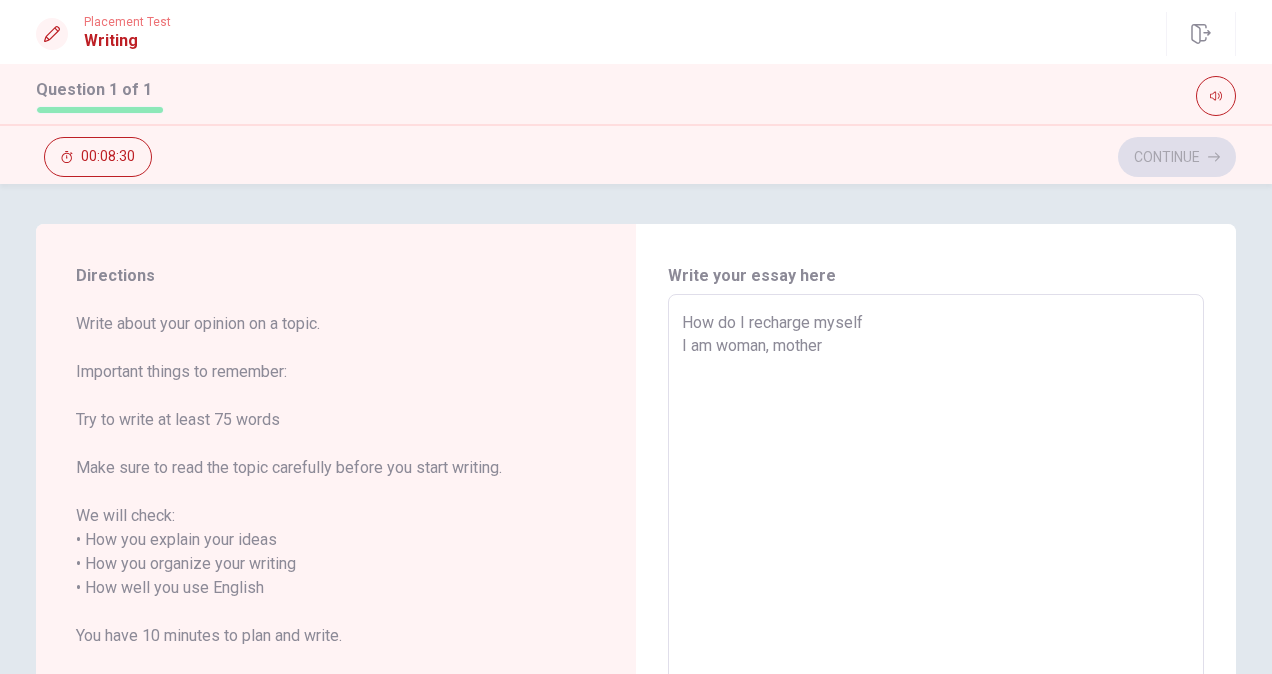 type on "How do I recharge myself
I am woman, mother," 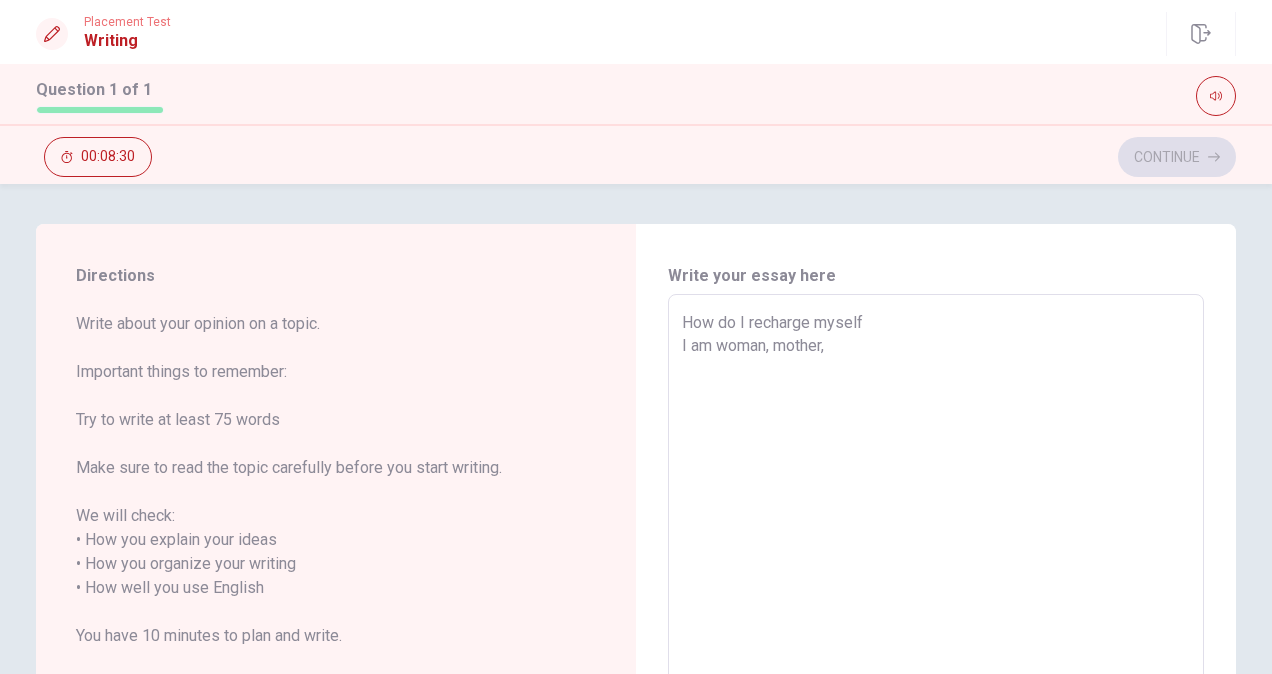type on "x" 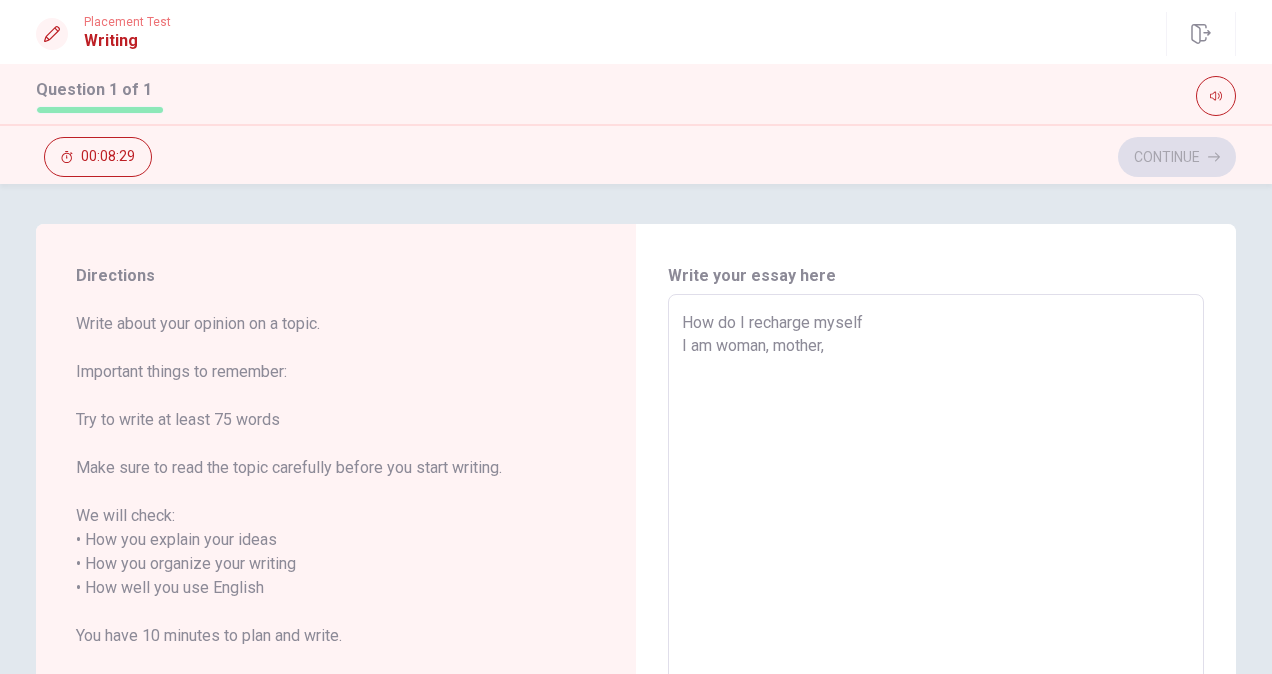 type on "x" 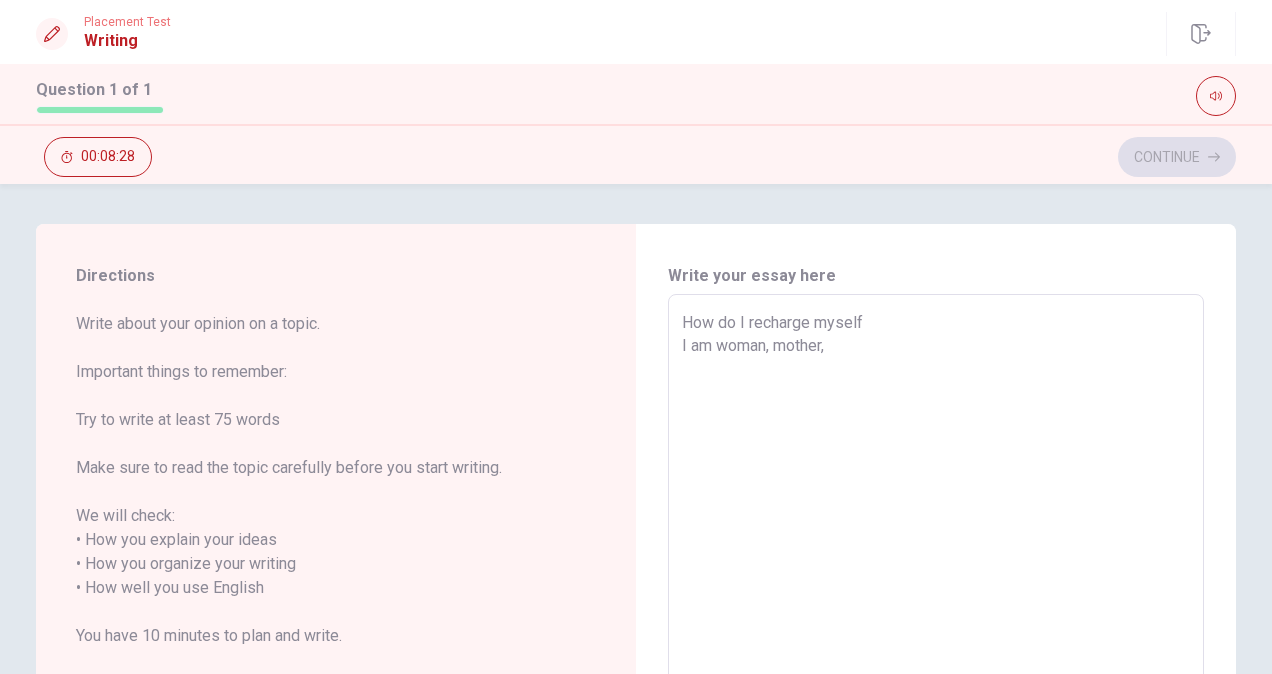 type on "How do I recharge myself
I am woman, mother, e" 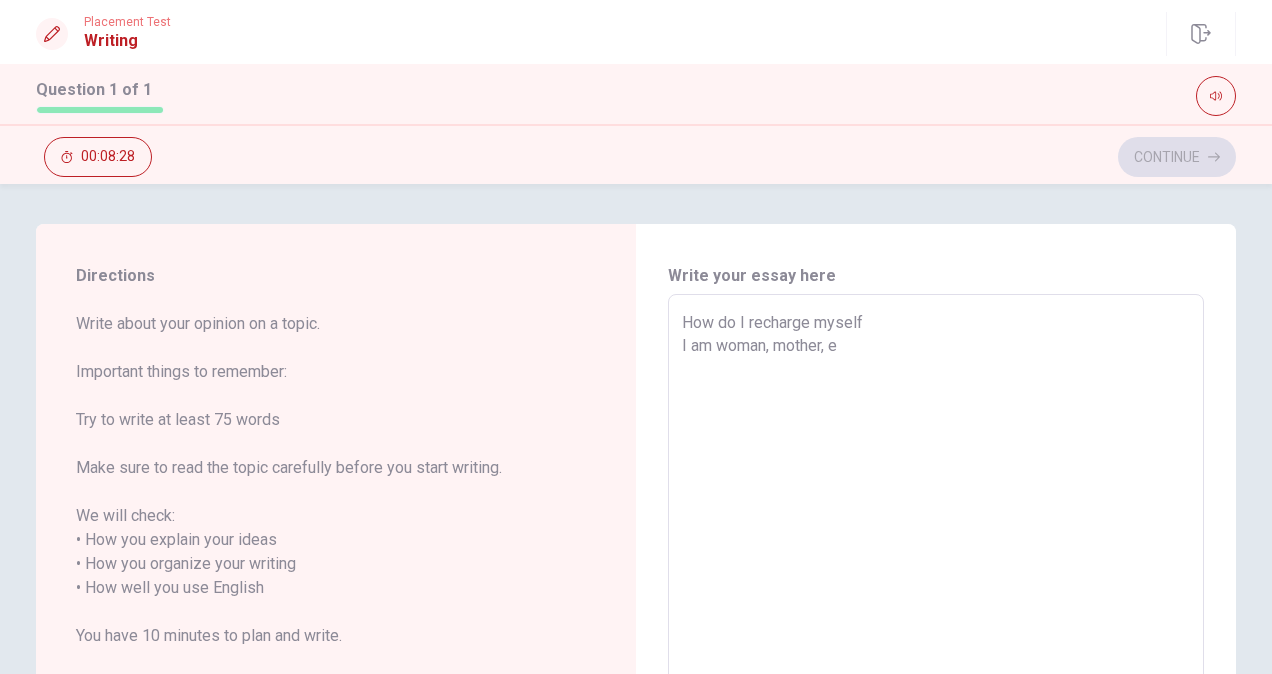 type on "x" 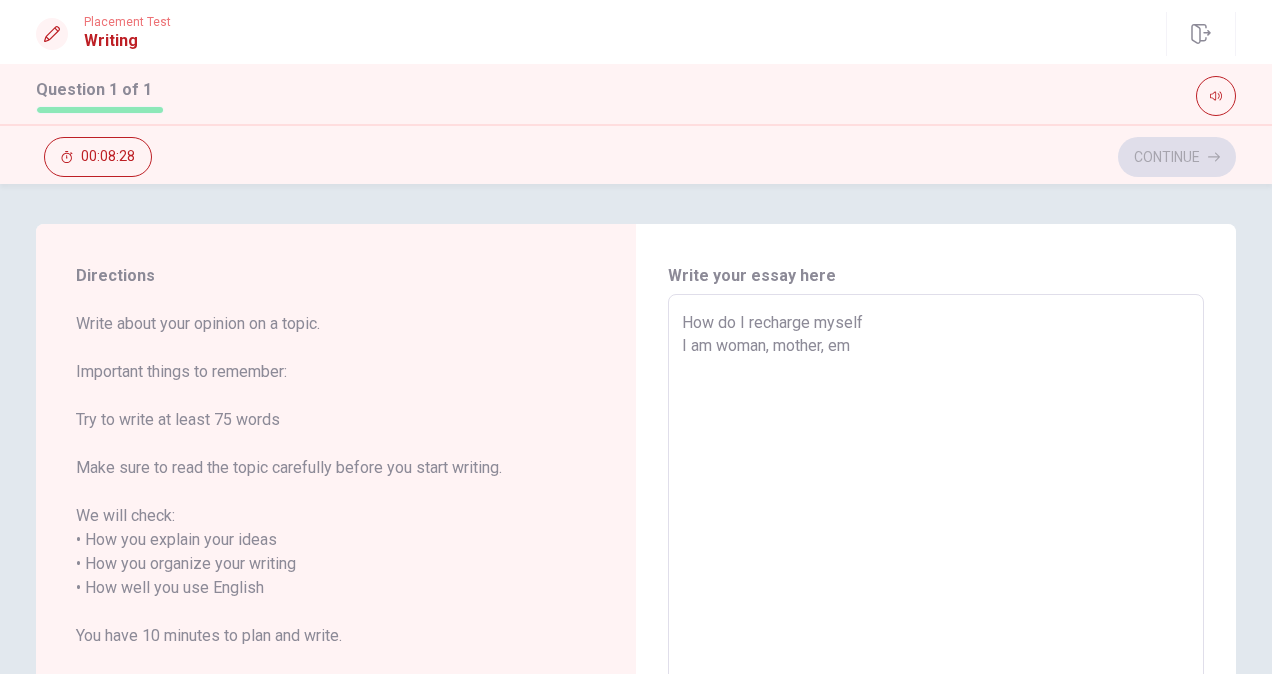 type on "x" 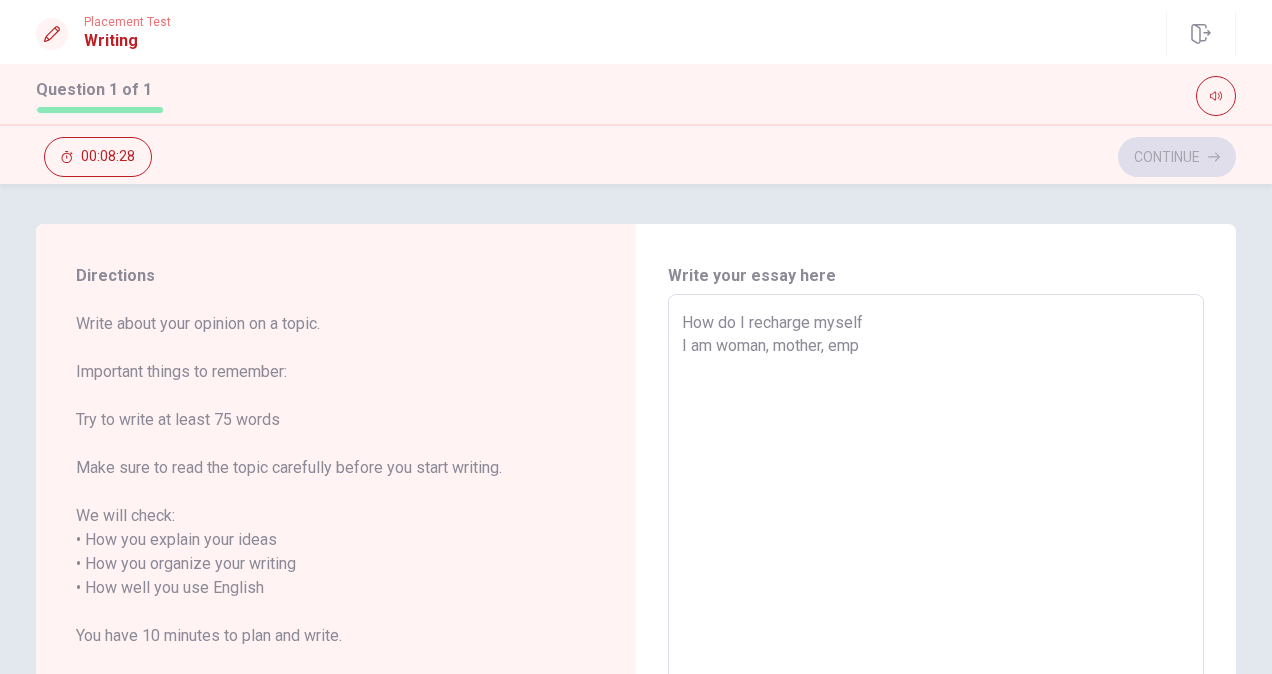 type on "x" 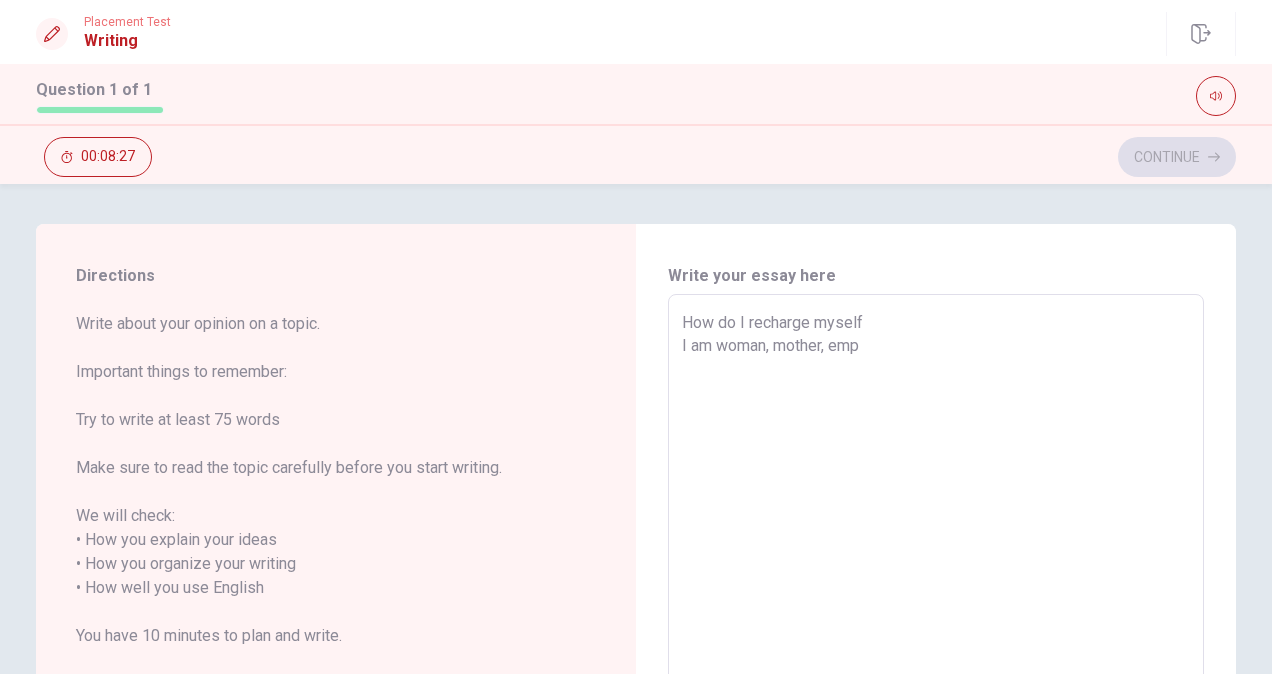 type on "How do I recharge myself
I am woman, mother, empl" 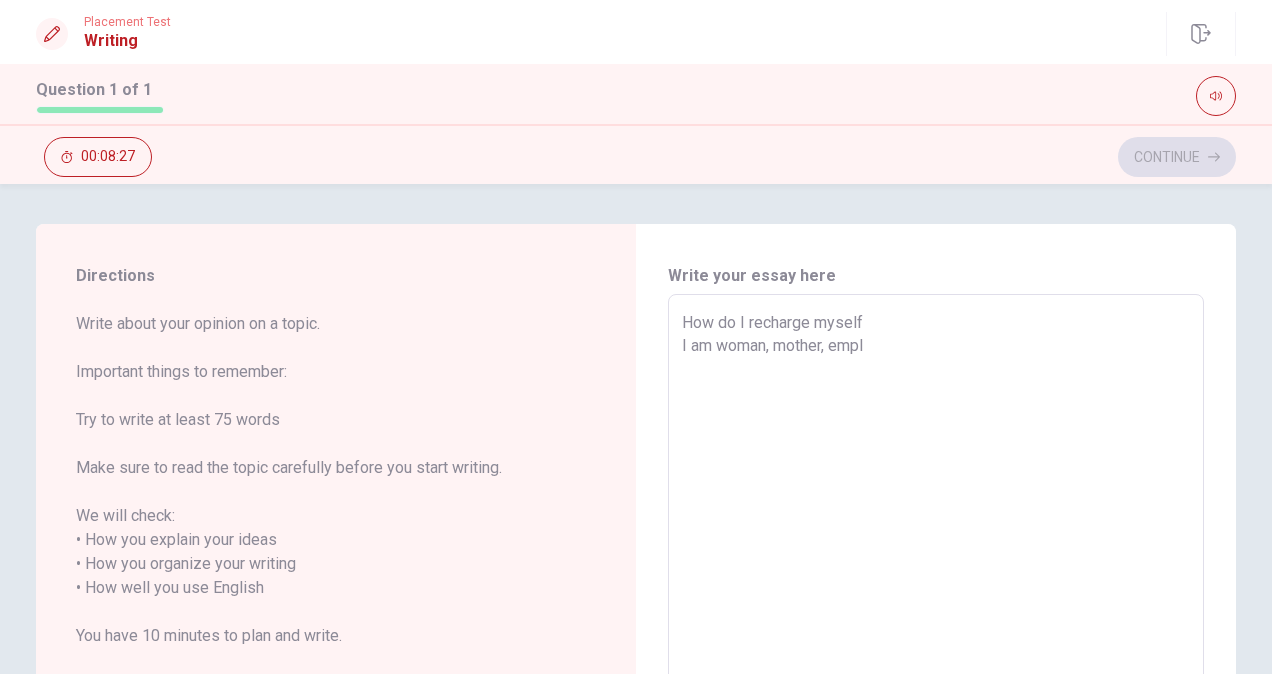 type on "x" 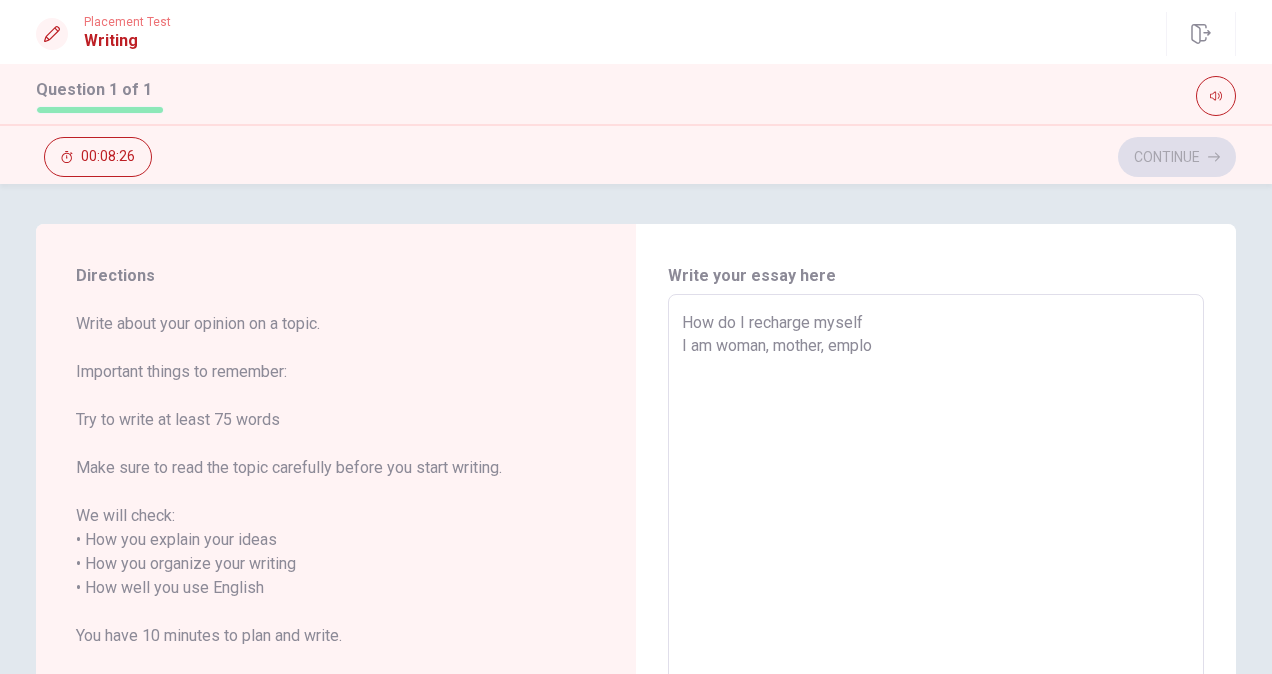 type on "x" 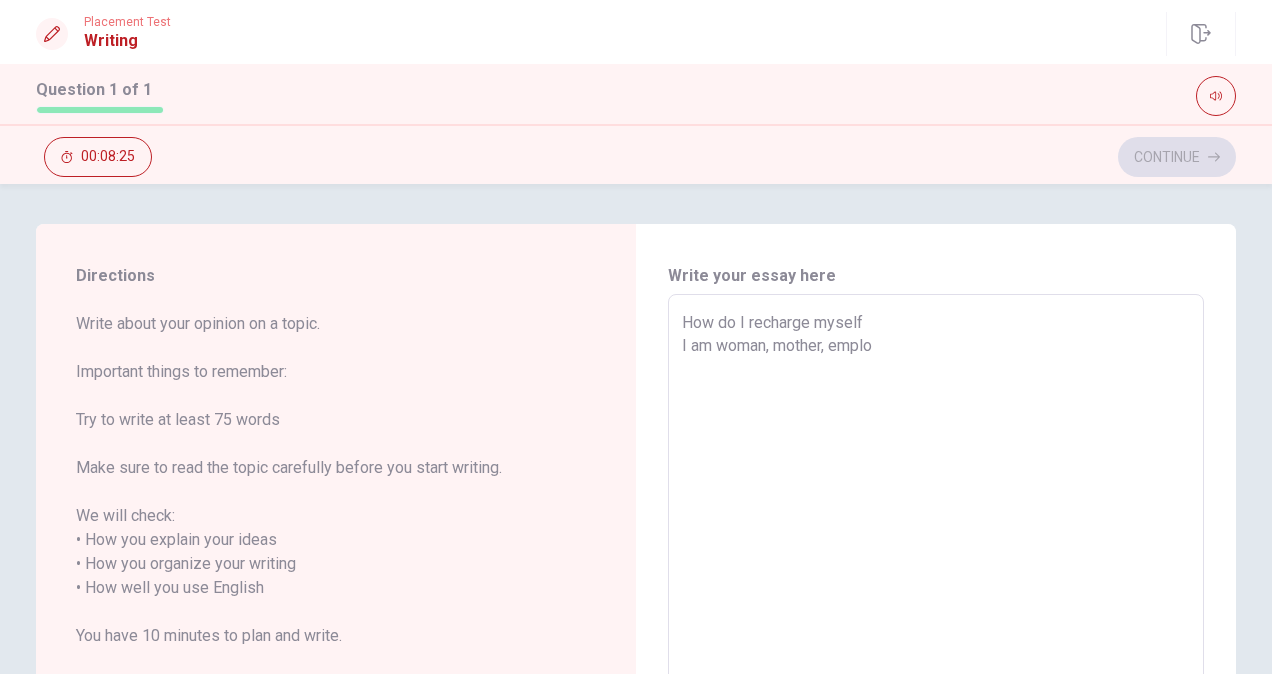 type on "How do I recharge myself
I am woman, mother, emploe" 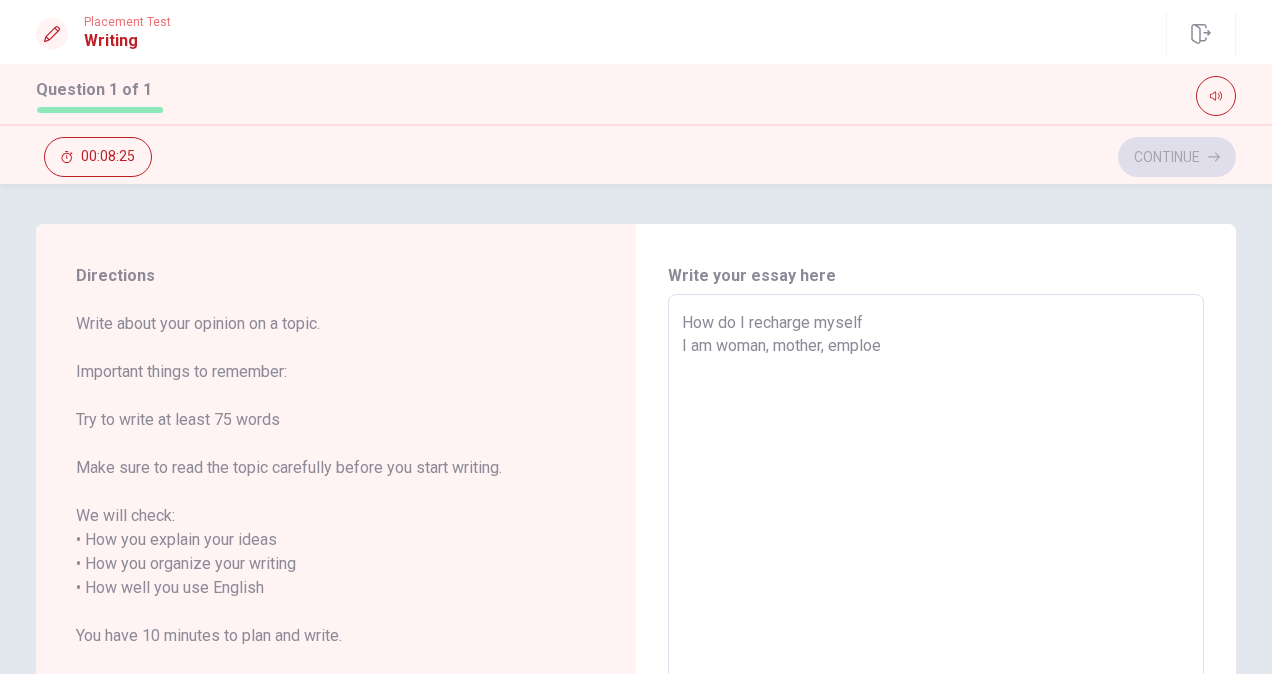 type on "x" 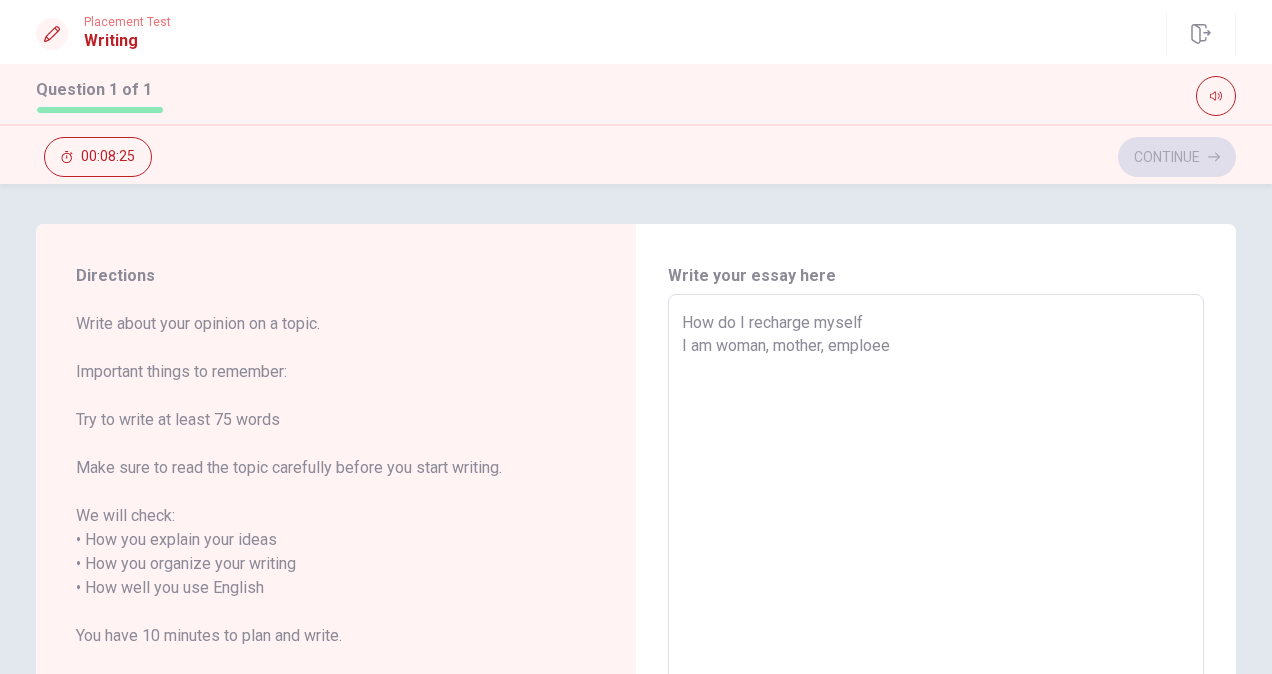 type on "x" 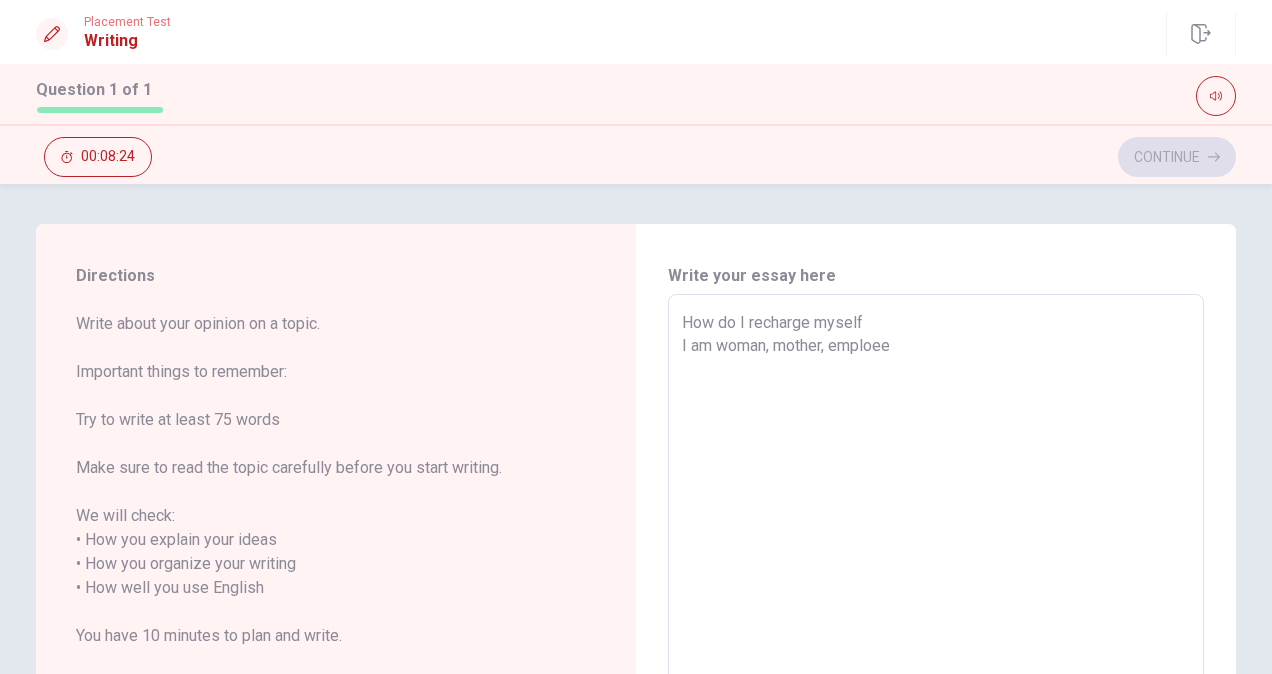 type on "How do I recharge myself
I am woman, mother, emploe" 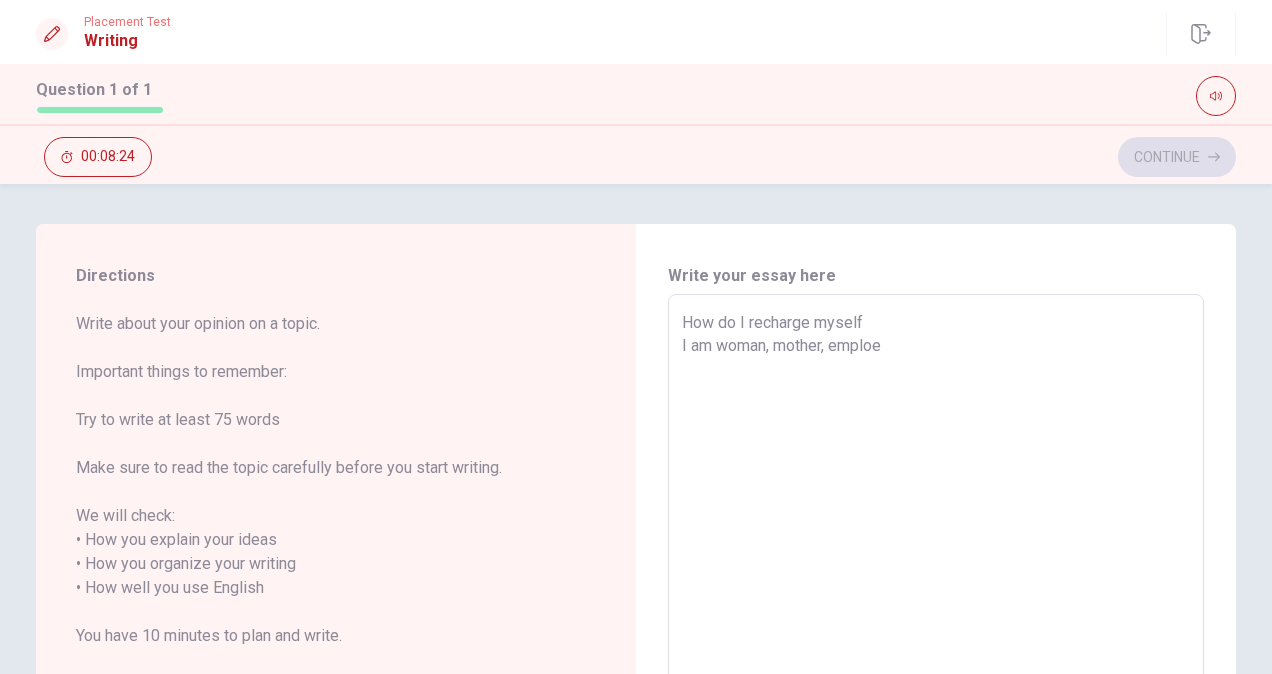 type on "x" 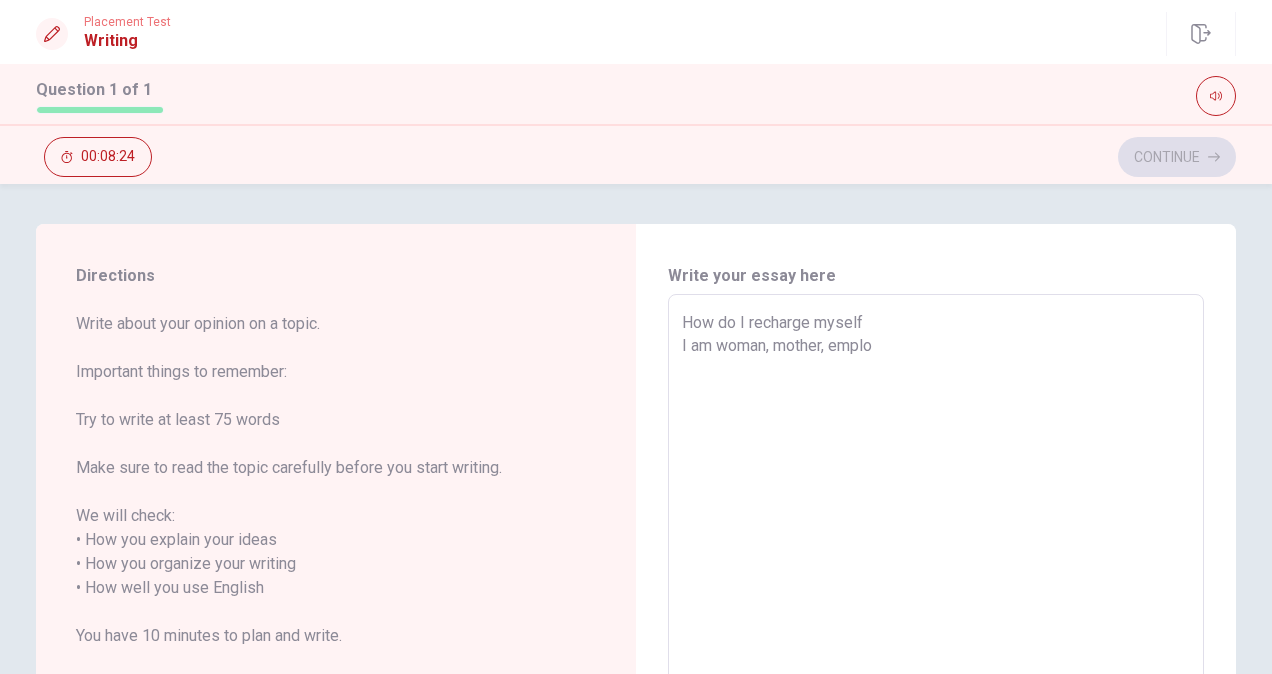 type on "x" 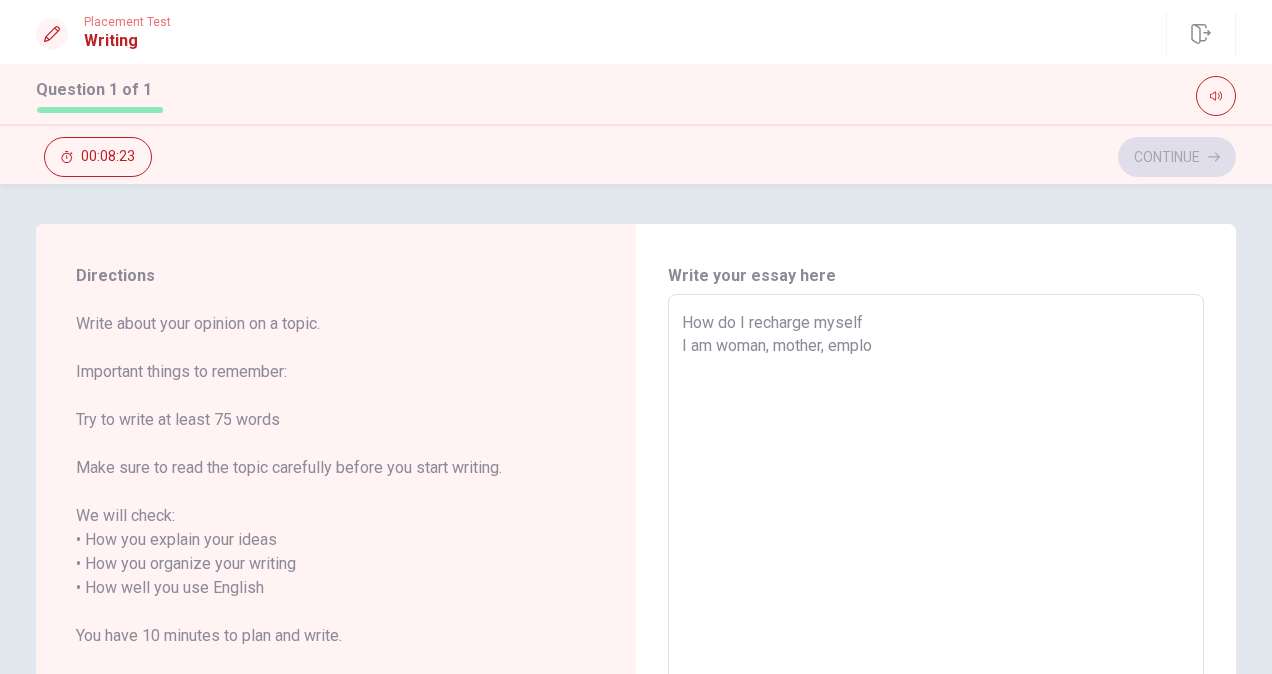 type on "How do I recharge myself
I am woman, mother, employ" 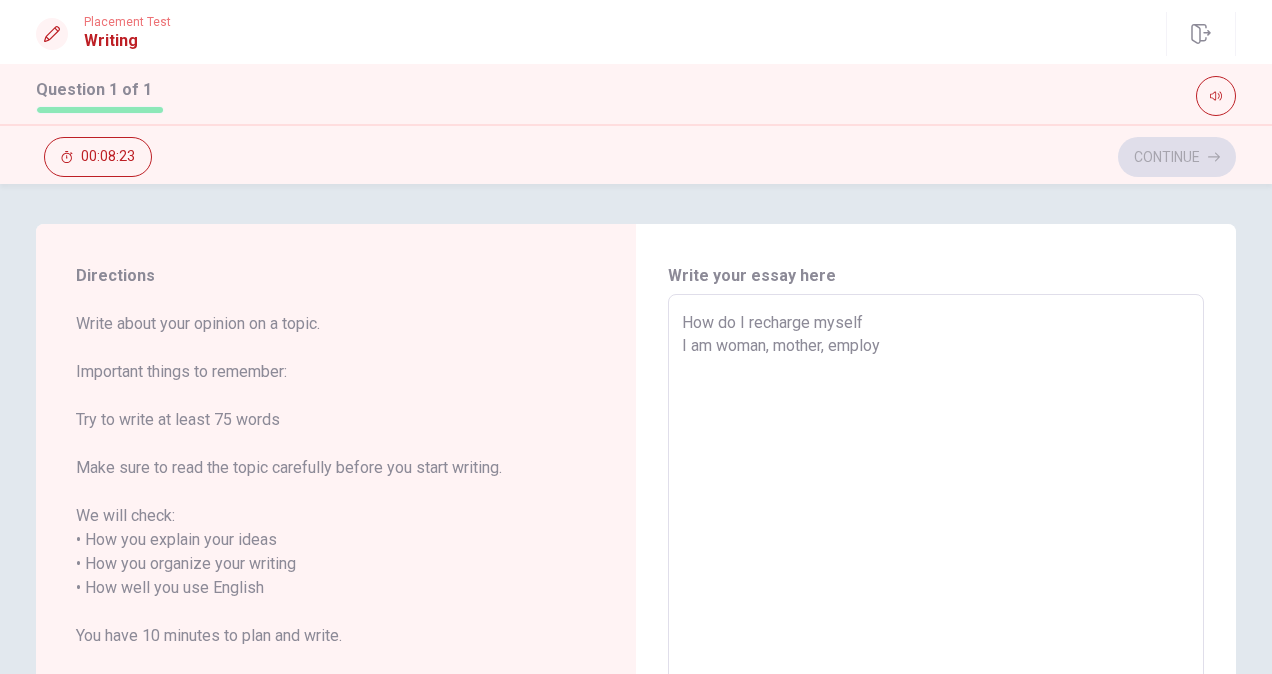 type on "x" 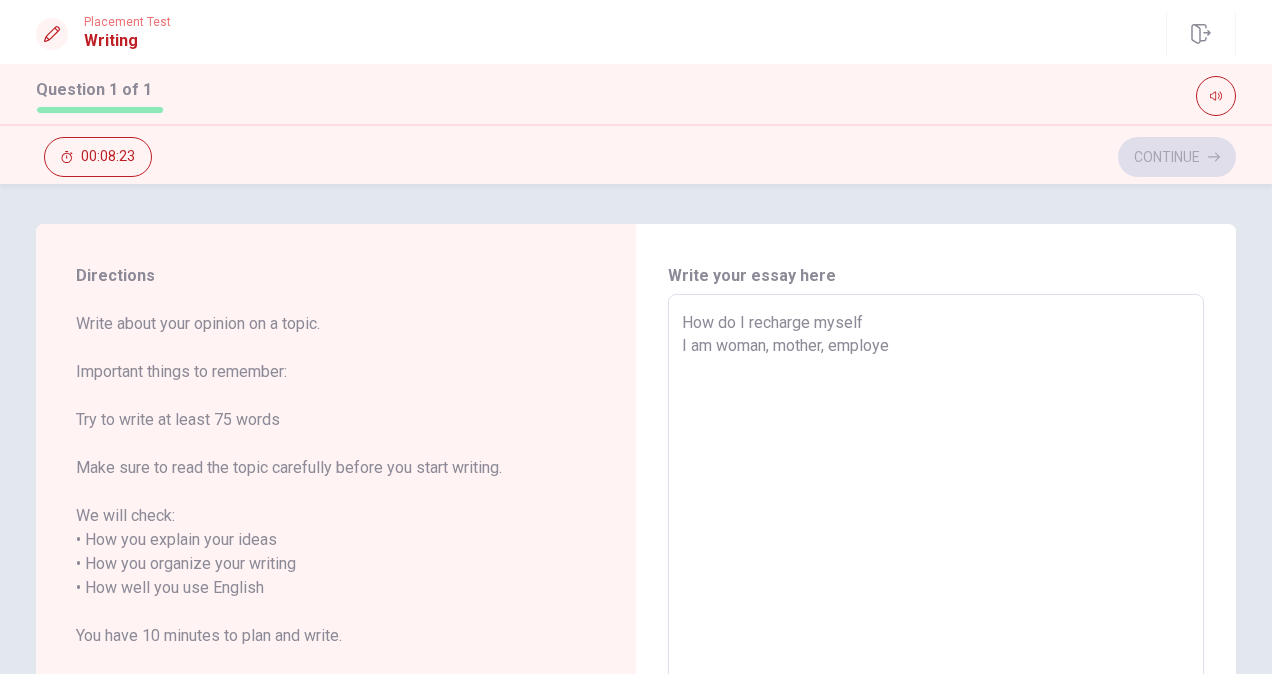 type on "x" 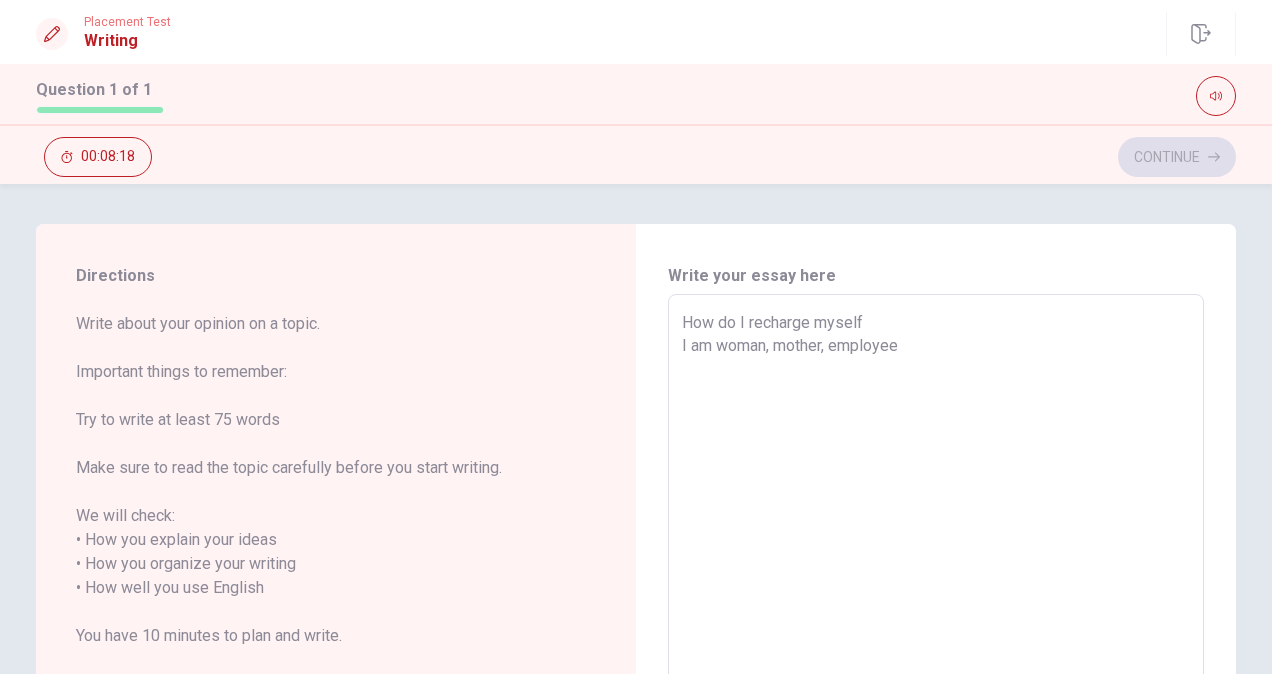 type on "x" 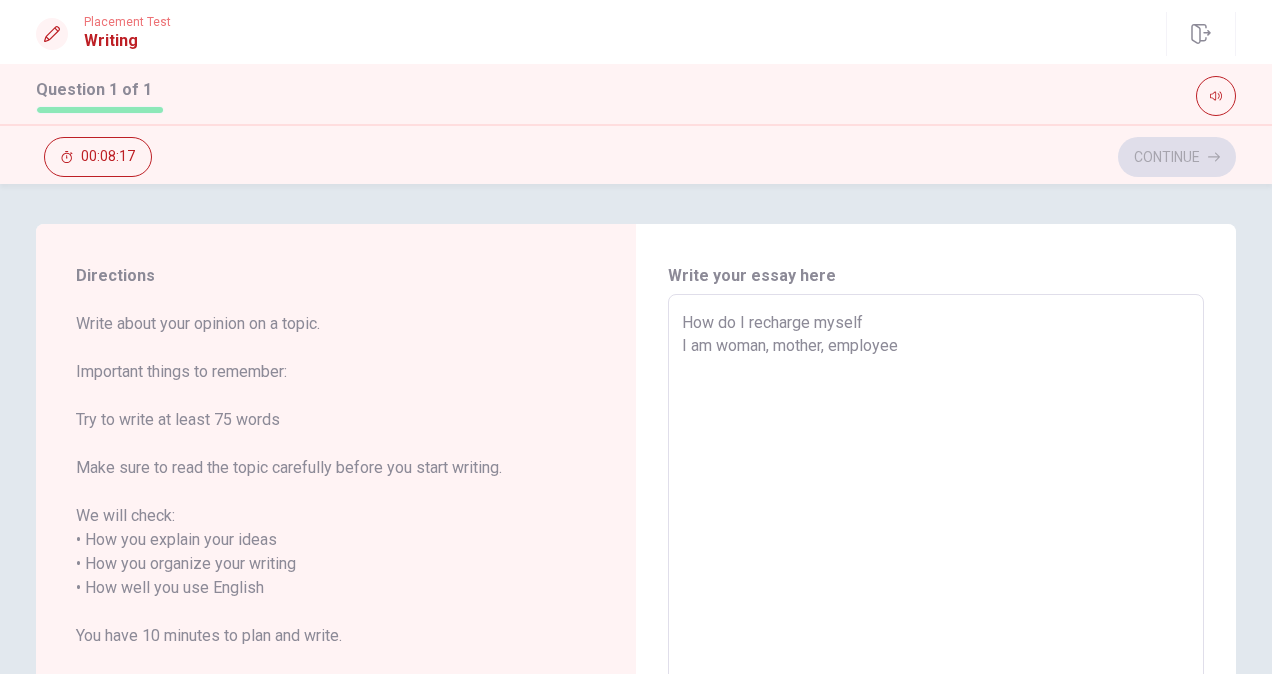 type on "How do I recharge myself
I am woman, mother, employee," 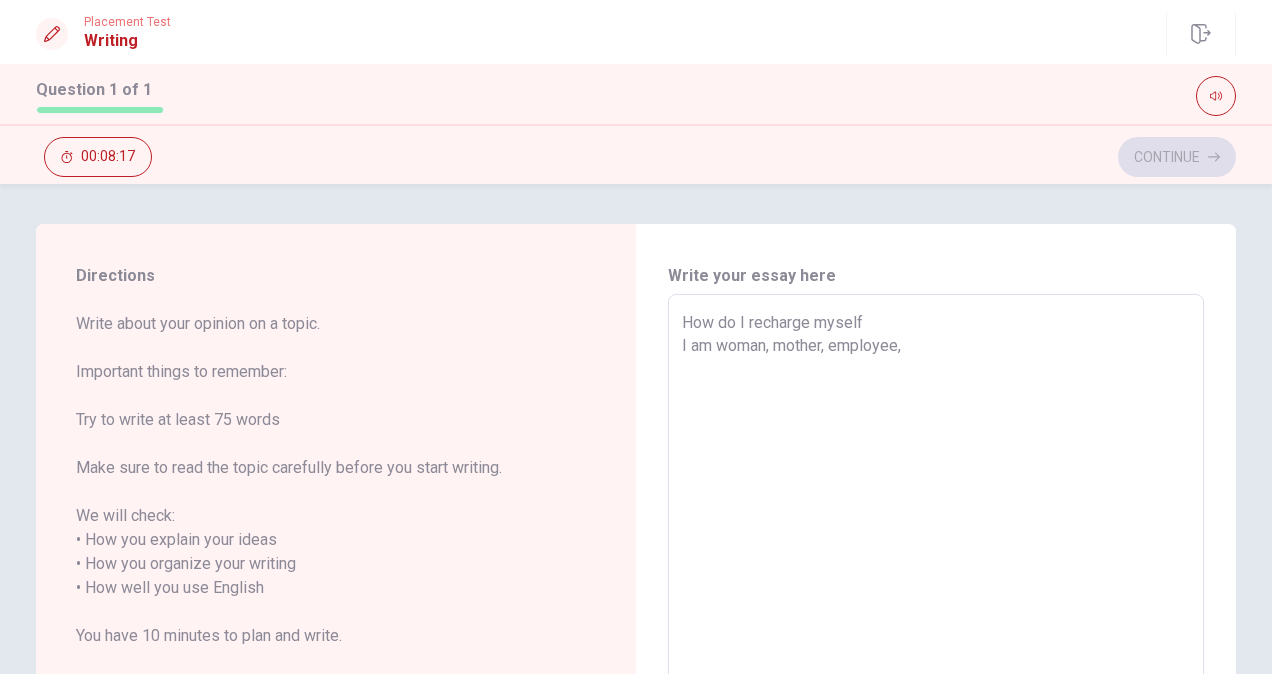 type on "x" 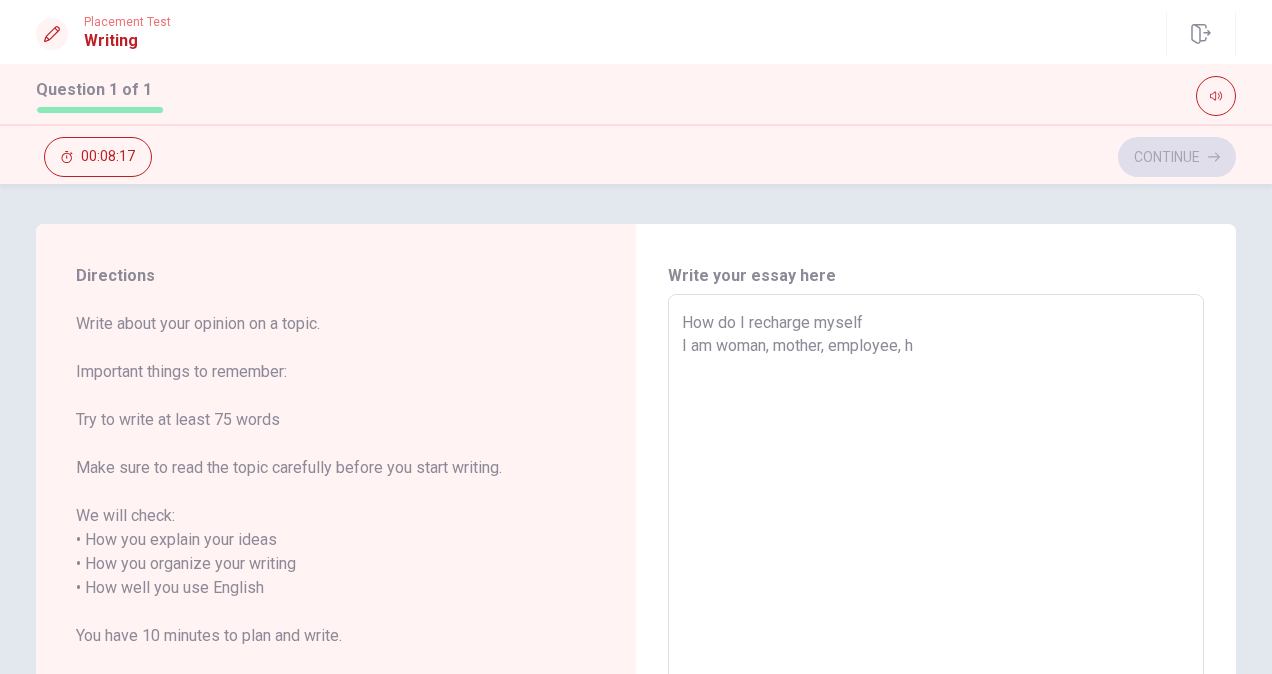 type on "x" 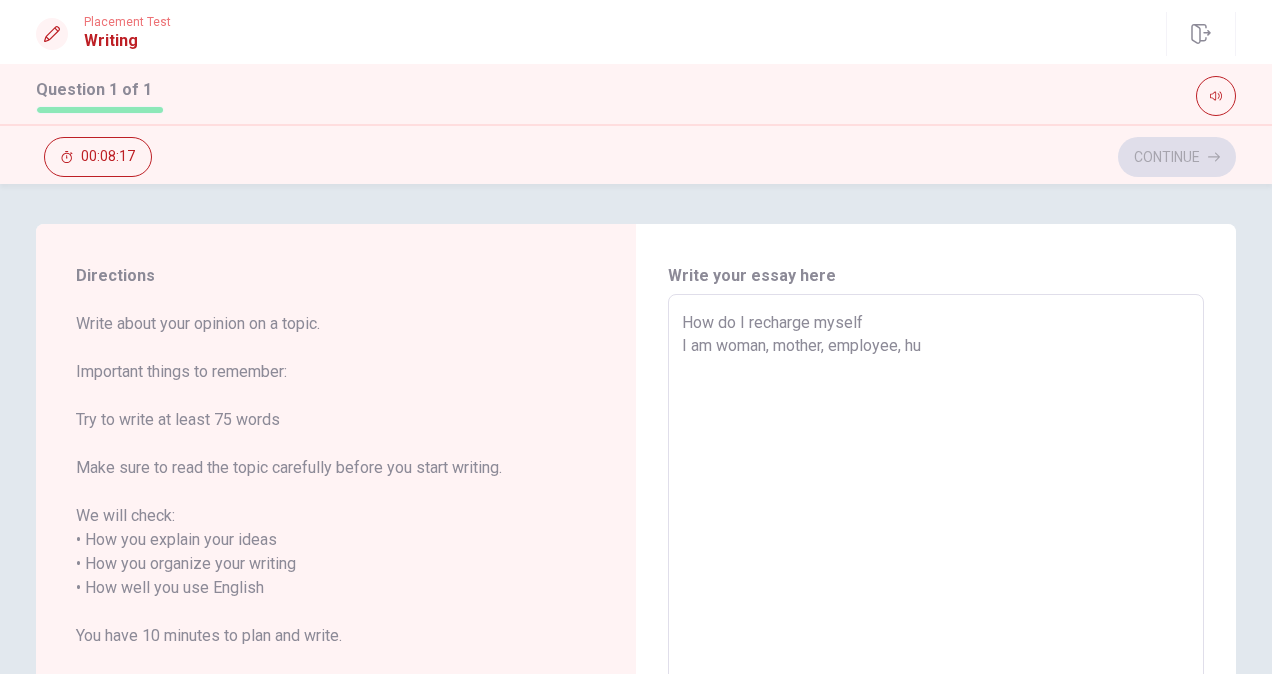 type on "x" 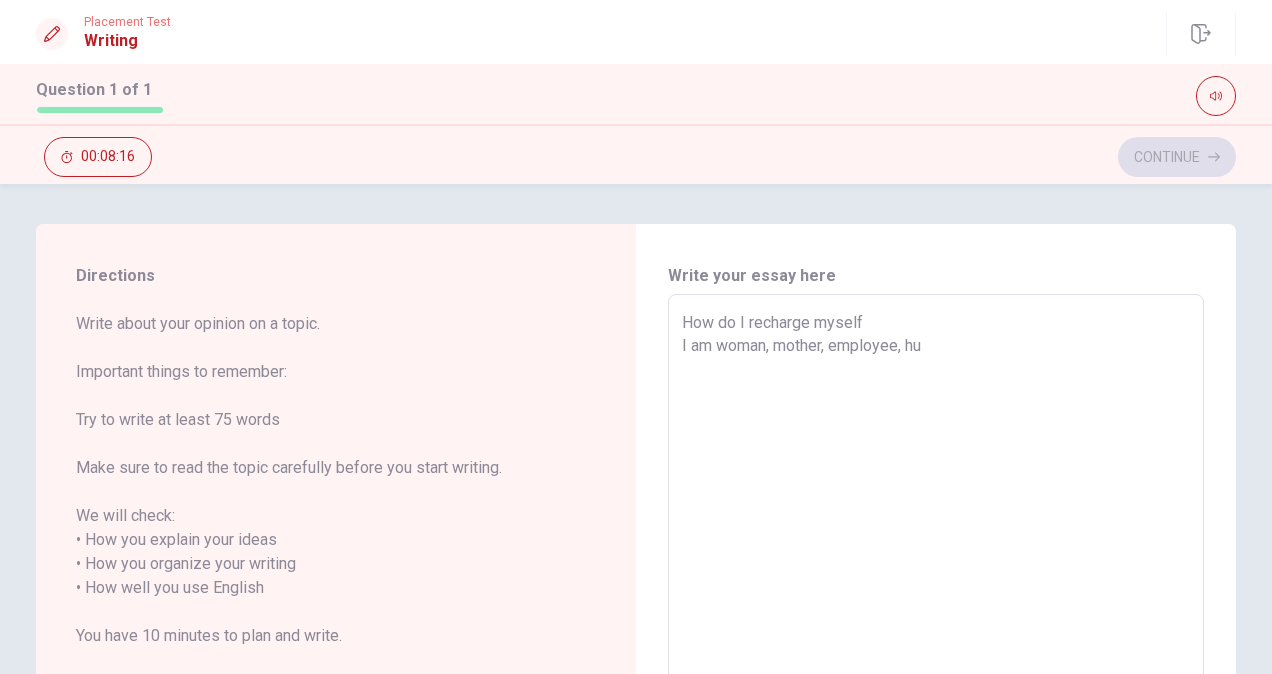type on "How do I recharge myself
I am woman, mother, employee, hum" 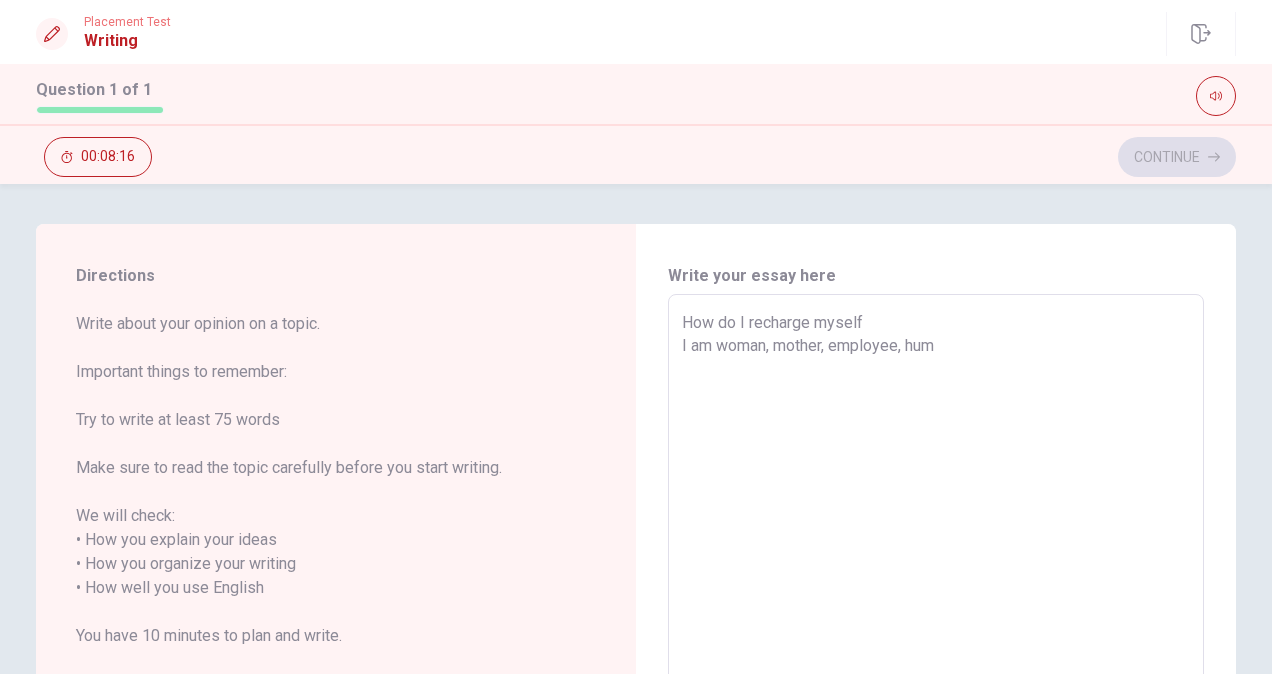 type on "x" 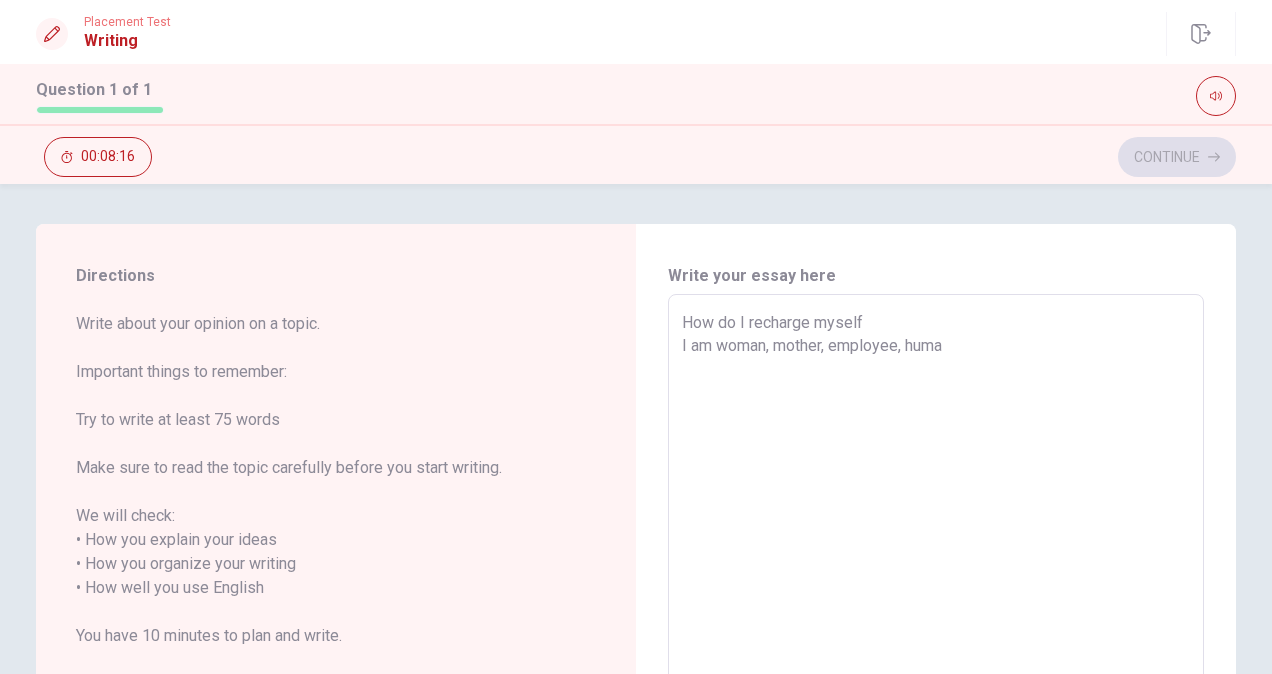 type on "x" 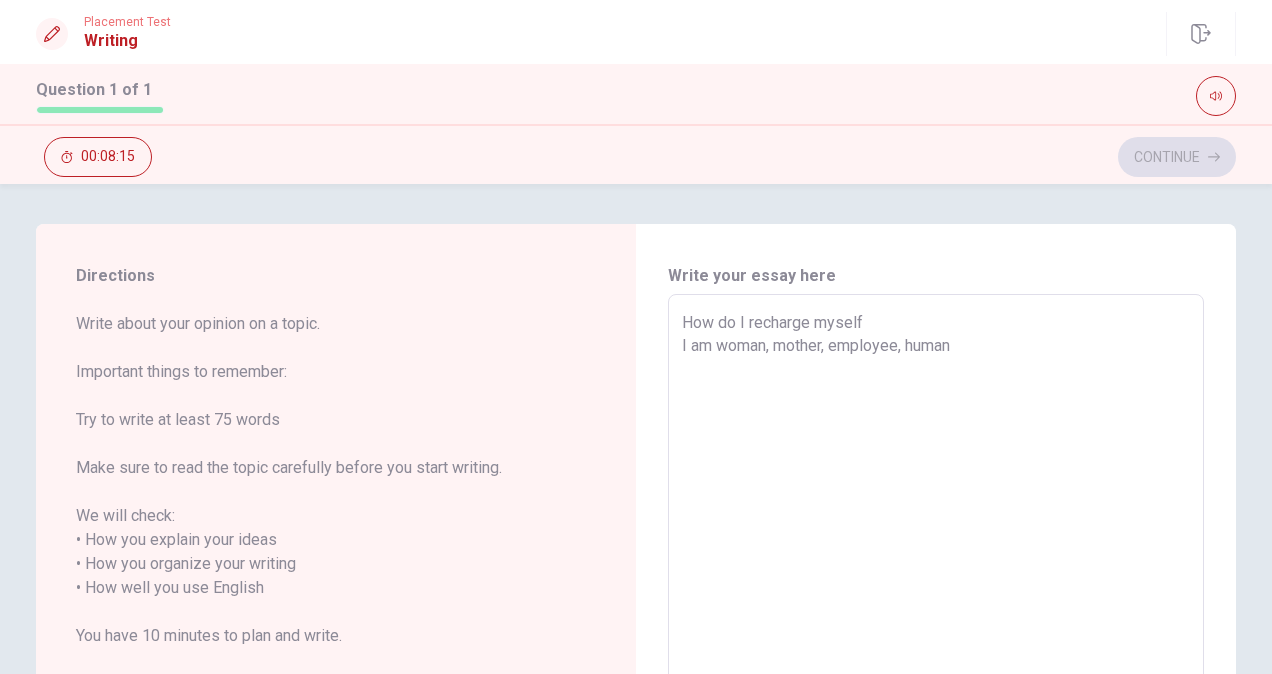 type on "x" 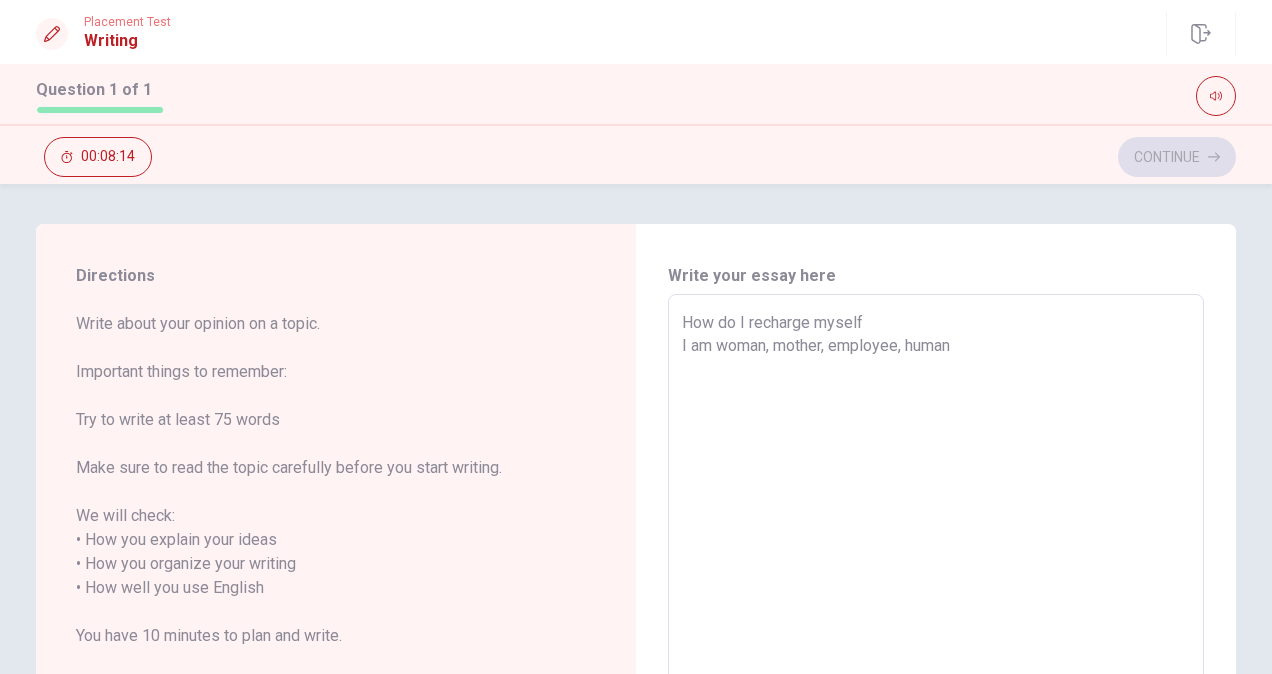 type on "How do I recharge myself
I am woman, mother, employee, huma" 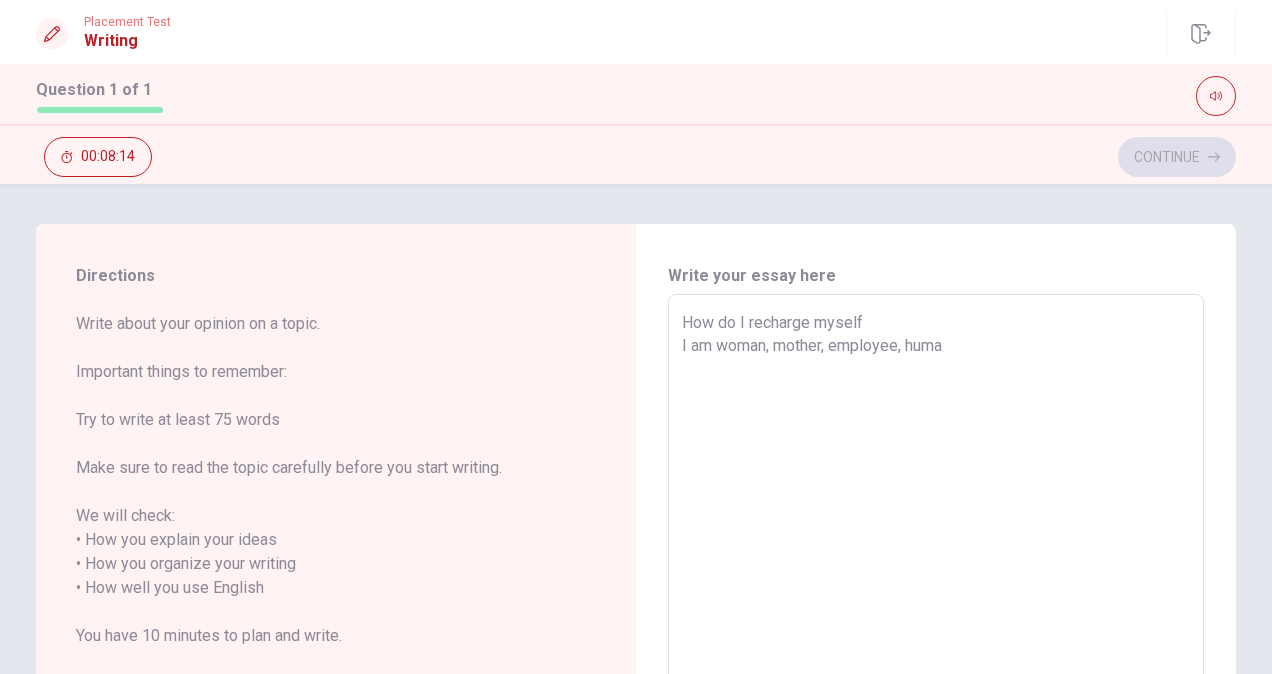type on "x" 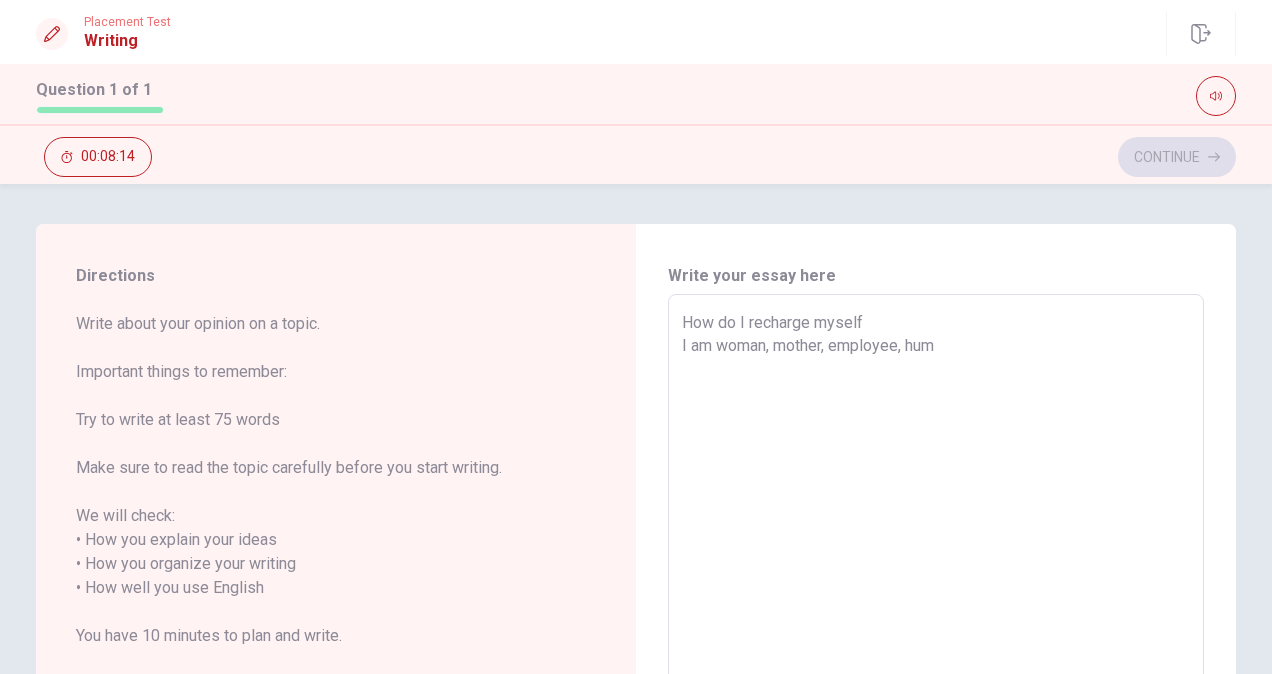 type on "x" 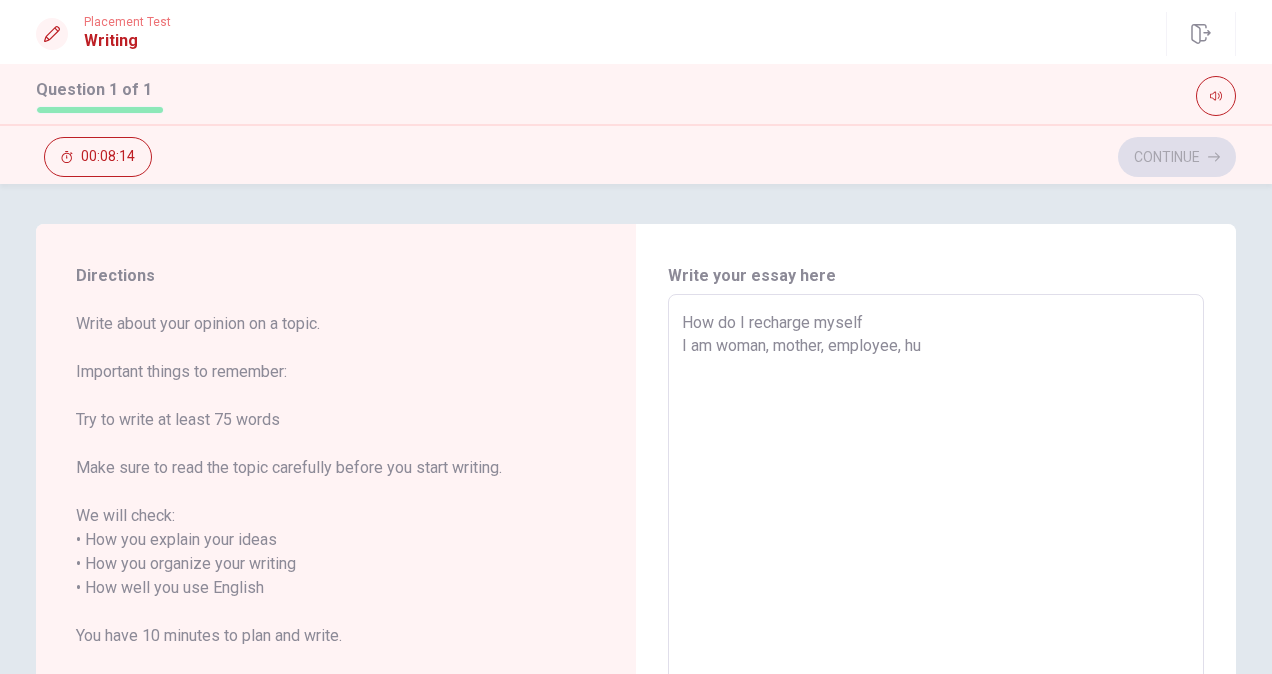 type on "x" 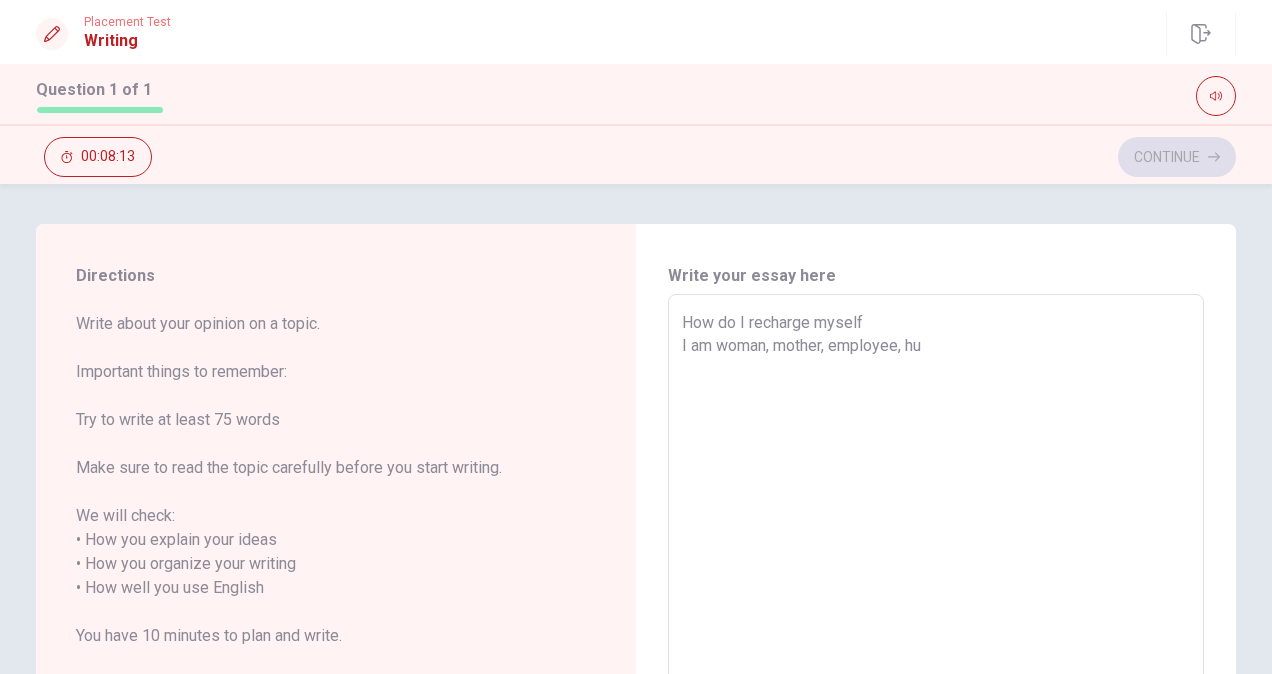 type on "How do I recharge myself
I am woman, mother, employee, h" 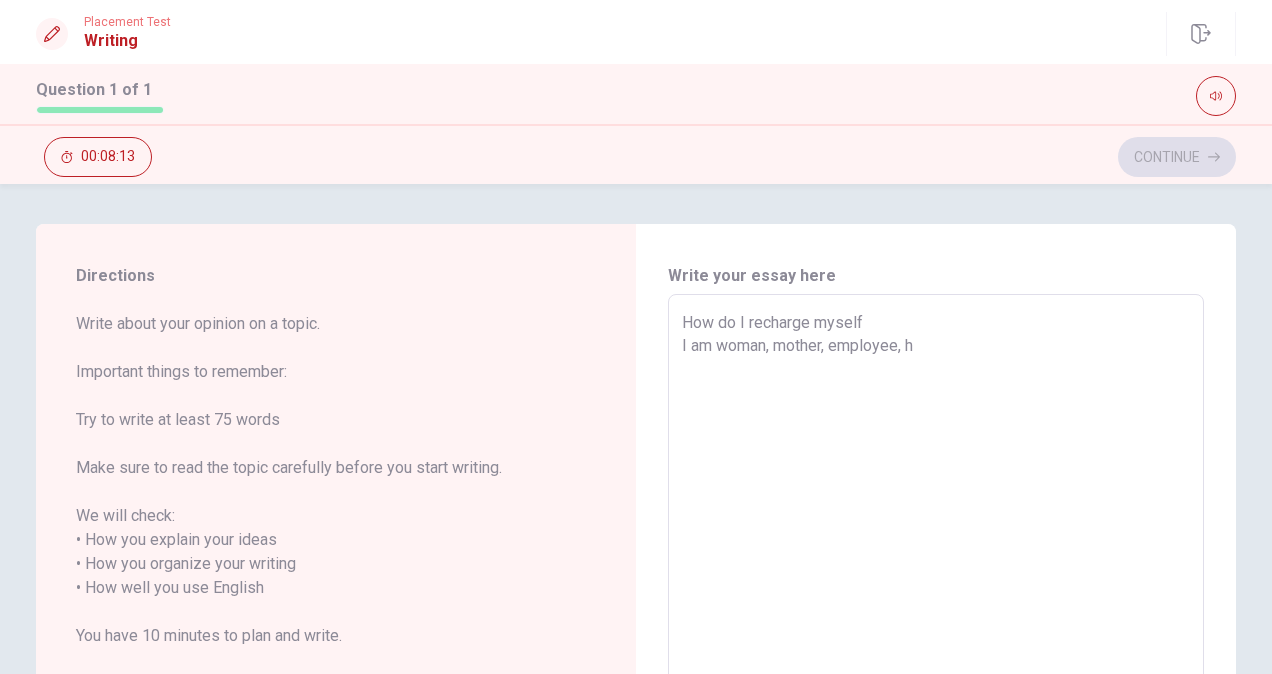 type on "x" 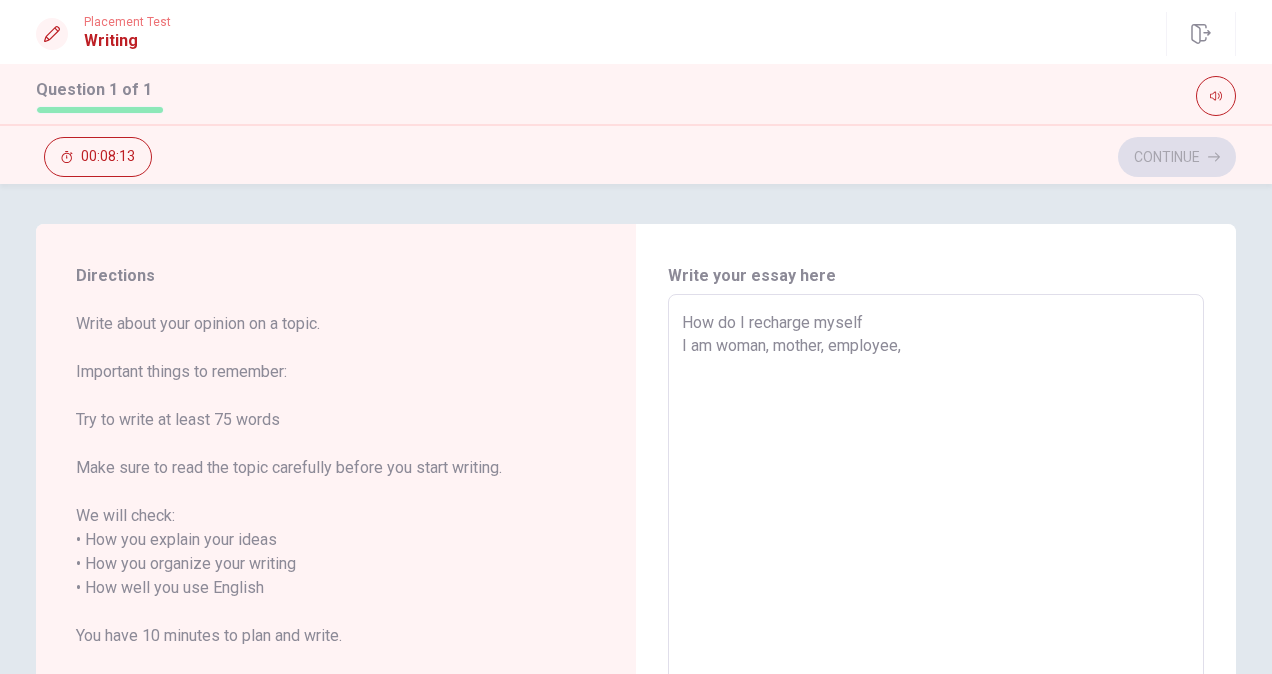 type on "x" 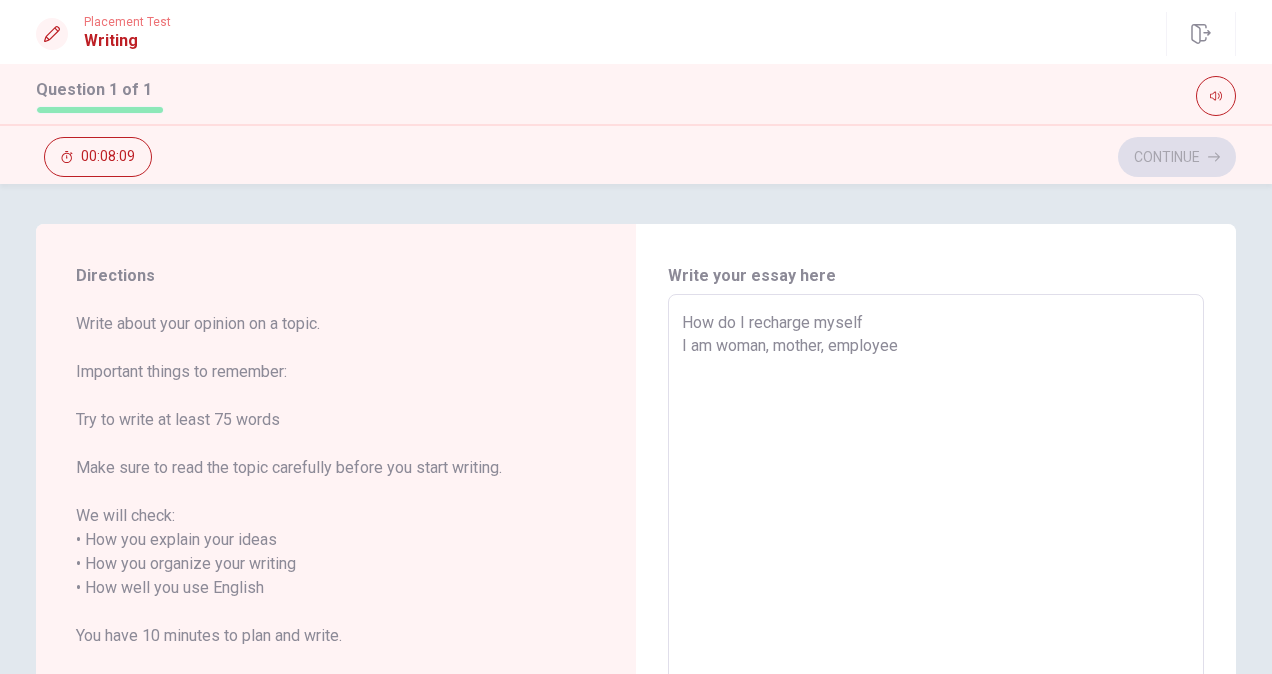 type on "x" 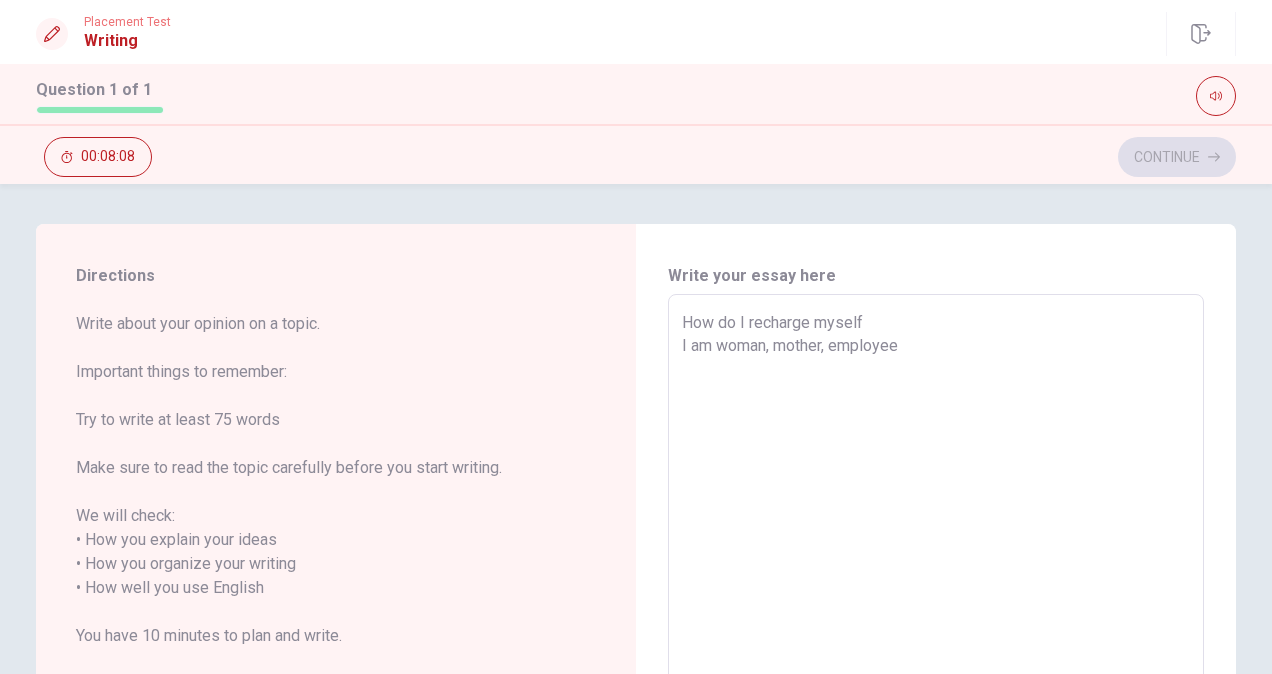 type on "How do I recharge myself
I am woman, mother, employee" 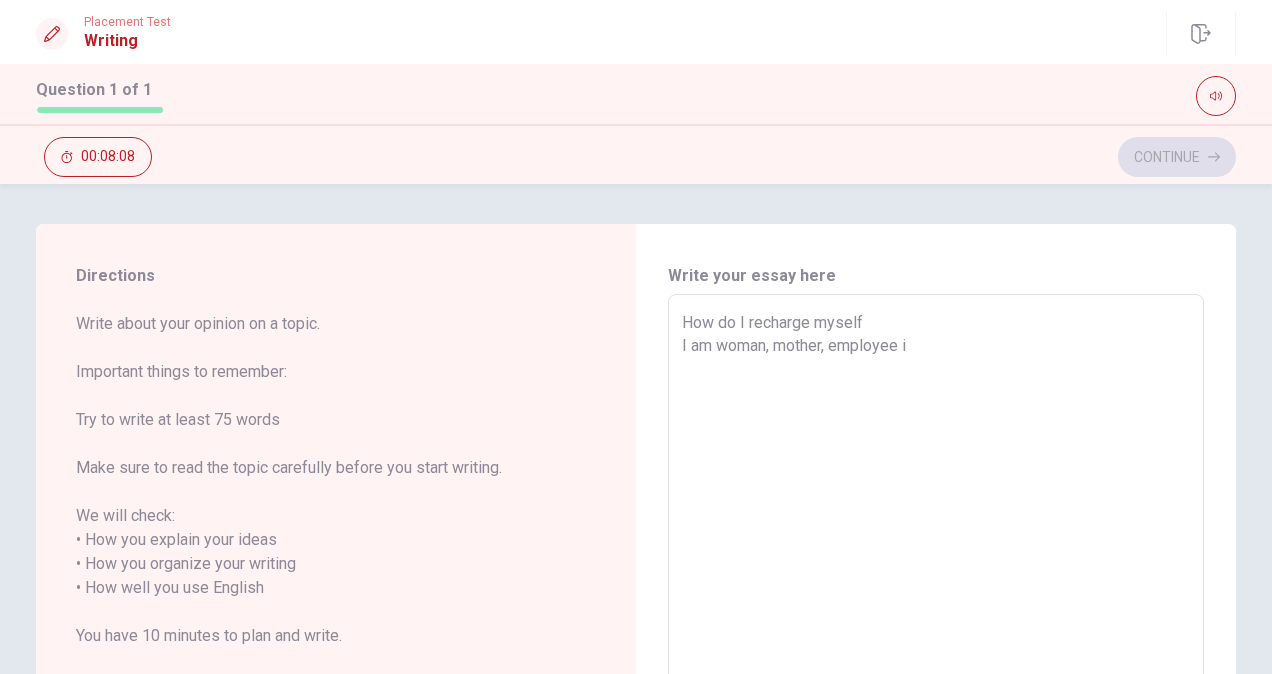 type on "x" 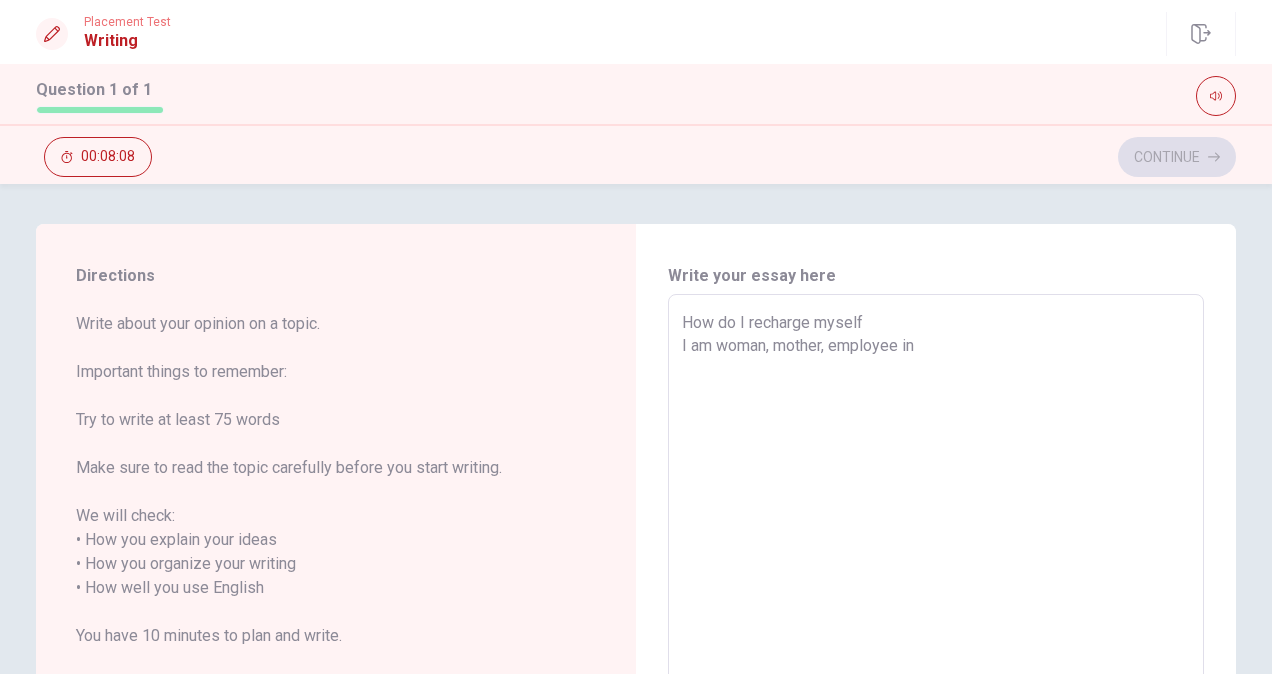 type on "x" 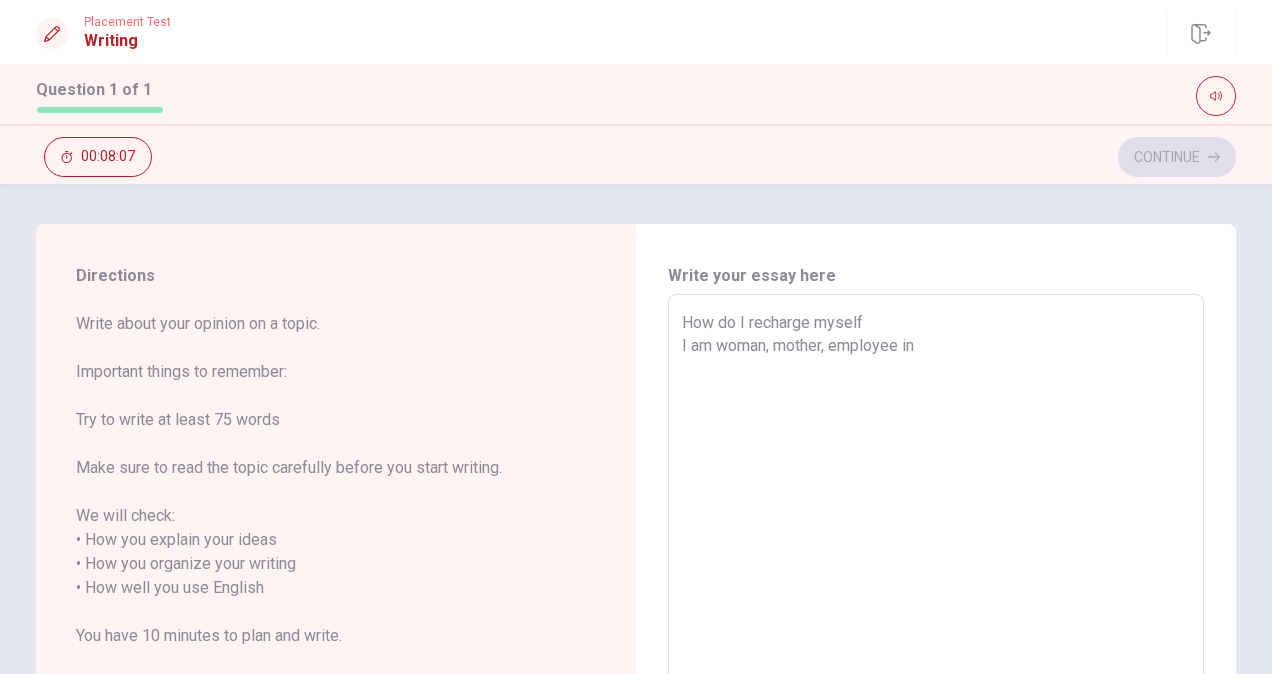 type on "How do I recharge myself
I am woman, mother, employee in o" 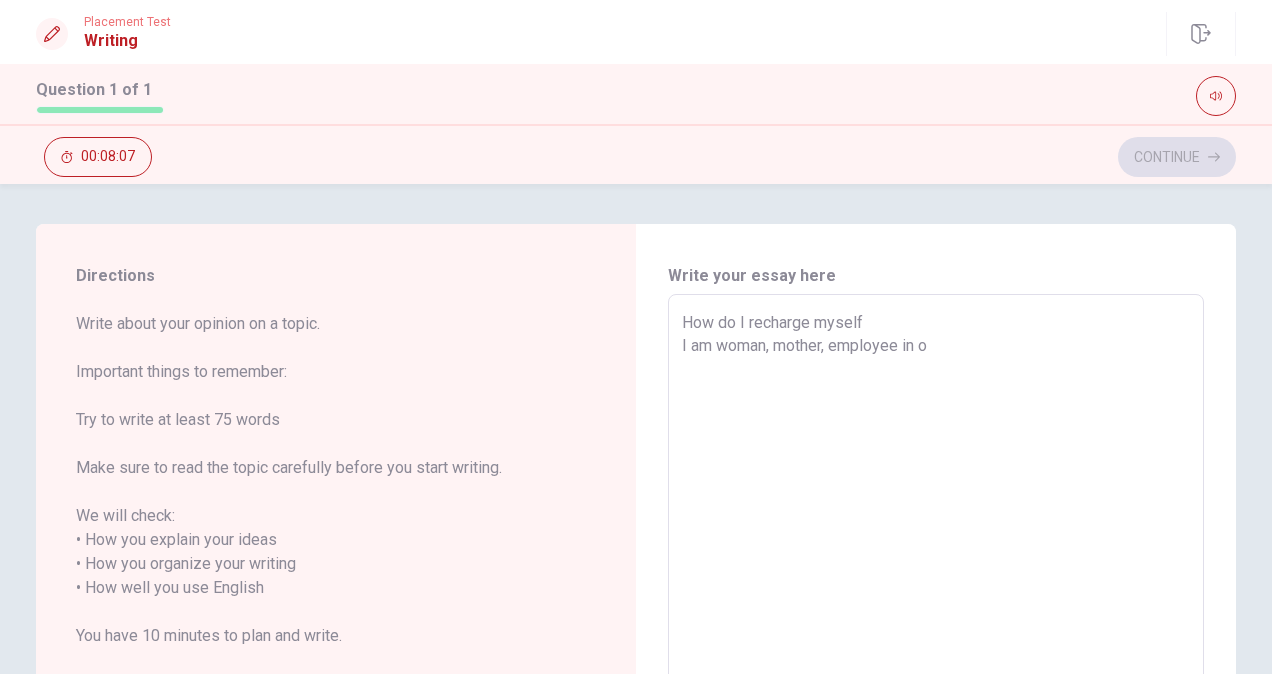 type on "x" 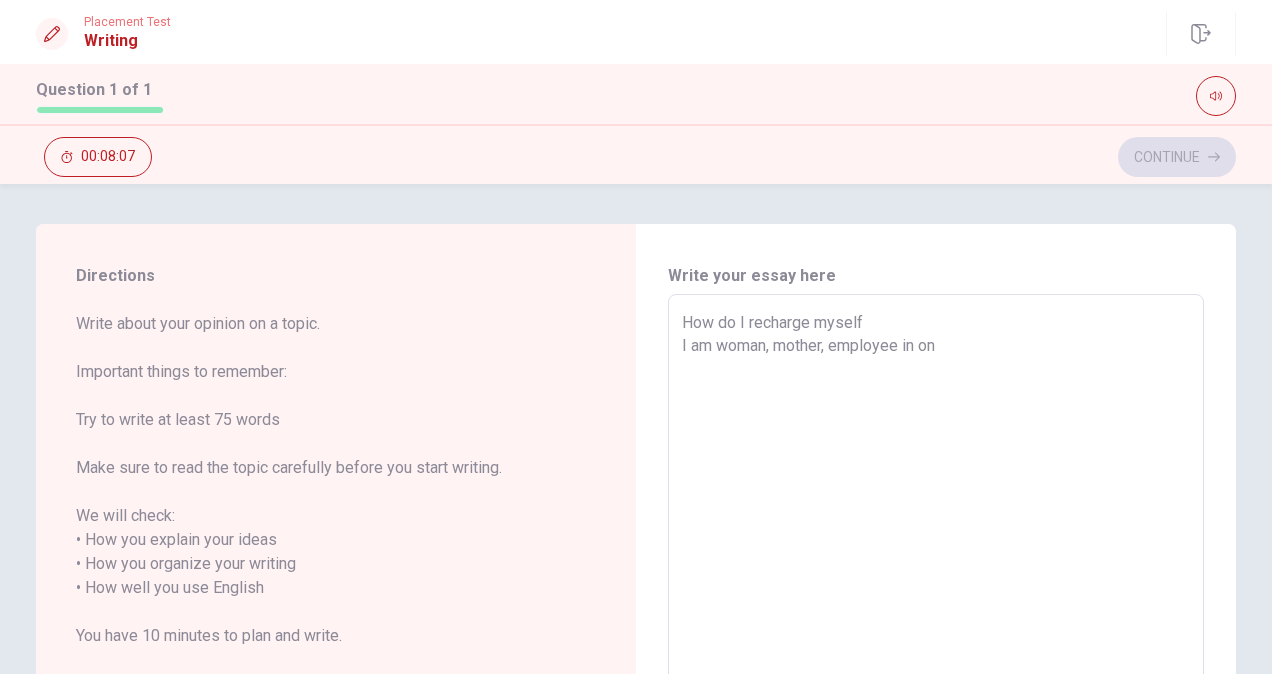 type on "x" 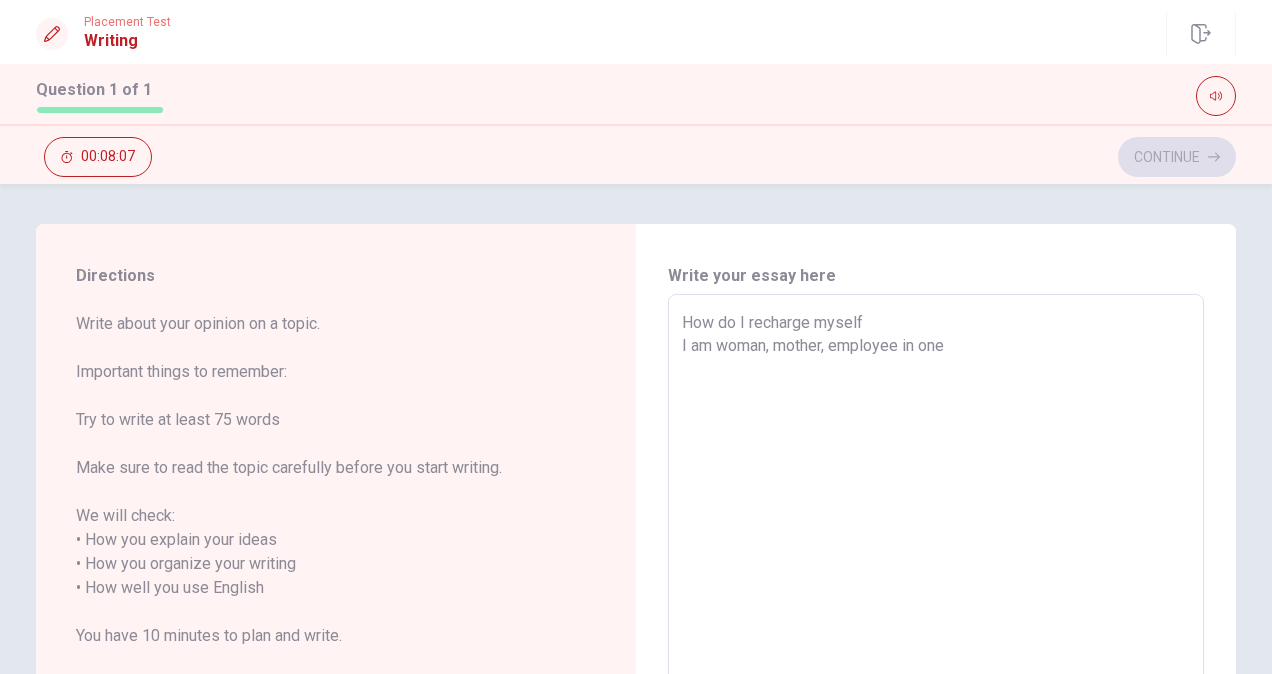 type on "x" 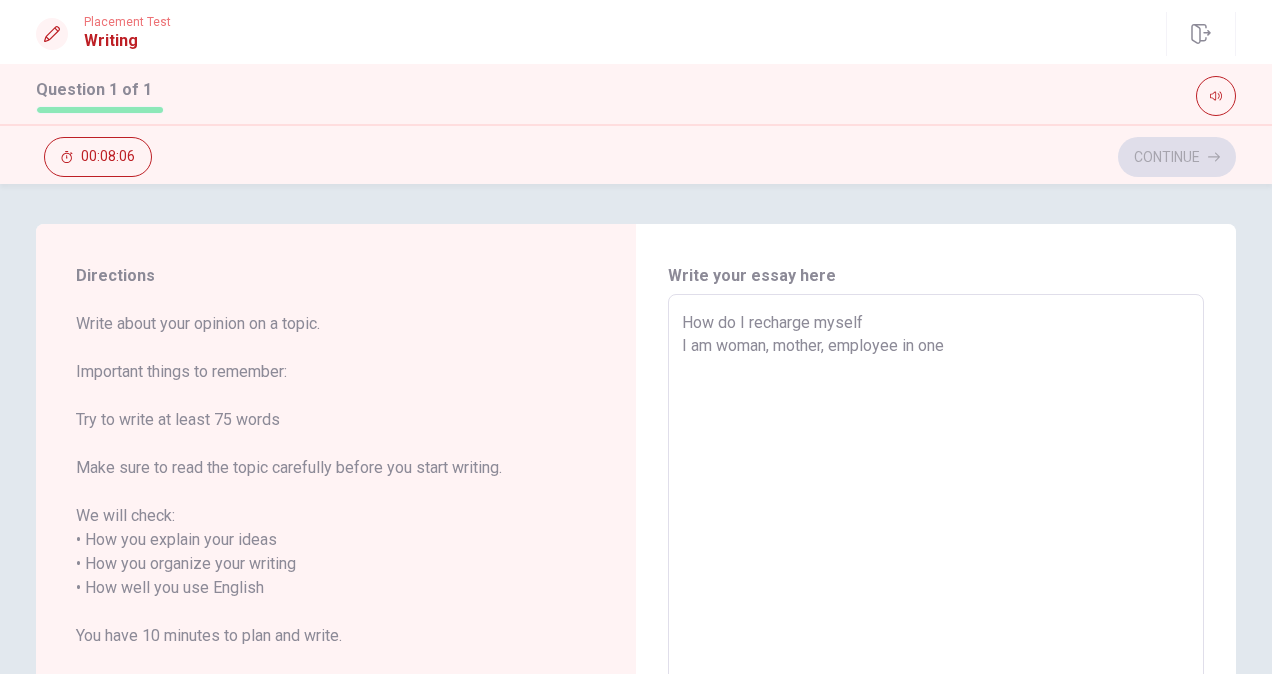 type on "How do I recharge myself
I am woman, mother, employee in one" 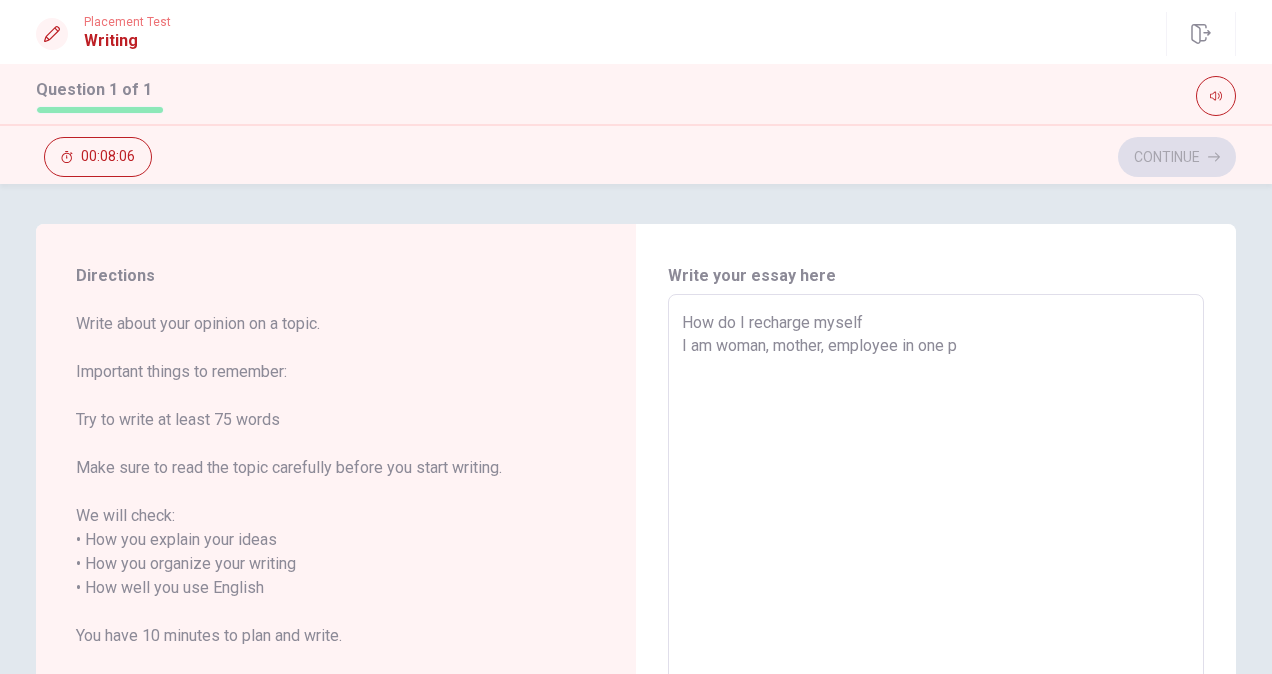 type on "x" 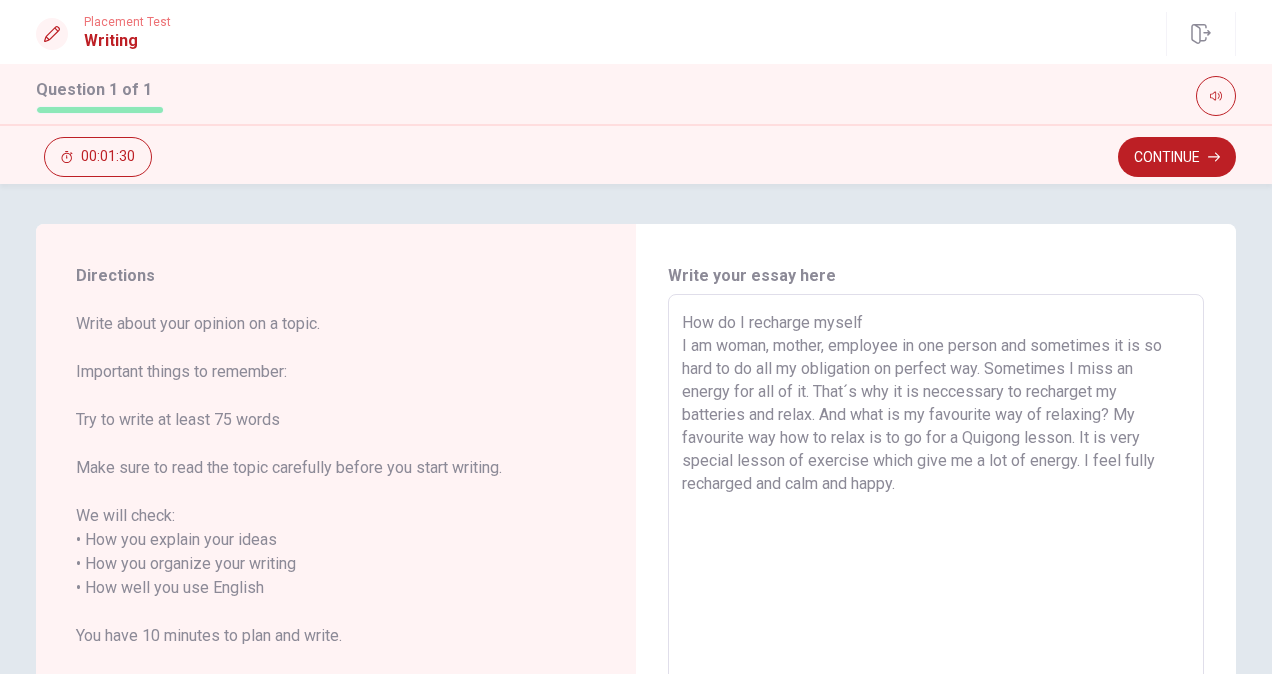 click on "How do I recharge myself
I am woman, mother, employee in one person and sometimes it is so hard to do all my obligation on perfect way. Sometimes I miss an energy for all of it. That´s why it is neccessary to recharget my batteries and relax. And what is my favourite way of relaxing? My favourite way how to relax is to go for a Quigong lesson. It is very special lesson of exercise which give me a lot of energy. I feel fully recharged and calm and happy." at bounding box center (936, 576) 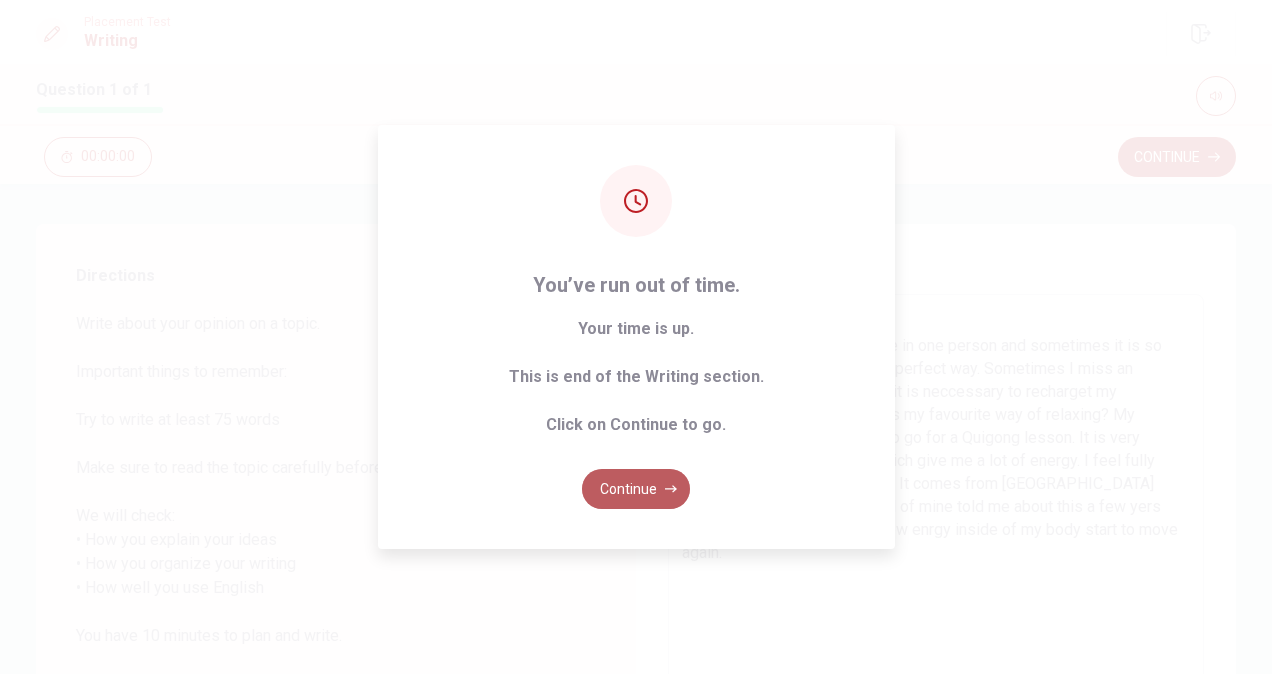 click on "Continue" at bounding box center [636, 489] 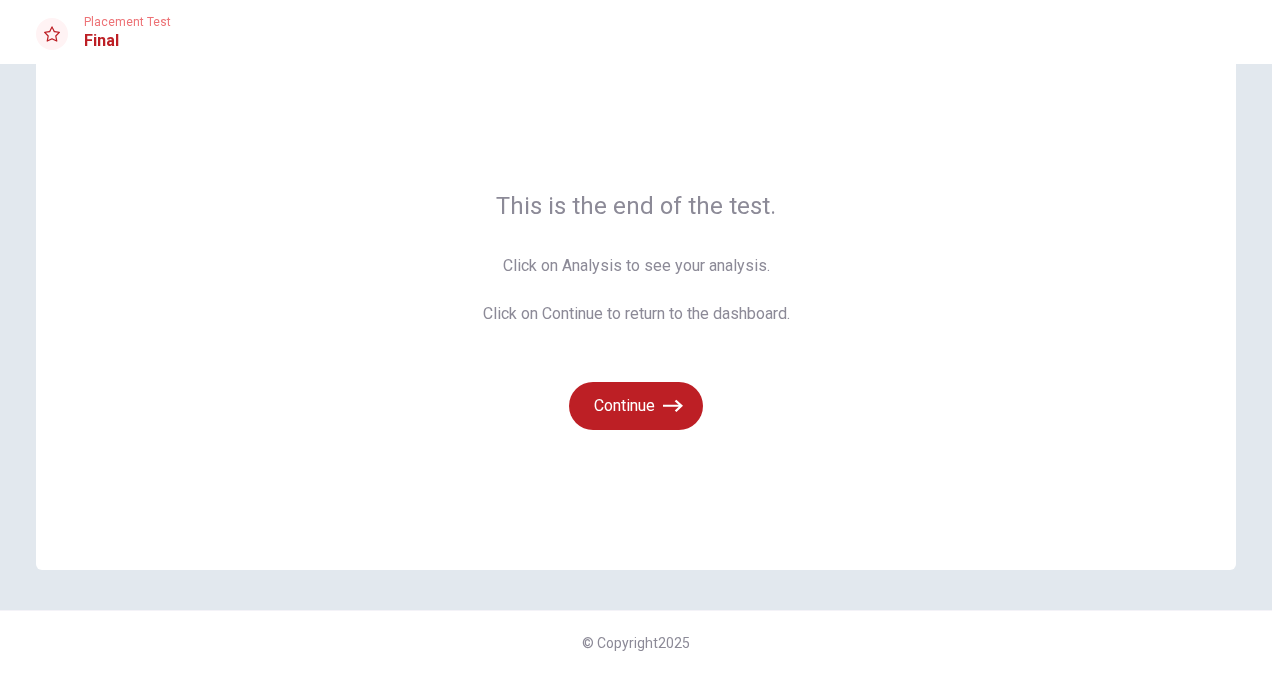 scroll, scrollTop: 0, scrollLeft: 0, axis: both 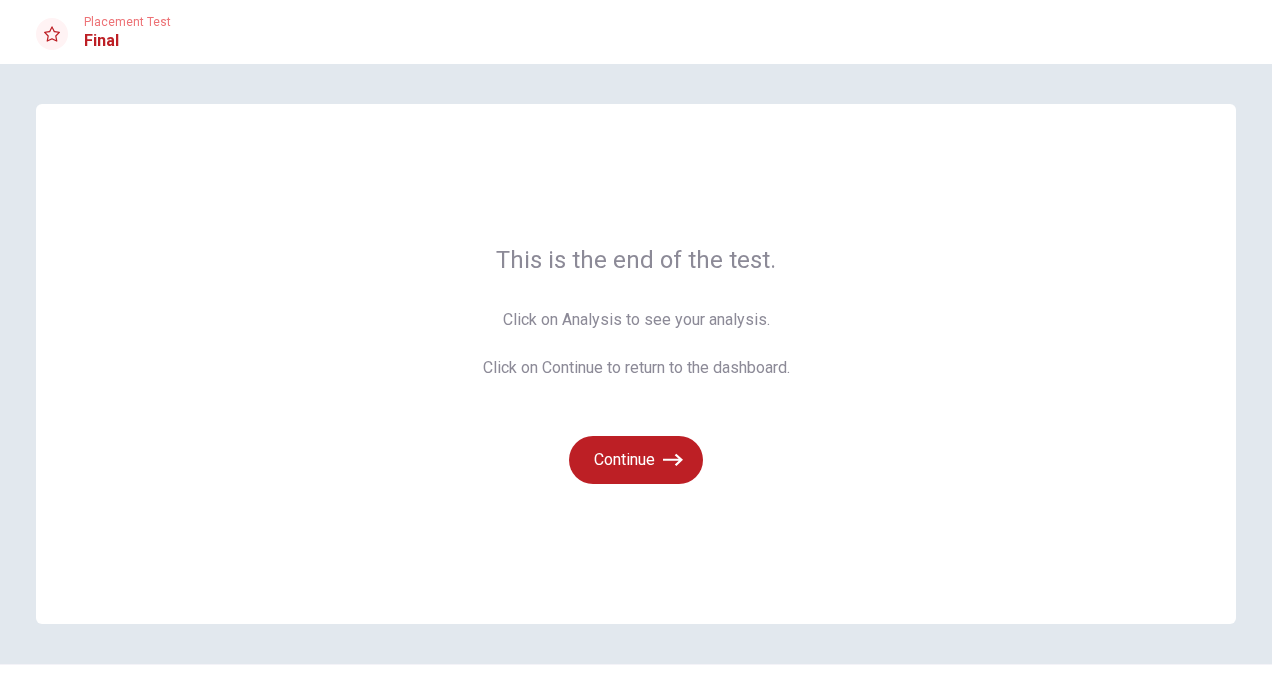 click on "Click on Analysis to see your analysis. Click on Continue to return to the dashboard." at bounding box center (636, 344) 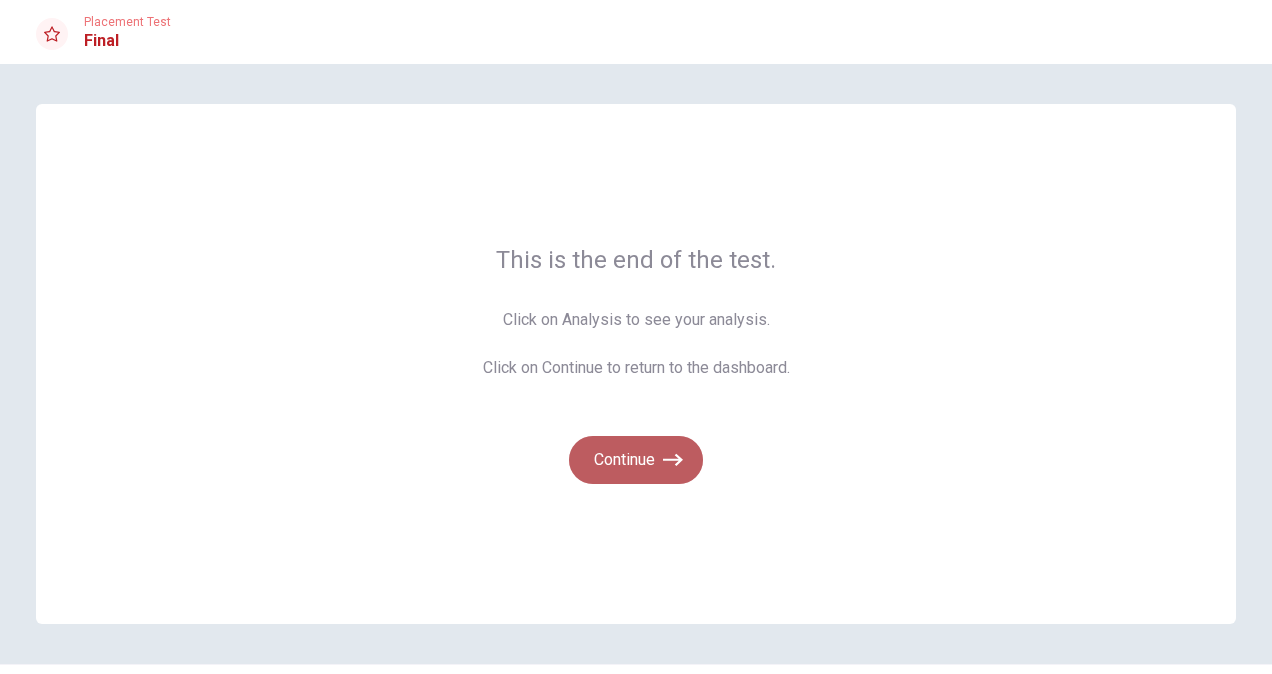 click on "Continue" at bounding box center [636, 460] 